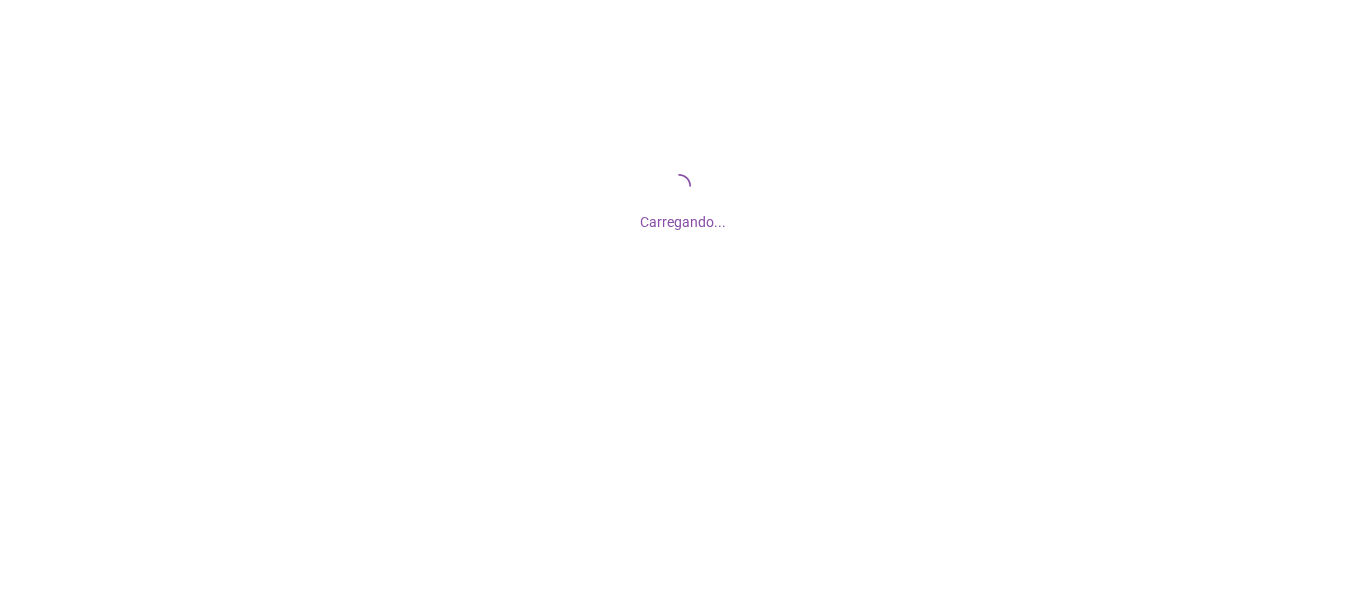 scroll, scrollTop: 0, scrollLeft: 0, axis: both 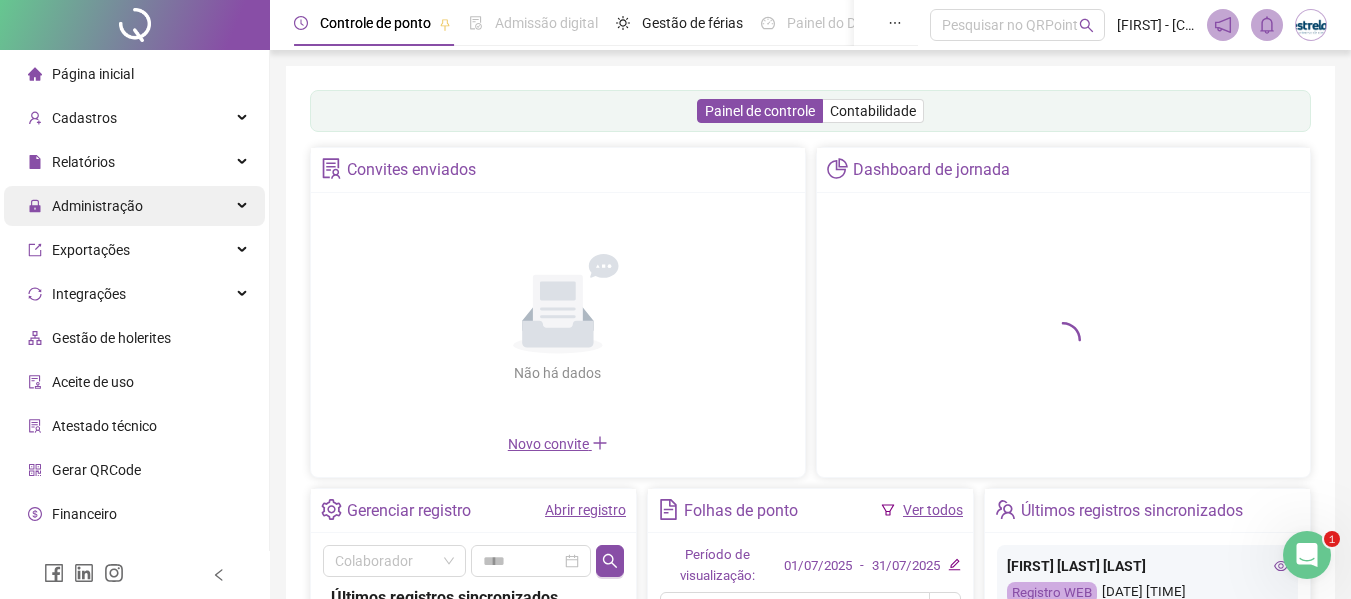 click on "Administração" at bounding box center (97, 206) 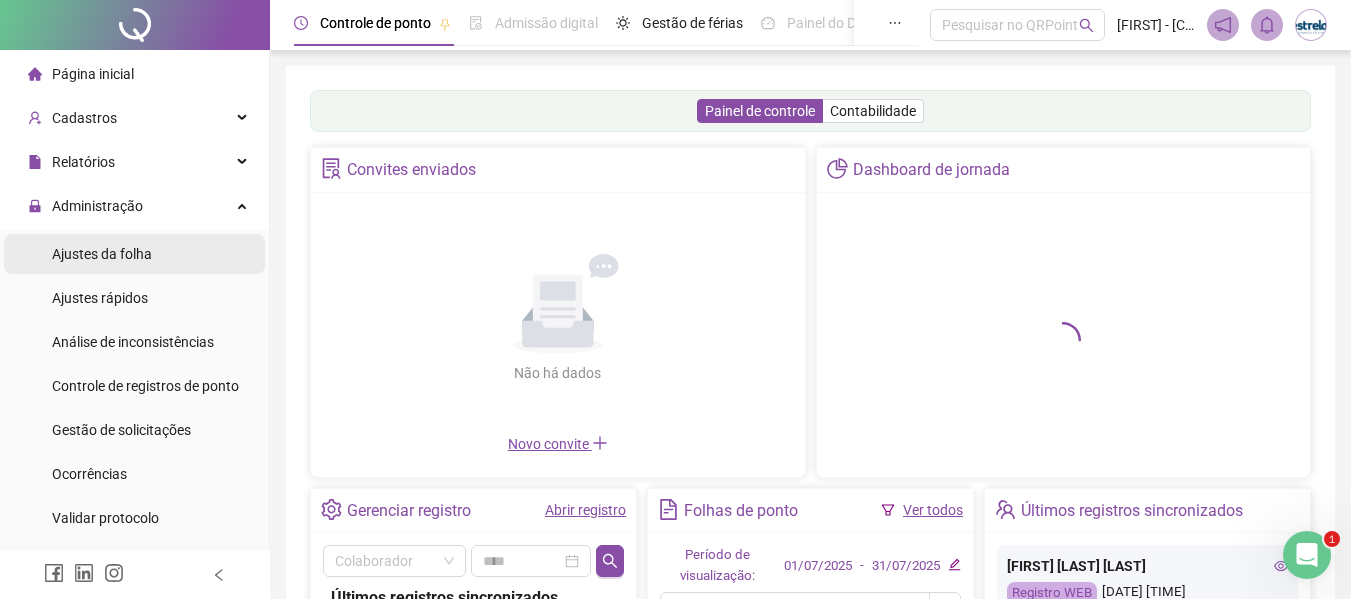 click on "Ajustes da folha" at bounding box center (102, 254) 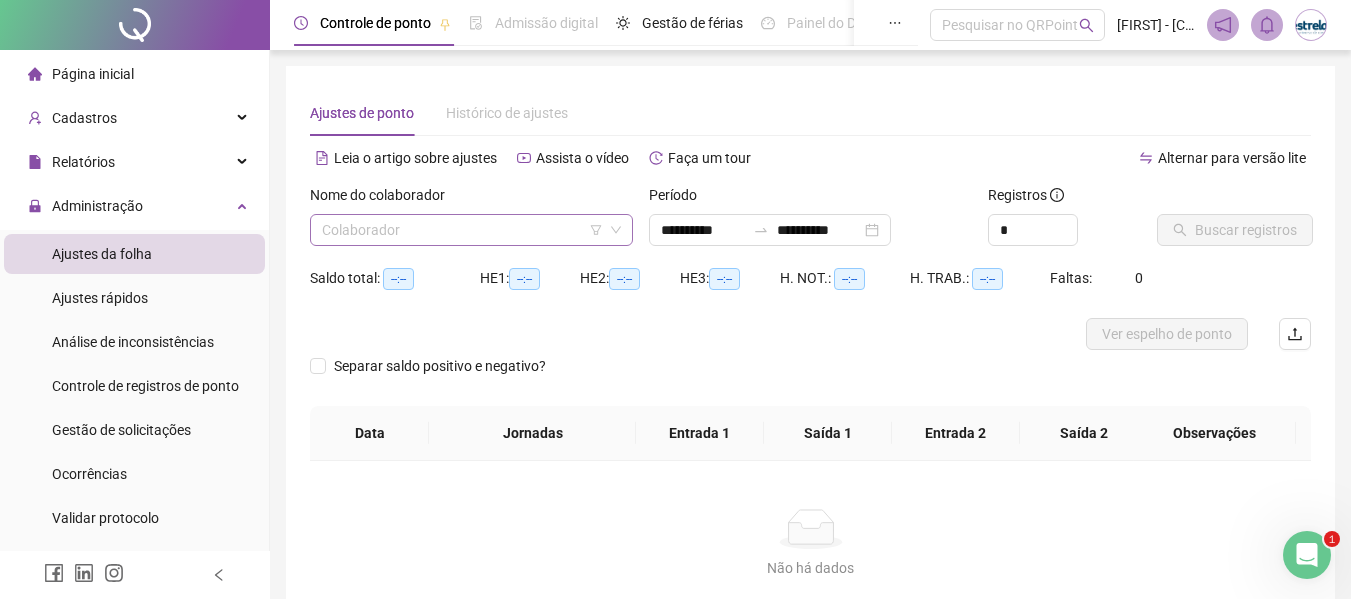 click at bounding box center [462, 230] 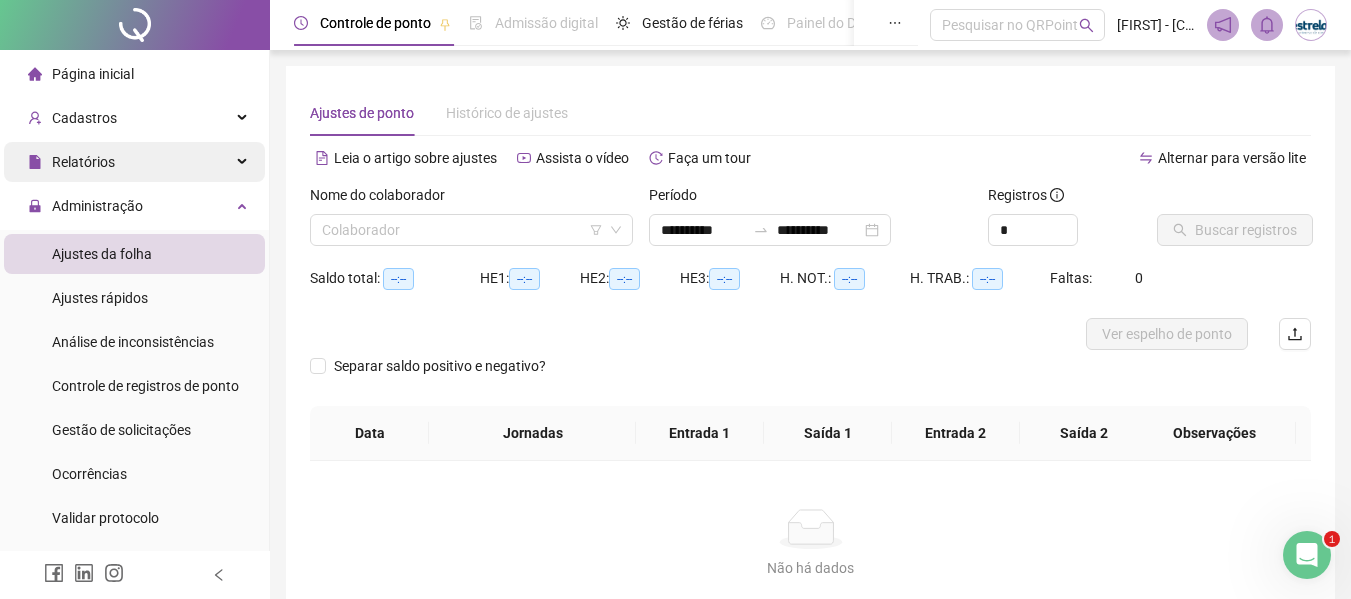 click on "Relatórios" at bounding box center [134, 162] 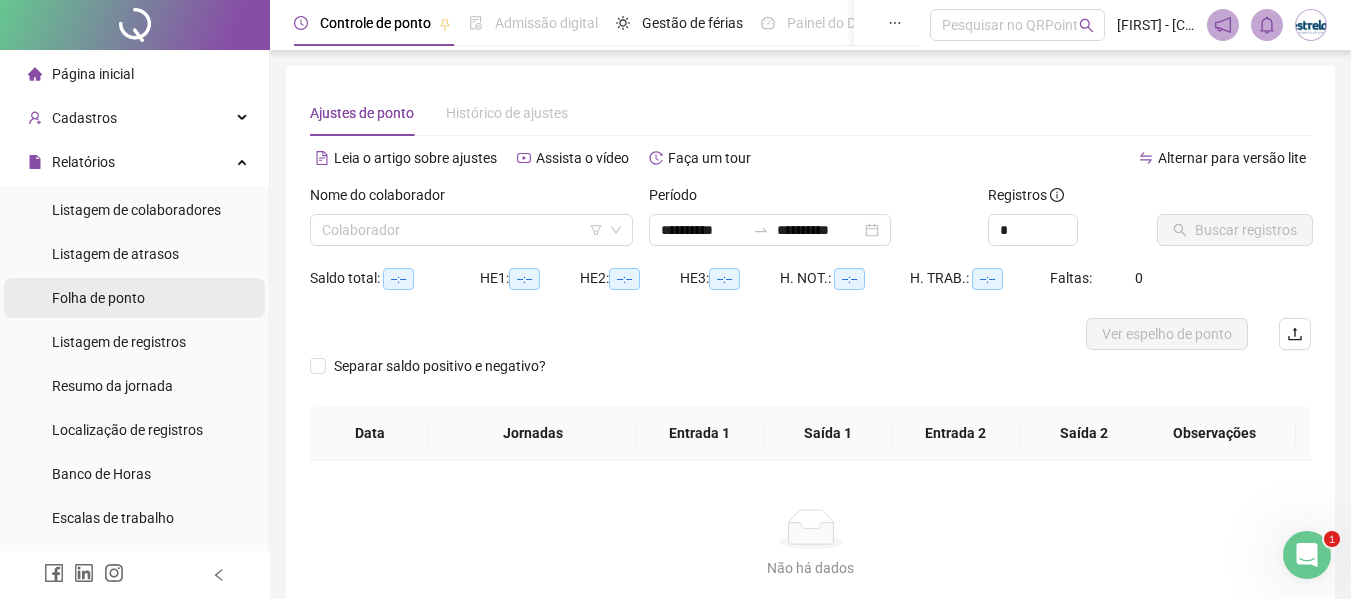 drag, startPoint x: 120, startPoint y: 304, endPoint x: 173, endPoint y: 301, distance: 53.08484 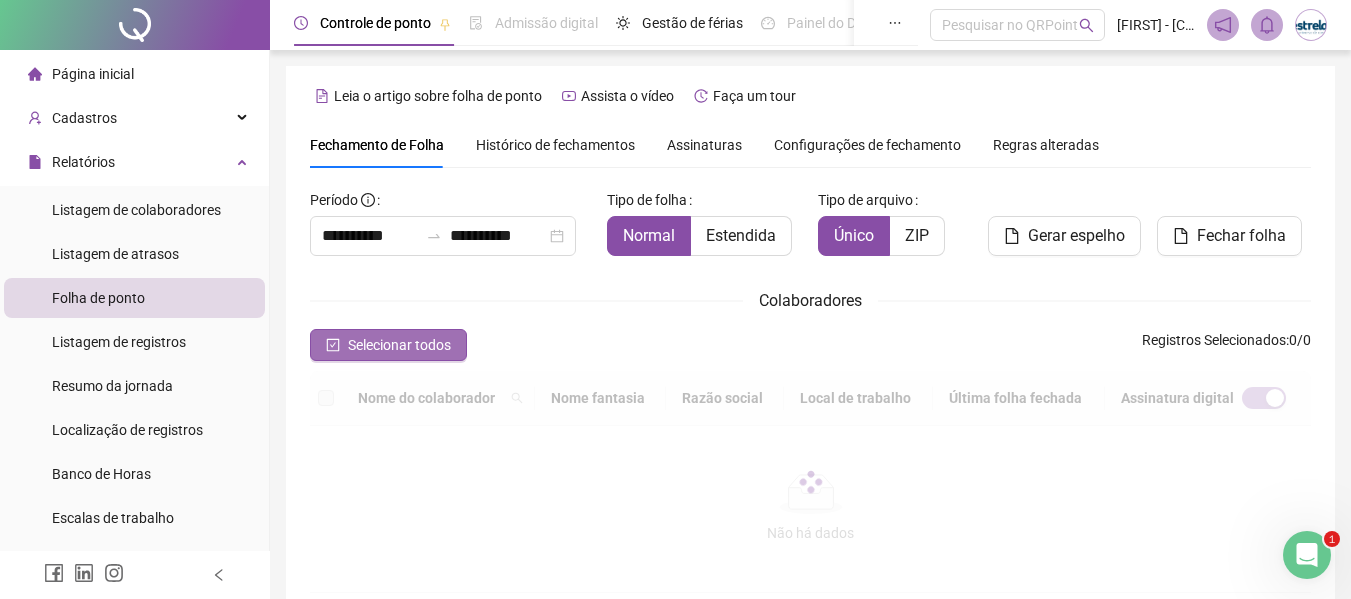 scroll, scrollTop: 110, scrollLeft: 0, axis: vertical 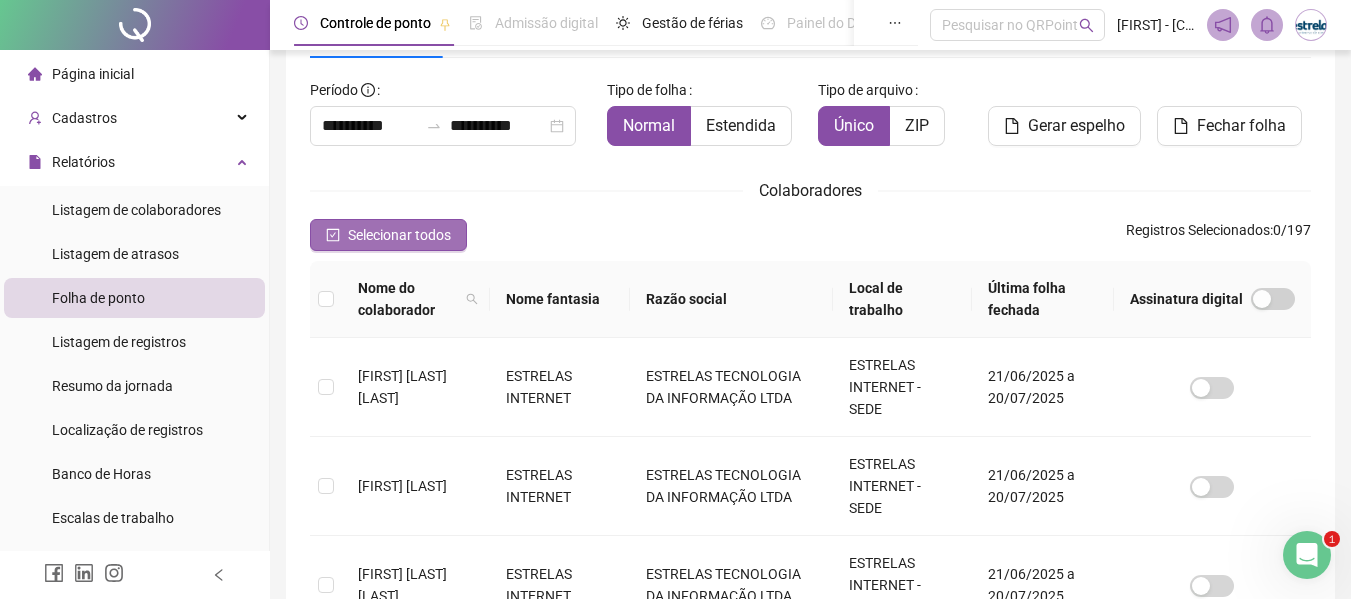 click on "Selecionar todos" at bounding box center (399, 235) 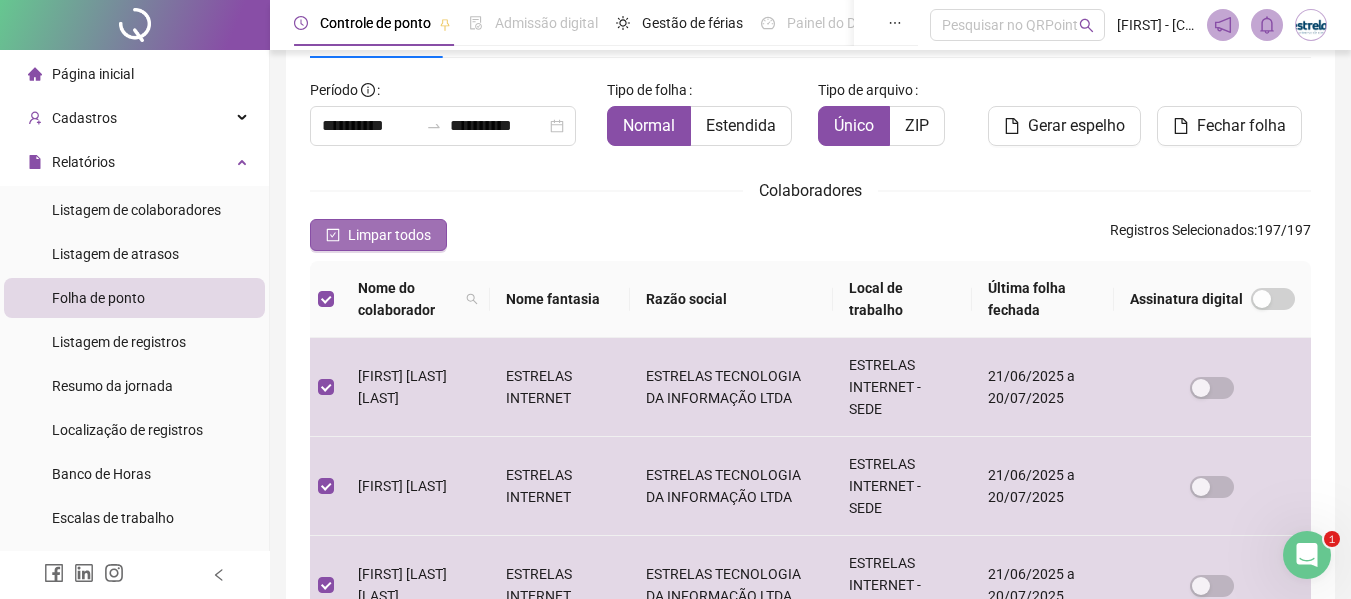 click on "Limpar todos" at bounding box center [389, 235] 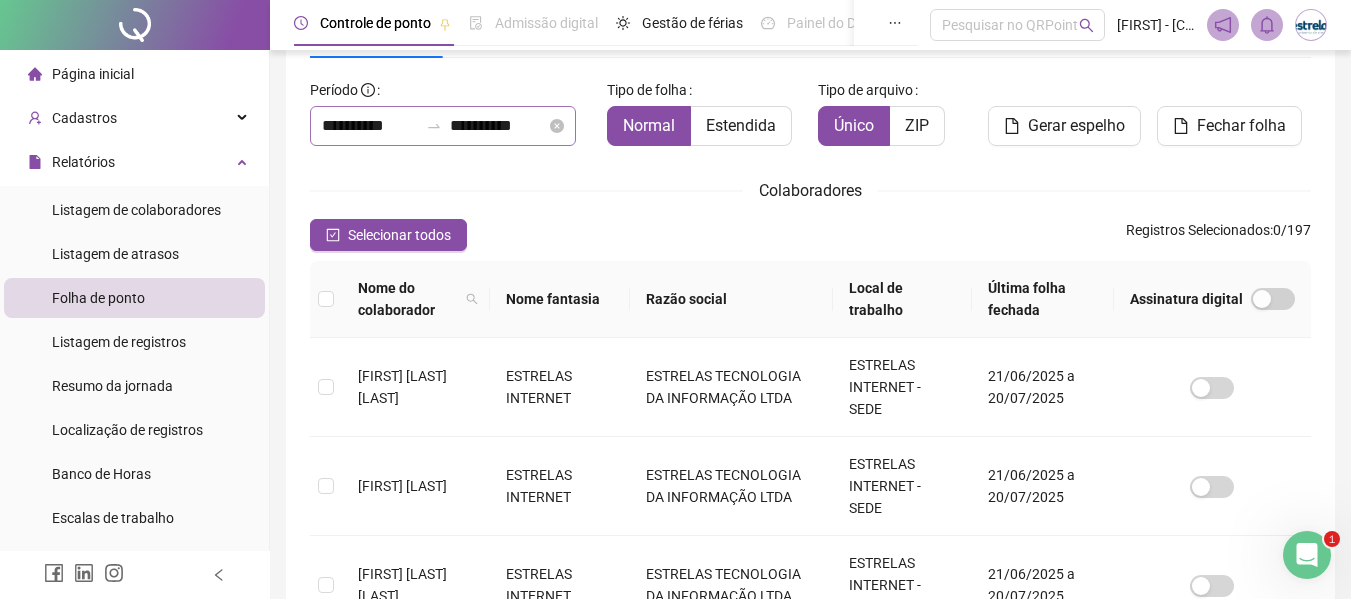 click at bounding box center [434, 126] 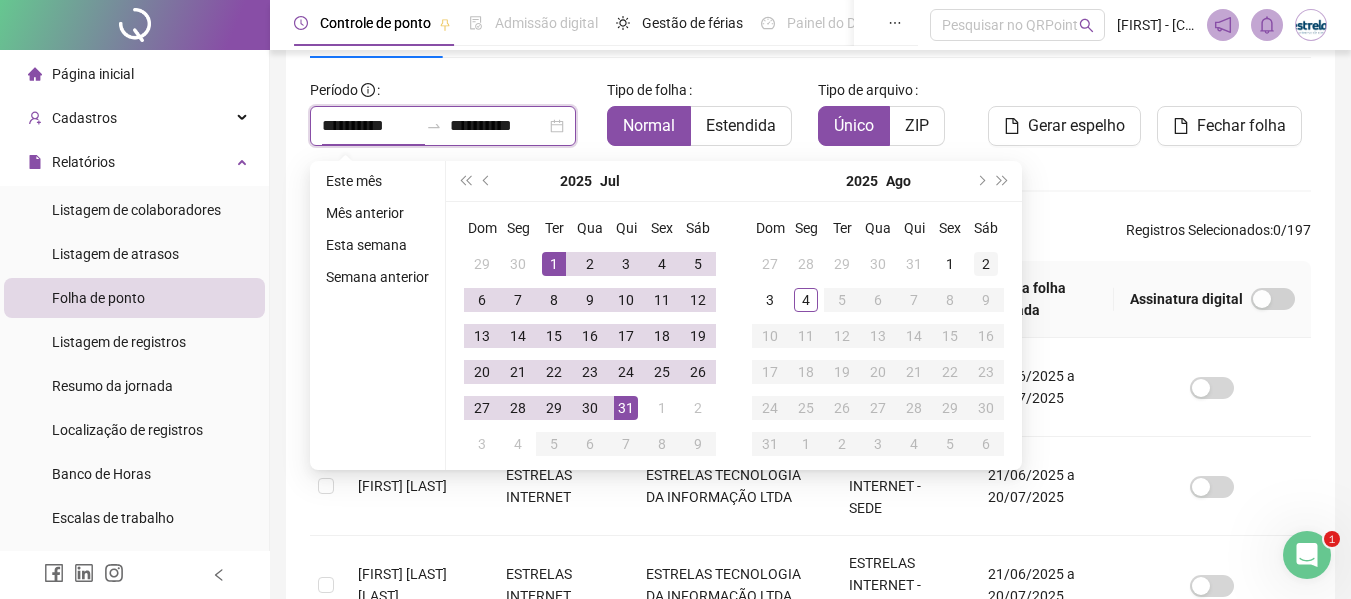 type on "**********" 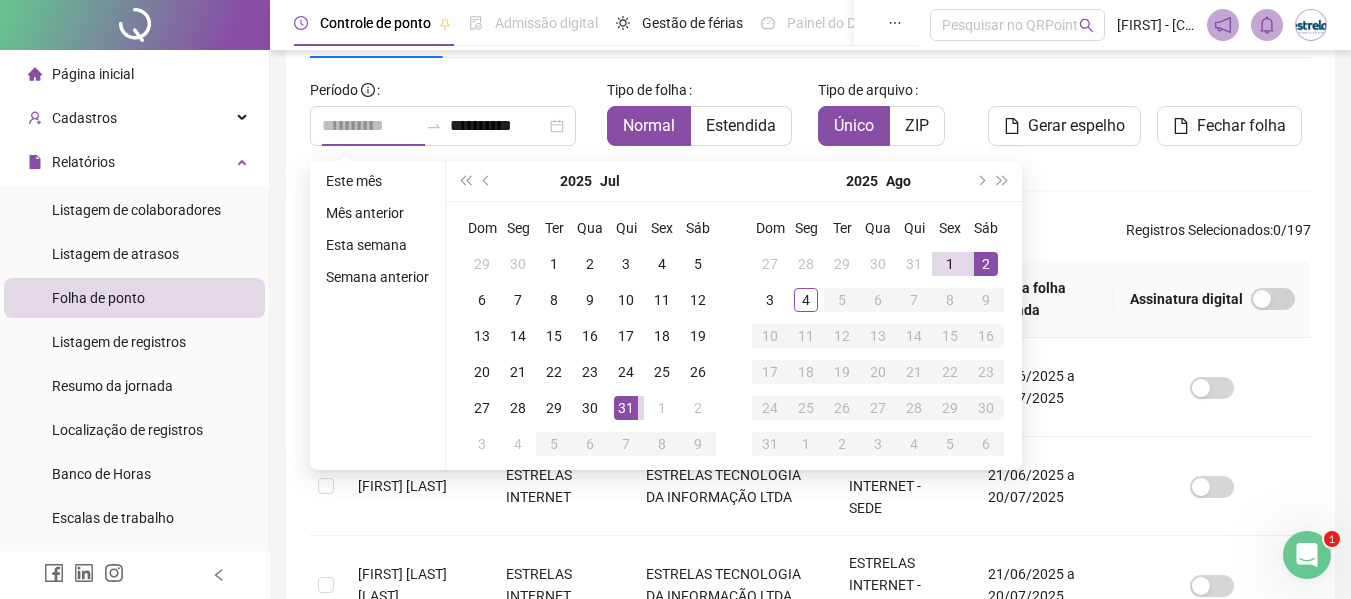 click on "2" at bounding box center [986, 264] 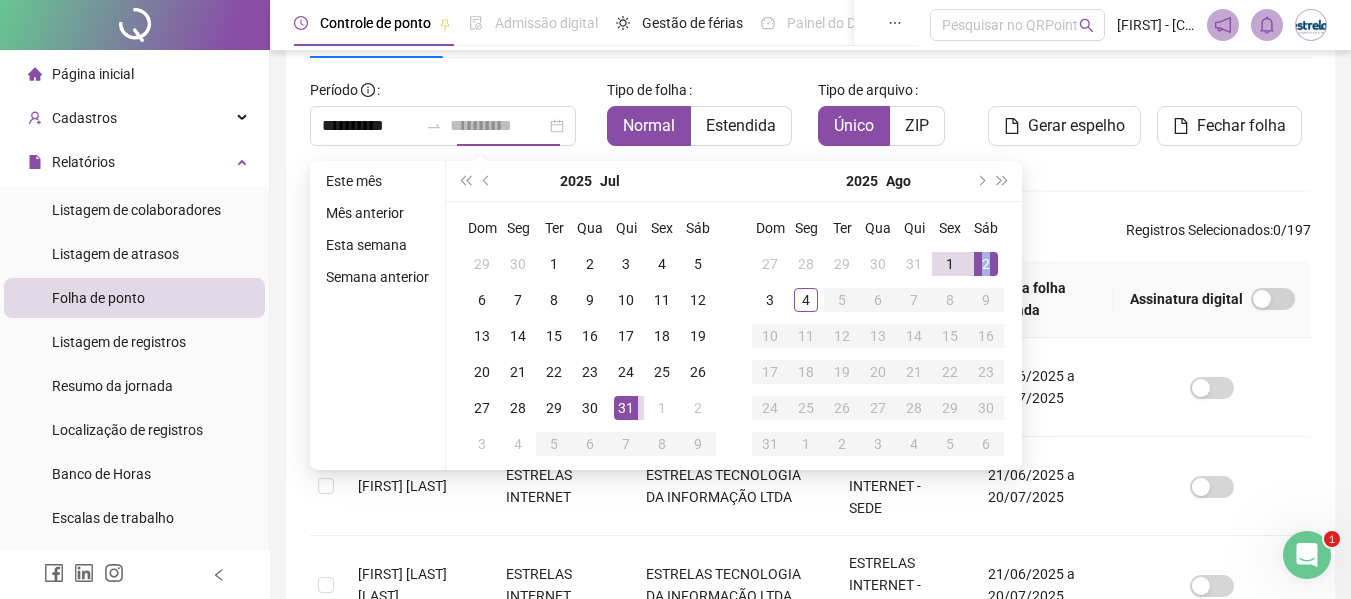 click on "2" at bounding box center [986, 264] 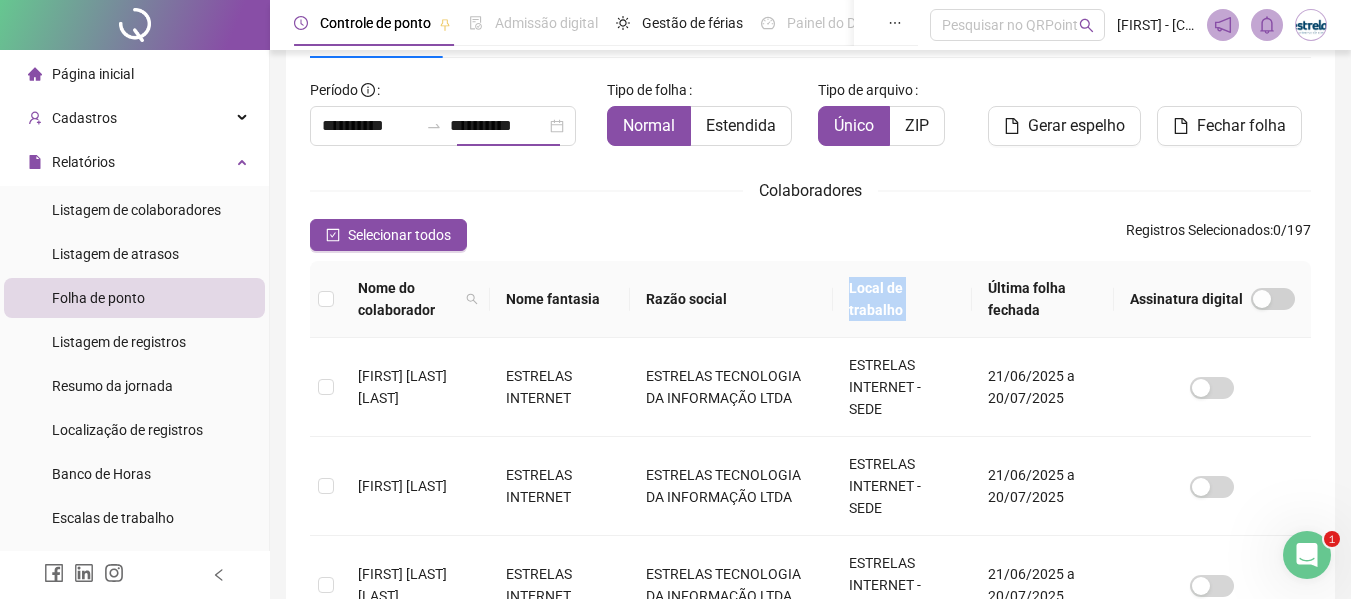 click on "Local de trabalho" at bounding box center (903, 299) 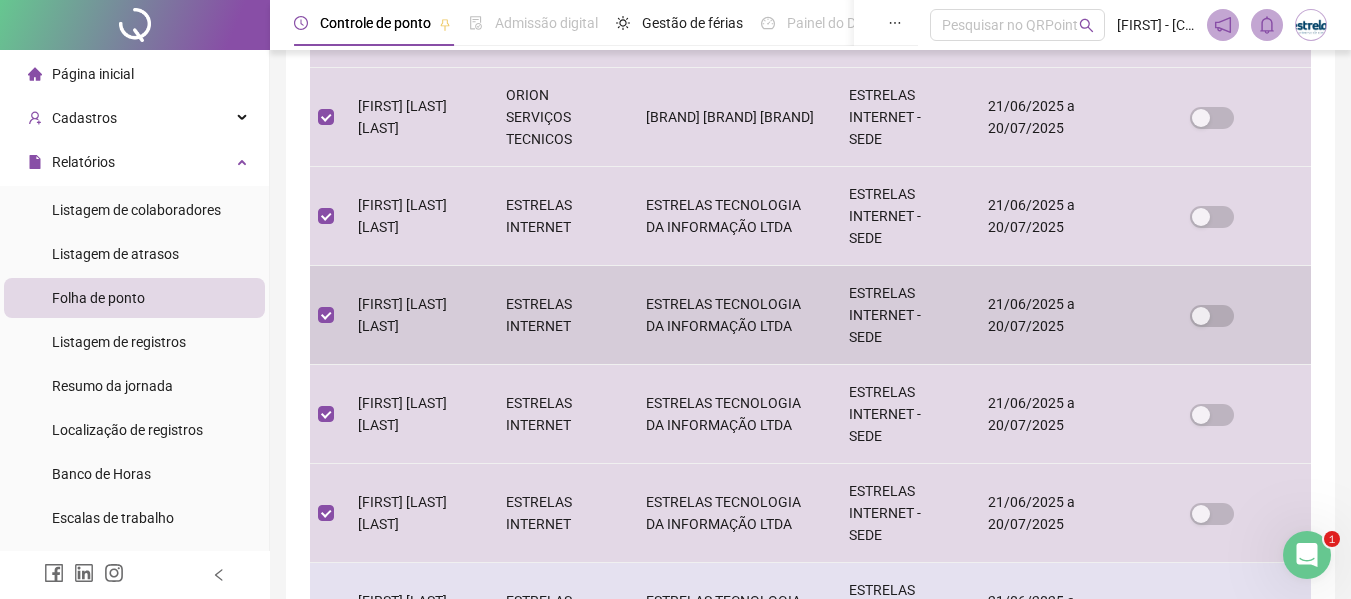 scroll, scrollTop: 1013, scrollLeft: 0, axis: vertical 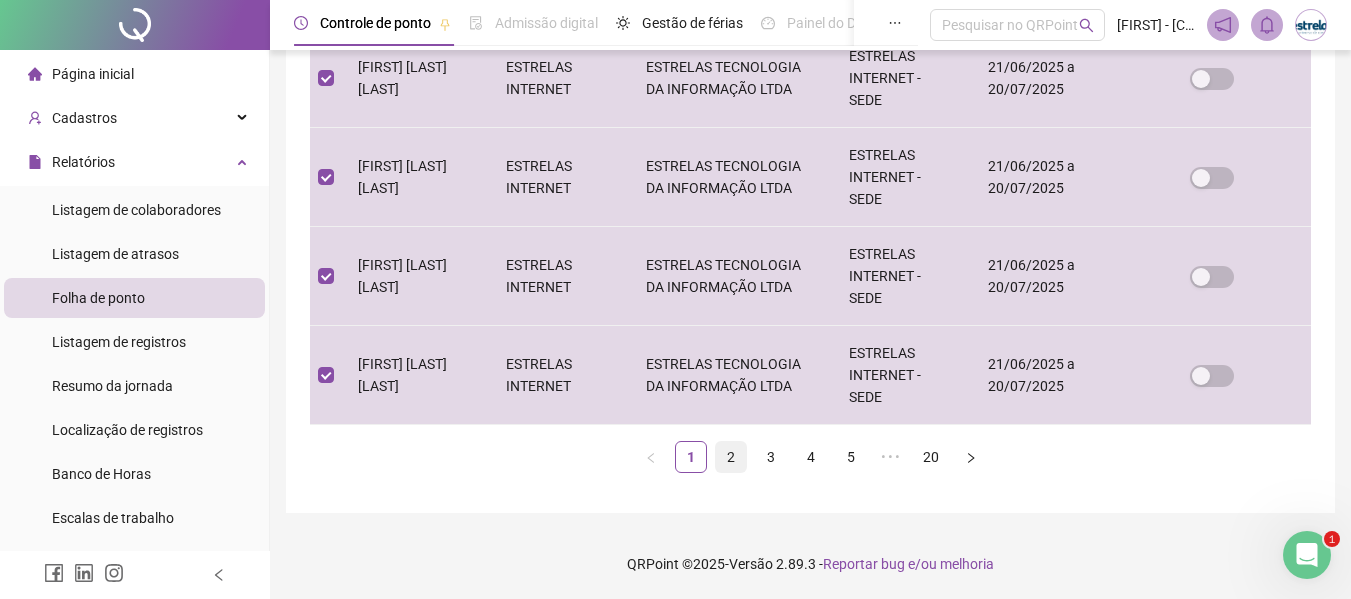 click on "2" at bounding box center [731, 457] 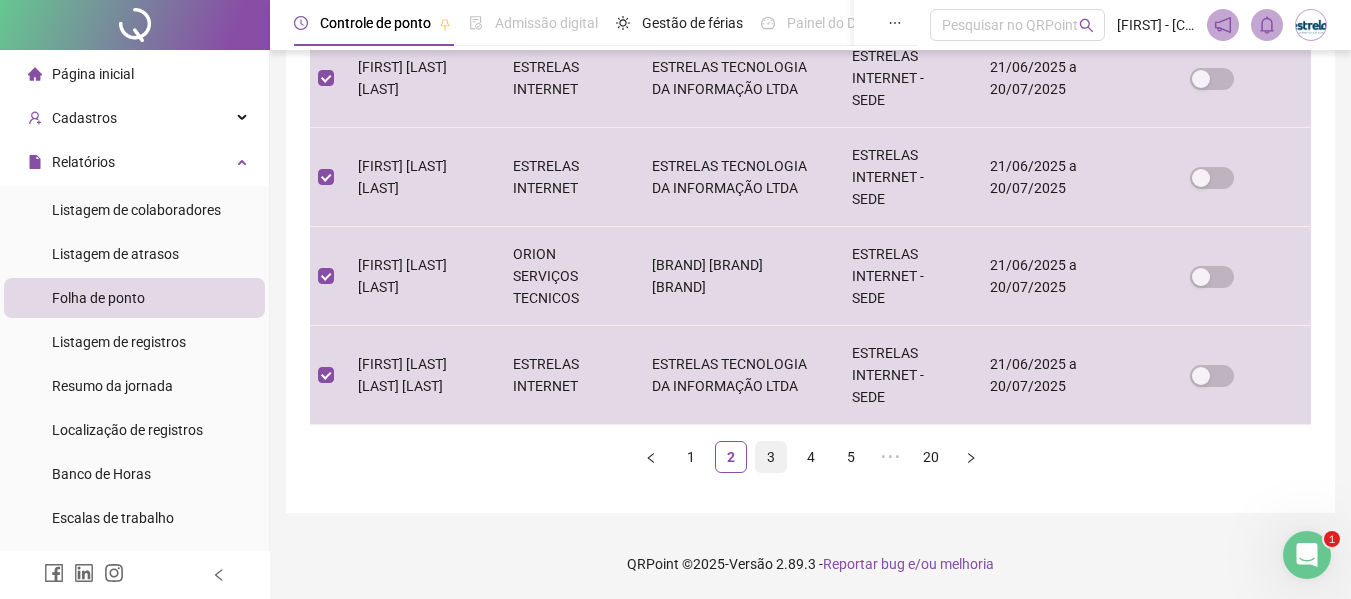 click on "3" at bounding box center (771, 457) 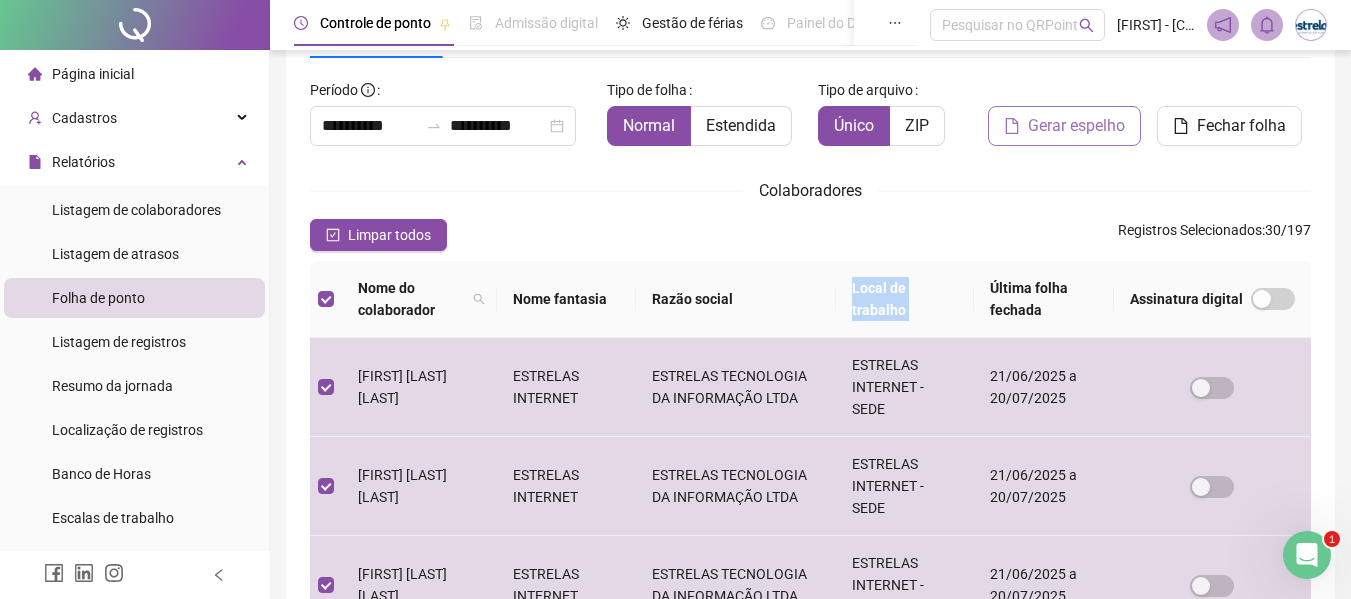 click on "Gerar espelho" at bounding box center [1076, 126] 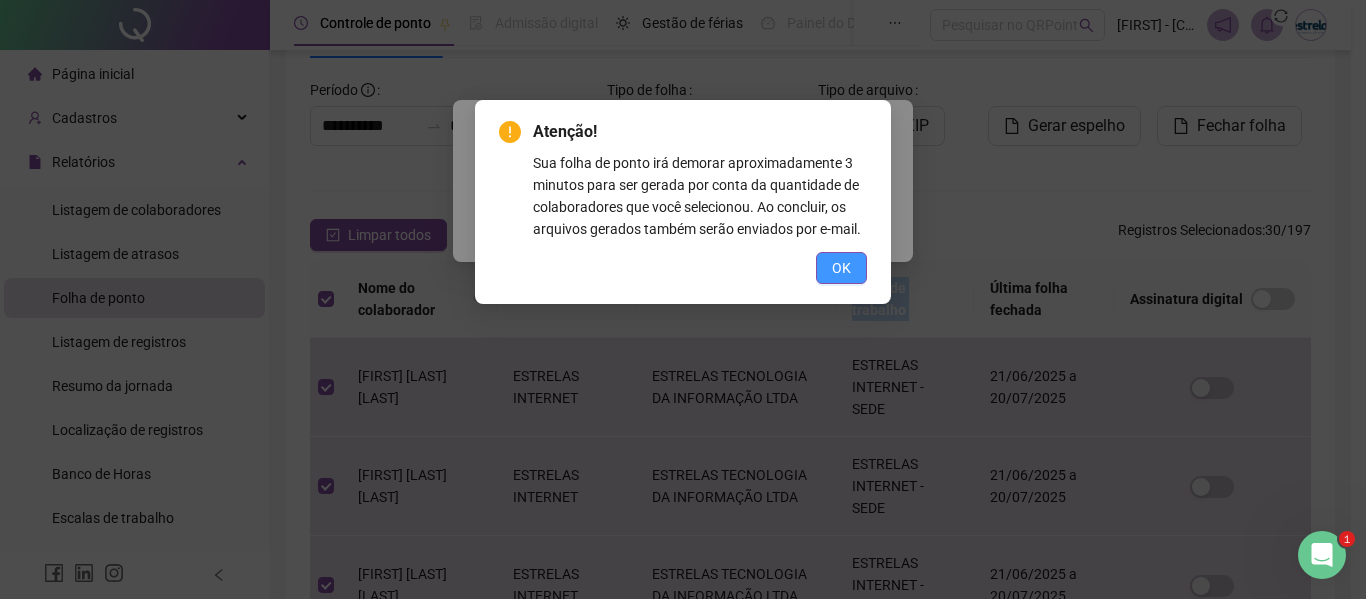 click on "OK" at bounding box center (841, 268) 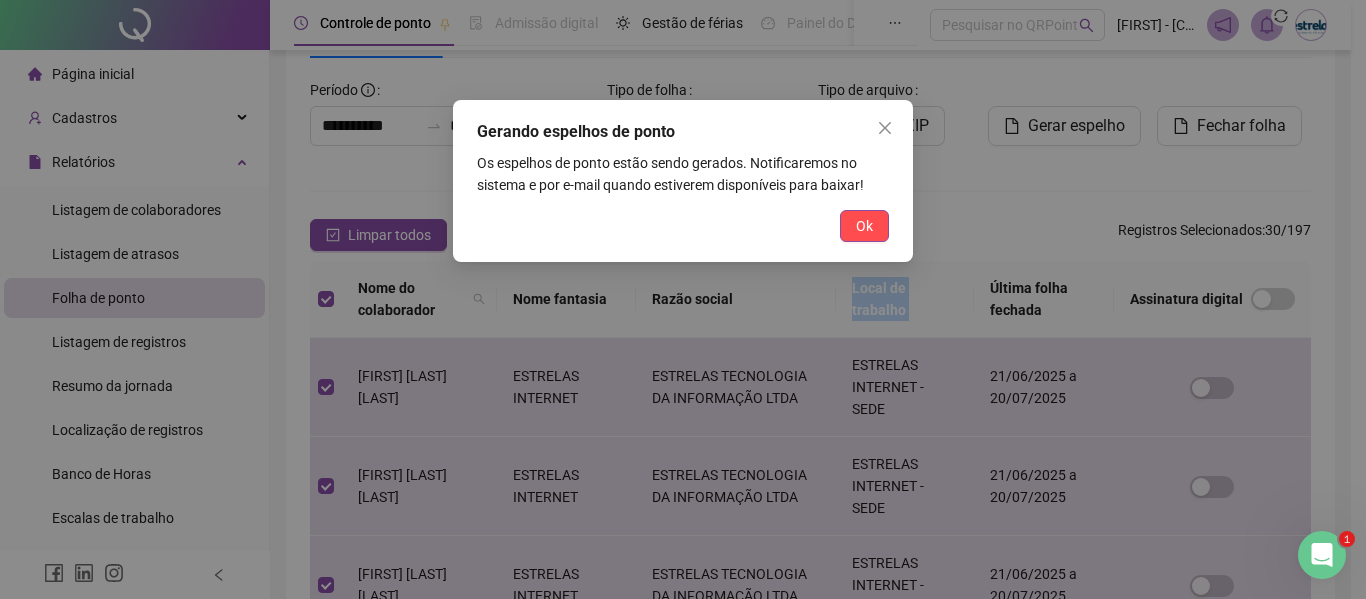click on "Ok" at bounding box center (864, 226) 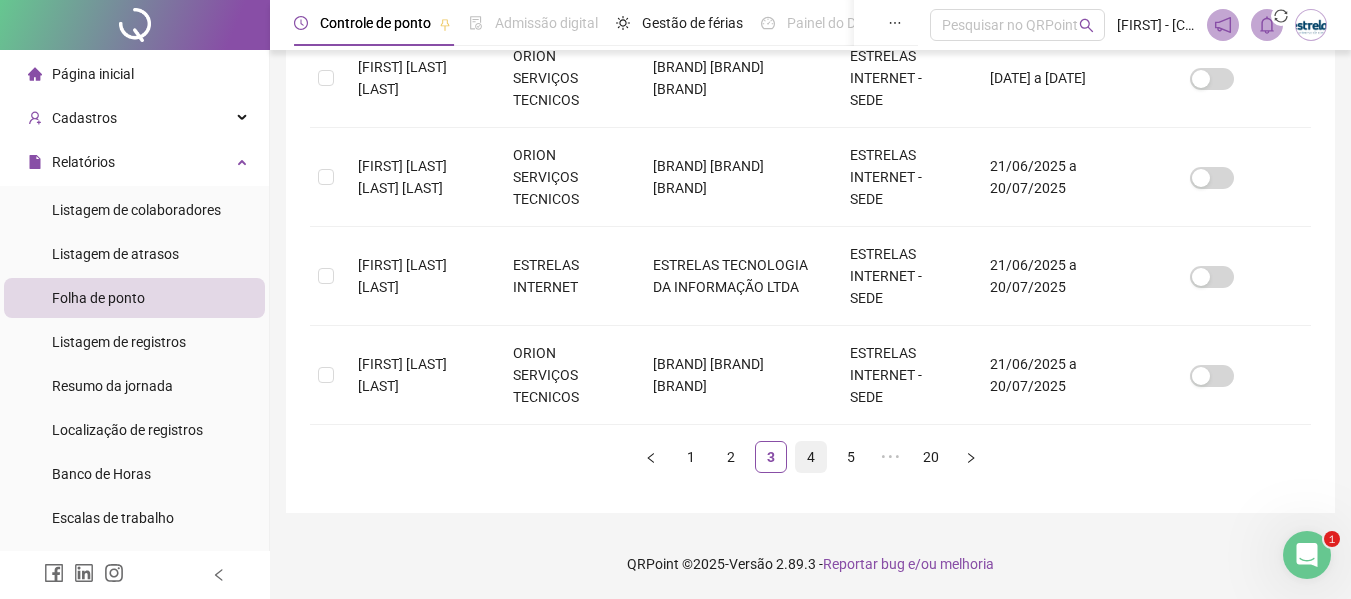 click on "4" at bounding box center (811, 457) 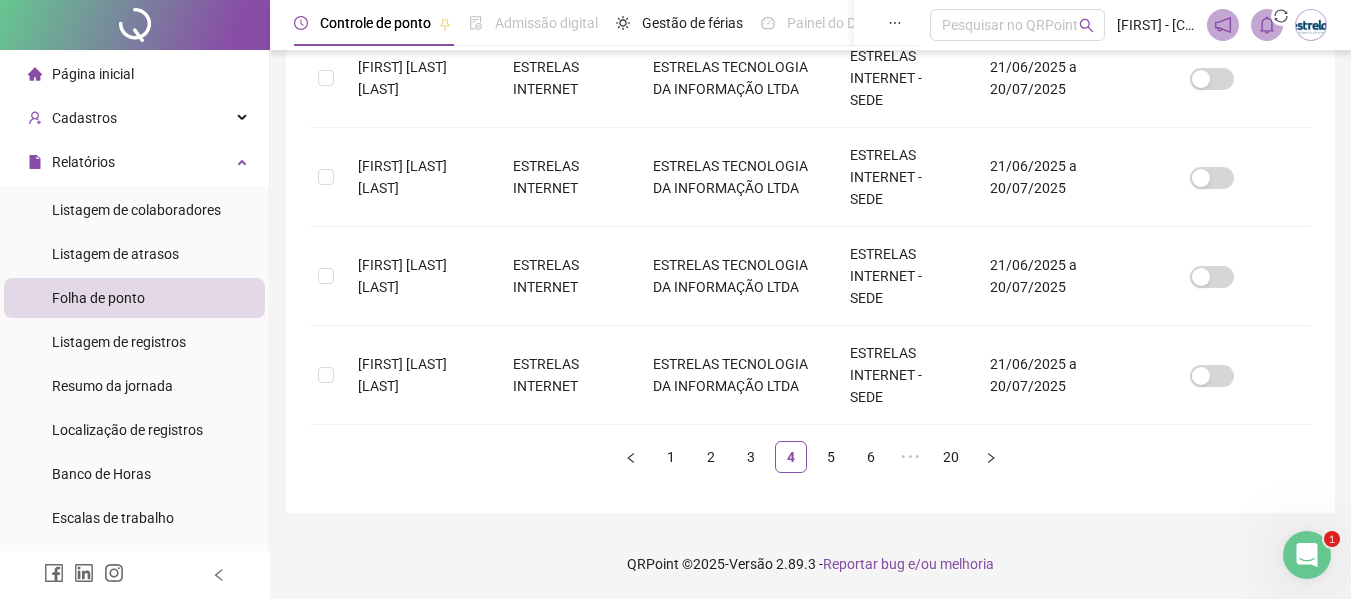 scroll, scrollTop: 110, scrollLeft: 0, axis: vertical 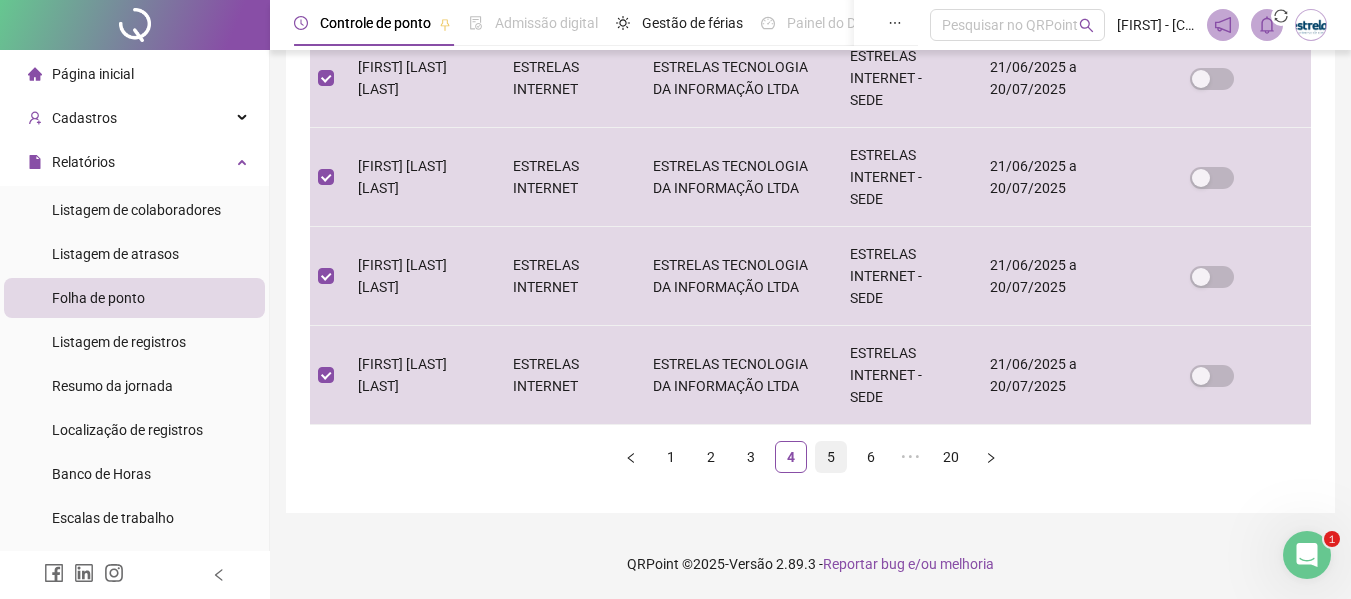 click on "5" at bounding box center [831, 457] 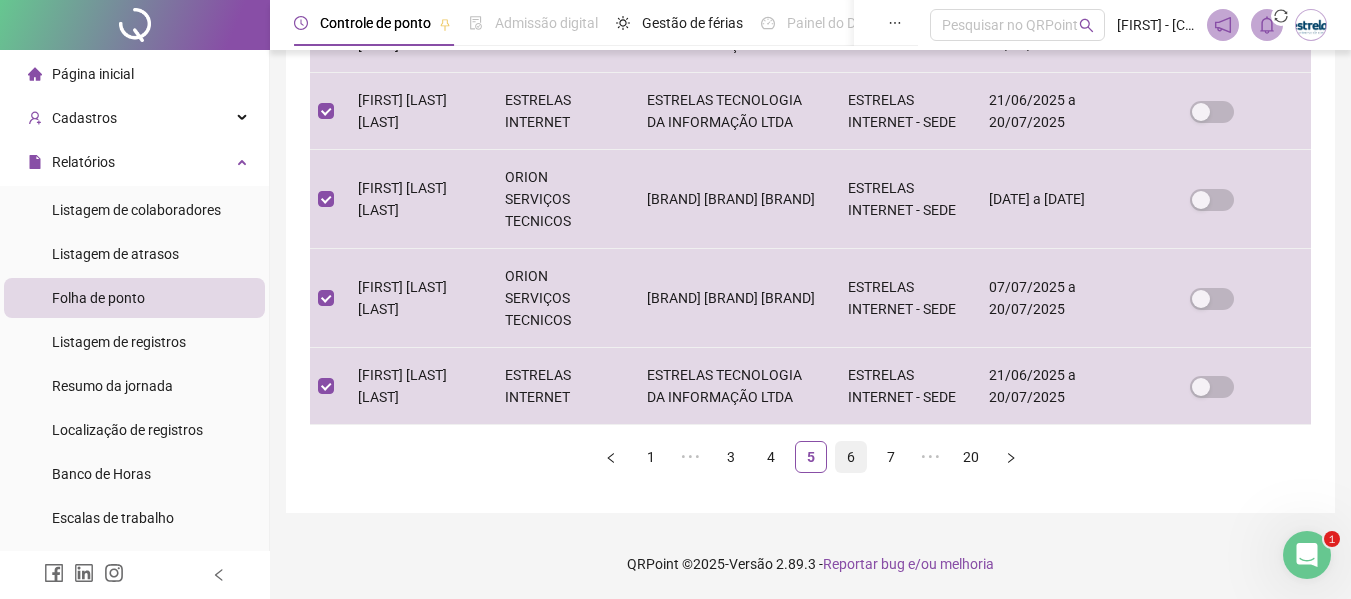 click on "6" at bounding box center [851, 457] 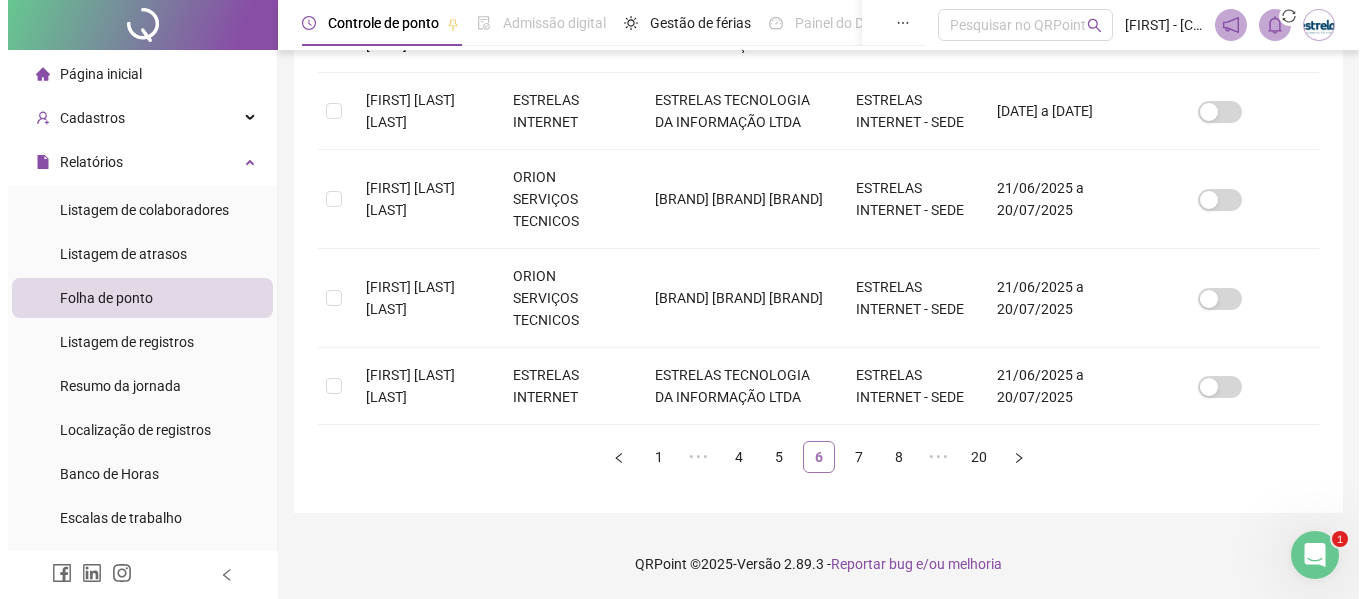 scroll, scrollTop: 110, scrollLeft: 0, axis: vertical 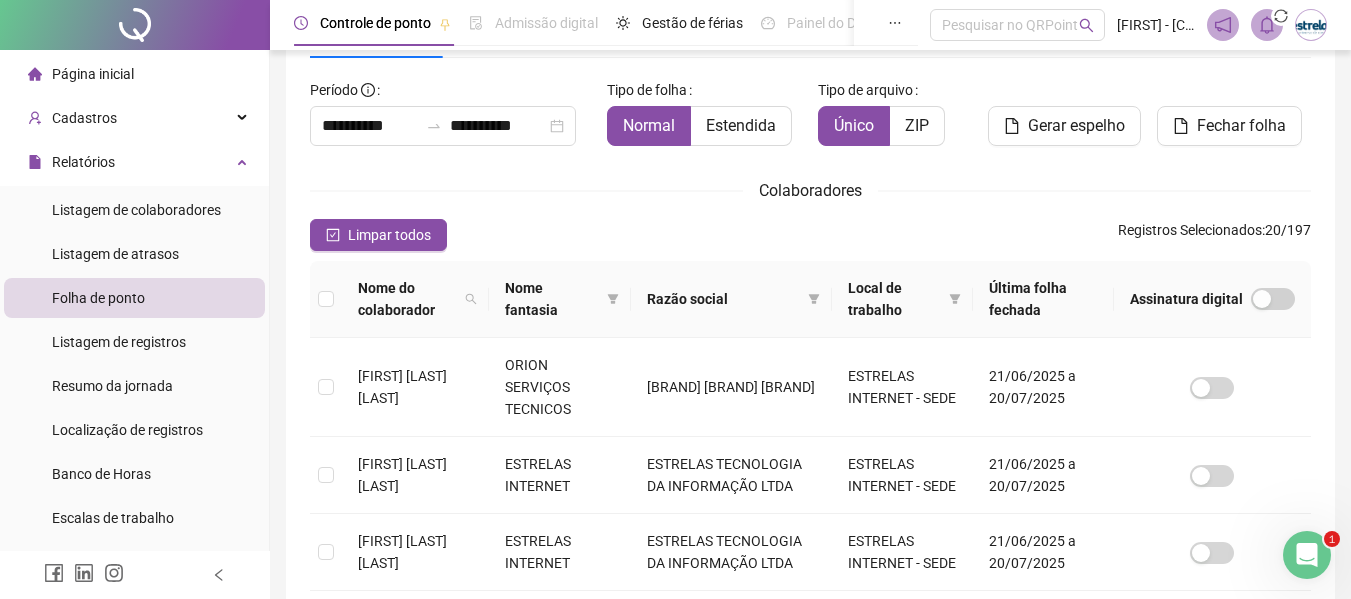 click at bounding box center (326, 299) 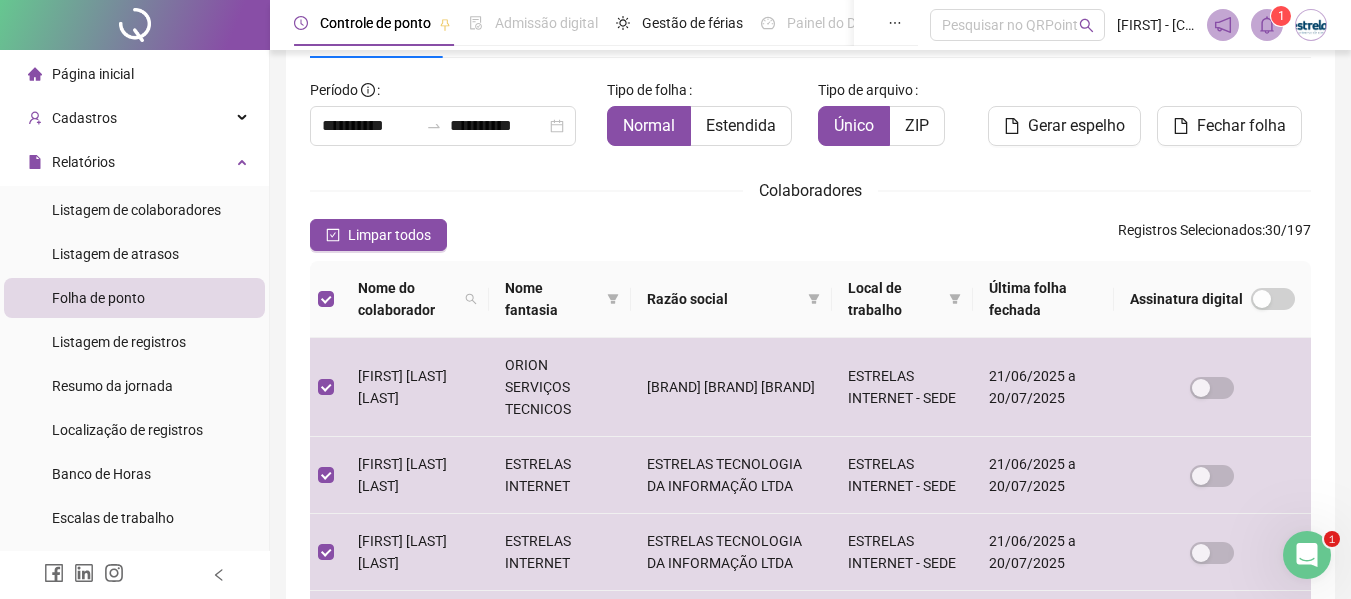 click 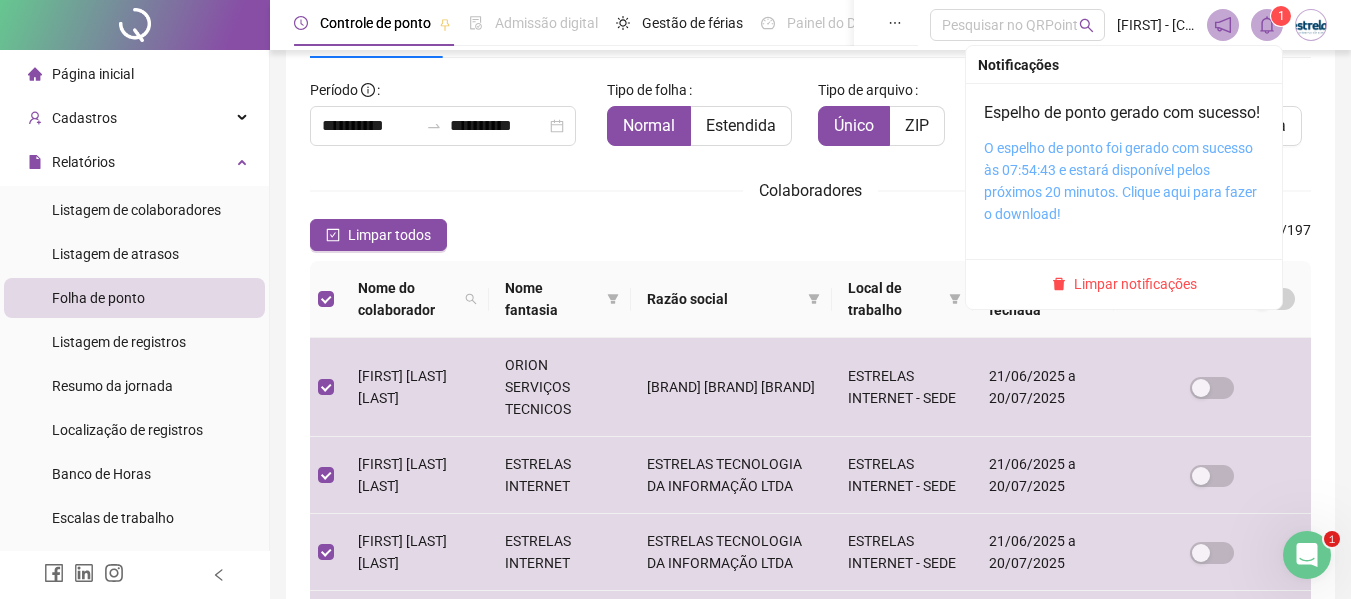 click on "O espelho de ponto foi gerado com sucesso às 07:54:43 e estará disponível pelos próximos 20 minutos.
Clique aqui para fazer o download!" at bounding box center (1120, 181) 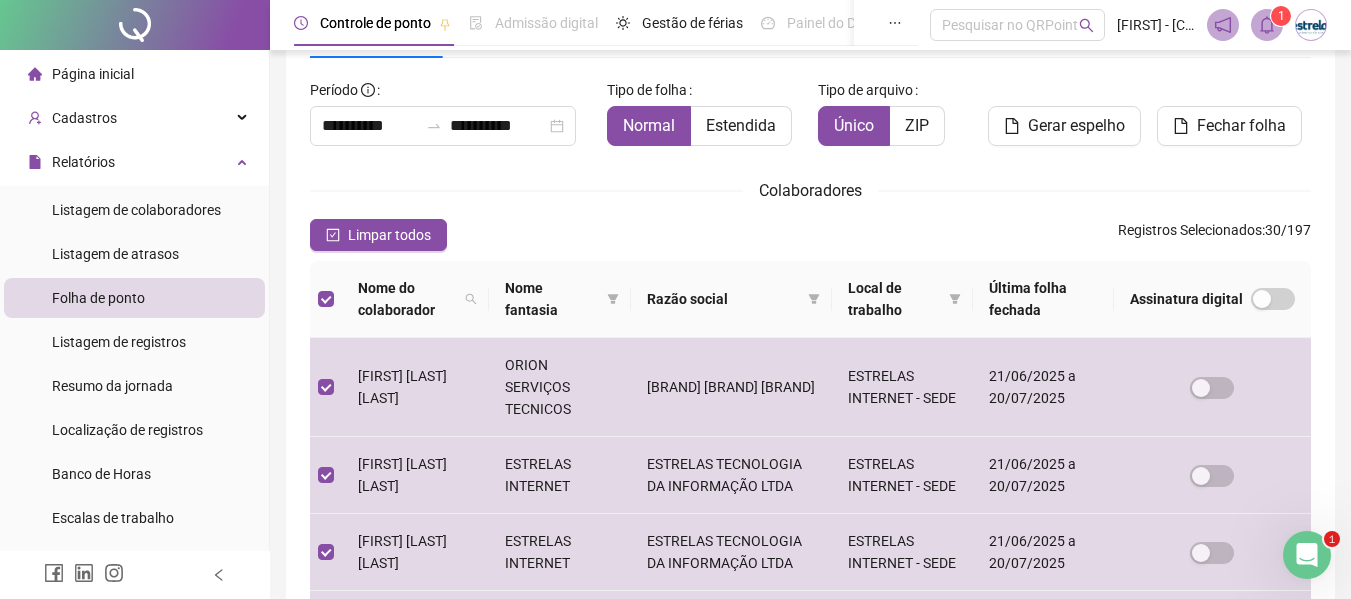 click on "Controle de ponto Admissão digital Gestão de férias Painel do DP Folha de pagamento   Pesquisar no QRPoint [FIRST] [LAST] - [COMPANY] 1" at bounding box center (810, 25) 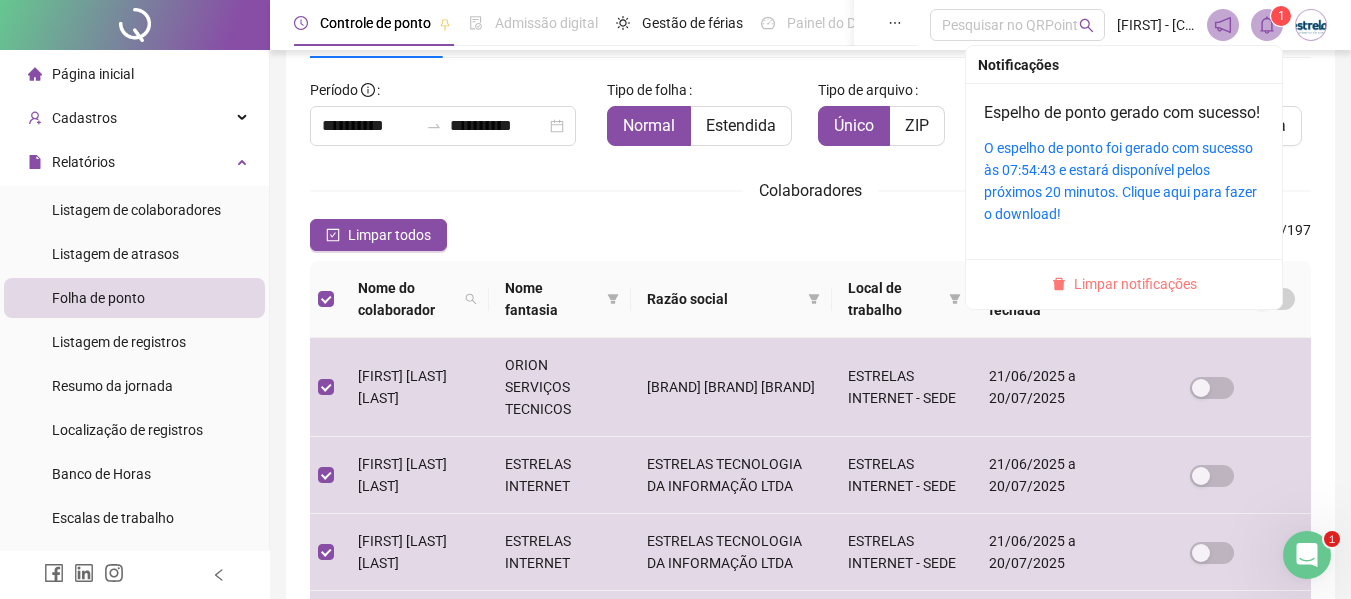 click on "Limpar notificações" at bounding box center (1135, 284) 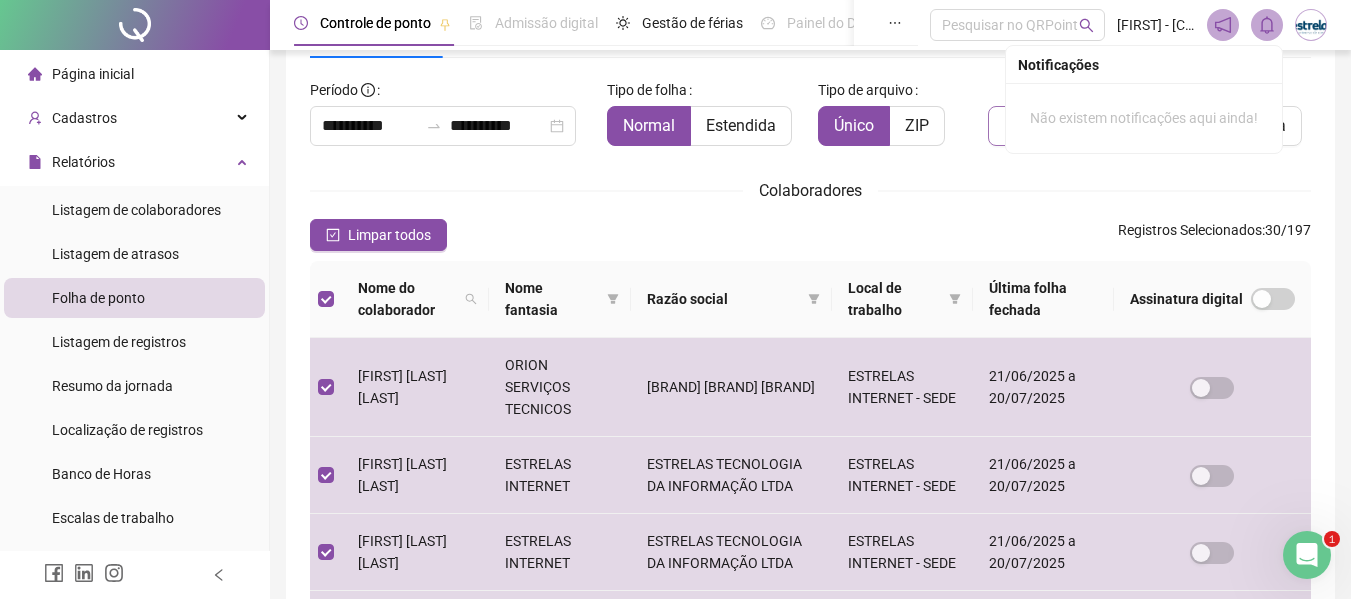 click on "Gerar espelho" at bounding box center (1064, 126) 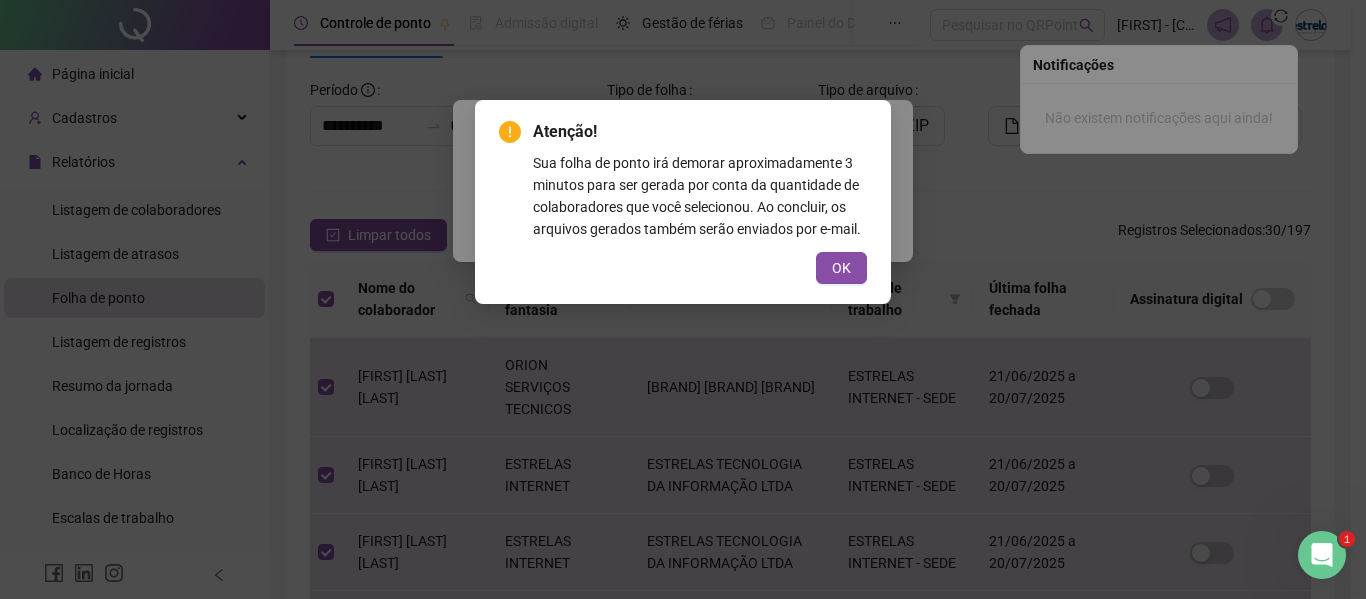 drag, startPoint x: 832, startPoint y: 266, endPoint x: 859, endPoint y: 254, distance: 29.546574 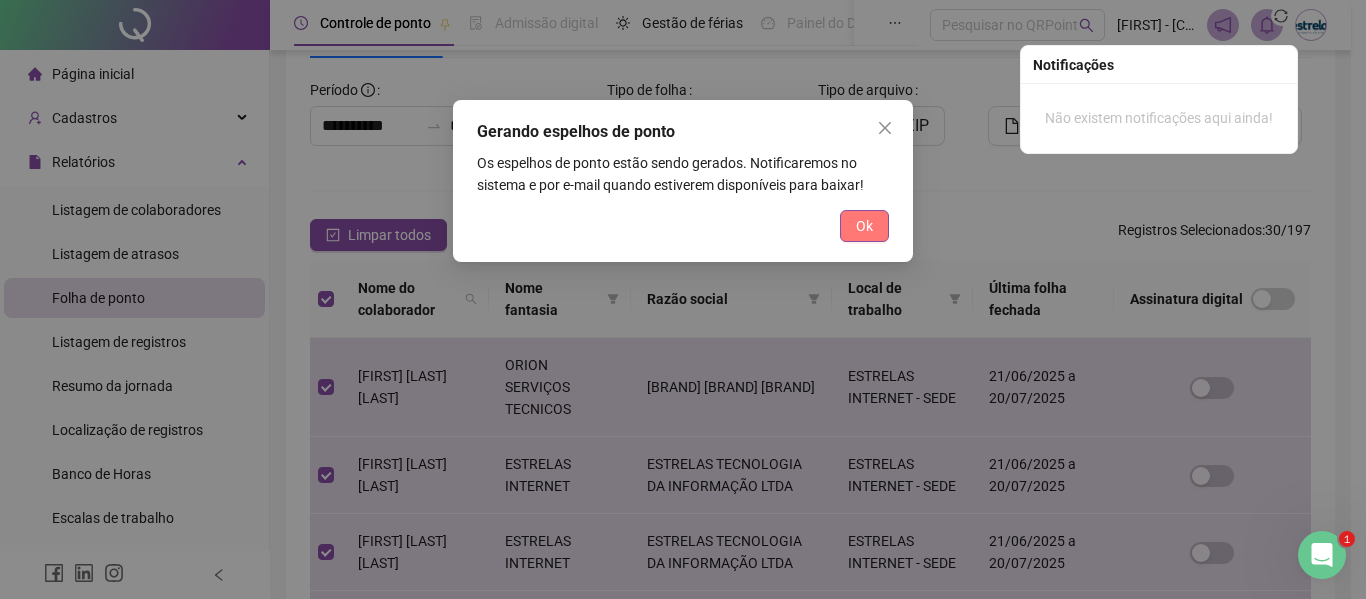 click on "Ok" at bounding box center (864, 226) 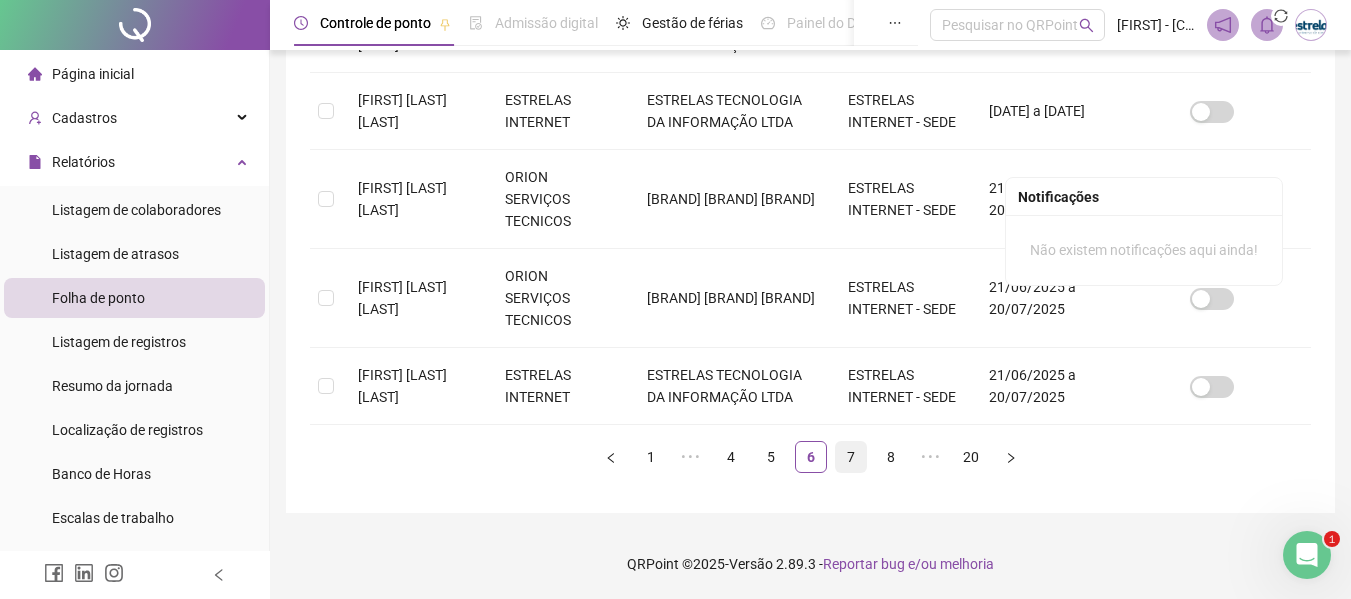 click on "7" at bounding box center [851, 457] 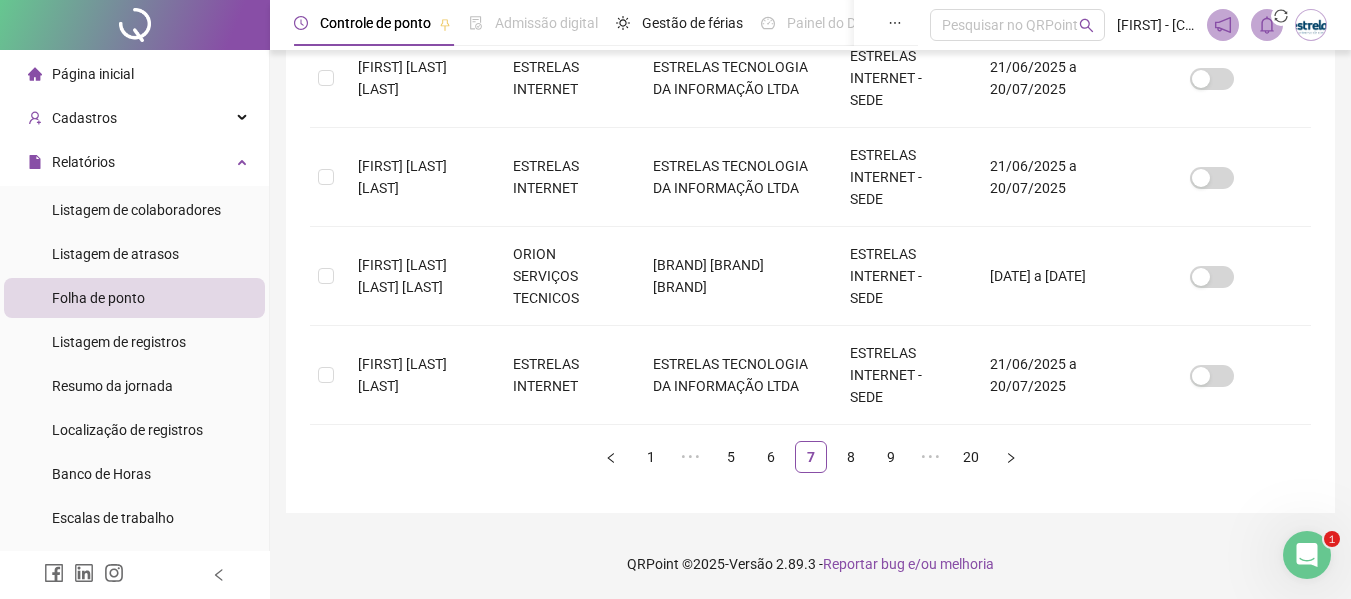 scroll, scrollTop: 110, scrollLeft: 0, axis: vertical 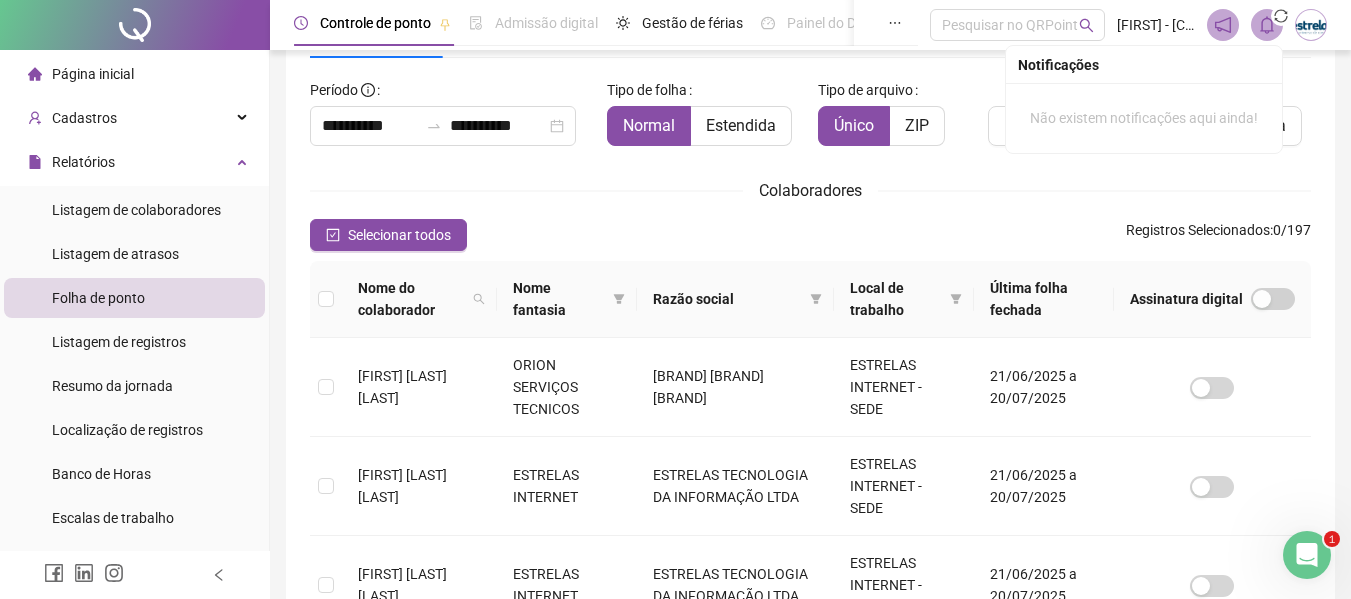 click at bounding box center [326, 299] 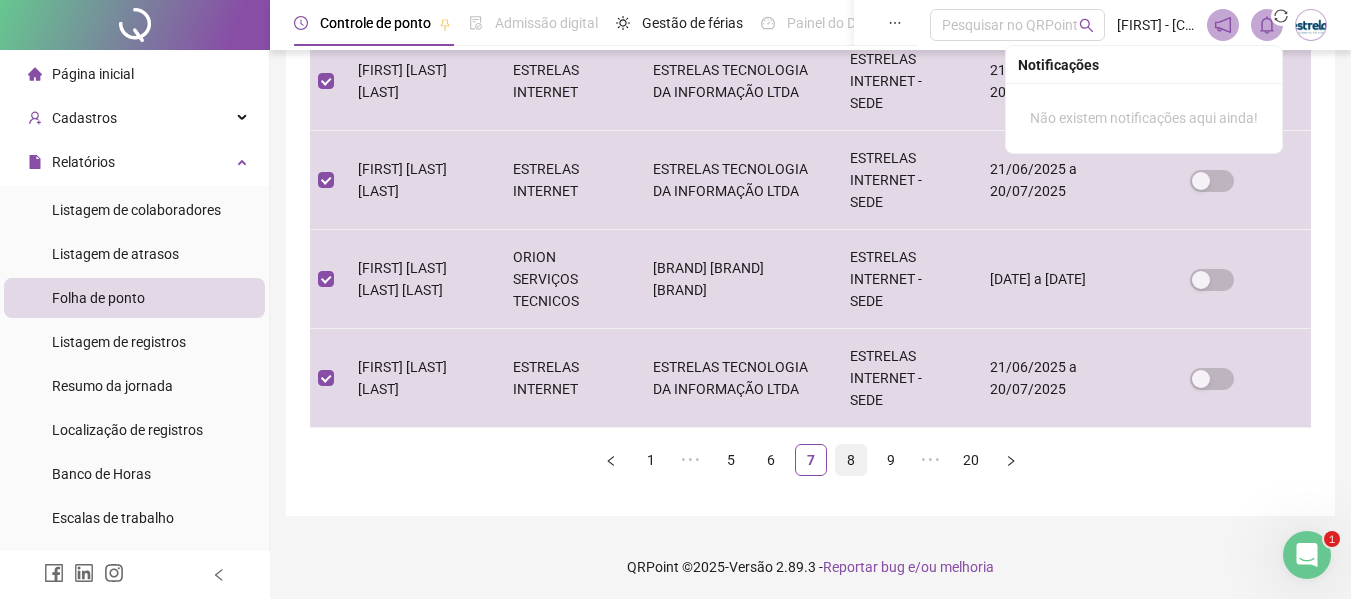 click on "8" at bounding box center [851, 460] 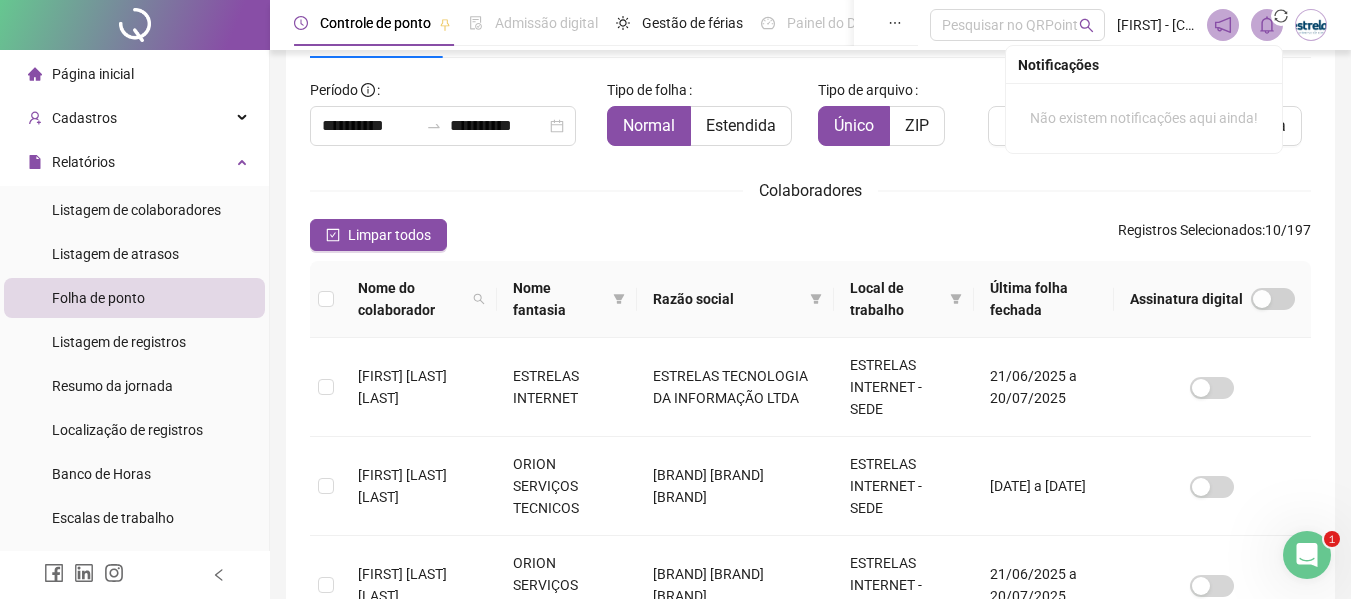 click at bounding box center (326, 299) 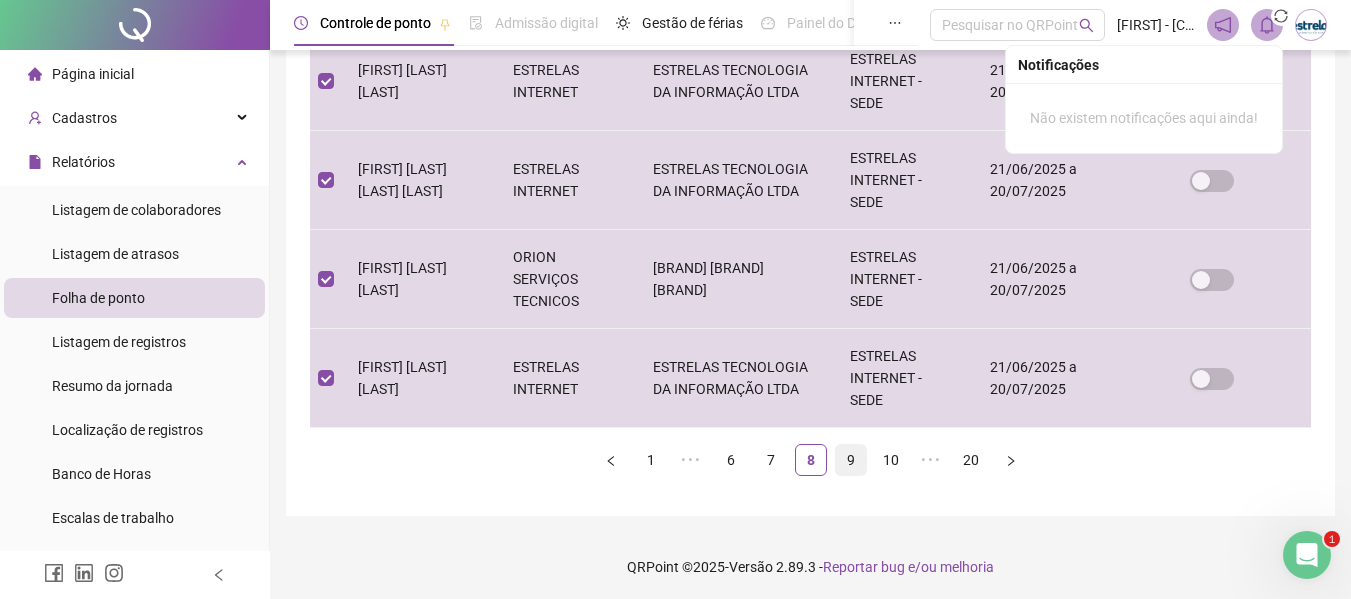 click on "9" at bounding box center (851, 460) 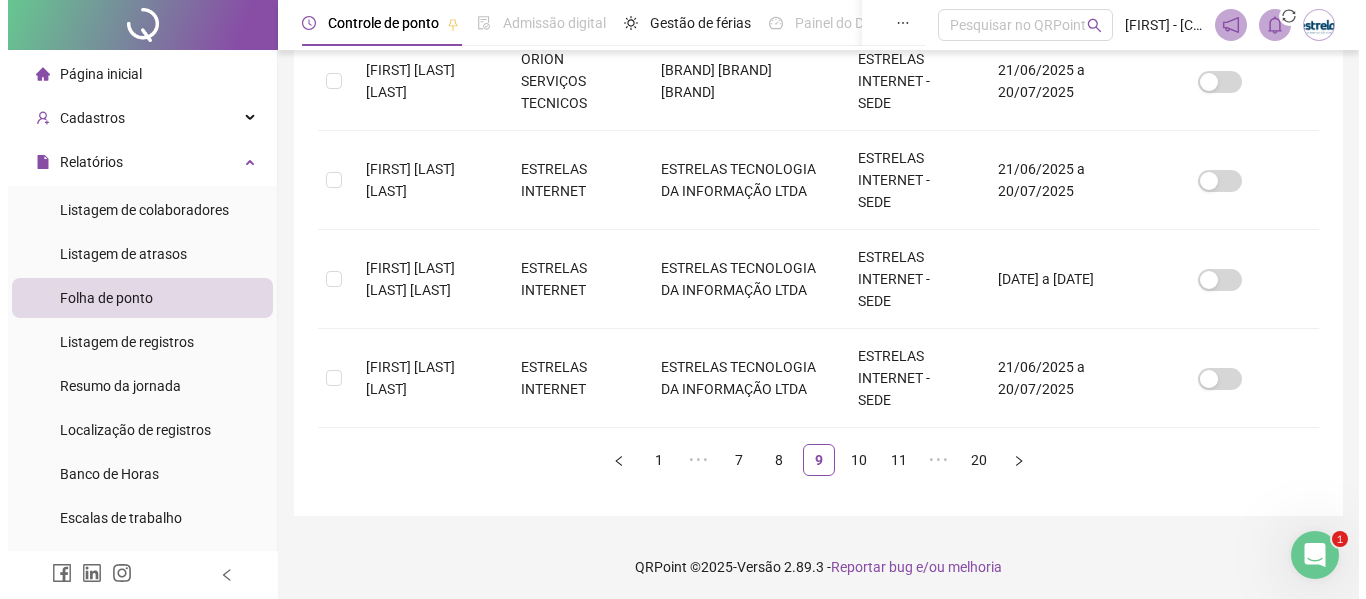 scroll, scrollTop: 110, scrollLeft: 0, axis: vertical 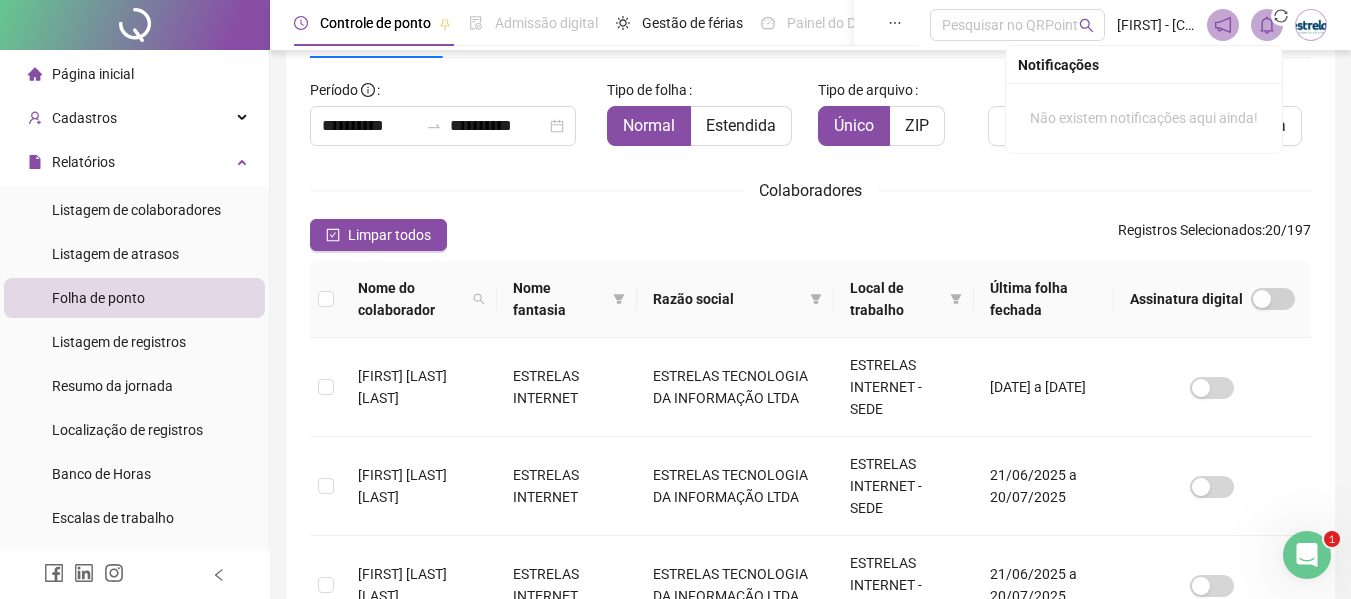 click at bounding box center [326, 299] 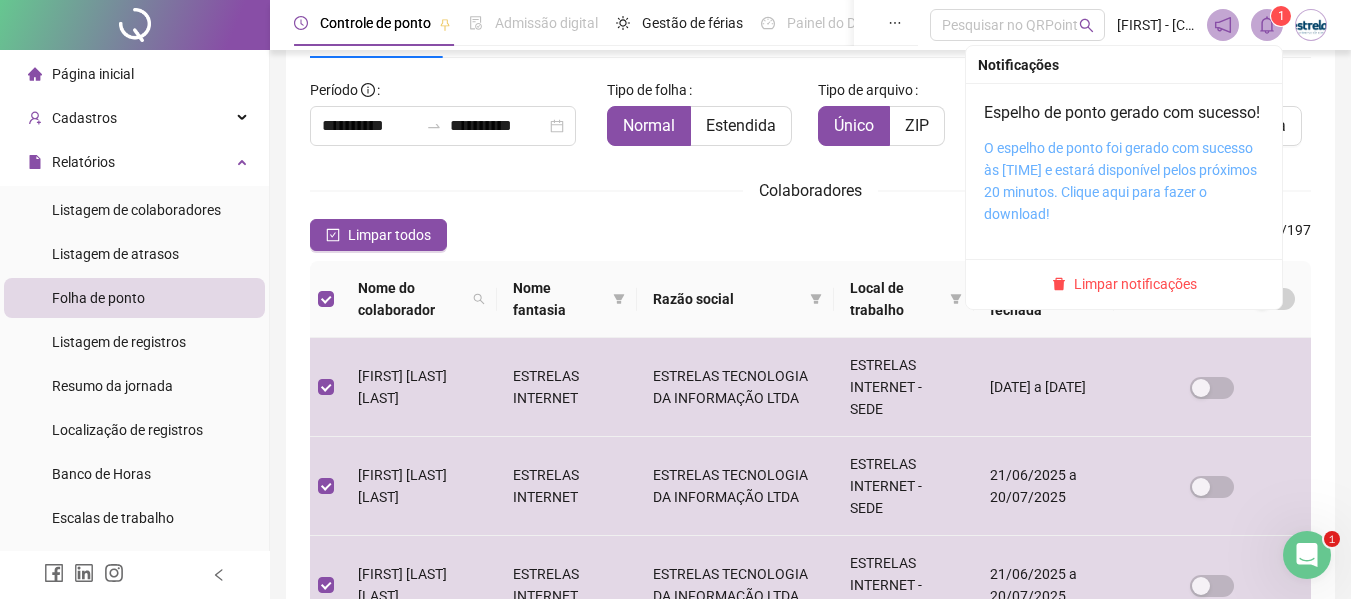 click on "O espelho de ponto foi gerado com sucesso às [TIME] e estará disponível pelos próximos 20 minutos.
Clique aqui para fazer o download!" at bounding box center [1120, 181] 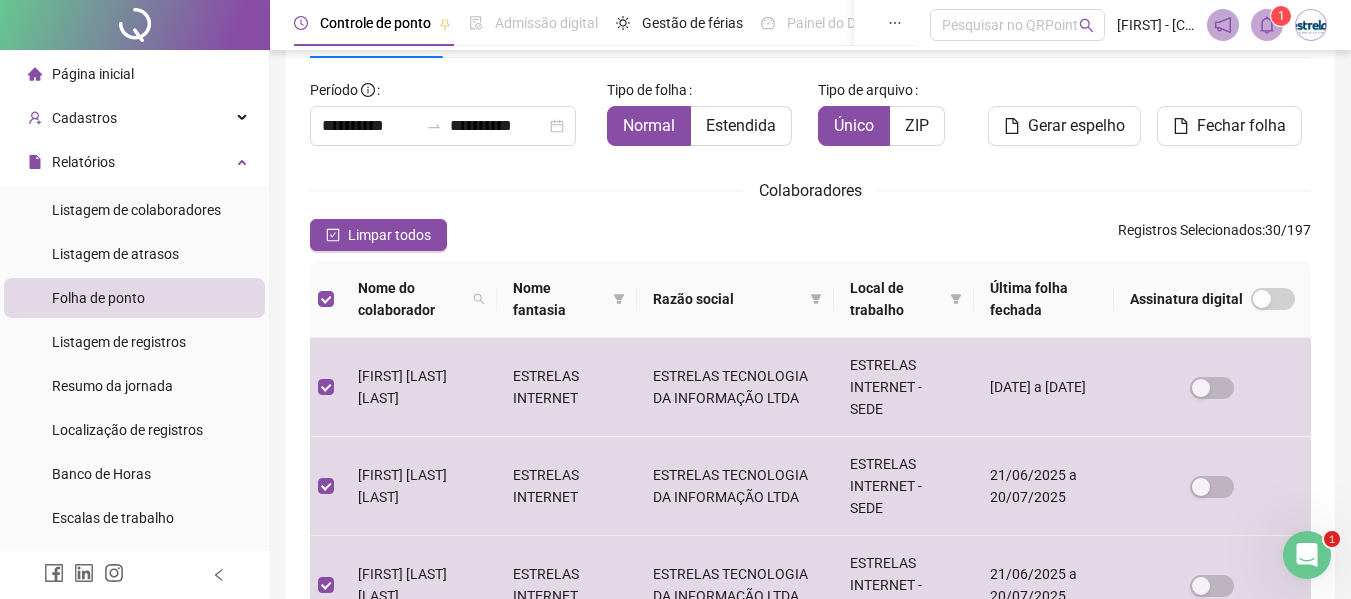 click on "1" at bounding box center (1281, 16) 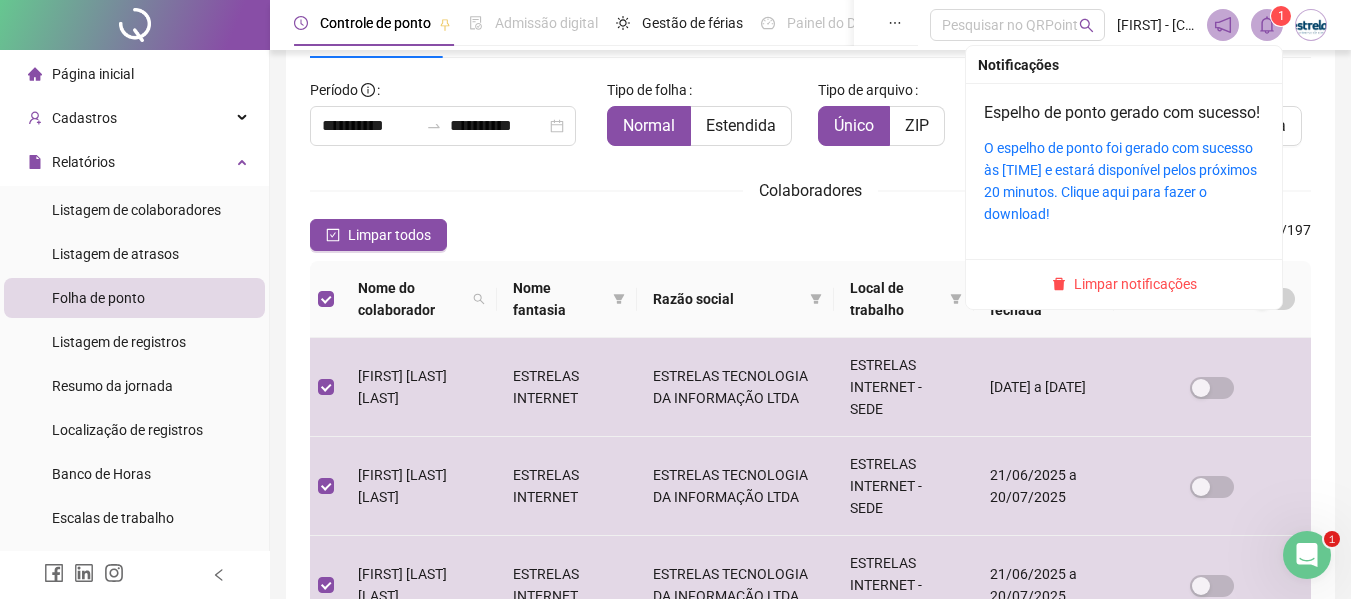 click on "Limpar notificações" at bounding box center [1124, 284] 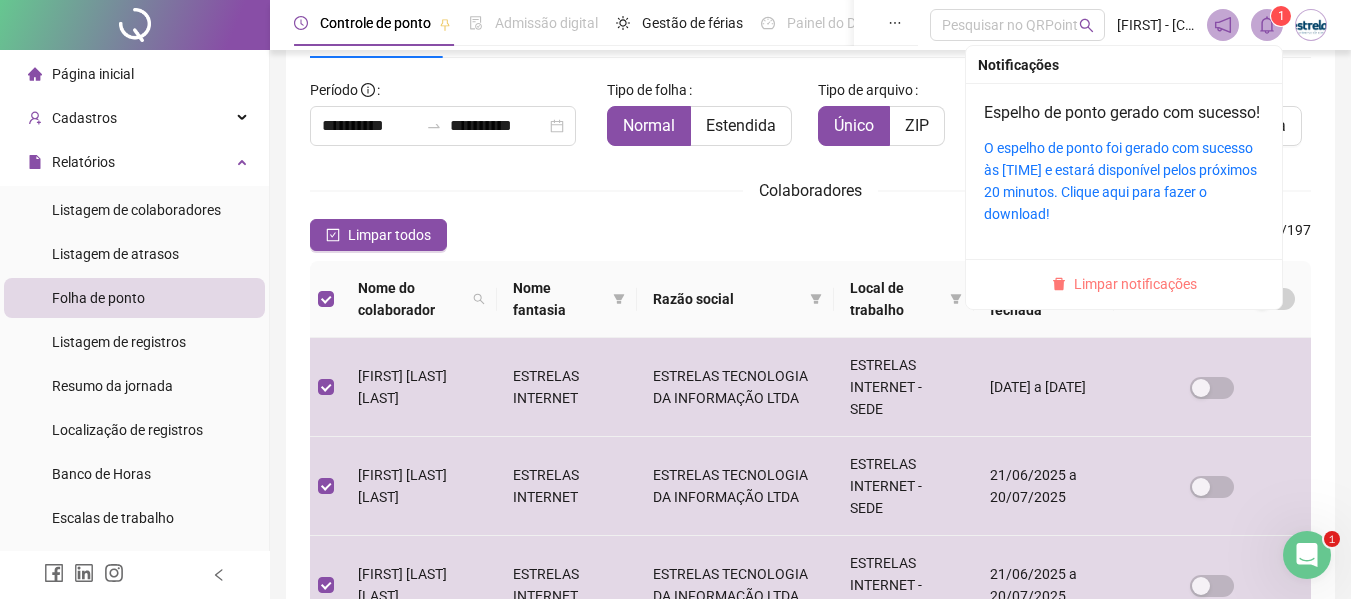 click on "Limpar notificações" at bounding box center (1135, 284) 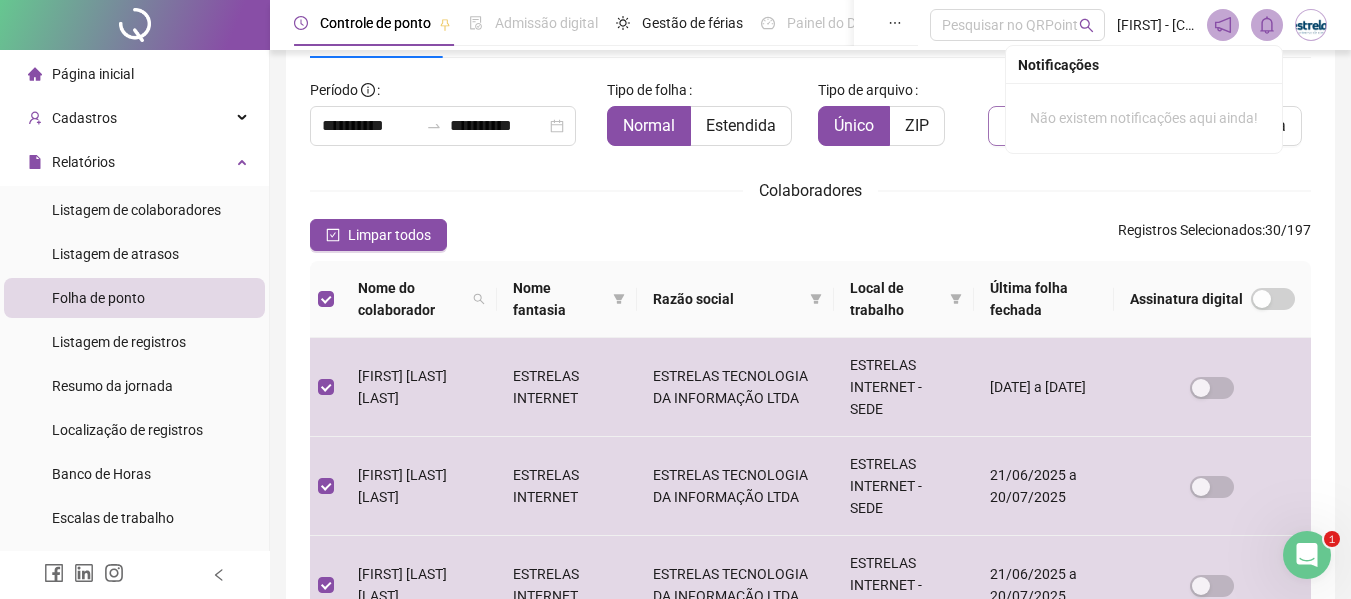 click on "Gerar espelho" at bounding box center (1064, 126) 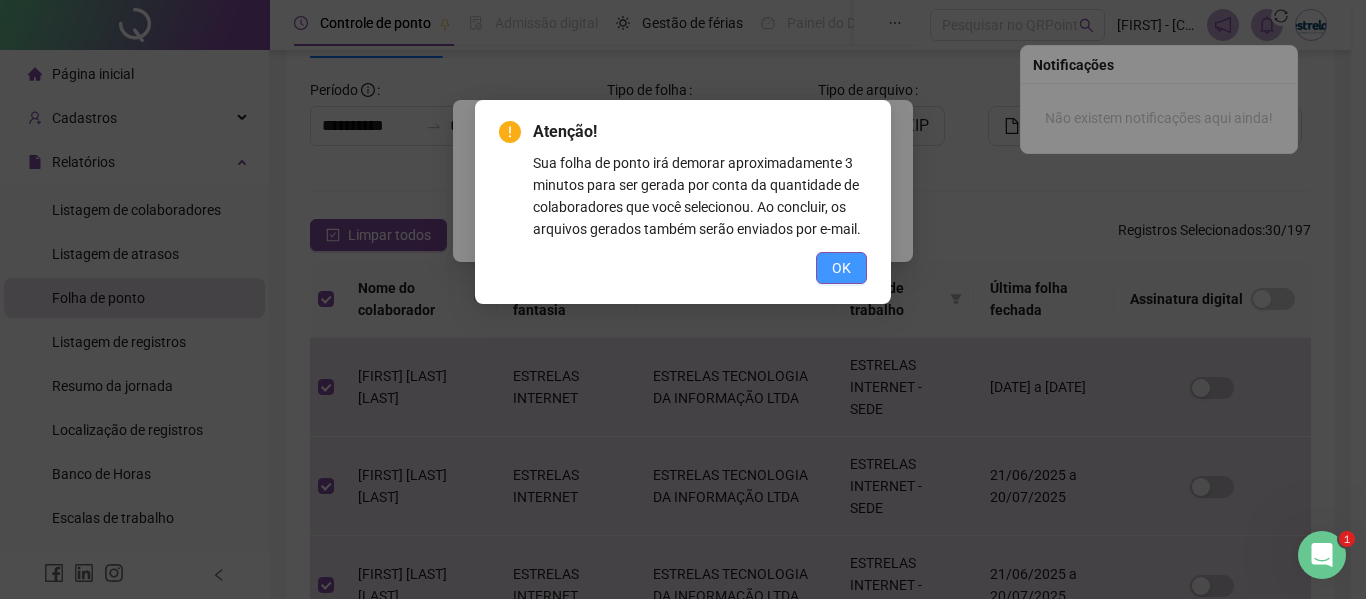 click on "OK" at bounding box center (841, 268) 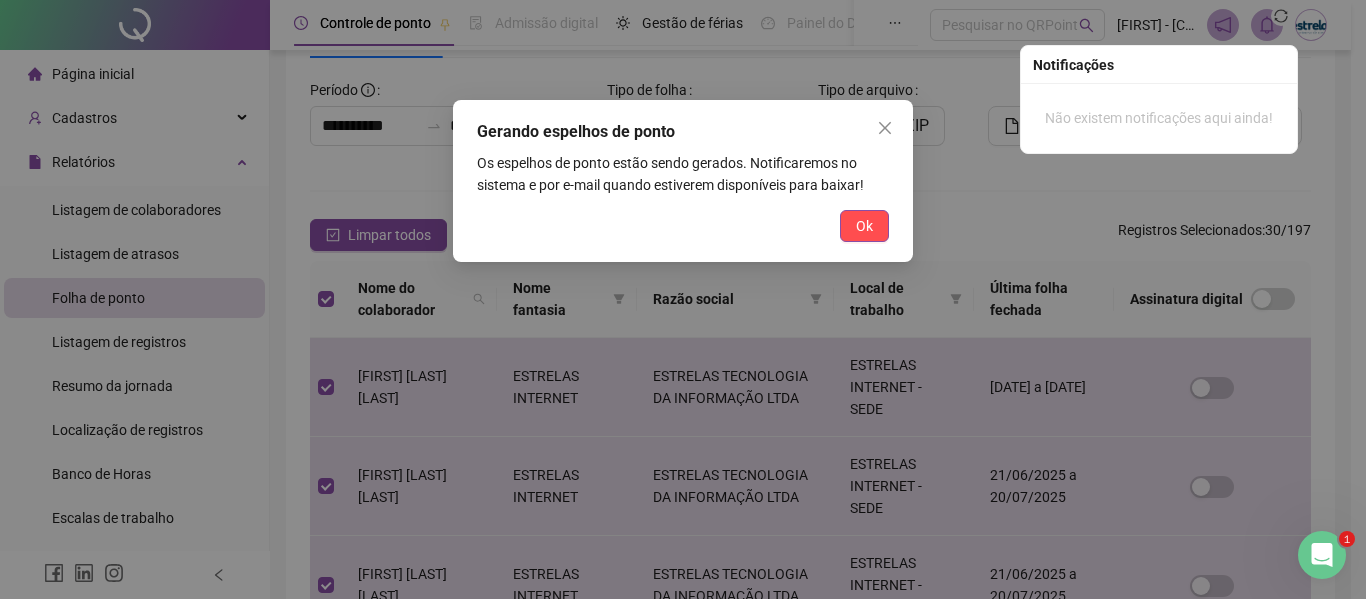 drag, startPoint x: 856, startPoint y: 213, endPoint x: 964, endPoint y: 286, distance: 130.35721 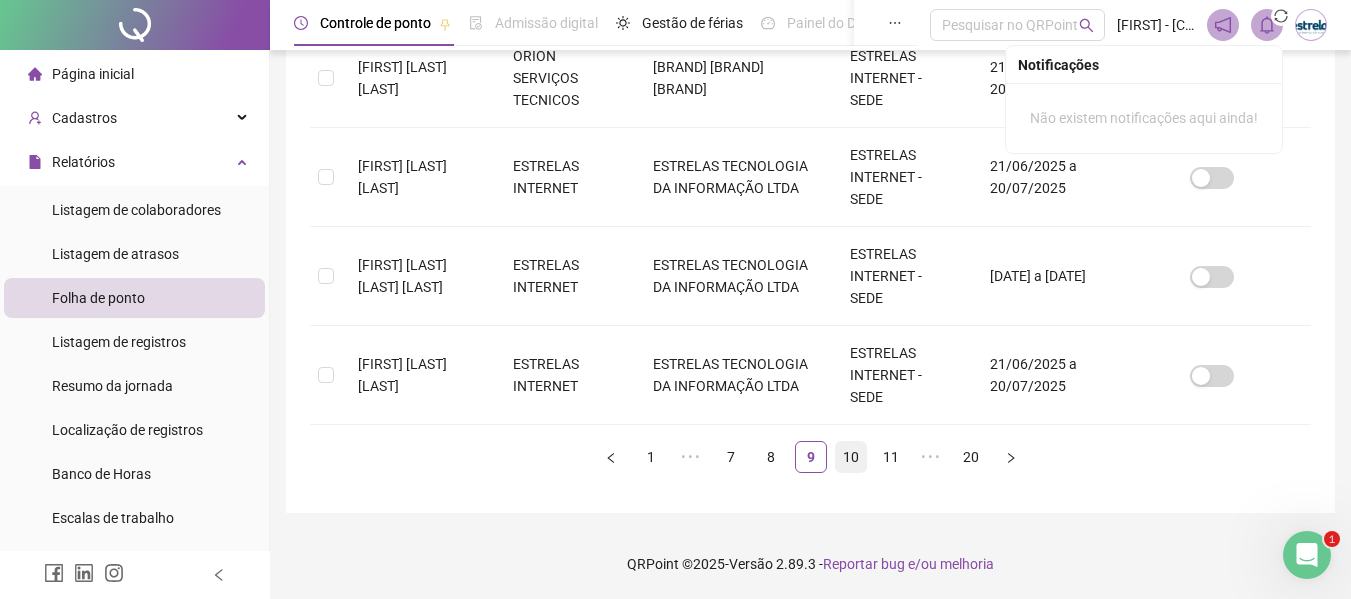 click on "10" at bounding box center (851, 457) 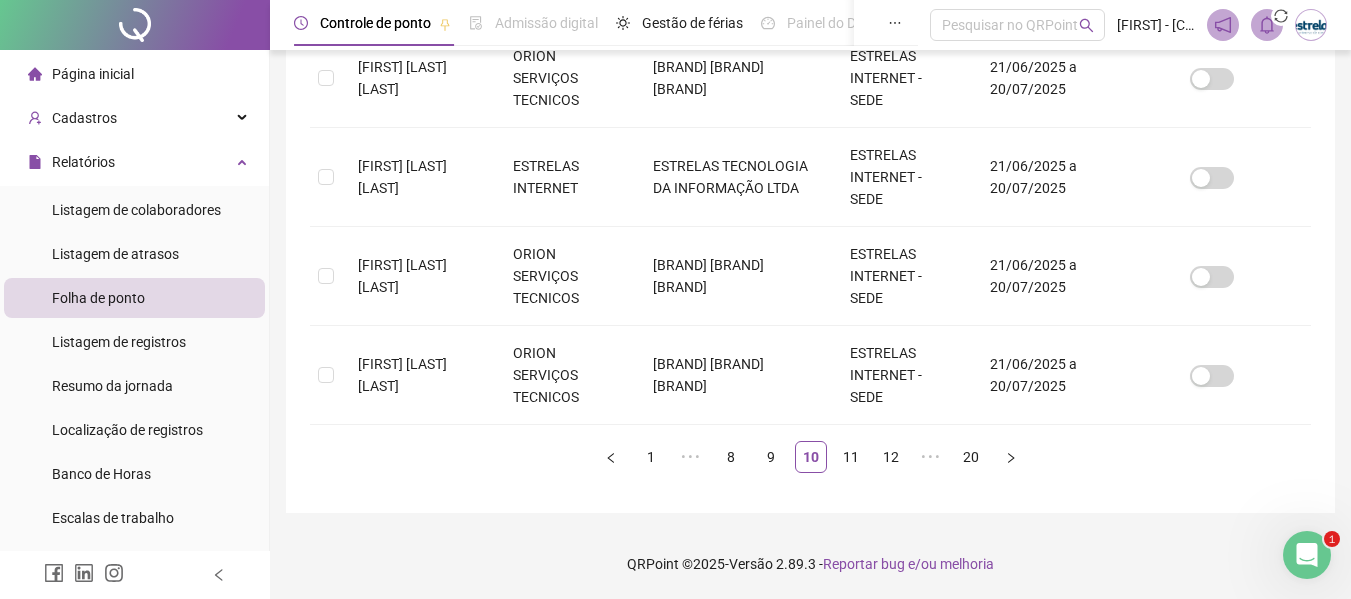 scroll, scrollTop: 110, scrollLeft: 0, axis: vertical 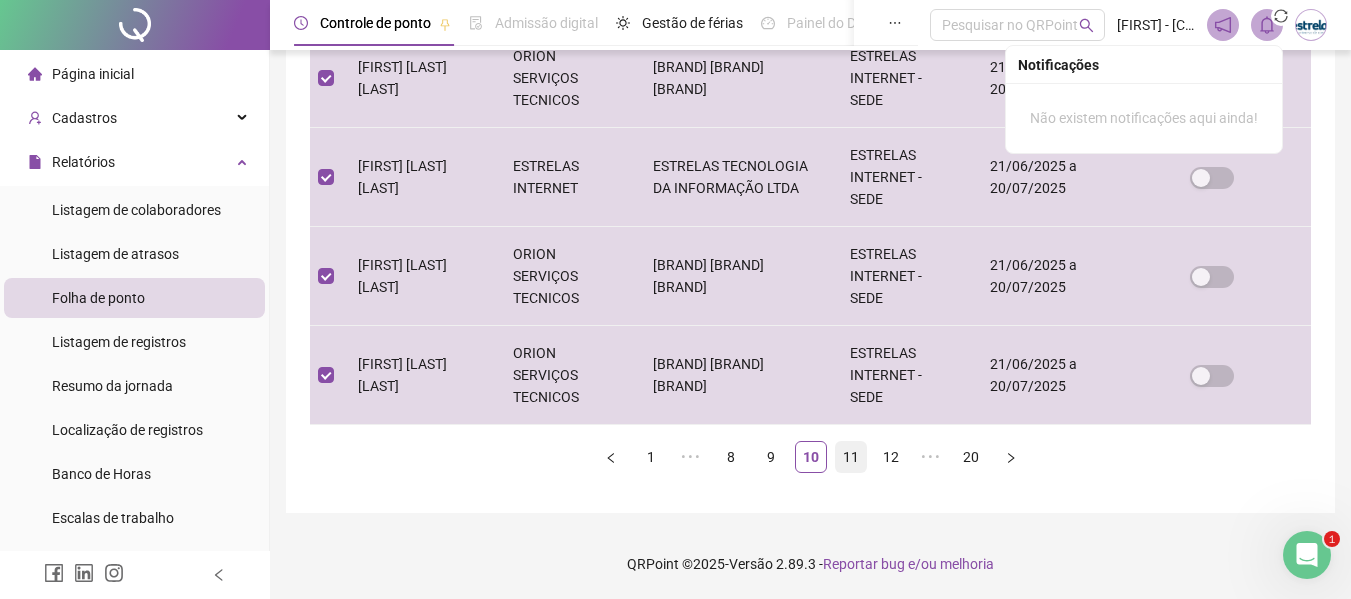 click on "11" at bounding box center (851, 457) 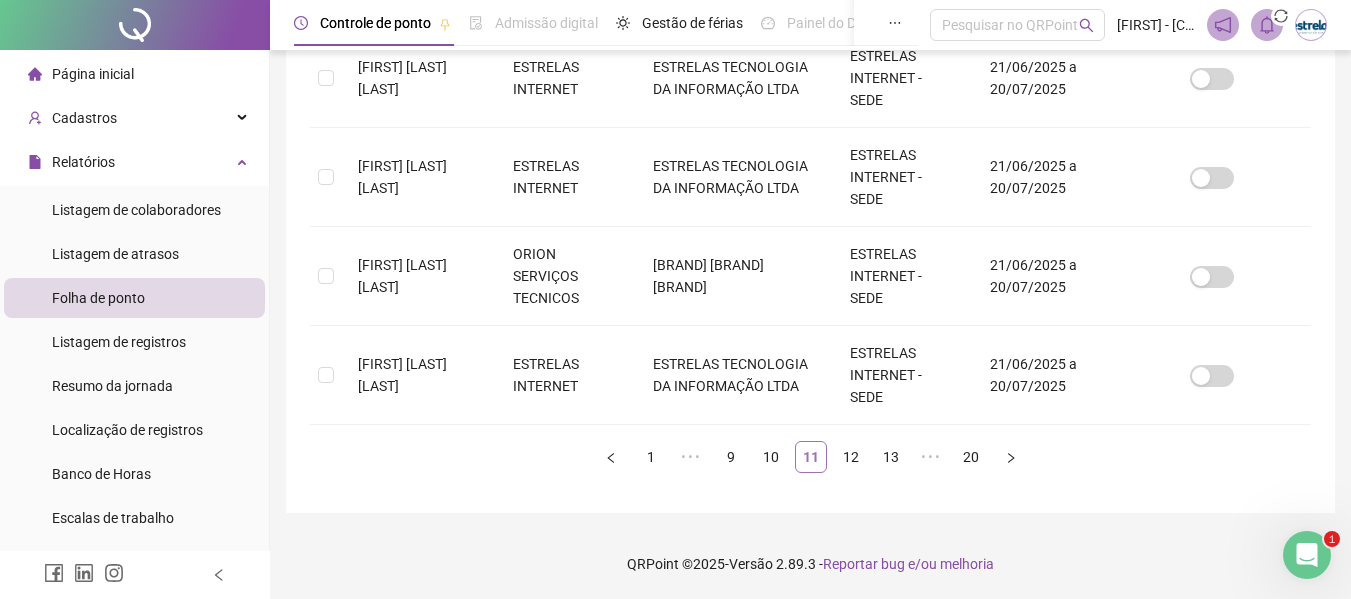 scroll, scrollTop: 110, scrollLeft: 0, axis: vertical 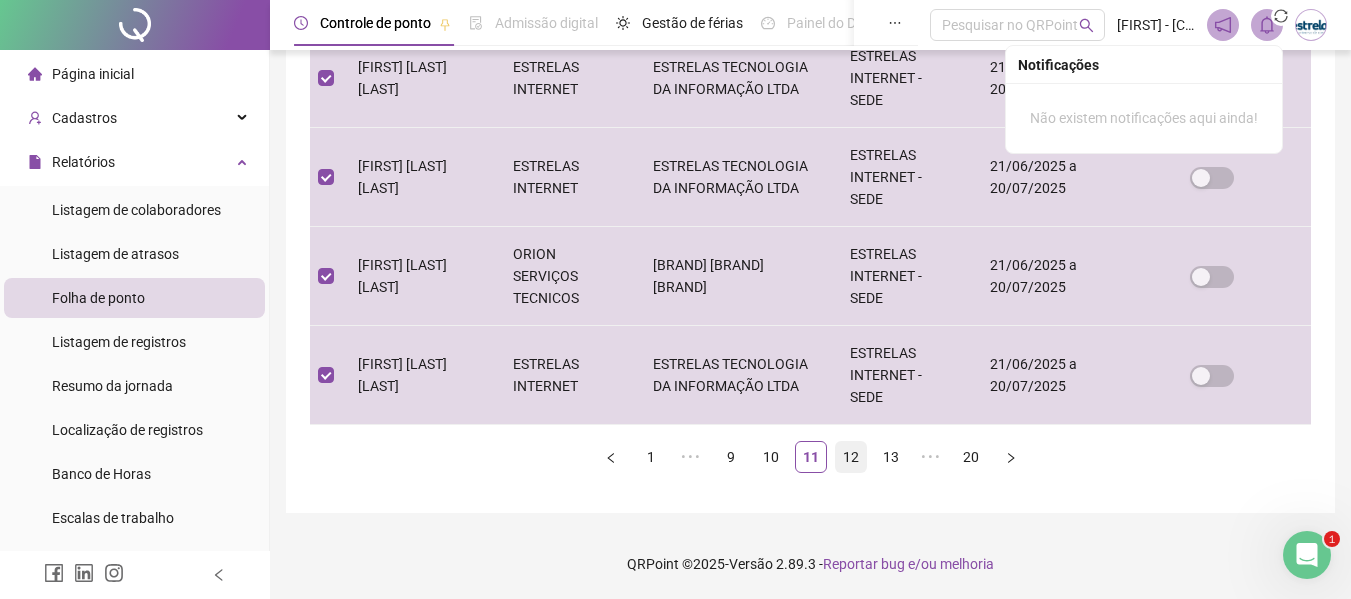 click on "12" at bounding box center (851, 457) 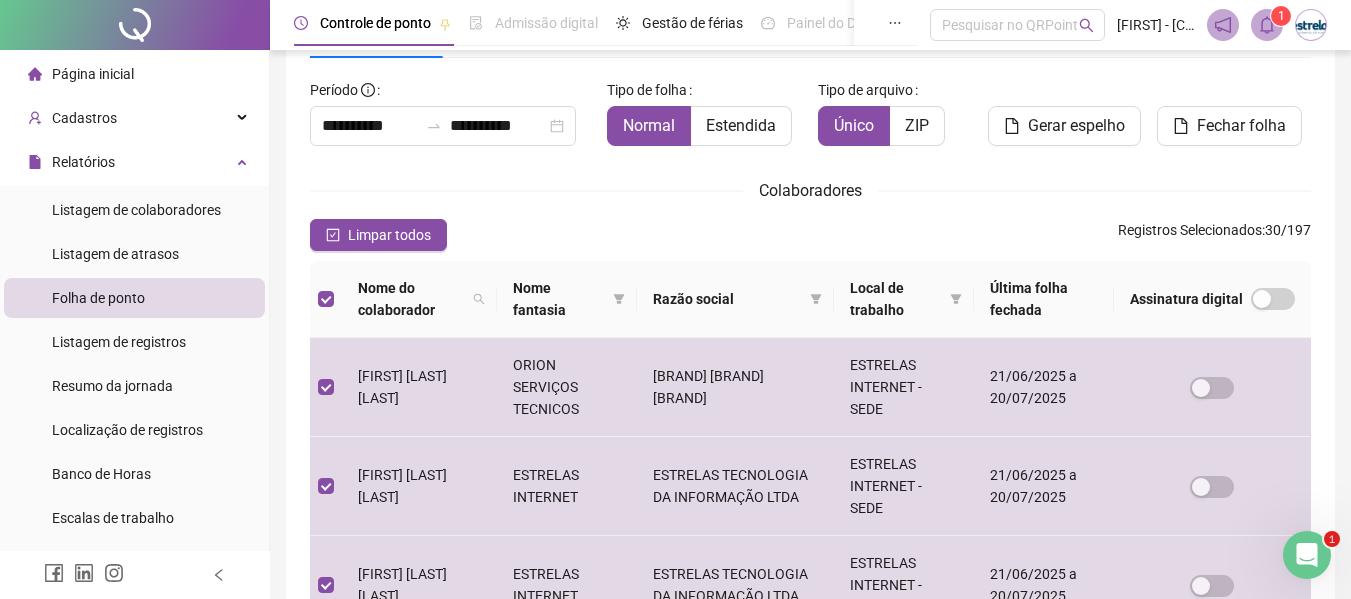 click 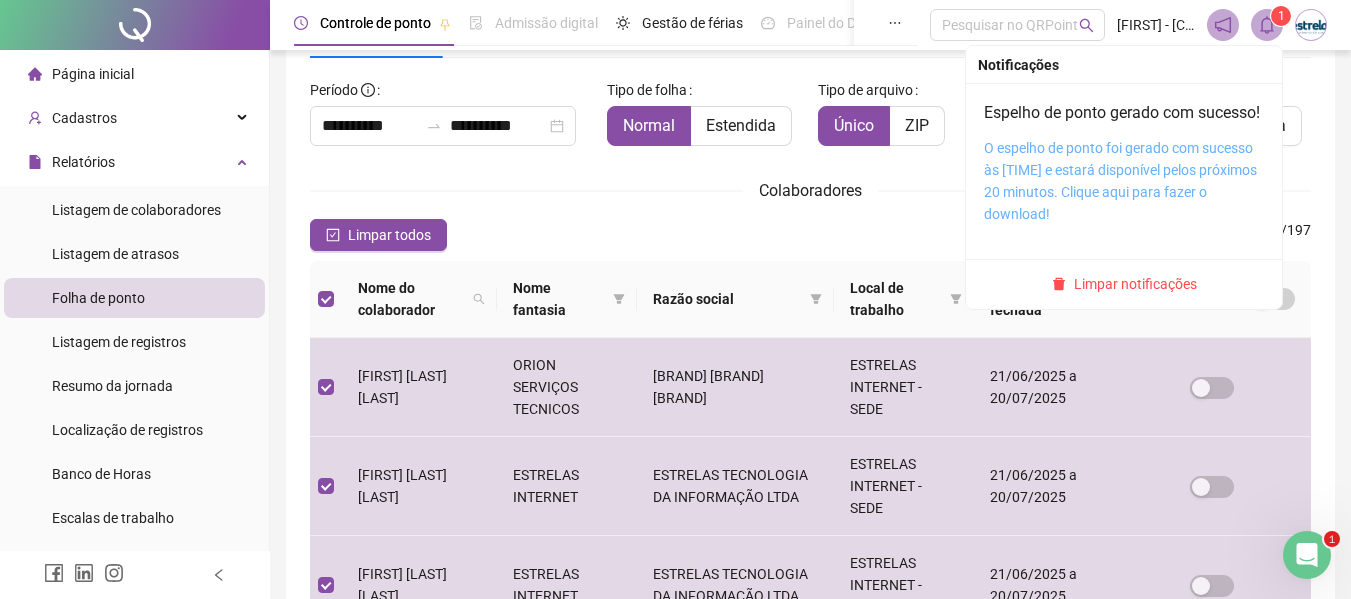 click on "O espelho de ponto foi gerado com sucesso às [TIME] e estará disponível pelos próximos 20 minutos.
Clique aqui para fazer o download!" at bounding box center (1120, 181) 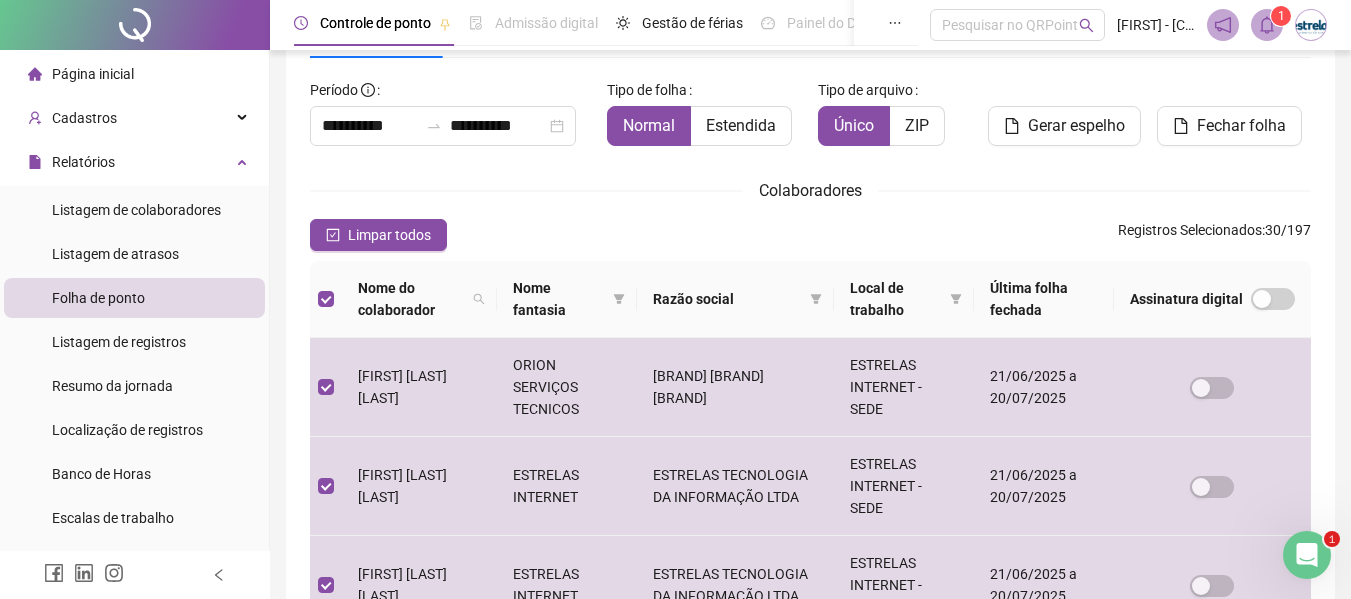 click on "Fechar folha" at bounding box center (1234, 118) 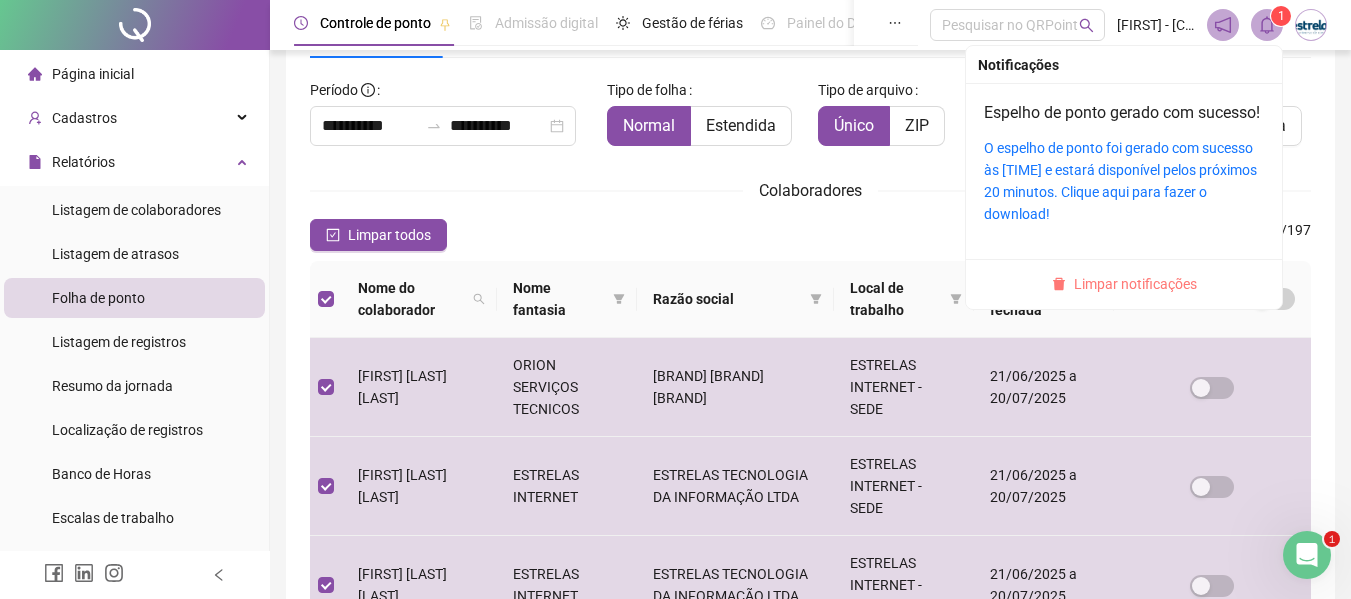 click on "Limpar notificações" at bounding box center (1135, 284) 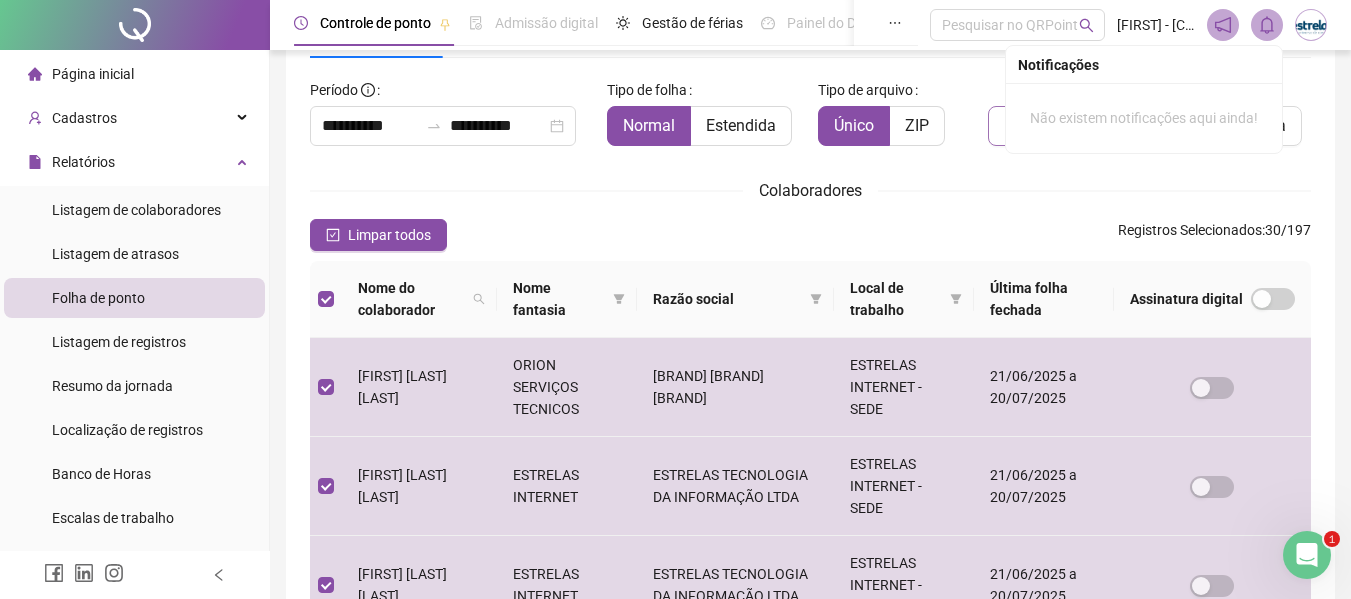click 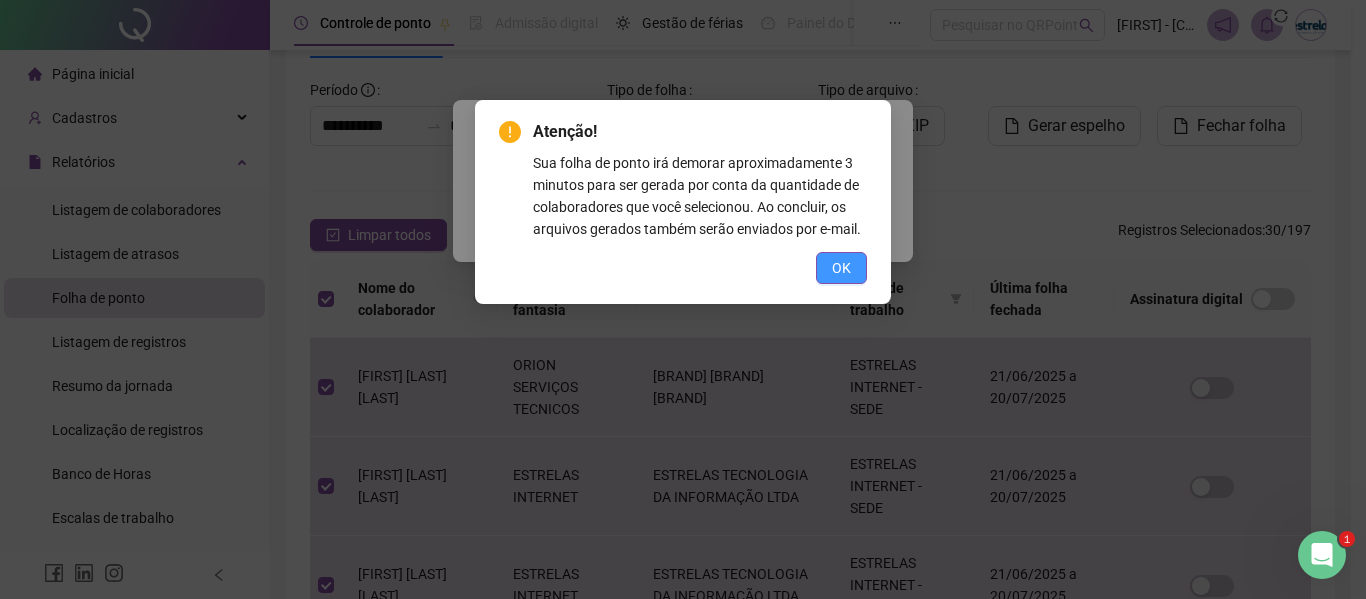 click on "OK" at bounding box center [841, 268] 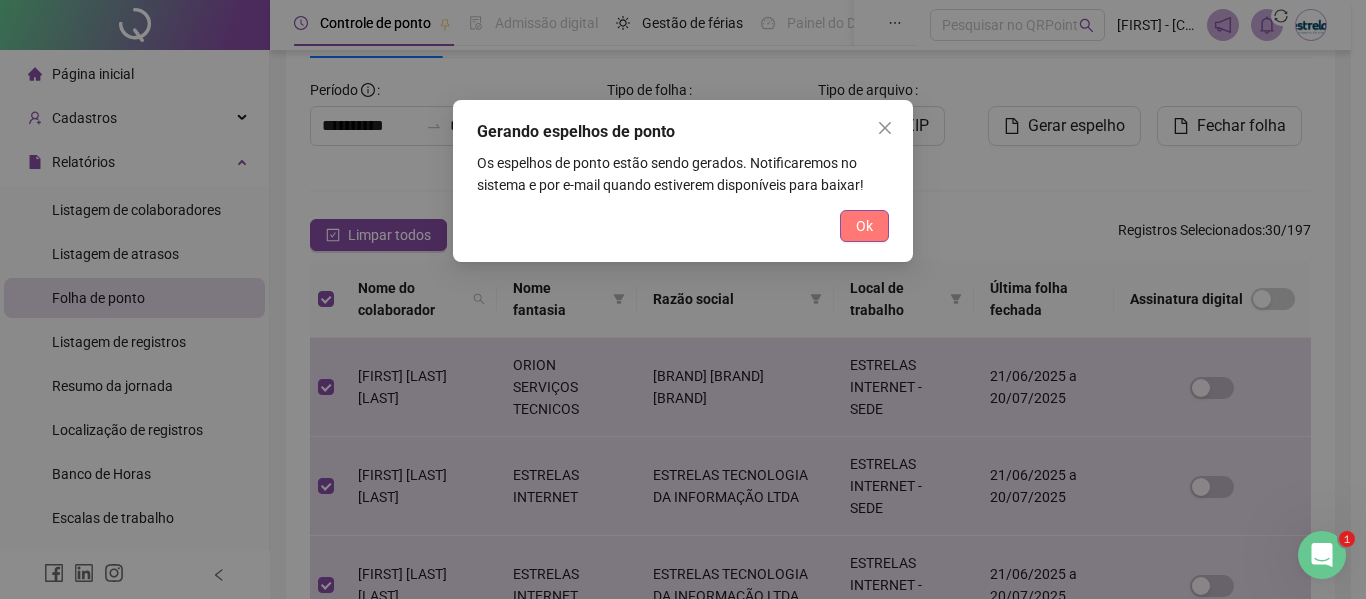 click on "Ok" at bounding box center [864, 226] 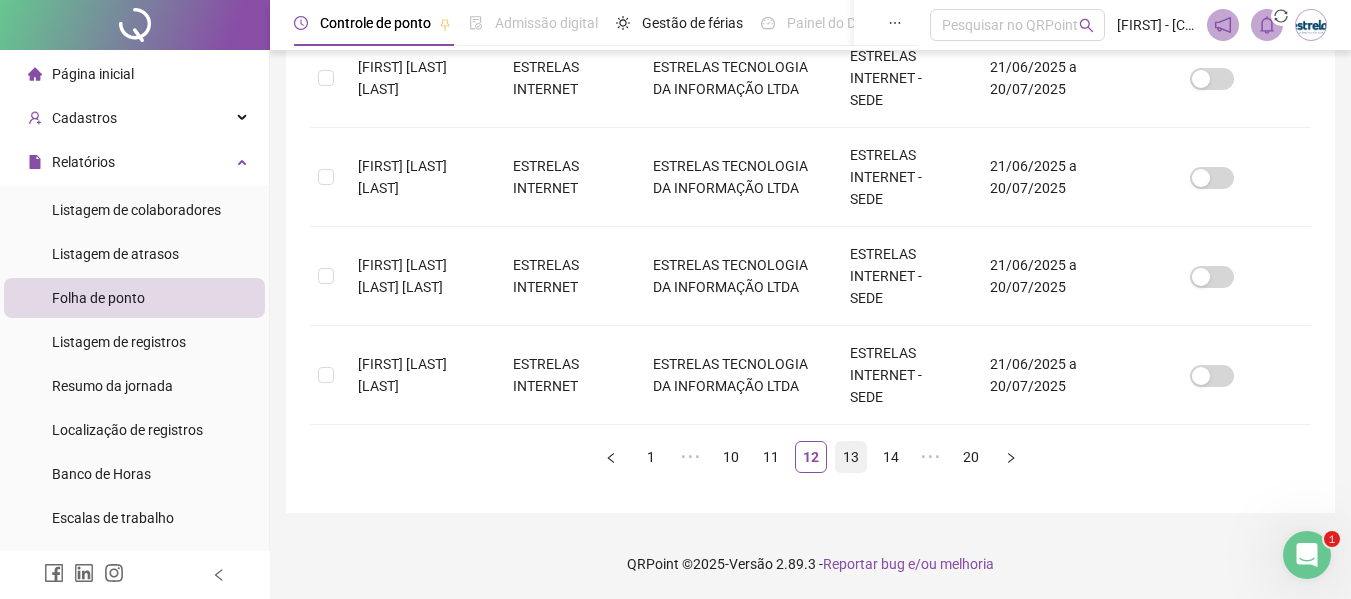 click on "13" at bounding box center [851, 457] 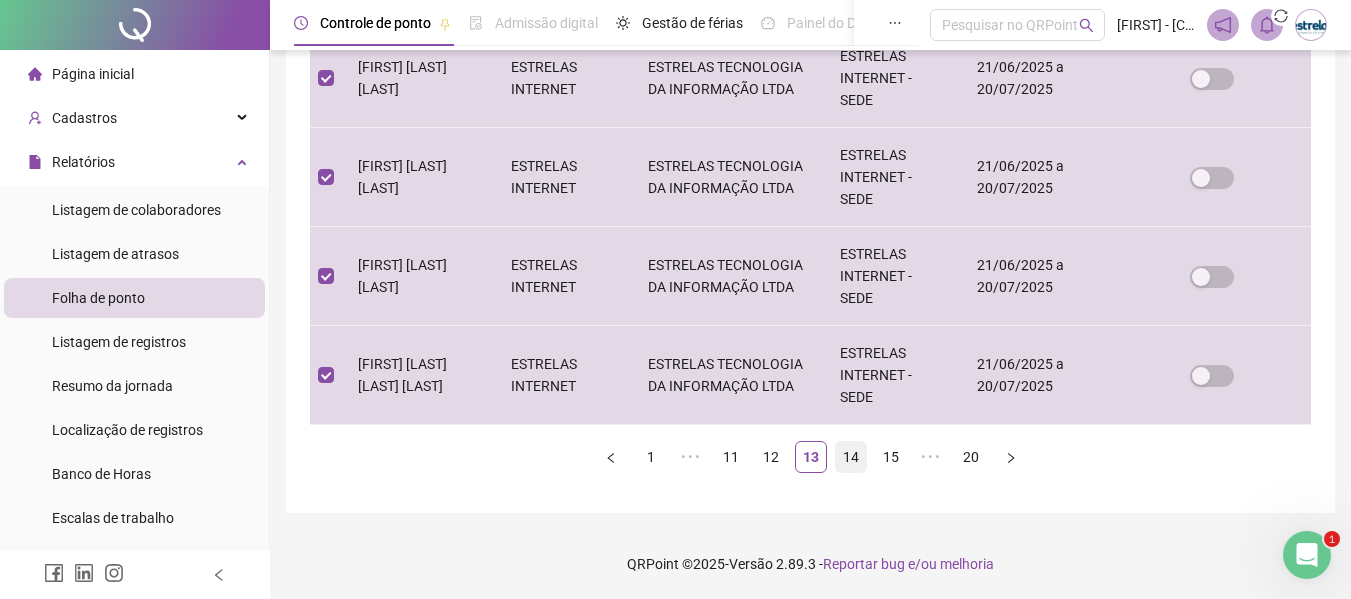 click on "14" at bounding box center (851, 457) 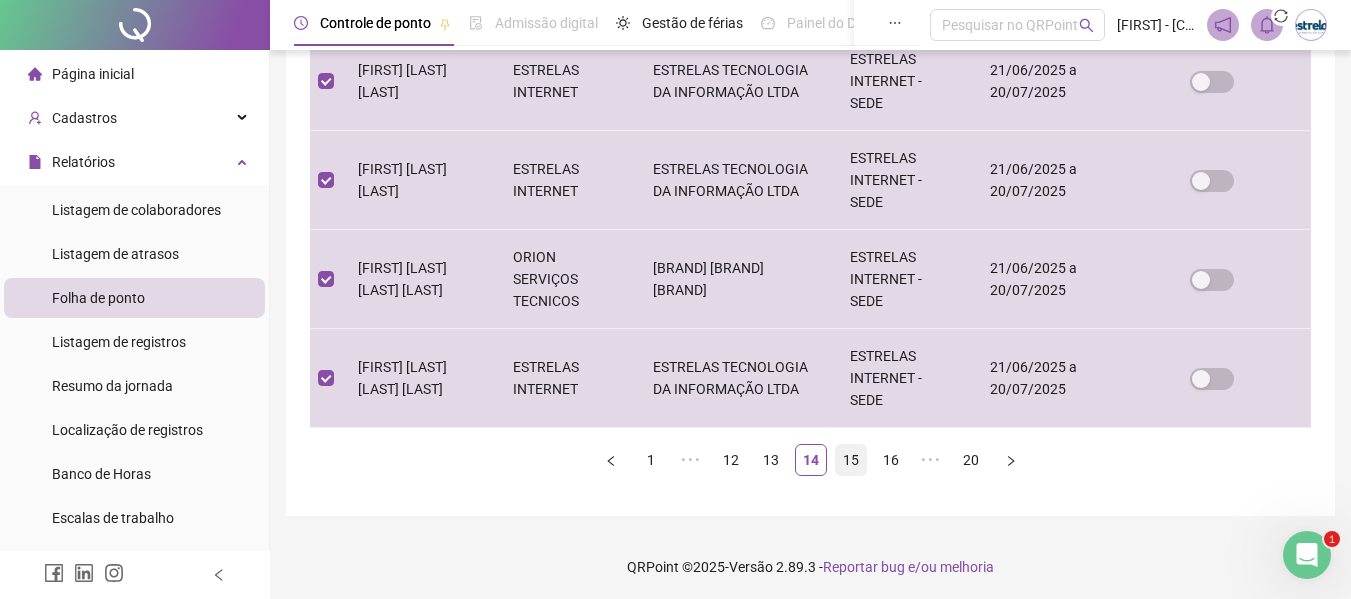 click on "15" at bounding box center [851, 460] 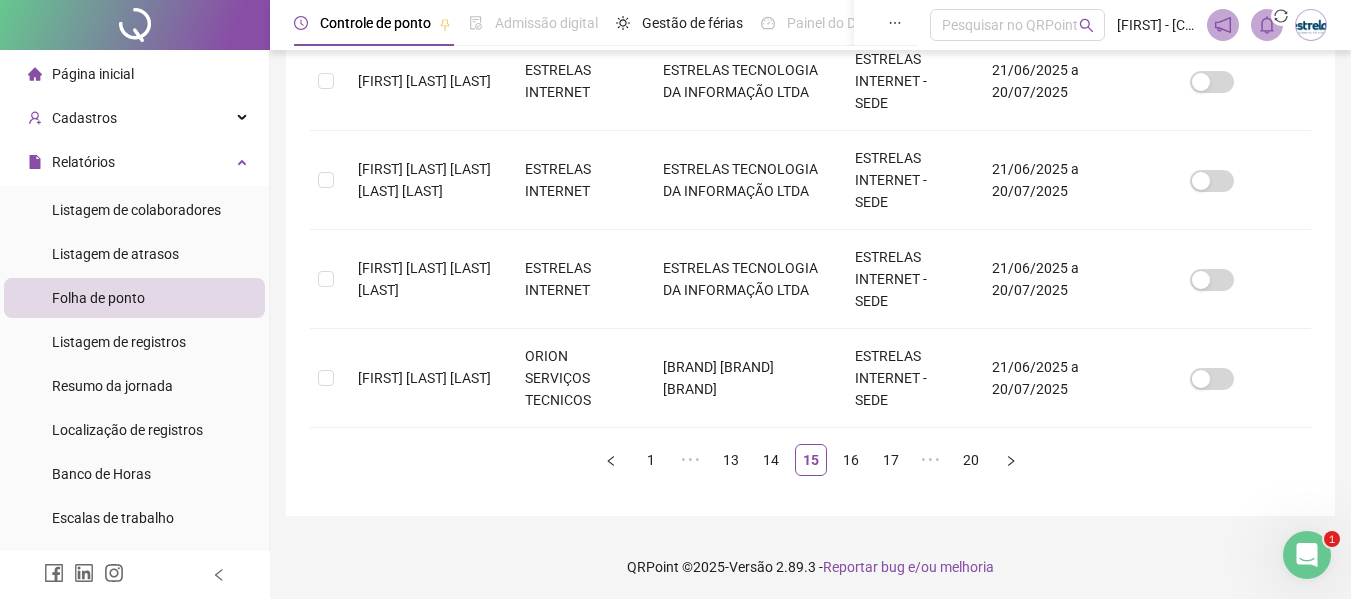 scroll, scrollTop: 110, scrollLeft: 0, axis: vertical 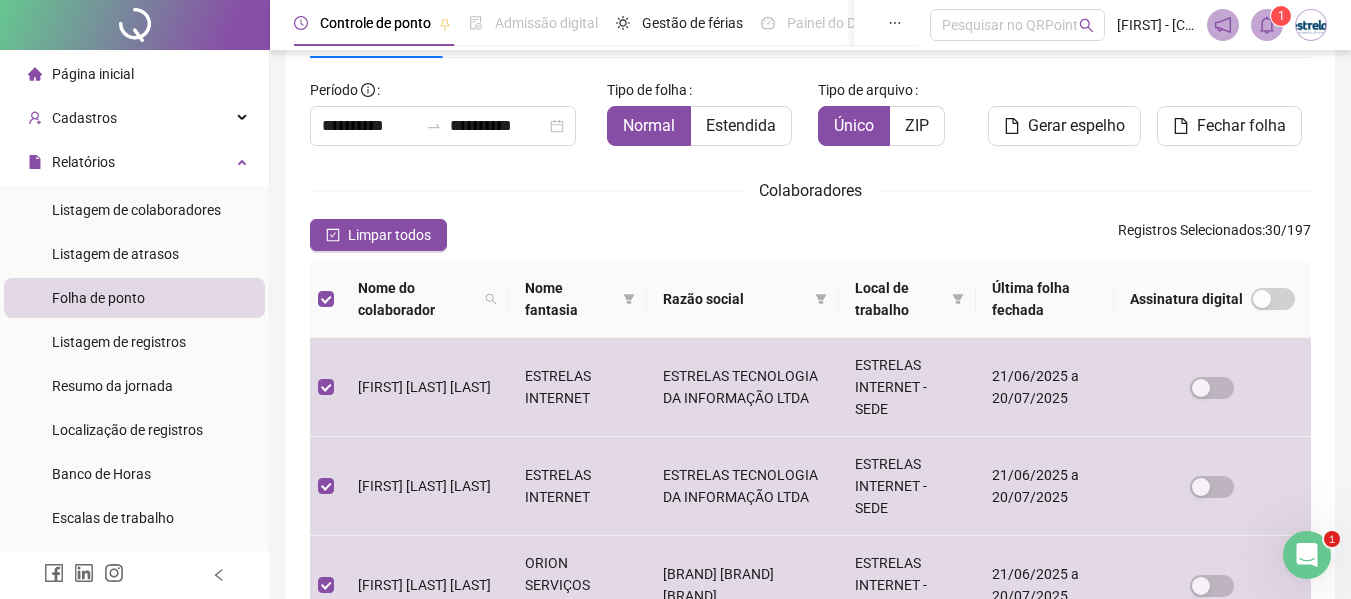click 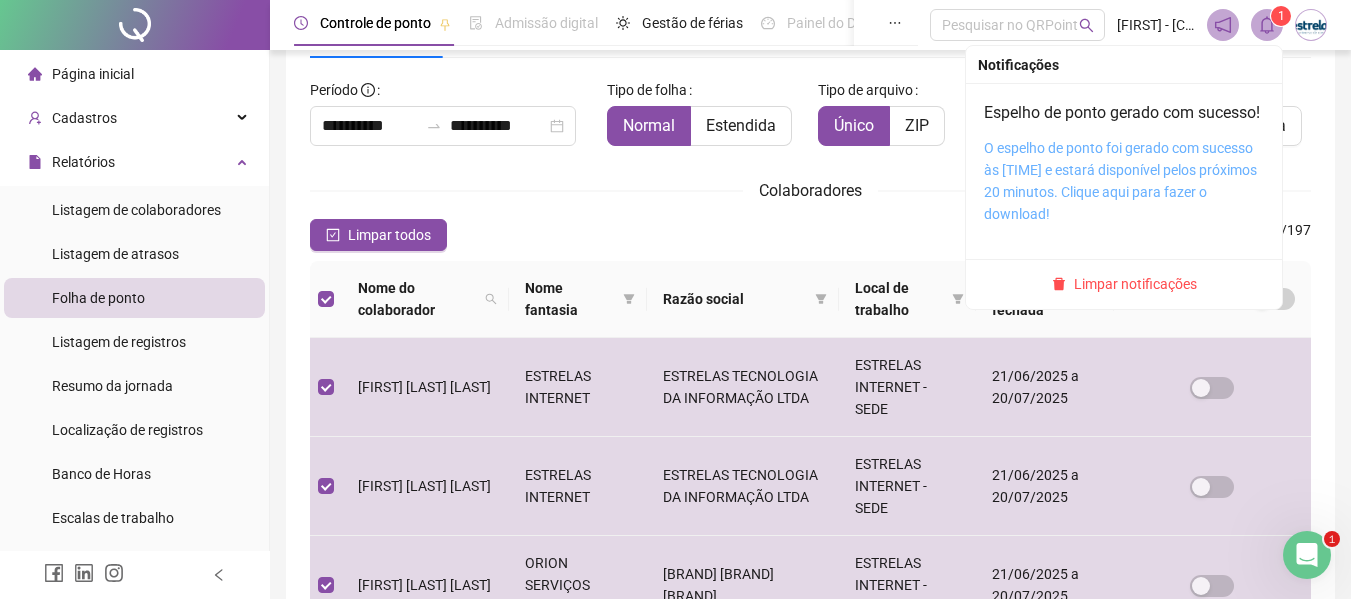 click on "O espelho de ponto foi gerado com sucesso às [TIME] e estará disponível pelos próximos 20 minutos.
Clique aqui para fazer o download!" at bounding box center [1120, 181] 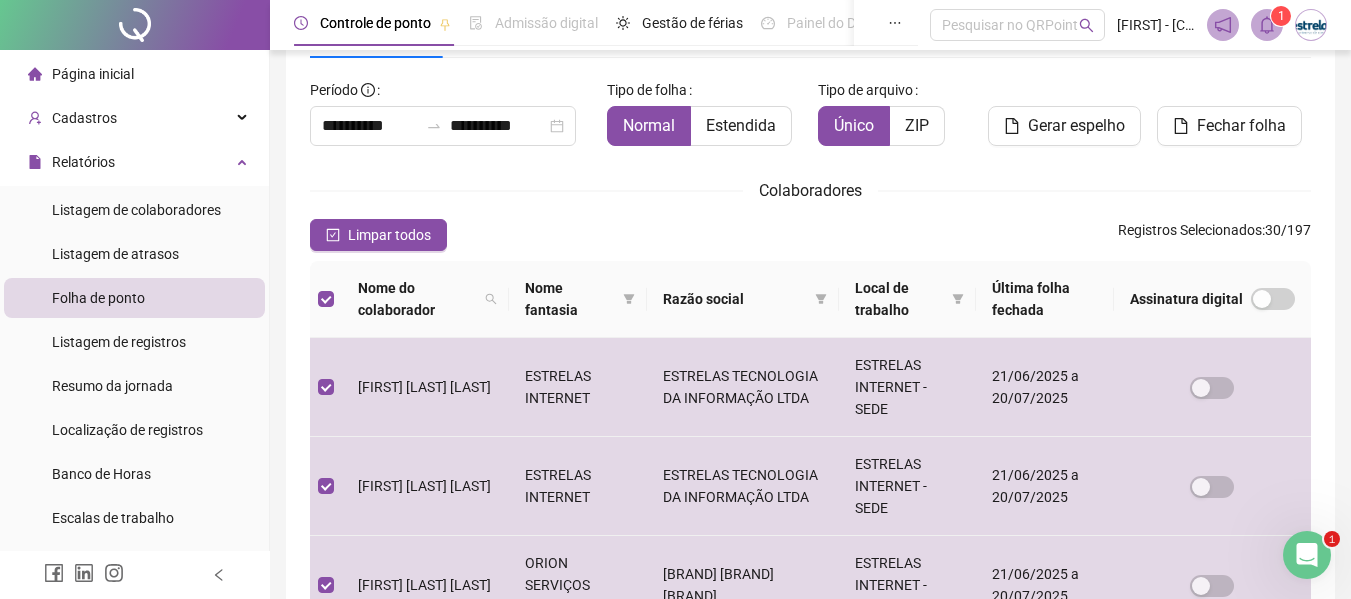click on "**********" at bounding box center (810, 686) 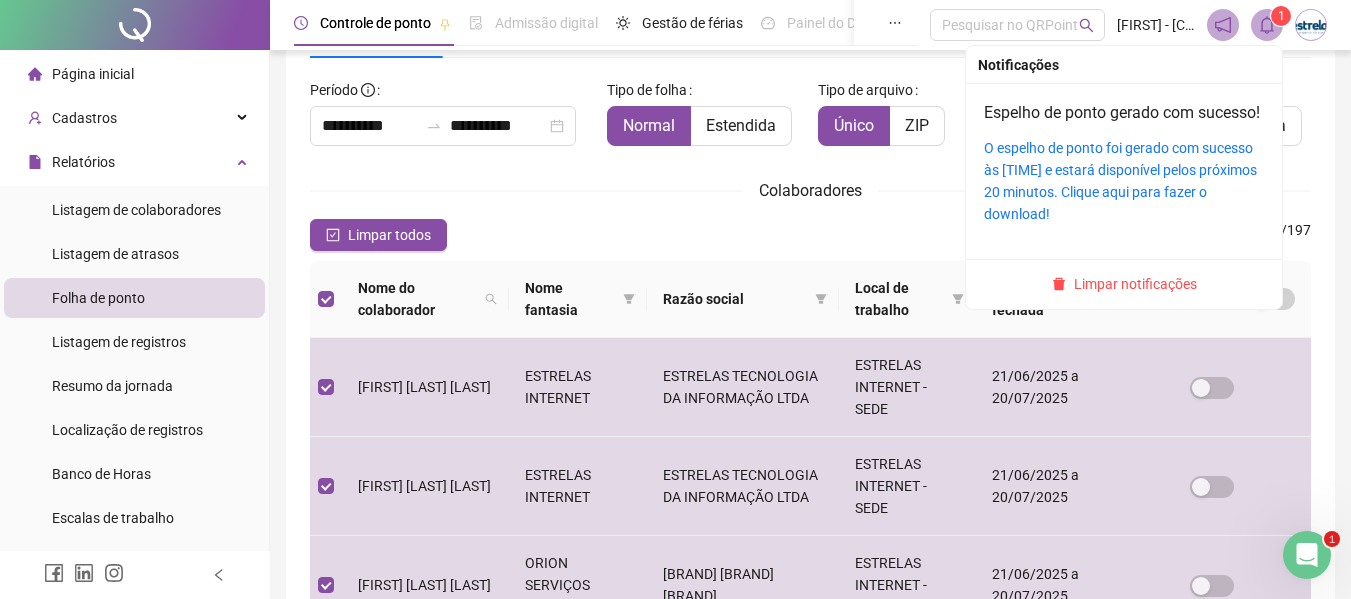 click on "Limpar notificações" at bounding box center (1135, 284) 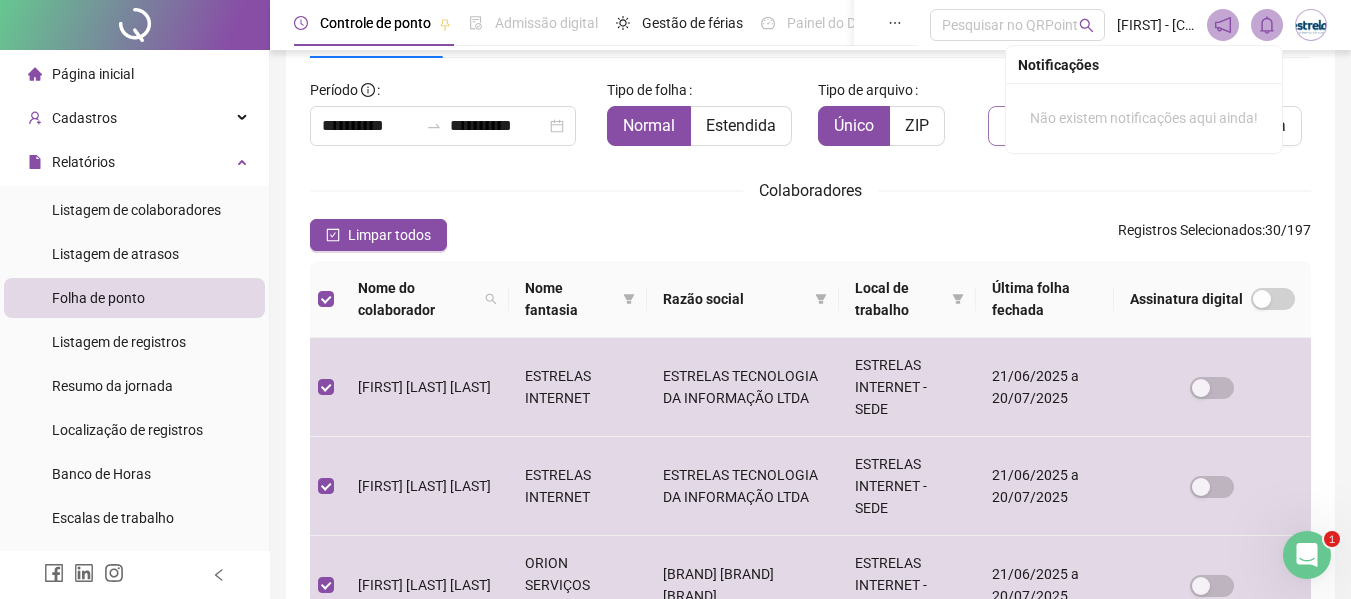 click on "Gerar espelho" at bounding box center [1064, 126] 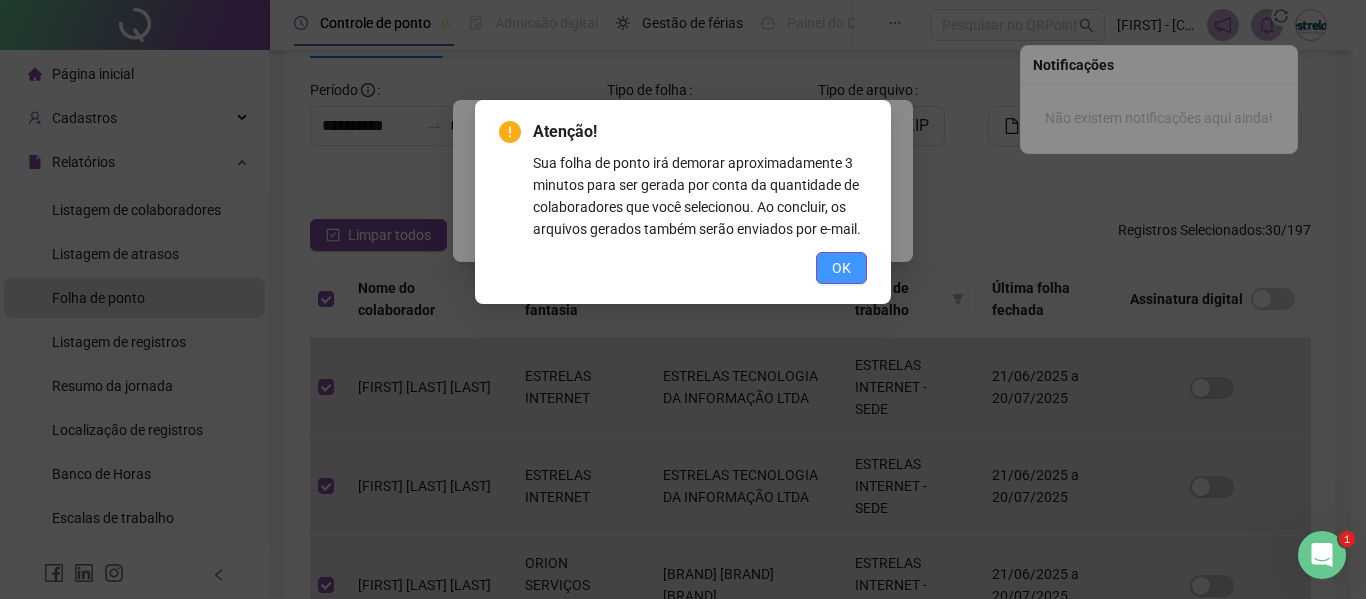 click on "OK" at bounding box center [841, 268] 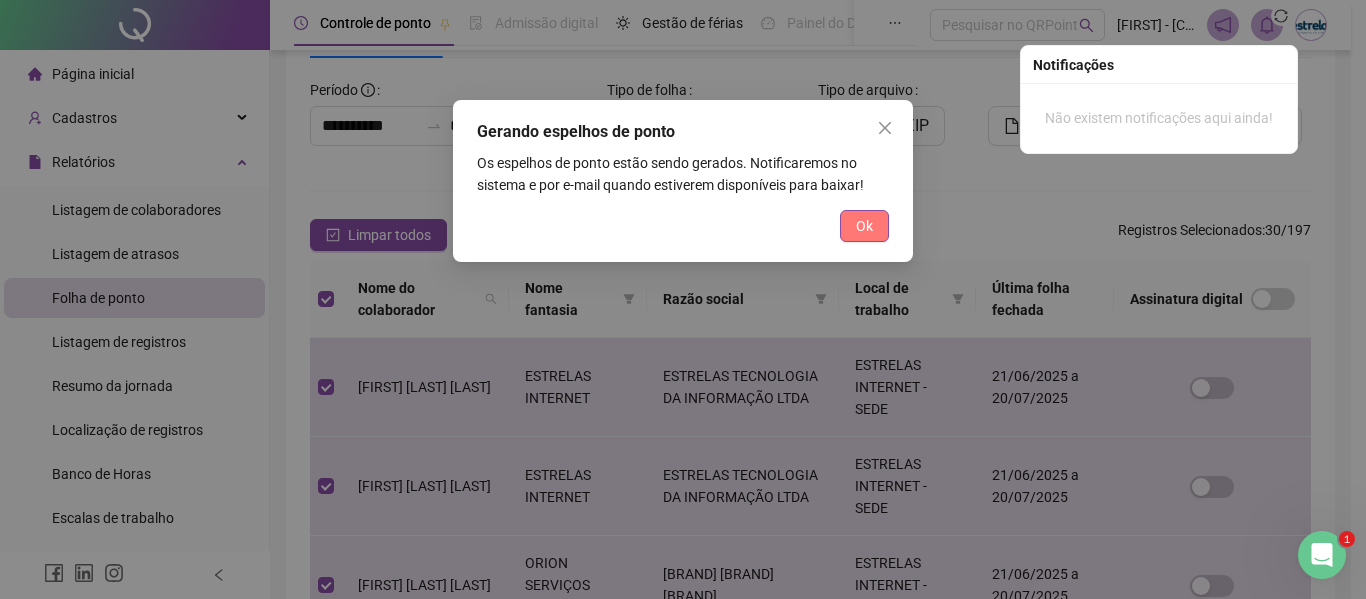 drag, startPoint x: 864, startPoint y: 231, endPoint x: 938, endPoint y: 247, distance: 75.70998 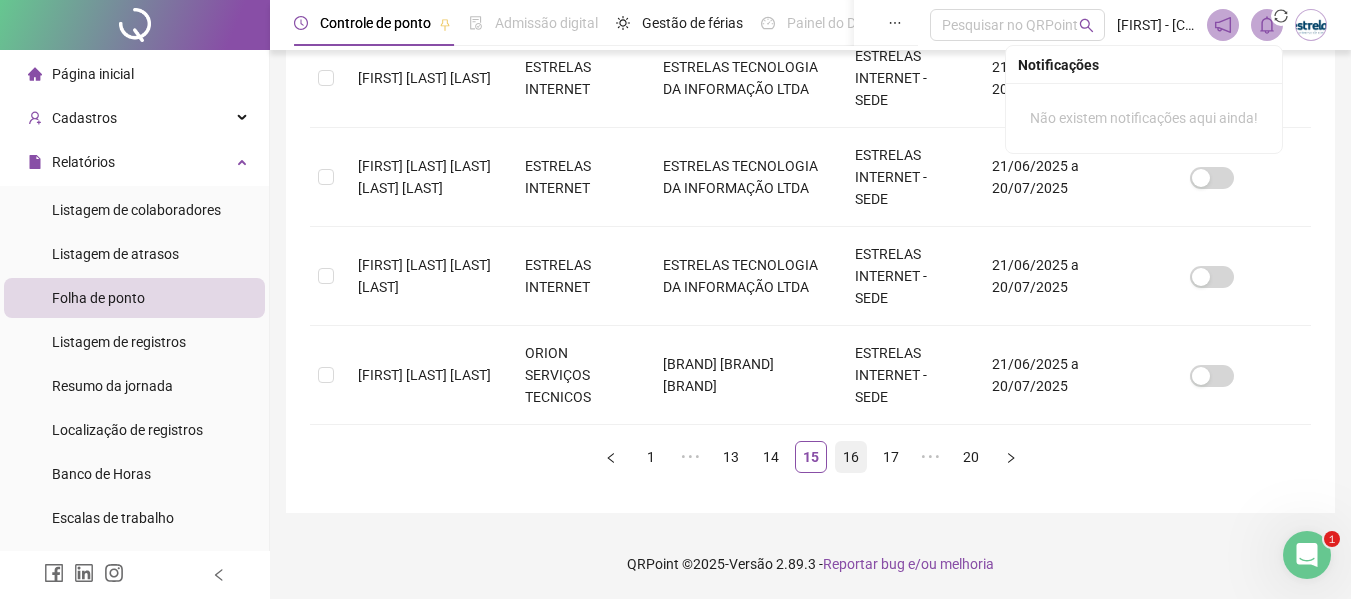 click on "16" at bounding box center (851, 457) 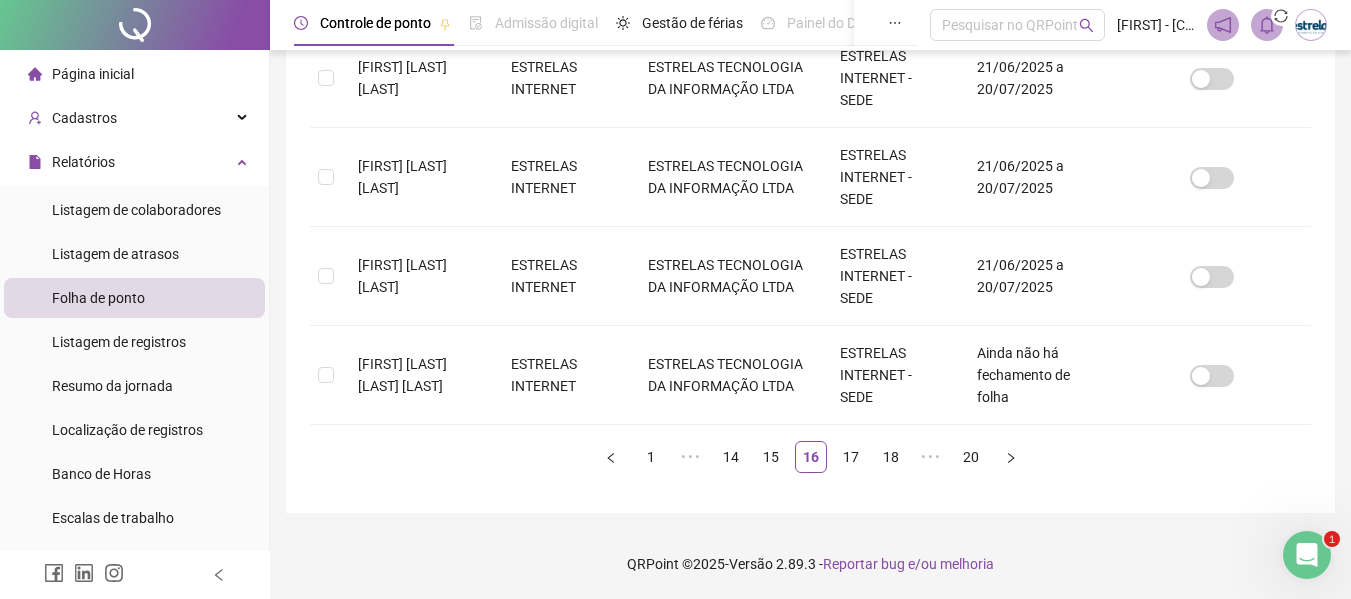 scroll, scrollTop: 110, scrollLeft: 0, axis: vertical 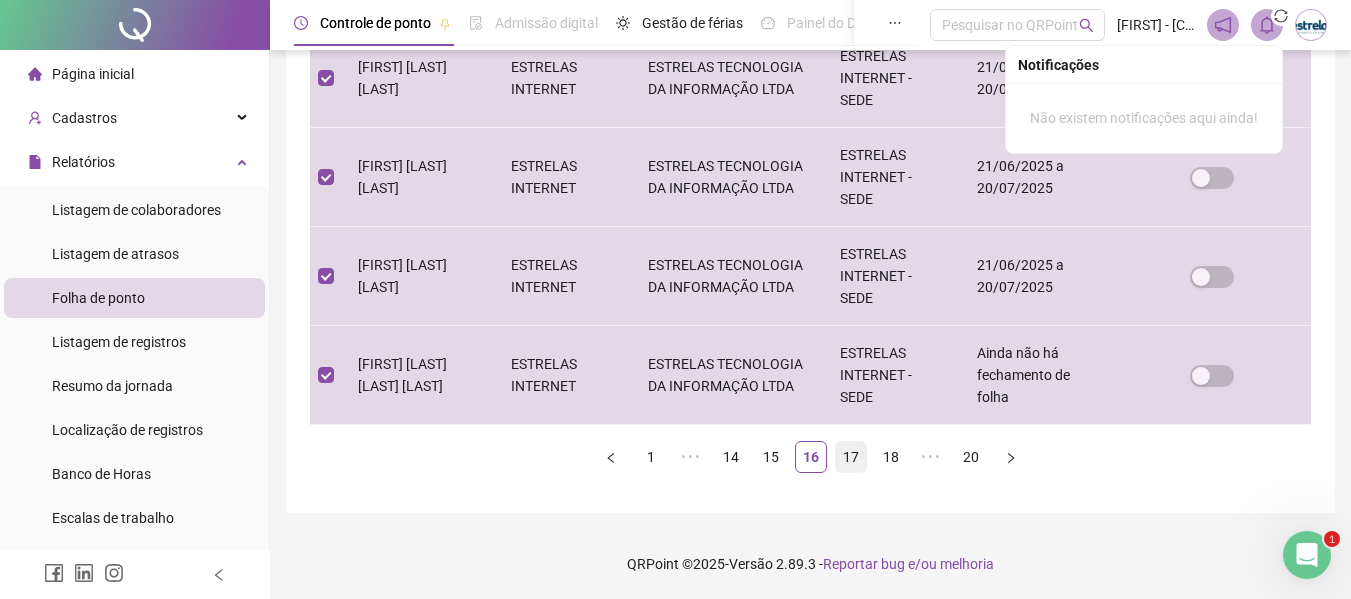click on "17" at bounding box center [851, 457] 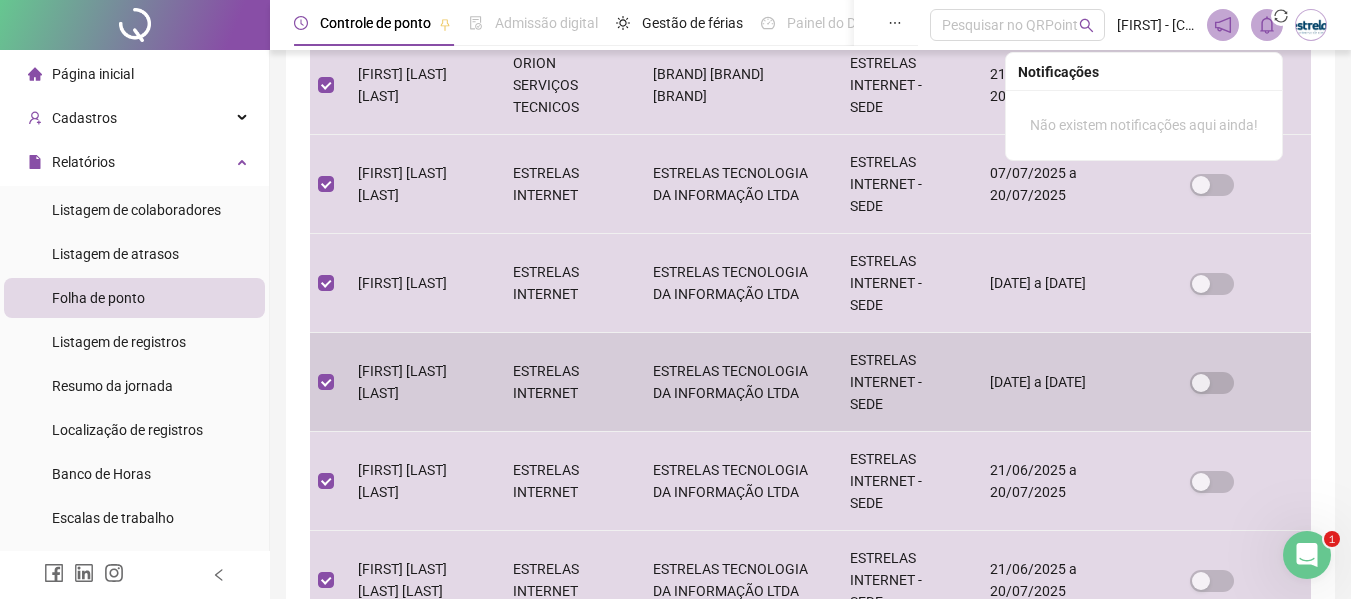 scroll, scrollTop: 1010, scrollLeft: 0, axis: vertical 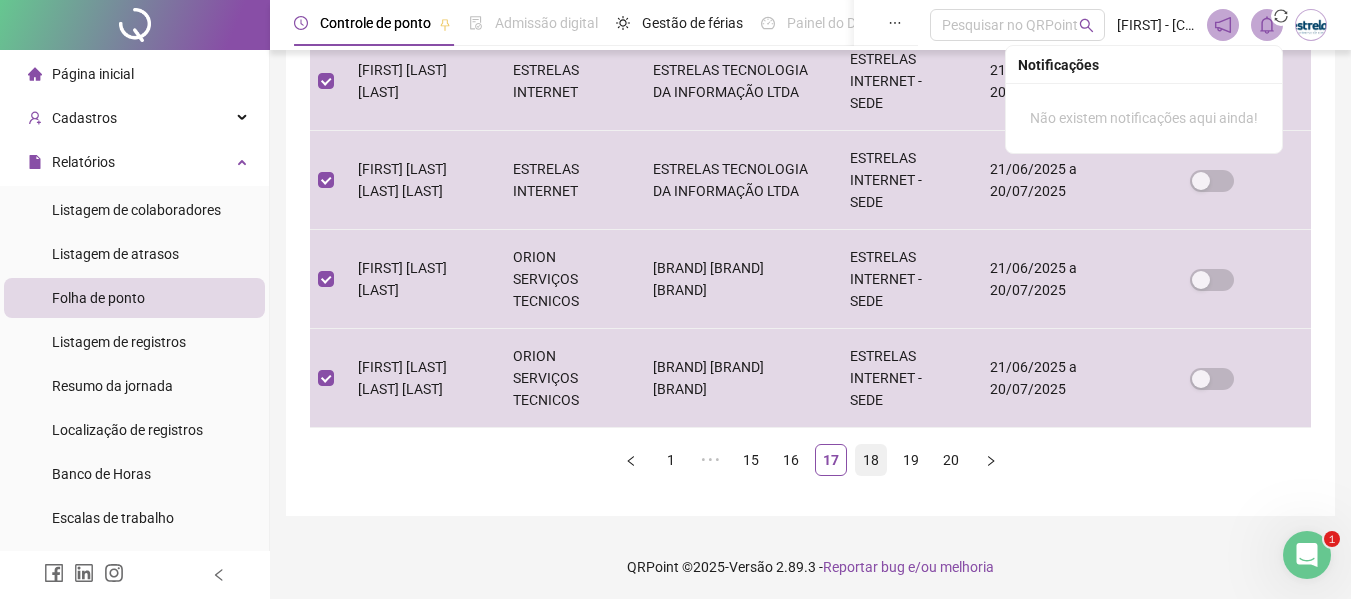 click on "18" at bounding box center (871, 460) 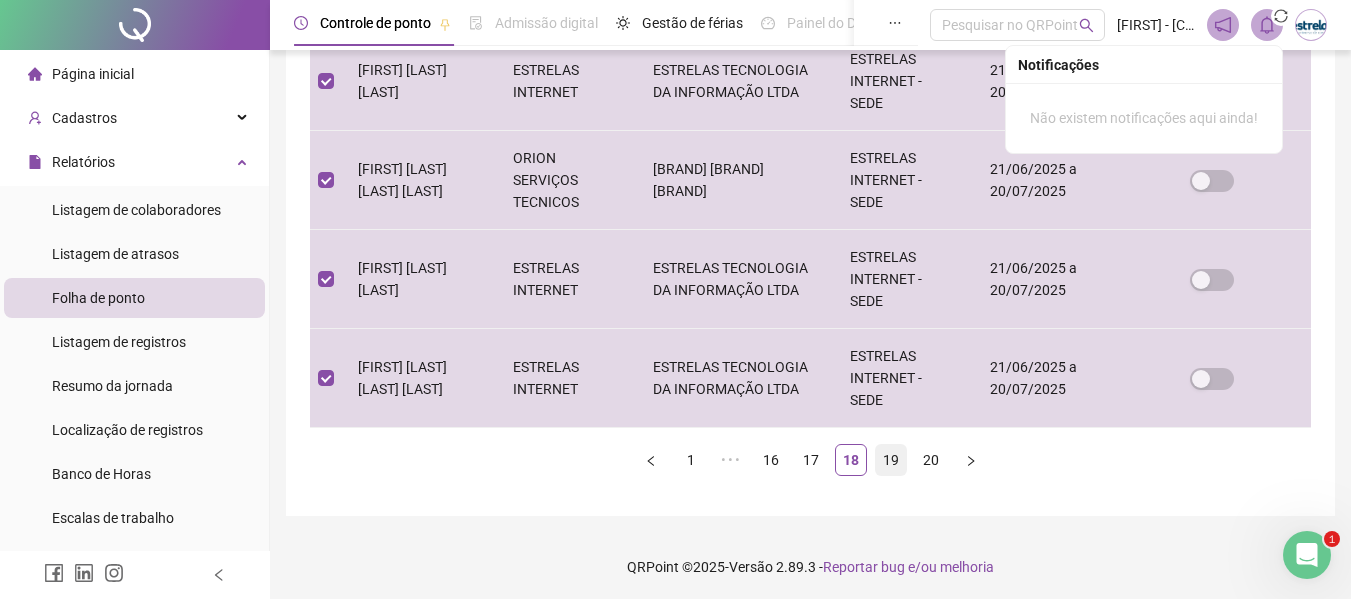 click on "19" at bounding box center [891, 460] 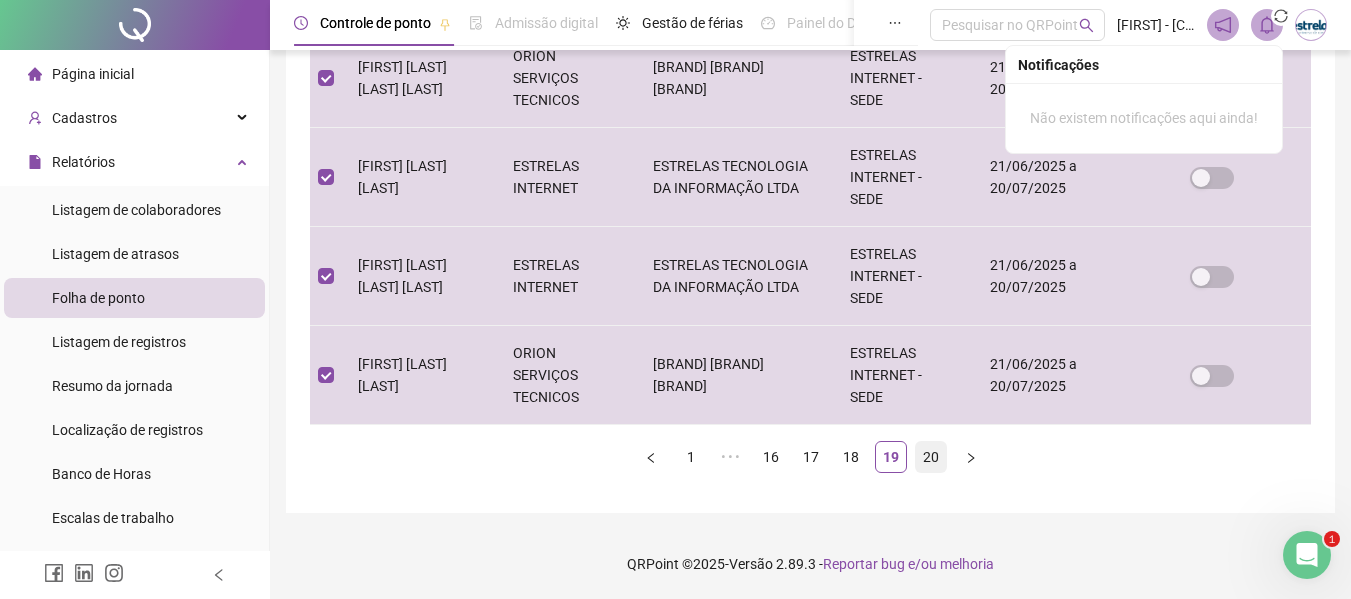 click on "20" at bounding box center (931, 457) 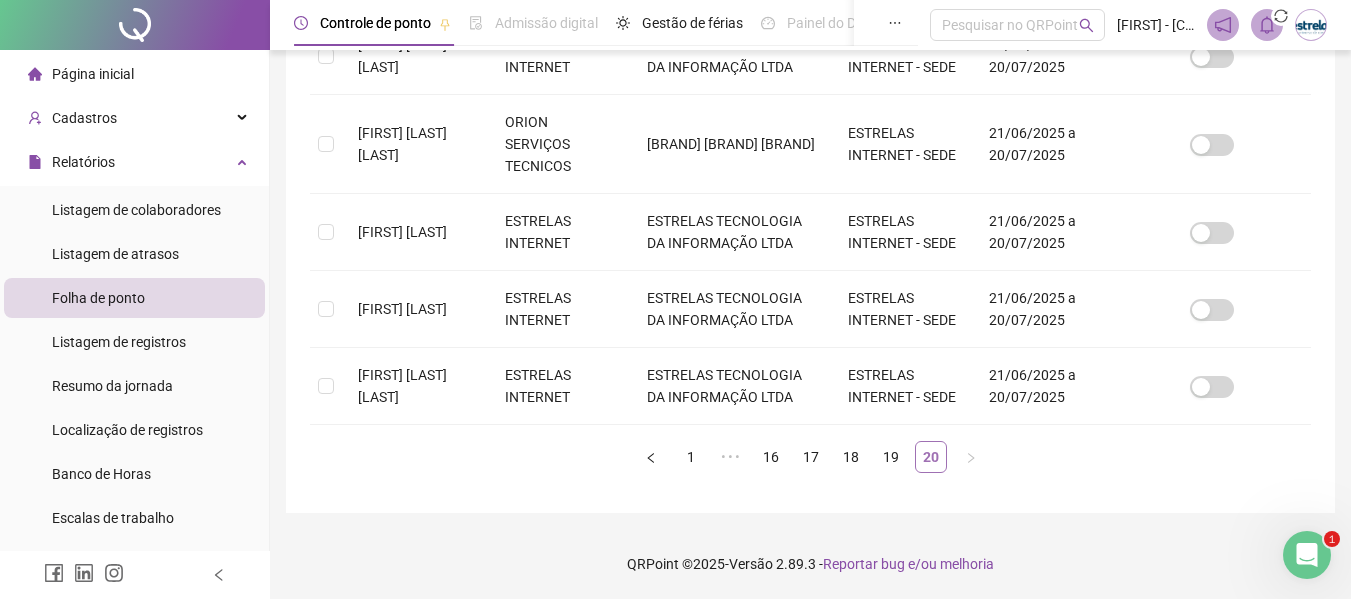 scroll, scrollTop: 110, scrollLeft: 0, axis: vertical 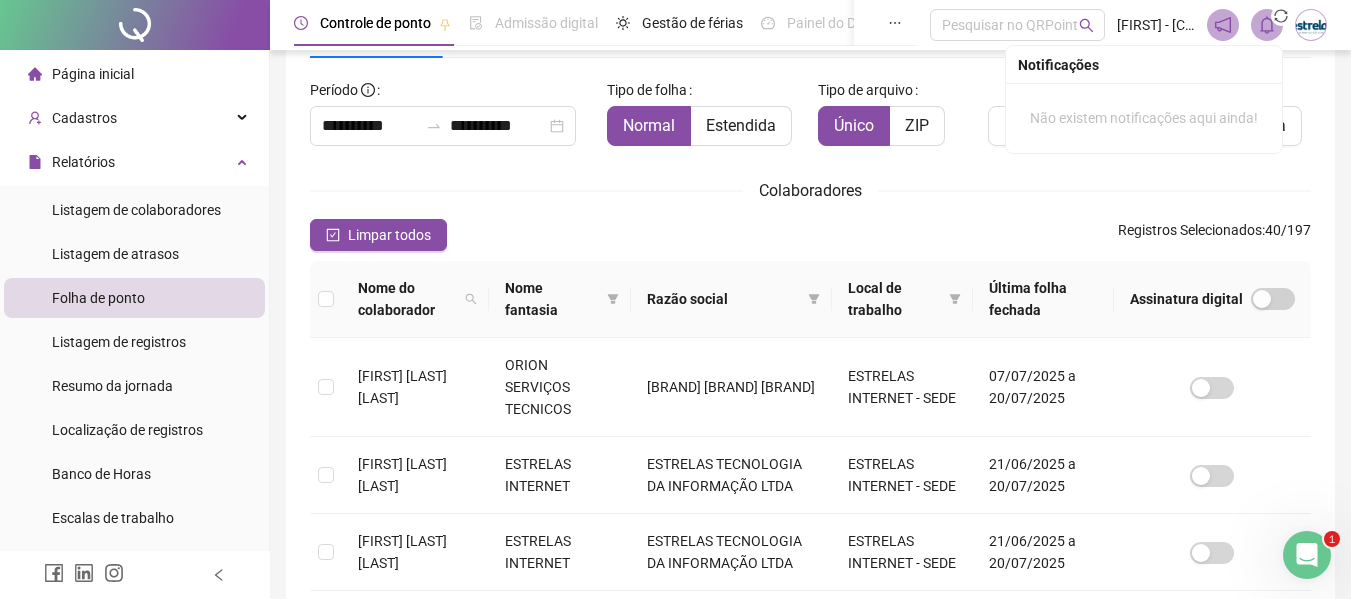 click at bounding box center (326, 299) 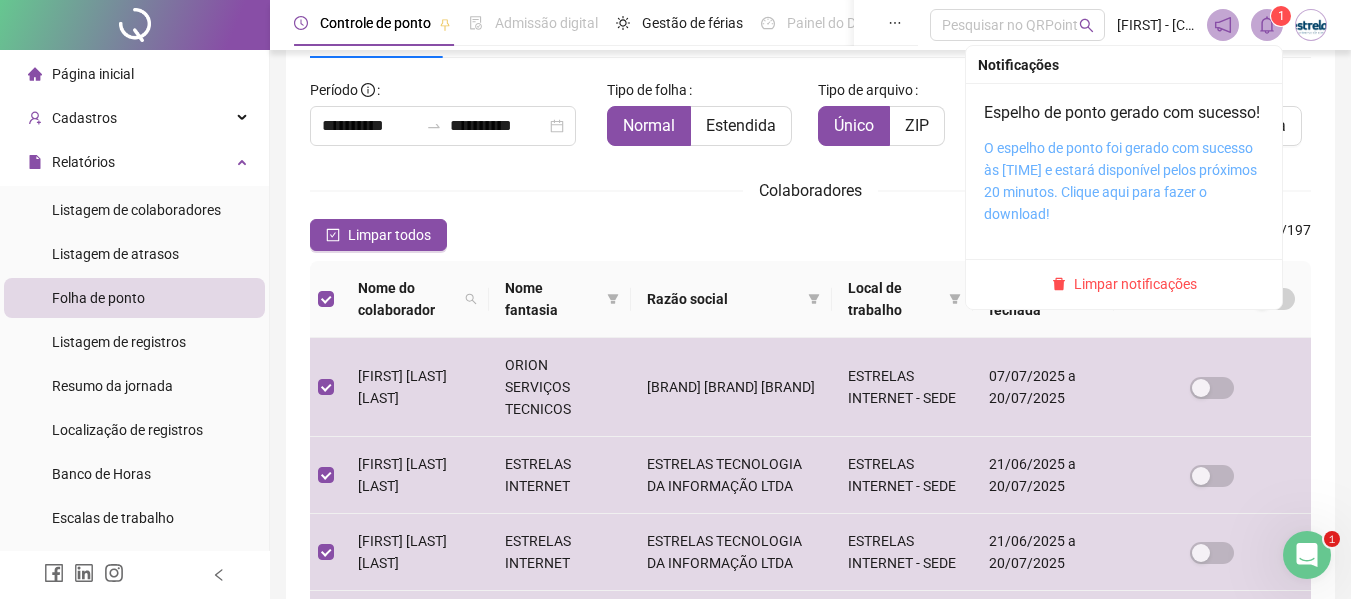 click on "O espelho de ponto foi gerado com sucesso às [TIME] e estará disponível pelos próximos 20 minutos.
Clique aqui para fazer o download!" at bounding box center [1120, 181] 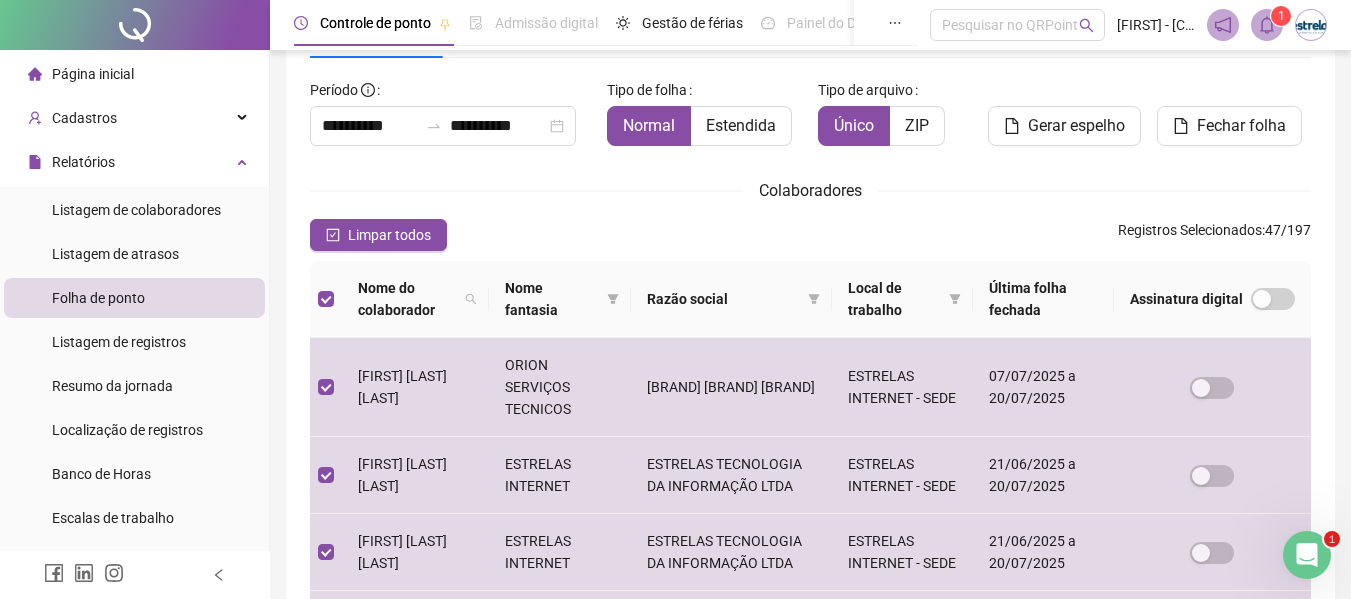 click on "**********" at bounding box center (810, 492) 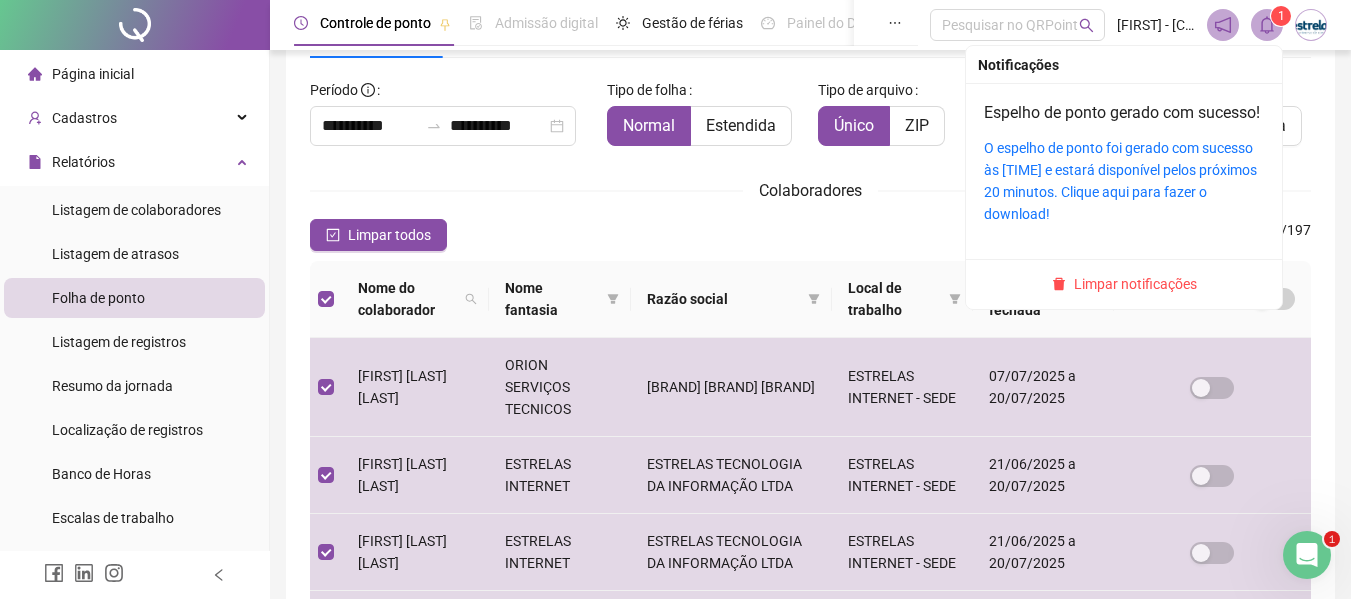 drag, startPoint x: 1266, startPoint y: 22, endPoint x: 1279, endPoint y: 75, distance: 54.571056 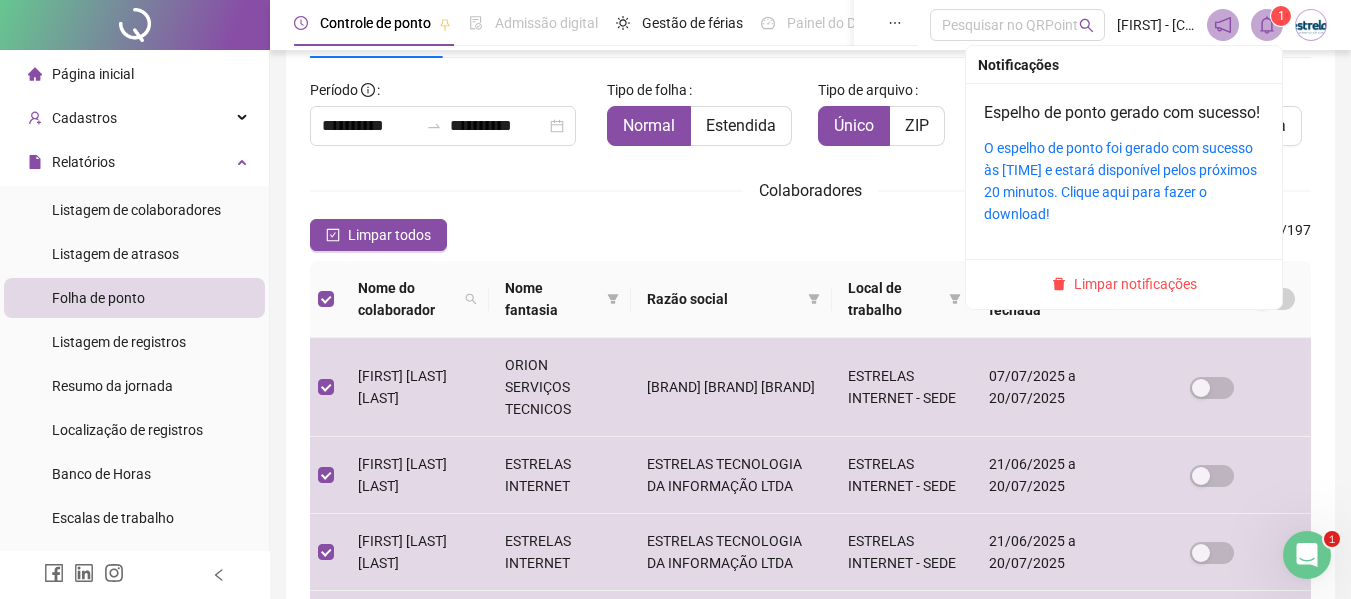 drag, startPoint x: 1147, startPoint y: 300, endPoint x: 1124, endPoint y: 277, distance: 32.526913 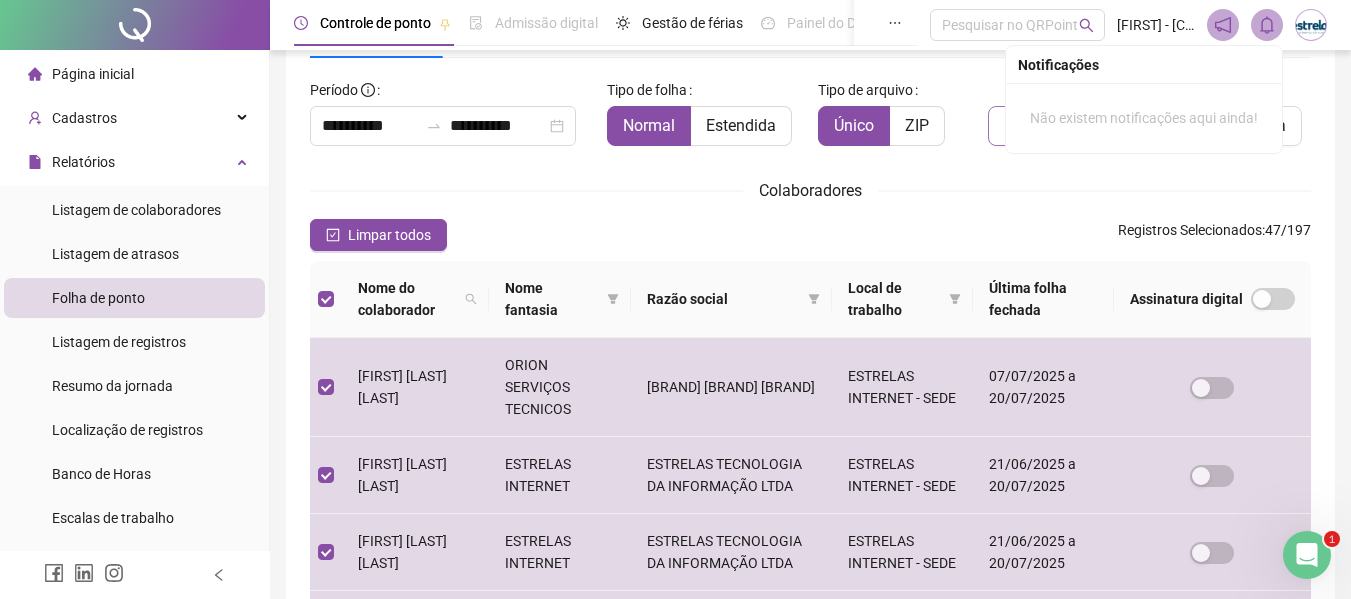 click on "Gerar espelho" at bounding box center (1064, 126) 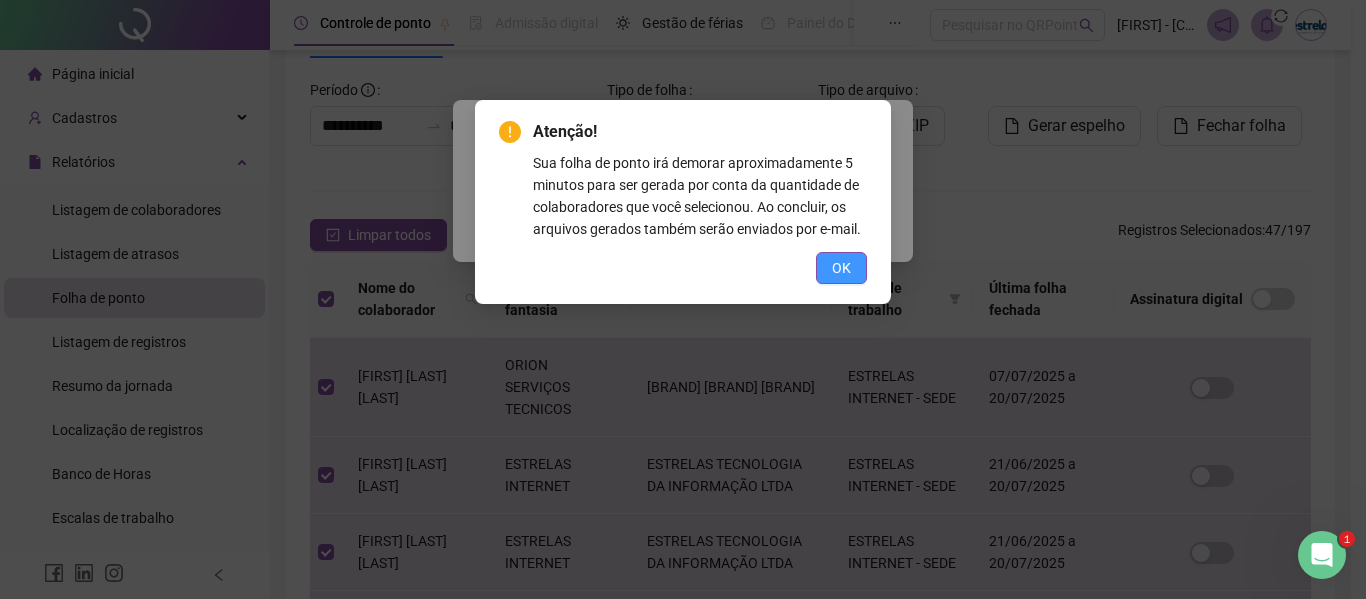 click on "OK" at bounding box center [841, 268] 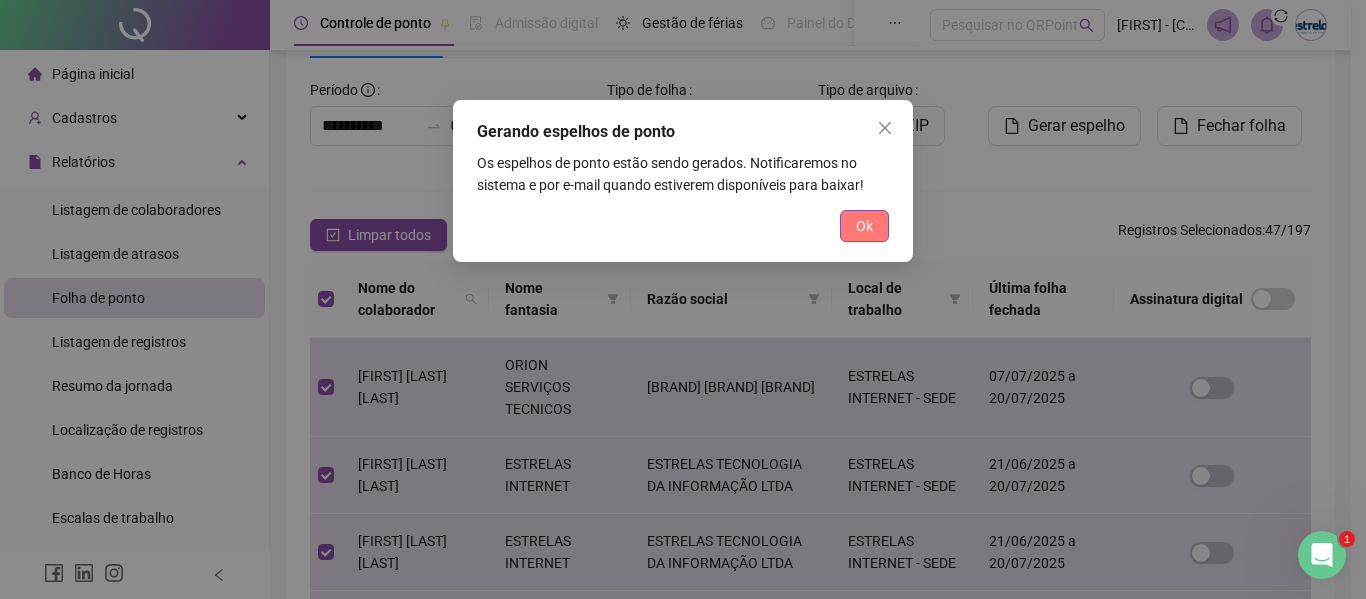 click on "Ok" at bounding box center (864, 226) 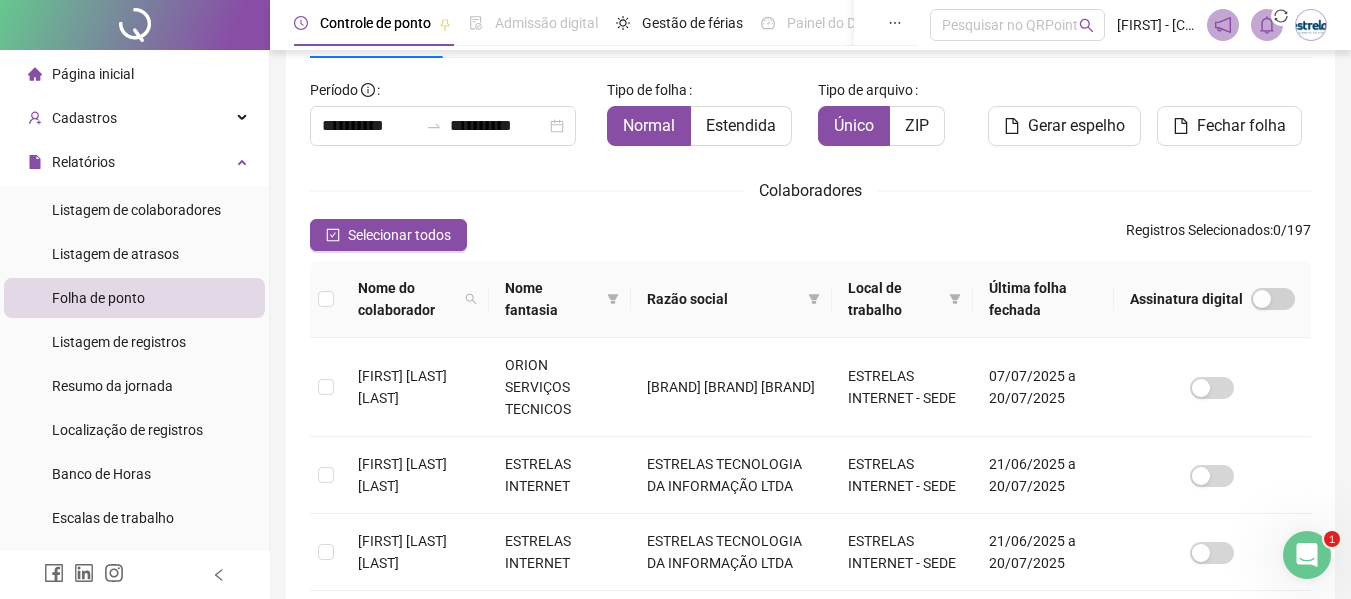 click 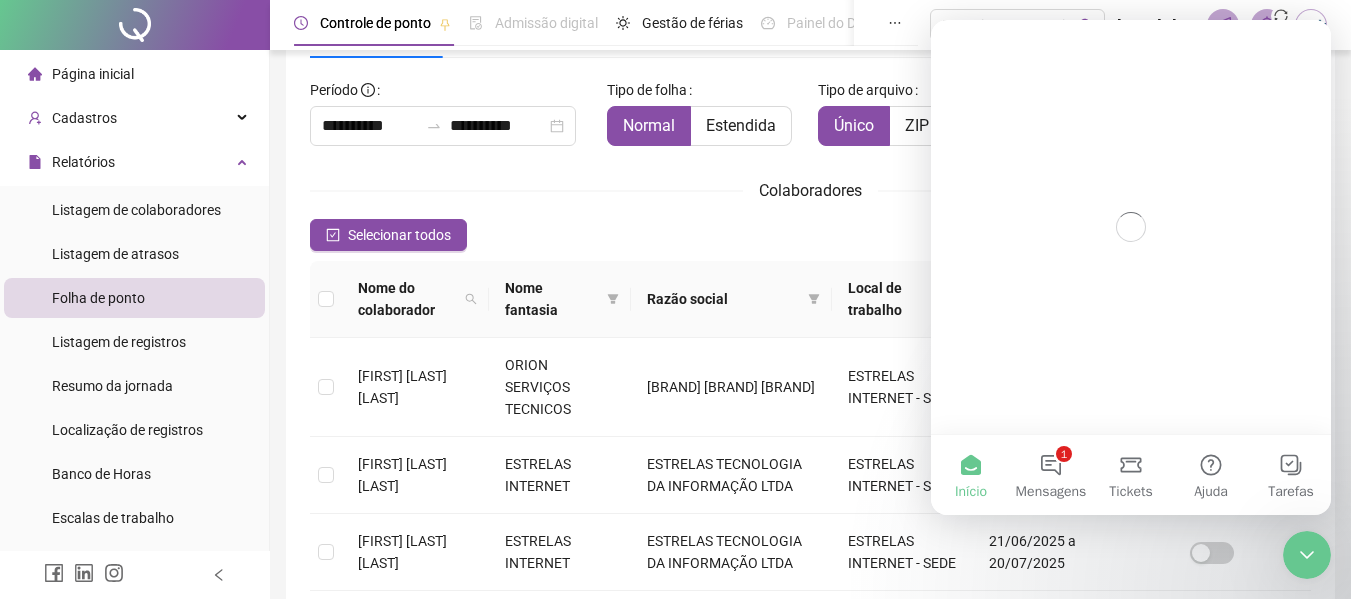 scroll, scrollTop: 0, scrollLeft: 0, axis: both 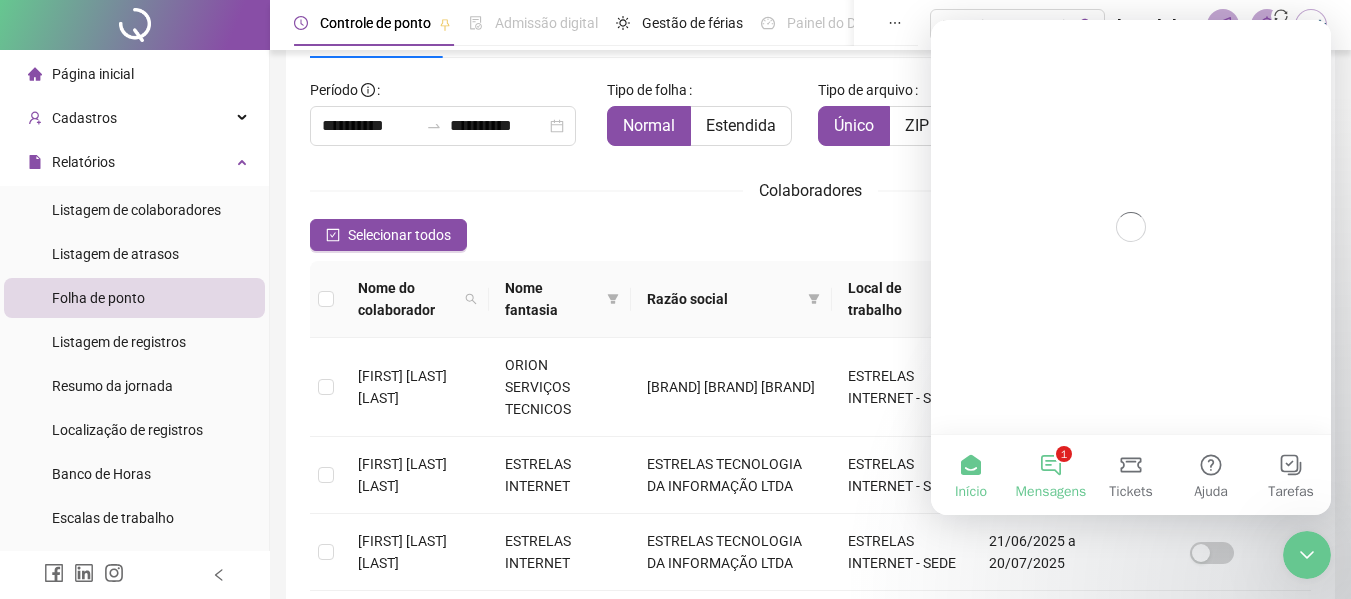 click on "1 Mensagens" at bounding box center [1051, 475] 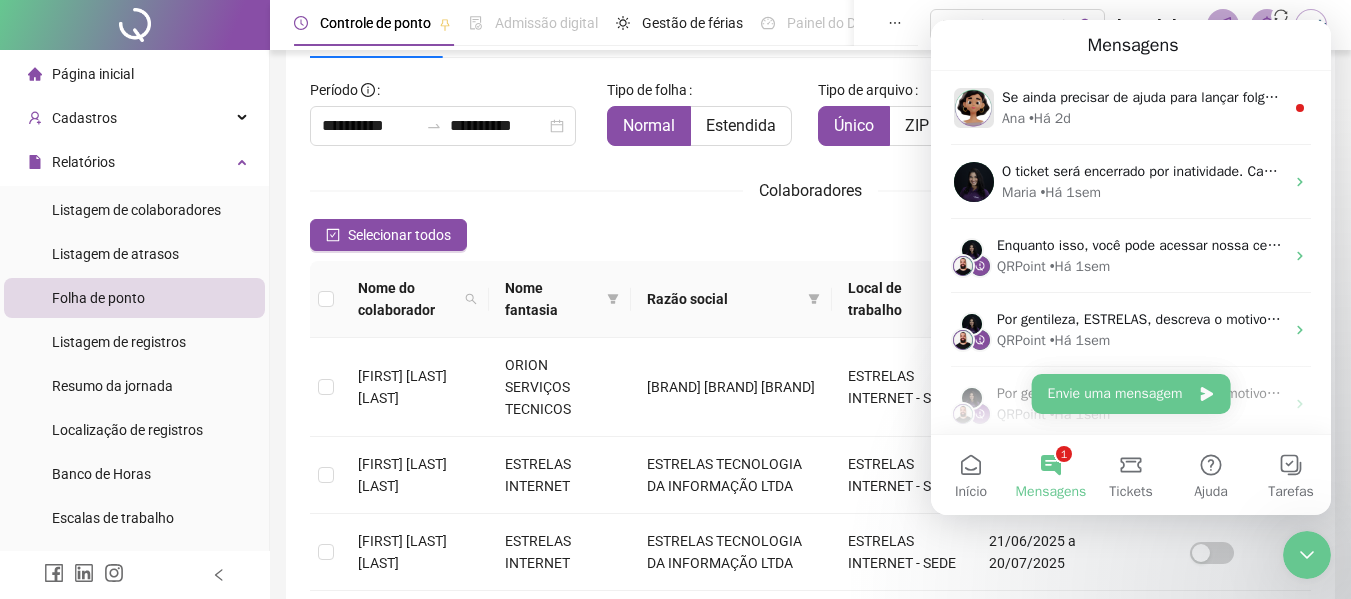 click on "Colaboradores" at bounding box center (810, 190) 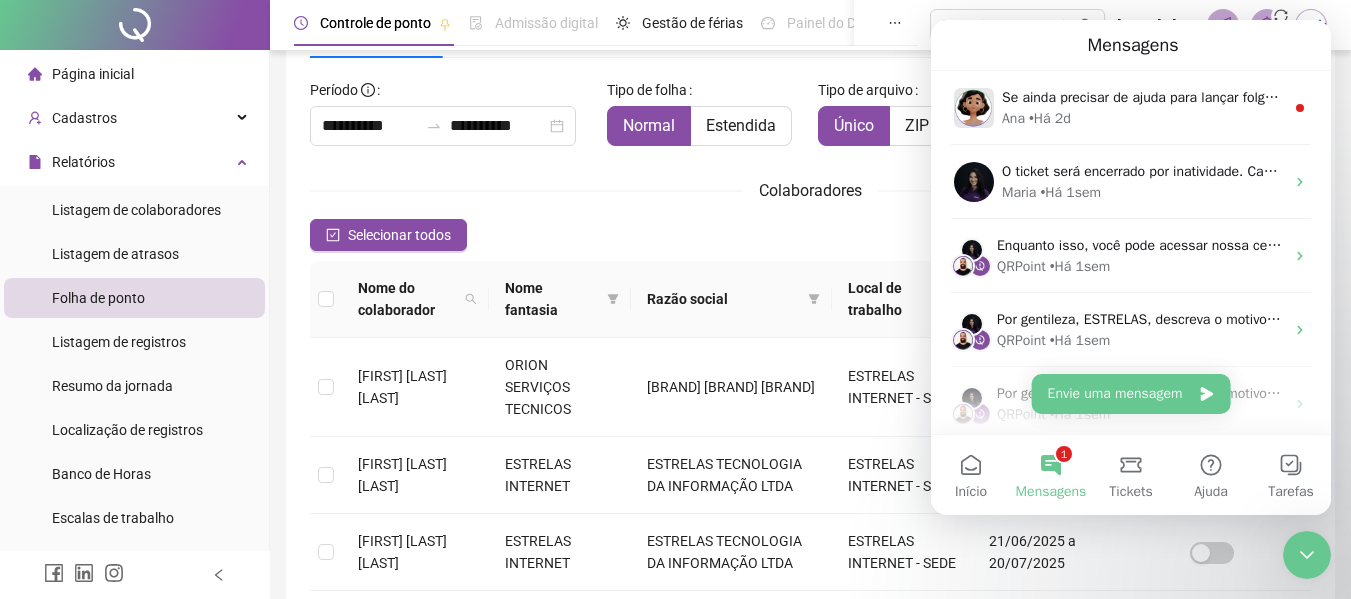click 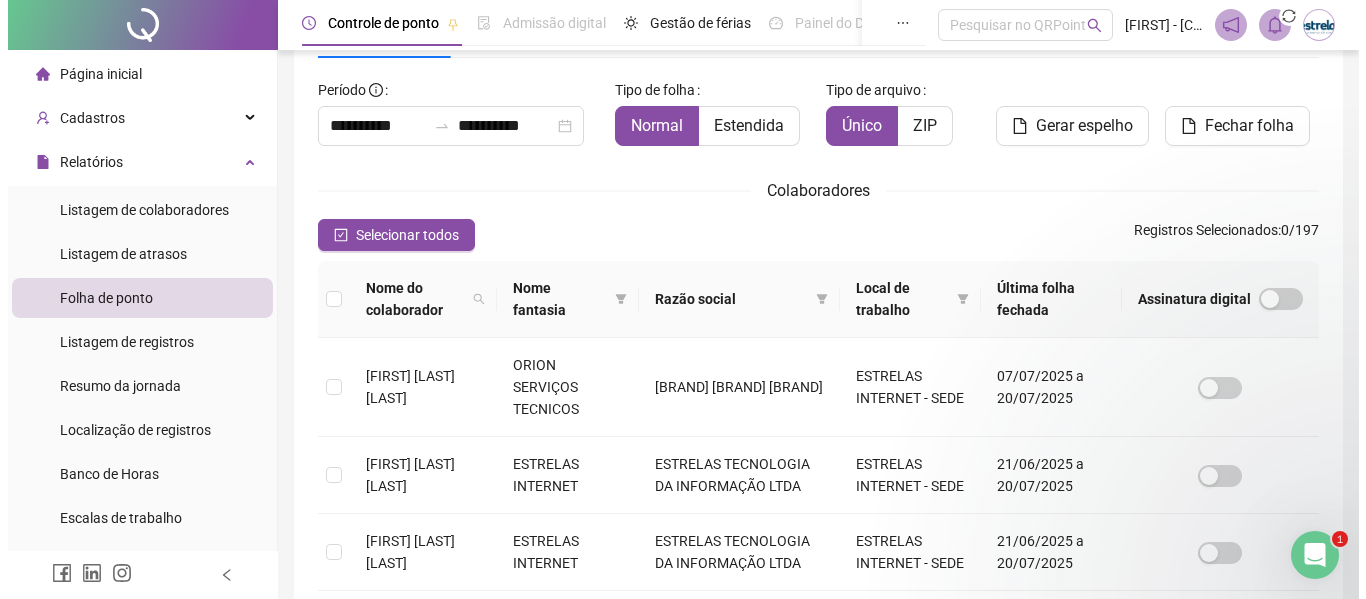 scroll, scrollTop: 0, scrollLeft: 0, axis: both 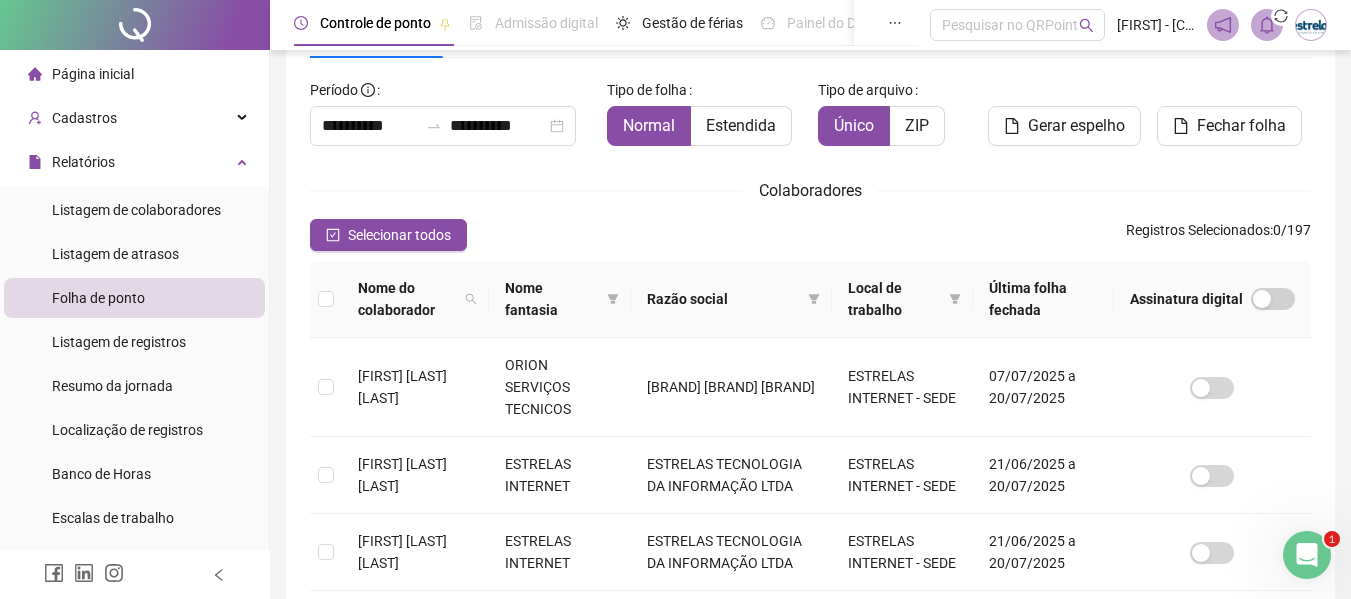 click 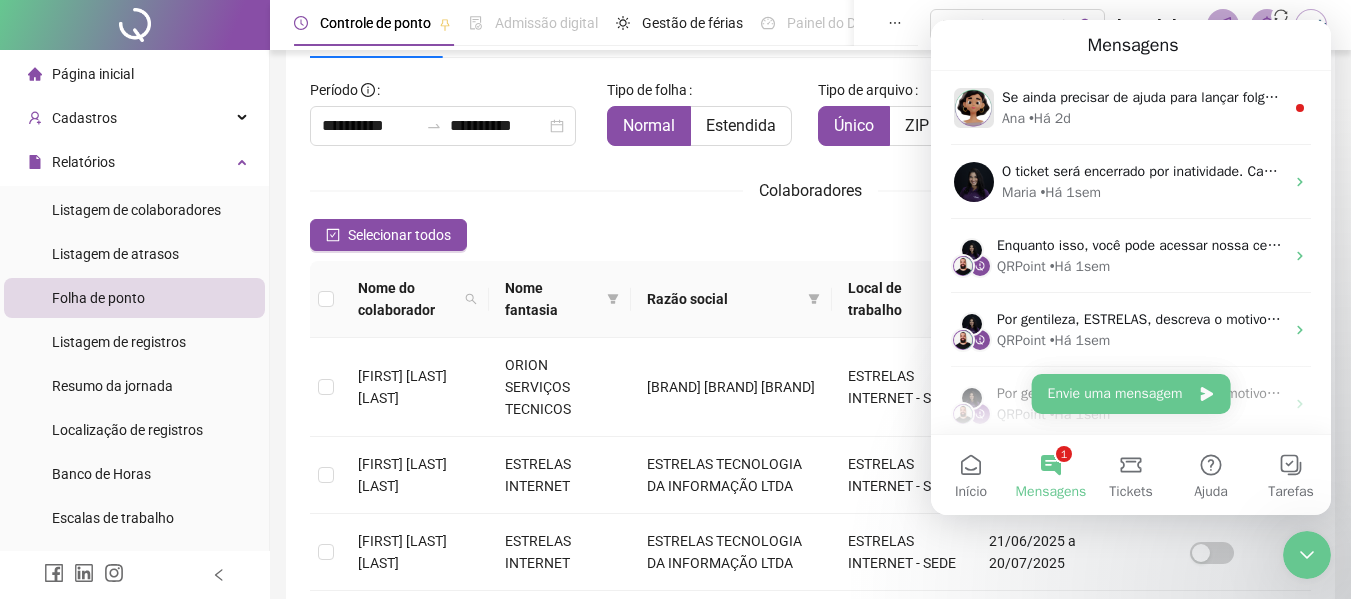 click 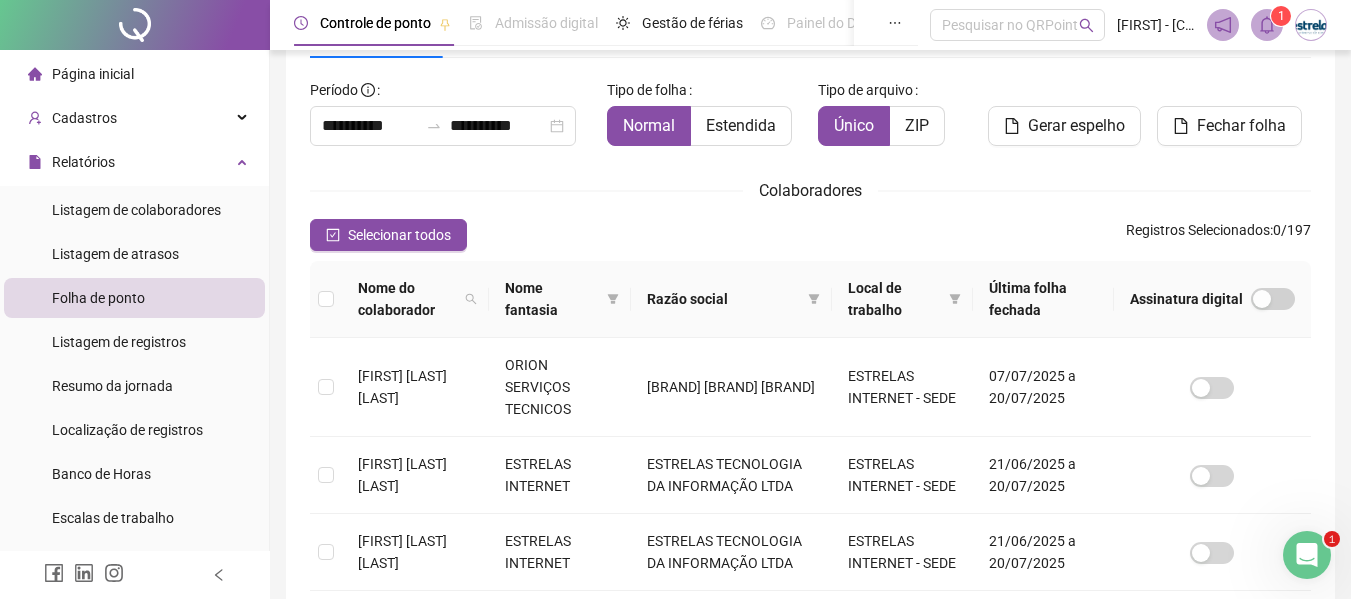 click 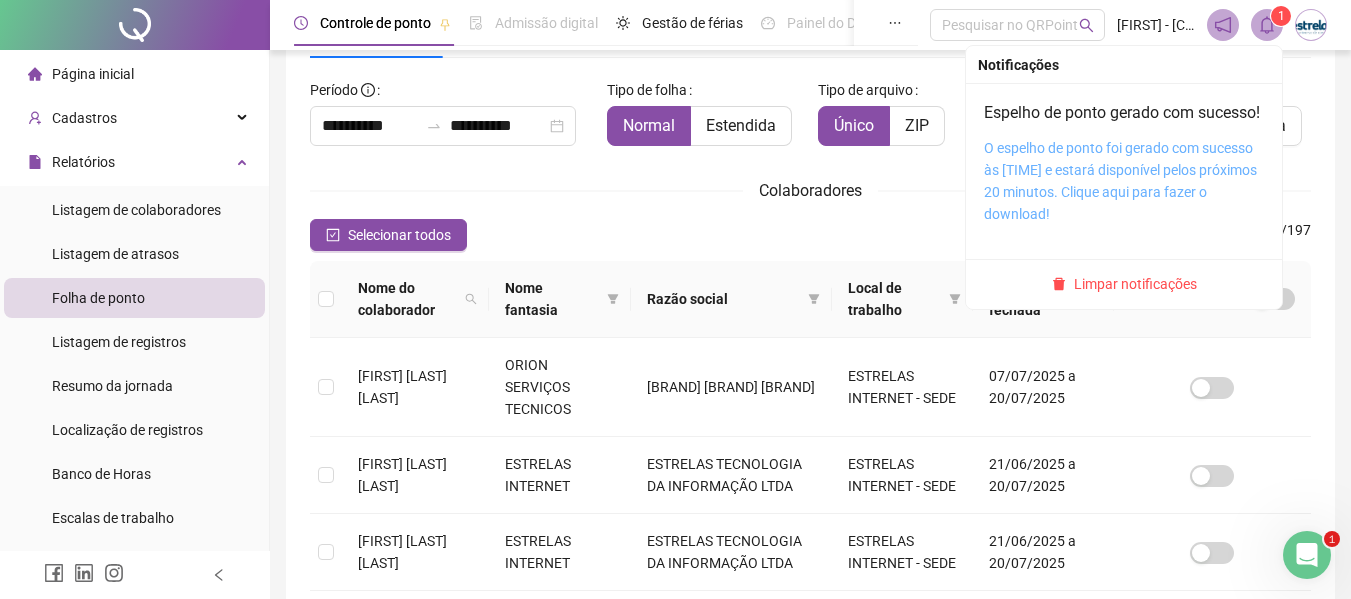 click on "O espelho de ponto foi gerado com sucesso às [TIME] e estará disponível pelos próximos 20 minutos.
Clique aqui para fazer o download!" at bounding box center (1120, 181) 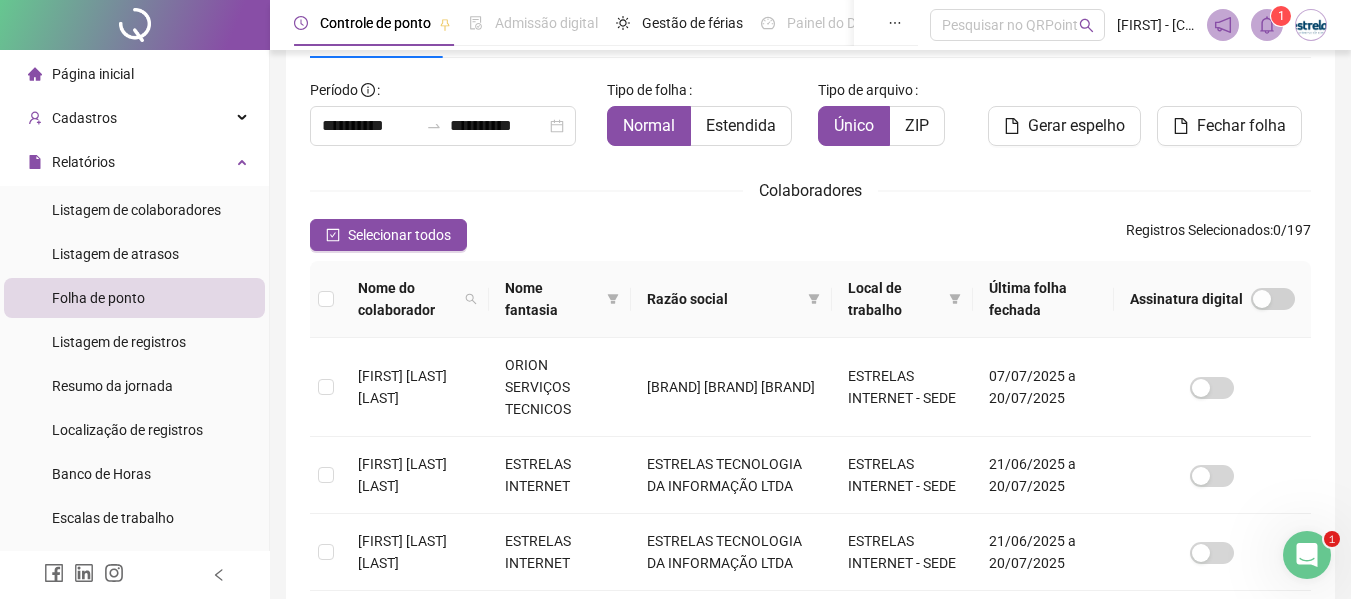 click on "**********" at bounding box center (810, 482) 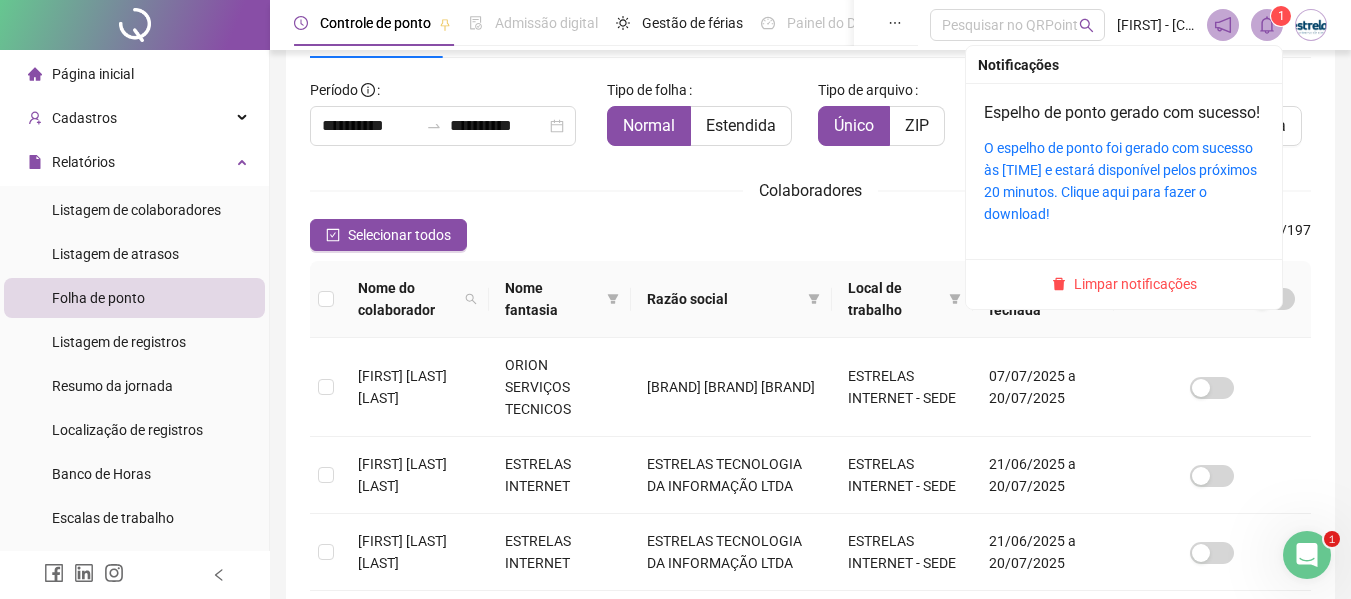 click 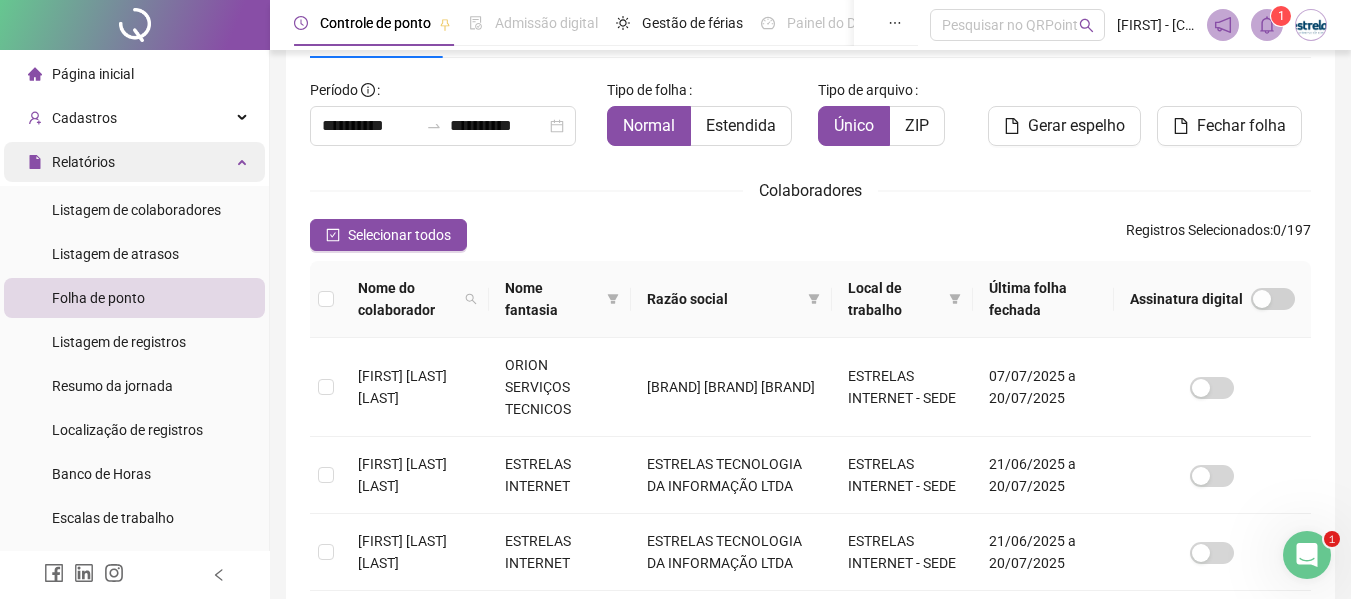 click on "Relatórios" at bounding box center (134, 162) 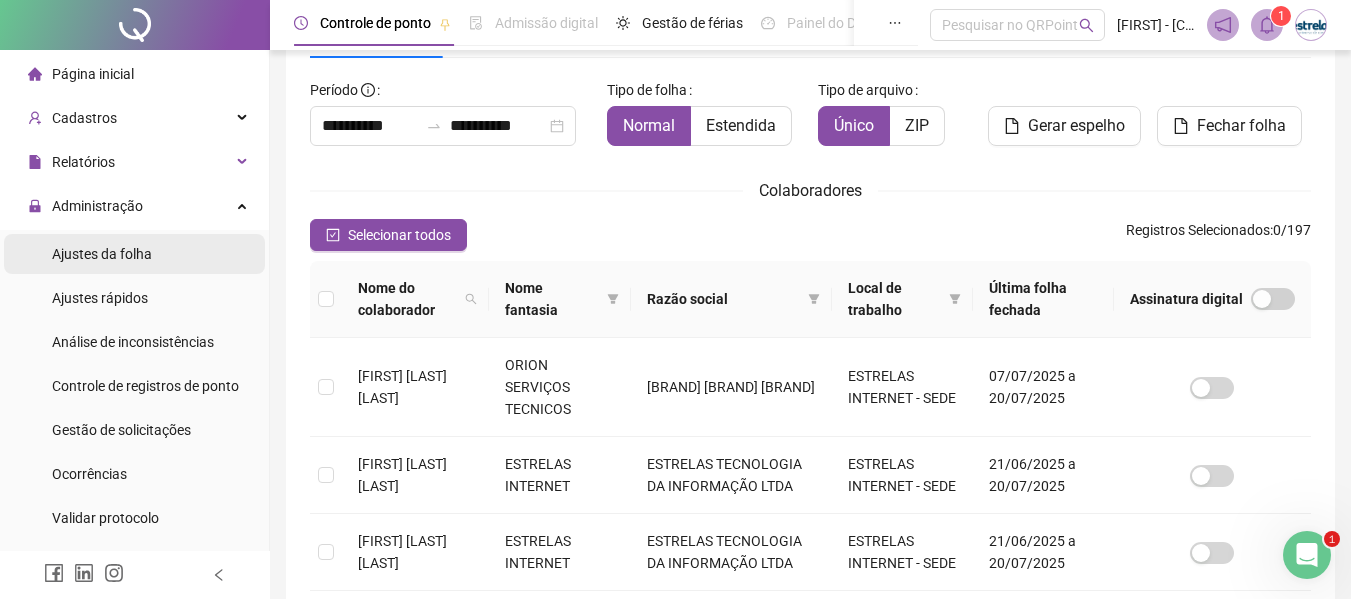click on "Ajustes da folha" at bounding box center (134, 254) 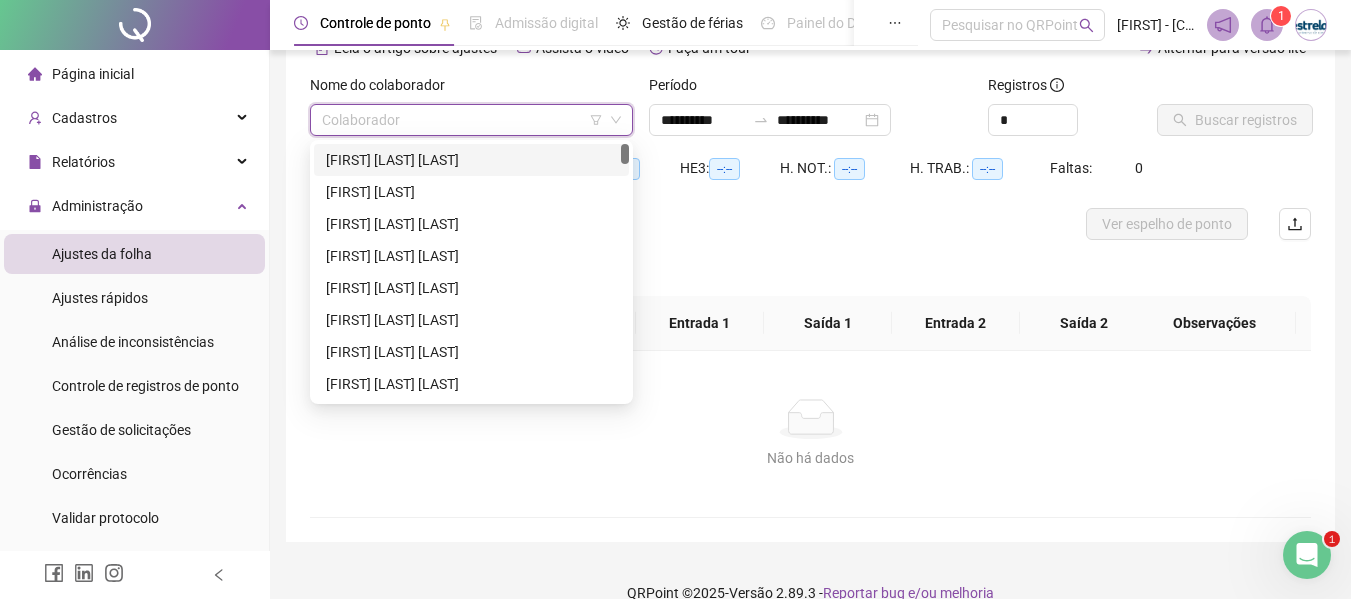 click at bounding box center (462, 120) 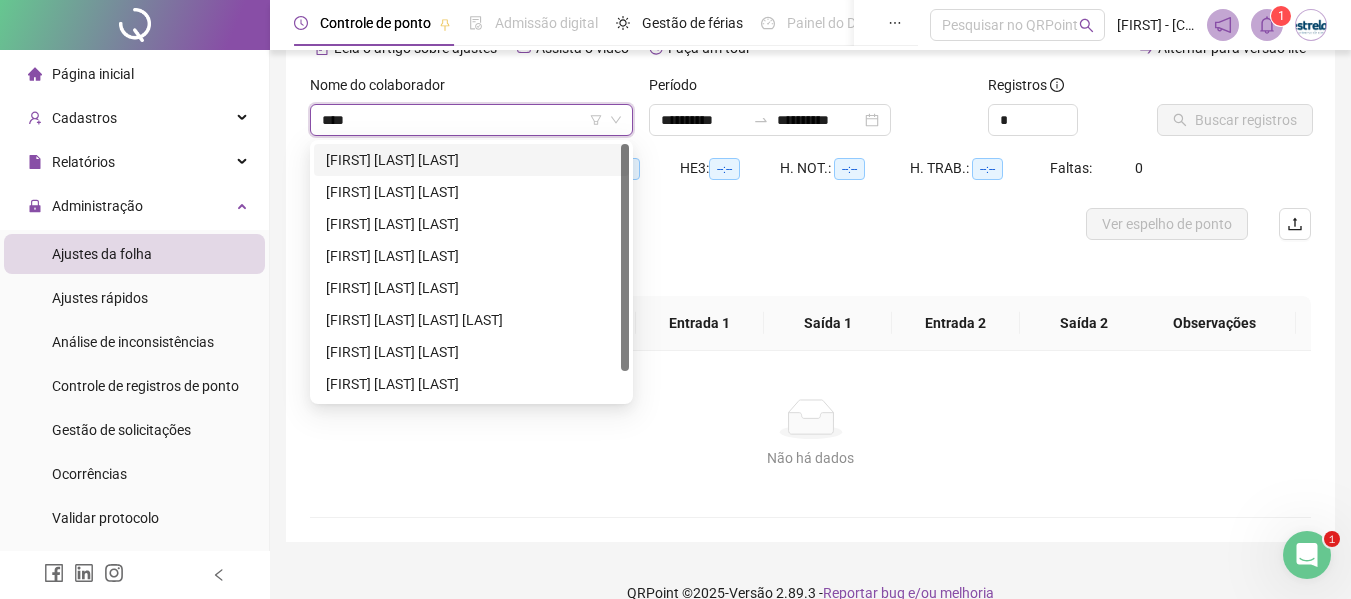 type on "*****" 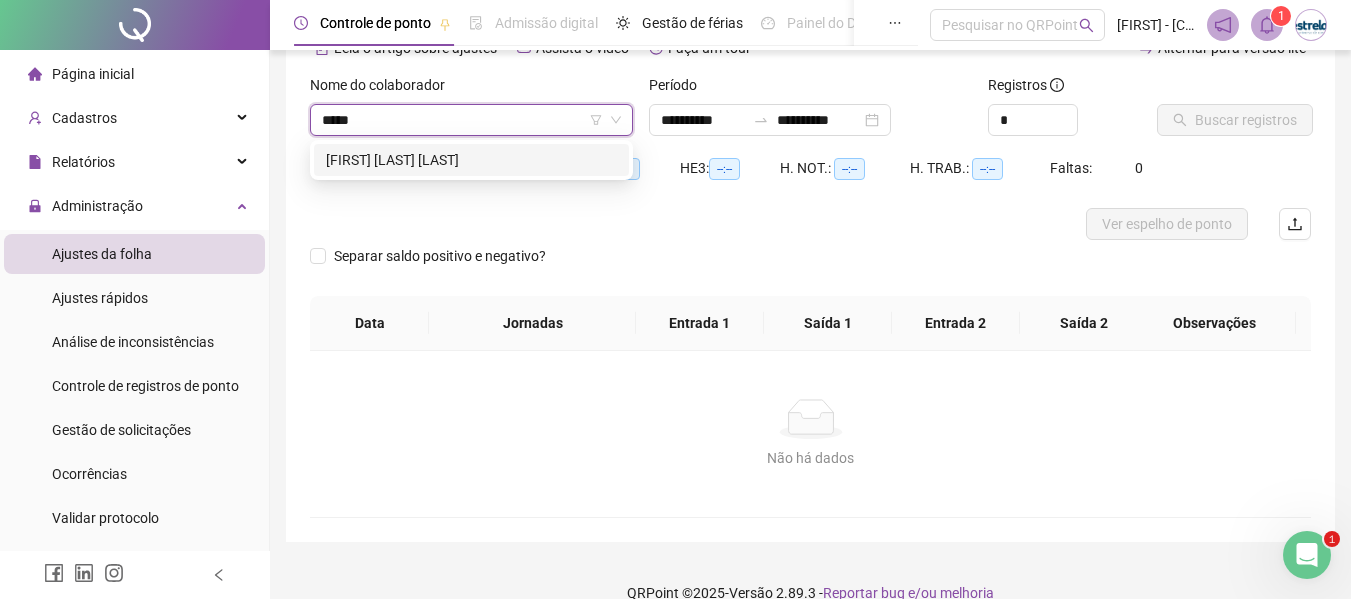 click on "[FIRST] [LAST] [LAST]" at bounding box center [471, 160] 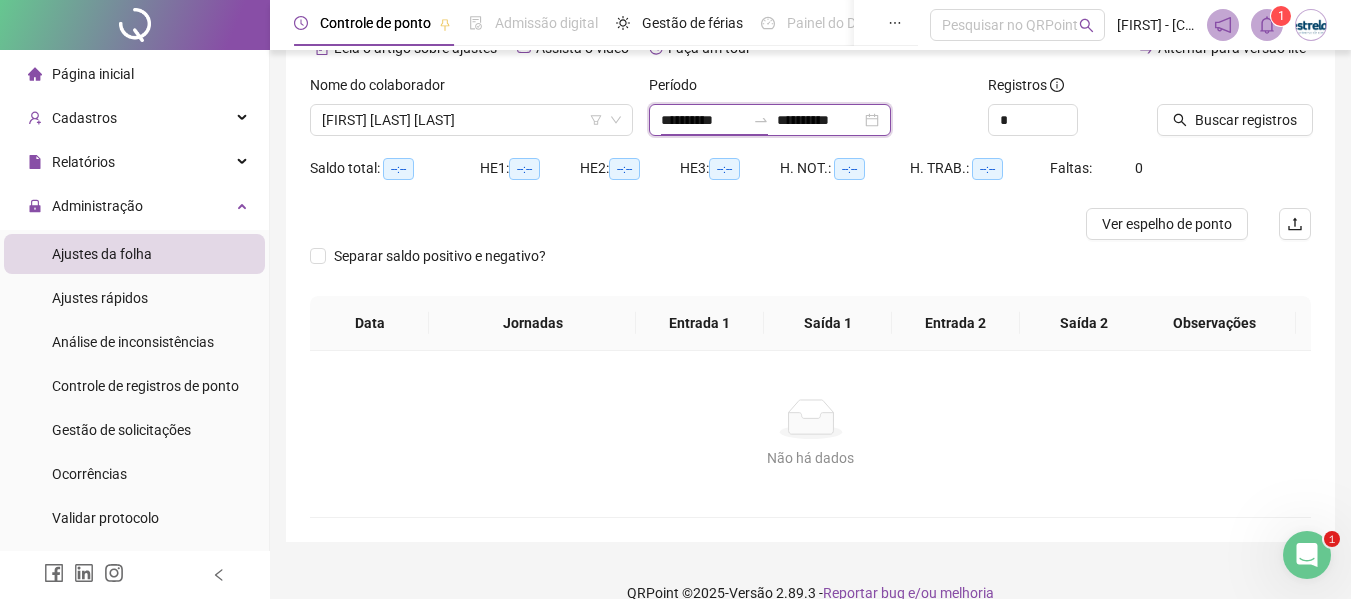 drag, startPoint x: 767, startPoint y: 119, endPoint x: 813, endPoint y: 128, distance: 46.872166 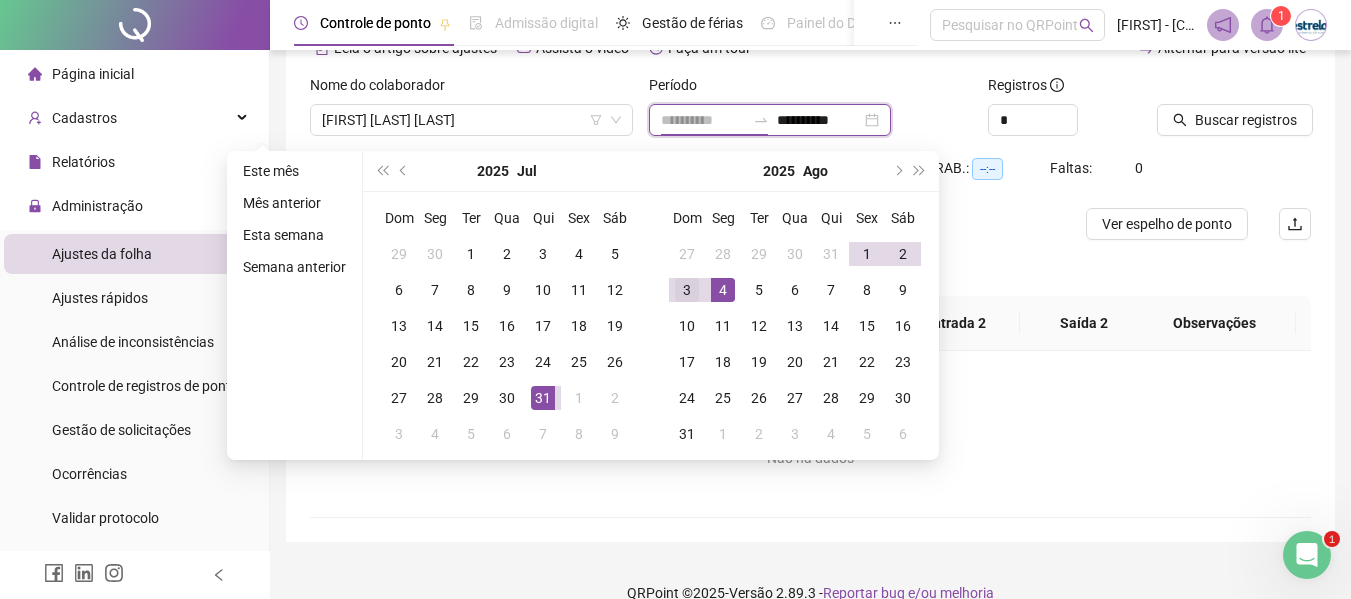 type on "**********" 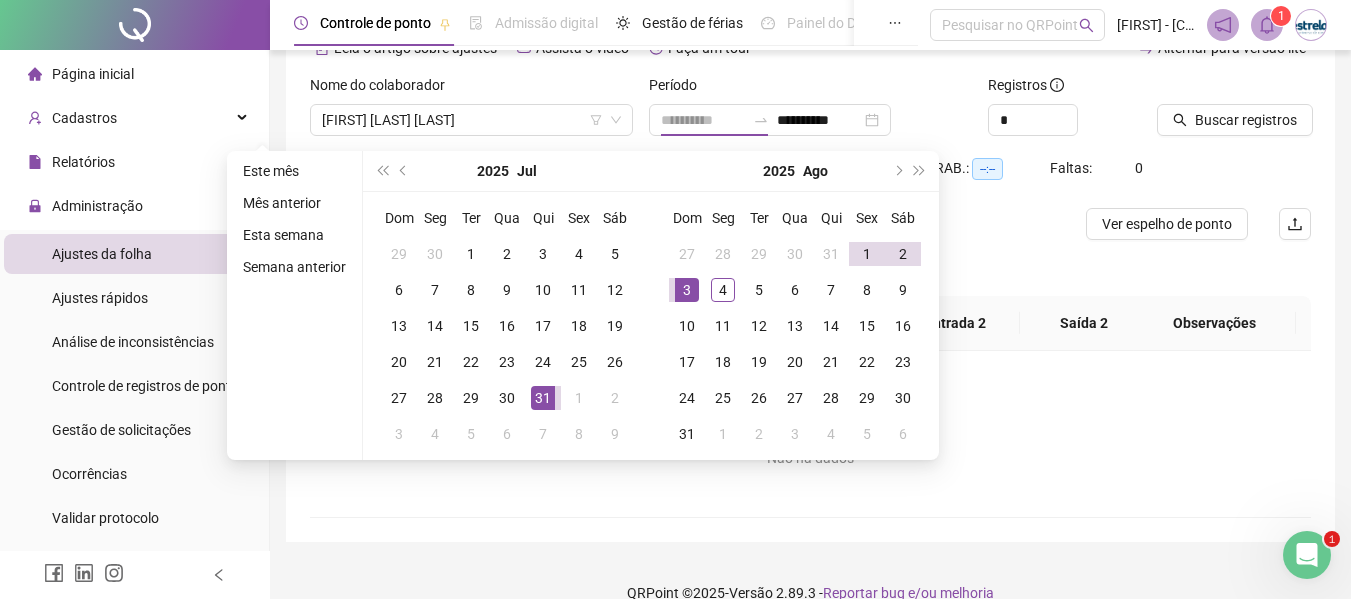 click on "3" at bounding box center [687, 290] 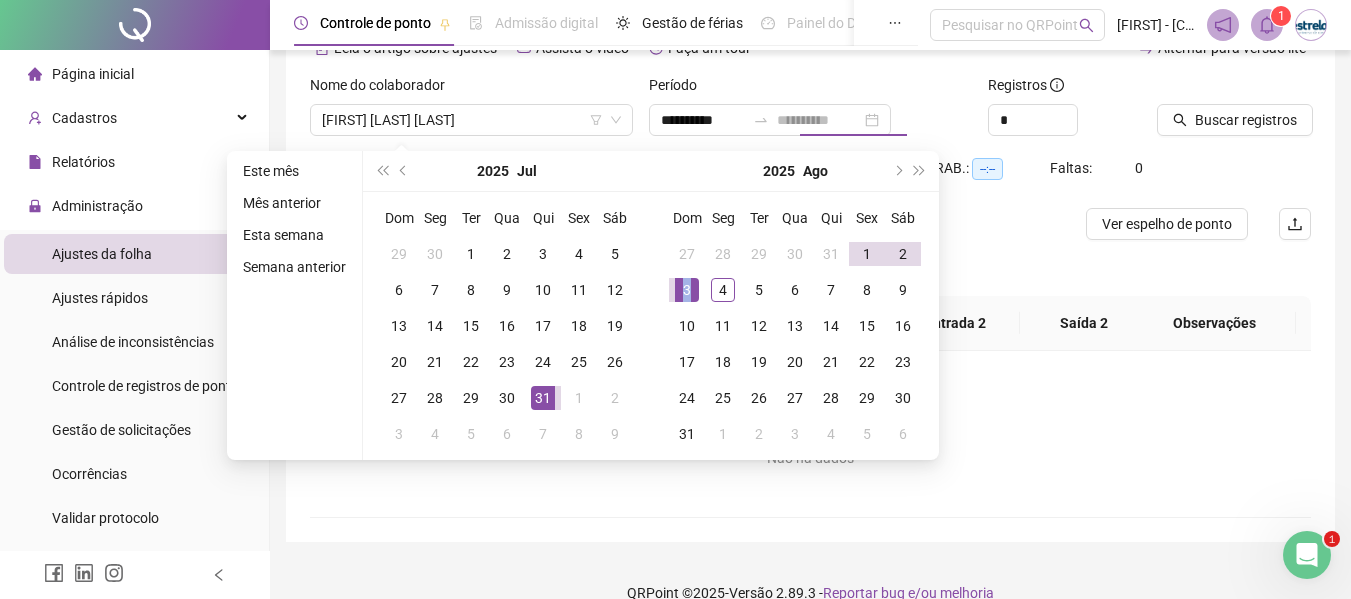 click on "3" at bounding box center [687, 290] 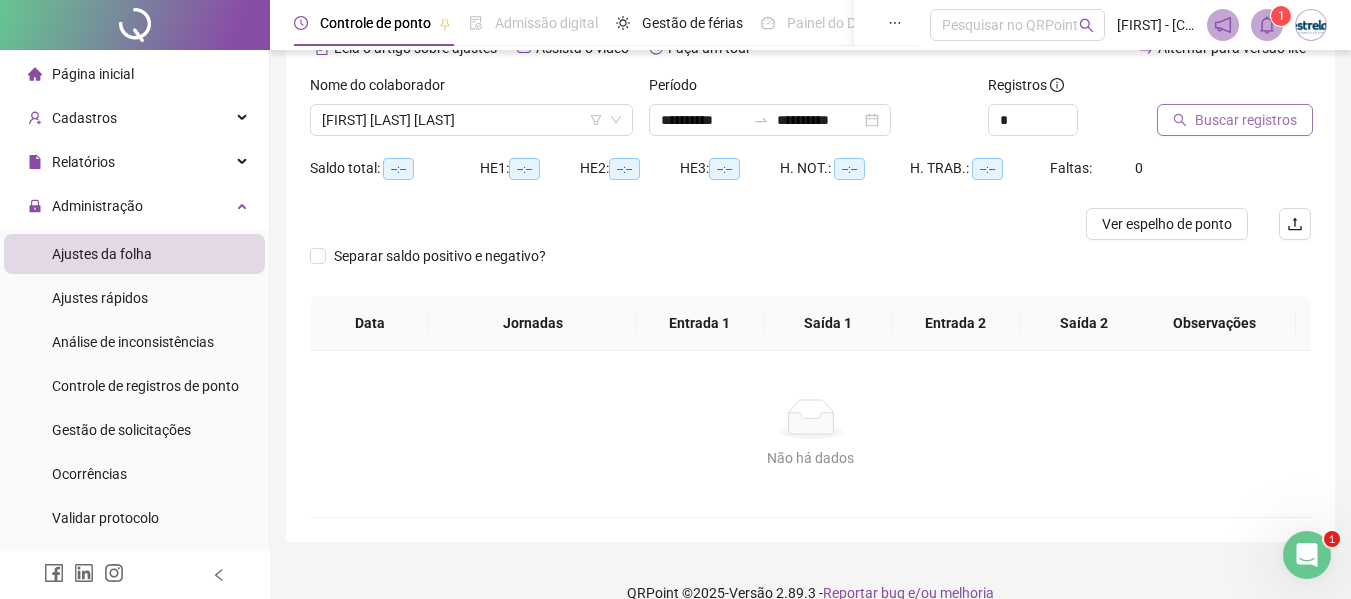 click 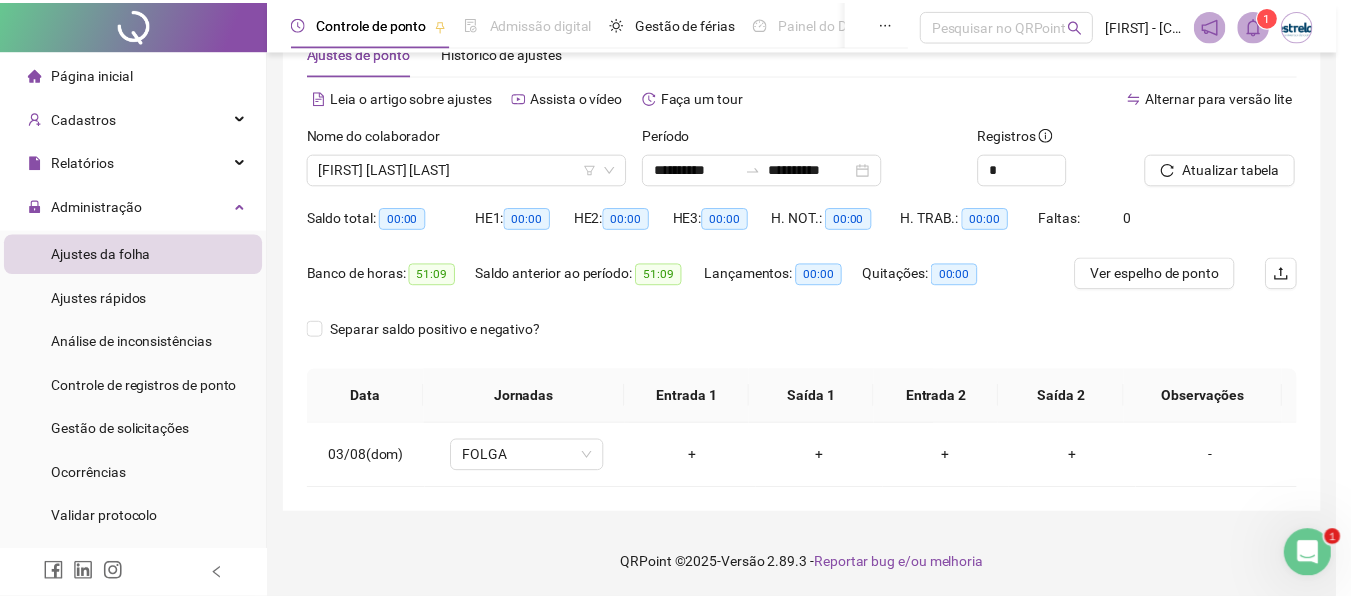scroll, scrollTop: 61, scrollLeft: 0, axis: vertical 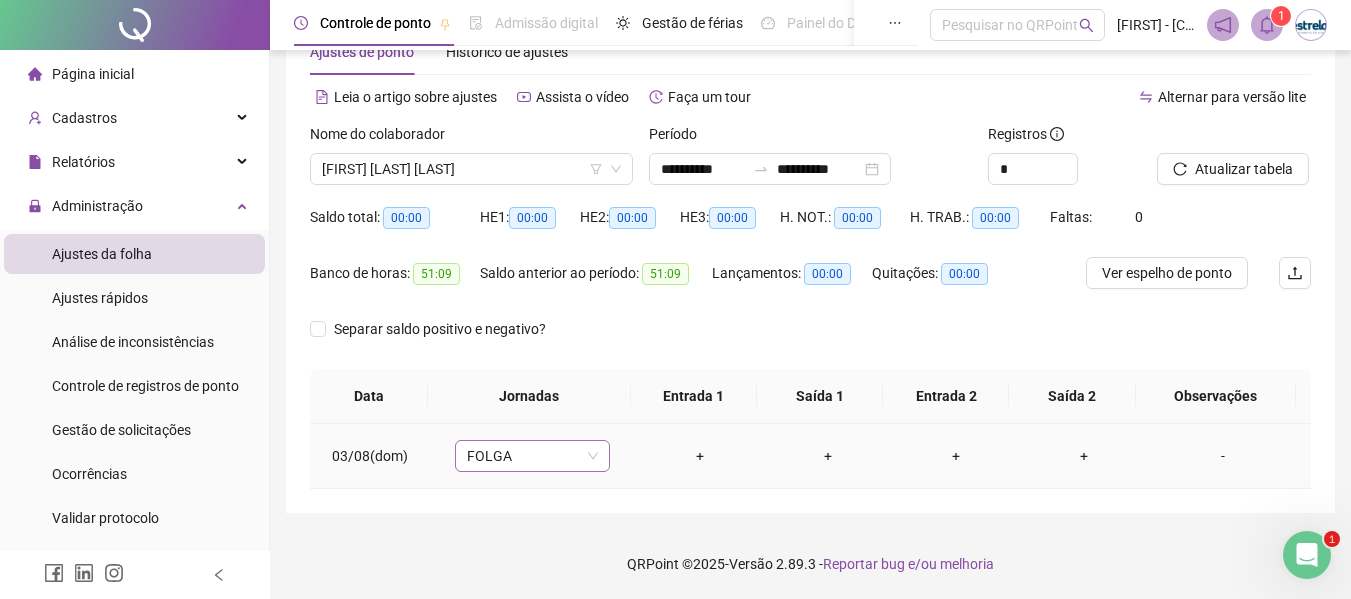 click on "FOLGA" at bounding box center (532, 456) 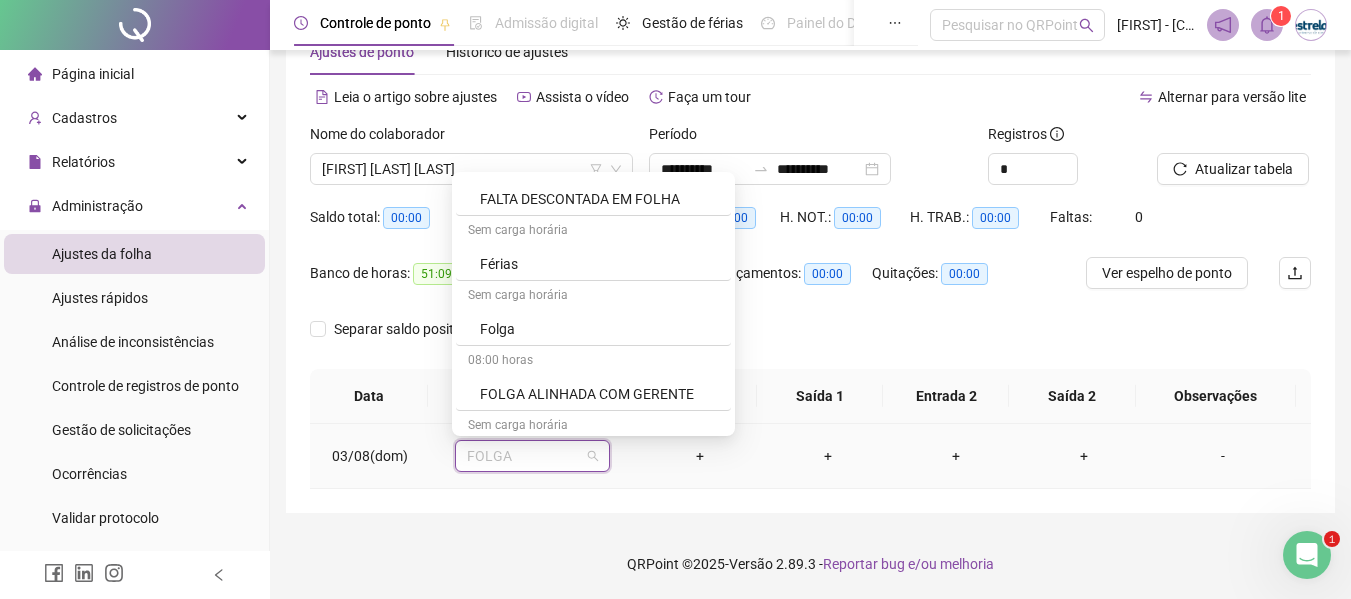 scroll, scrollTop: 1100, scrollLeft: 0, axis: vertical 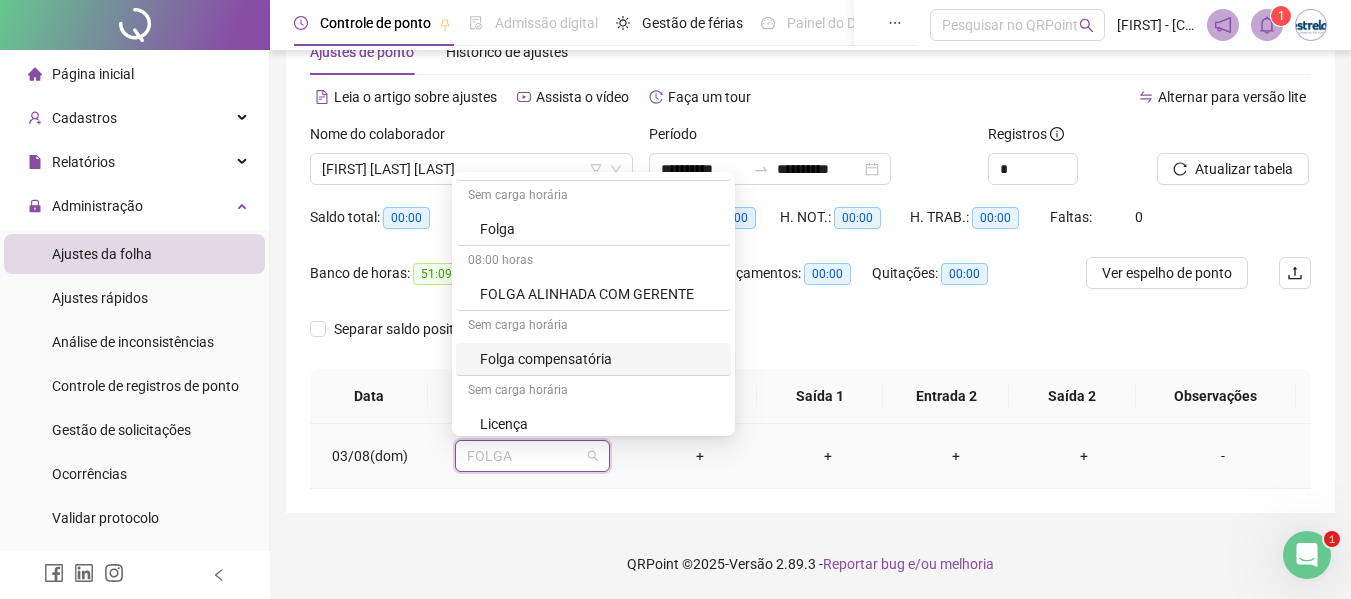 click on "Folga compensatória" at bounding box center [599, 359] 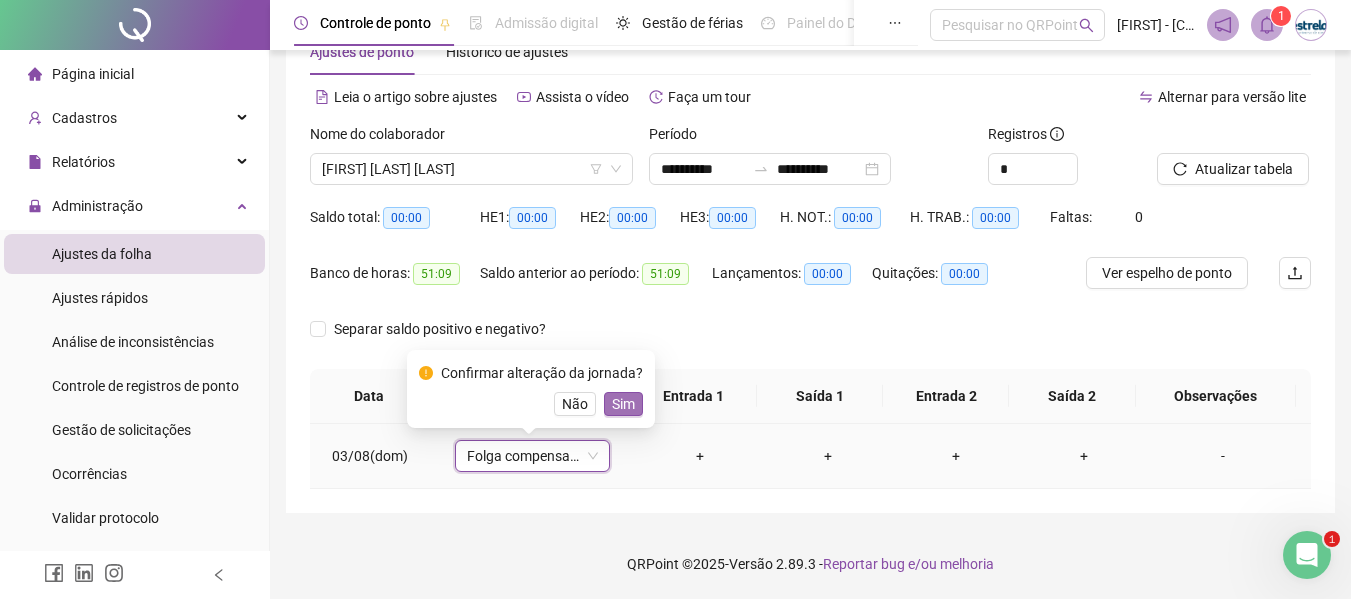 click on "Sim" at bounding box center [623, 404] 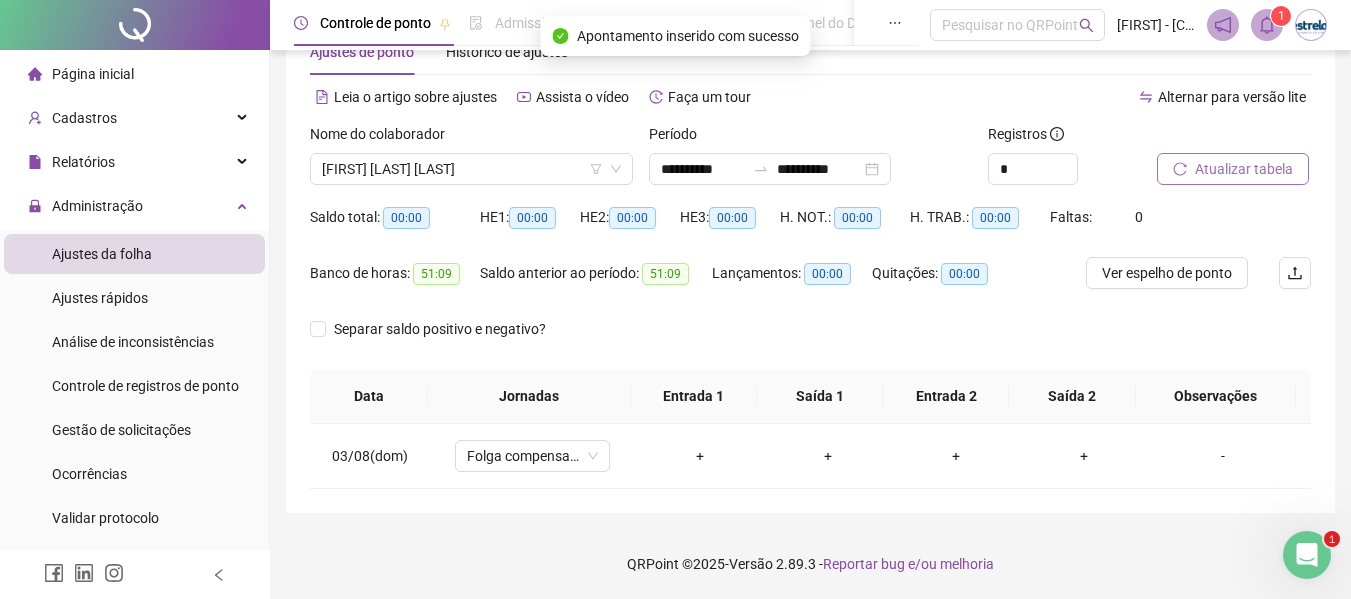 click on "Atualizar tabela" at bounding box center [1233, 169] 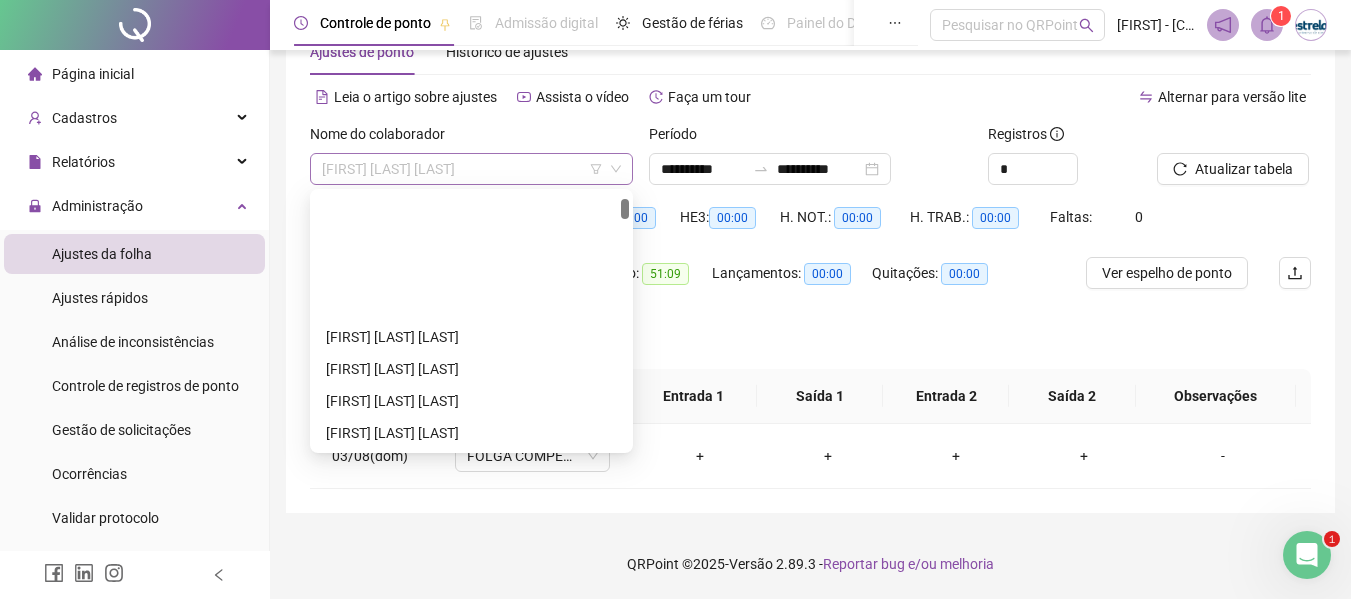click on "[FIRST] [LAST] [LAST]" at bounding box center (471, 169) 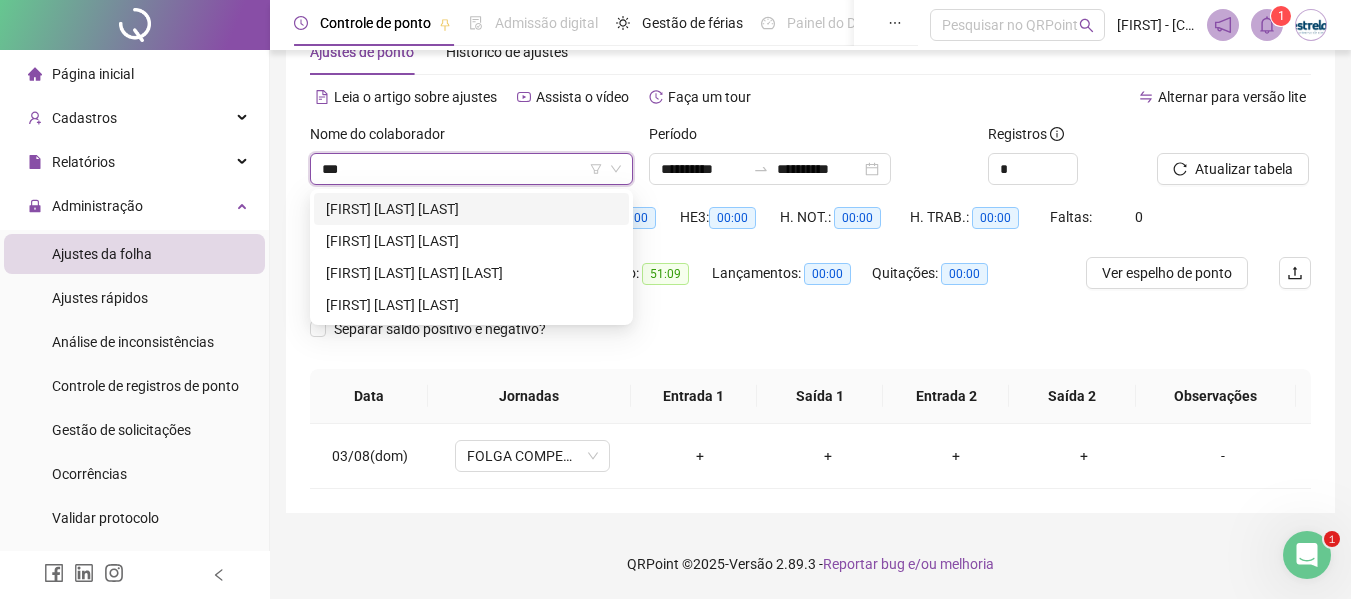 scroll, scrollTop: 0, scrollLeft: 0, axis: both 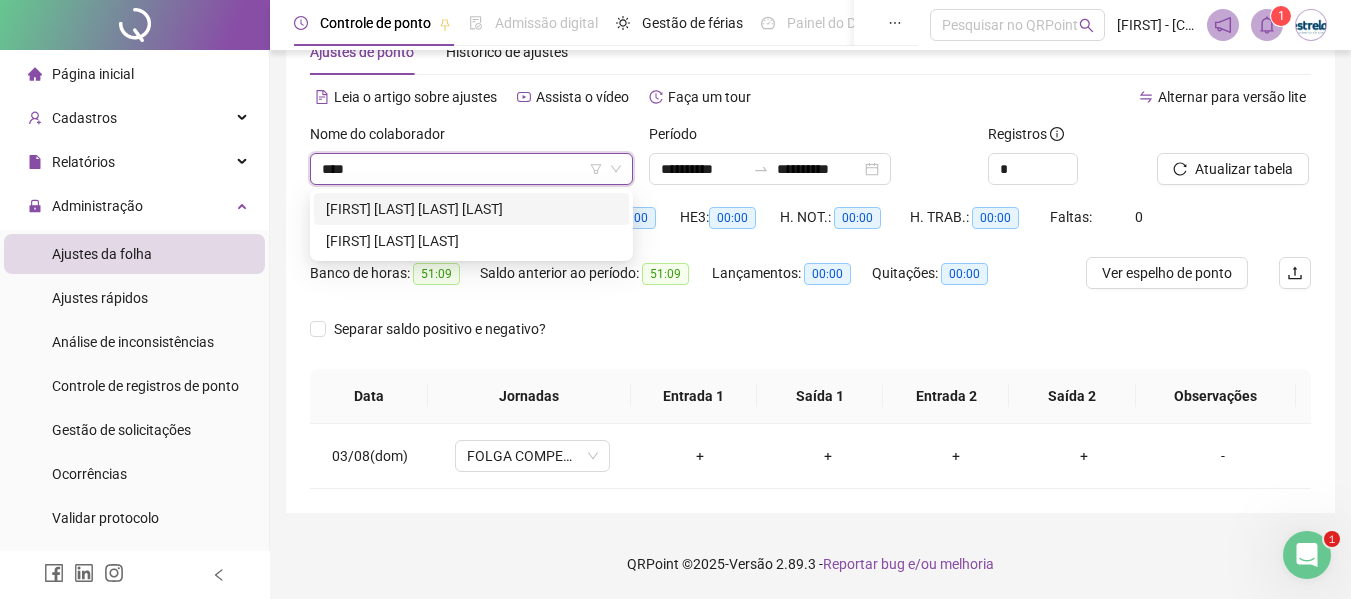 type on "*****" 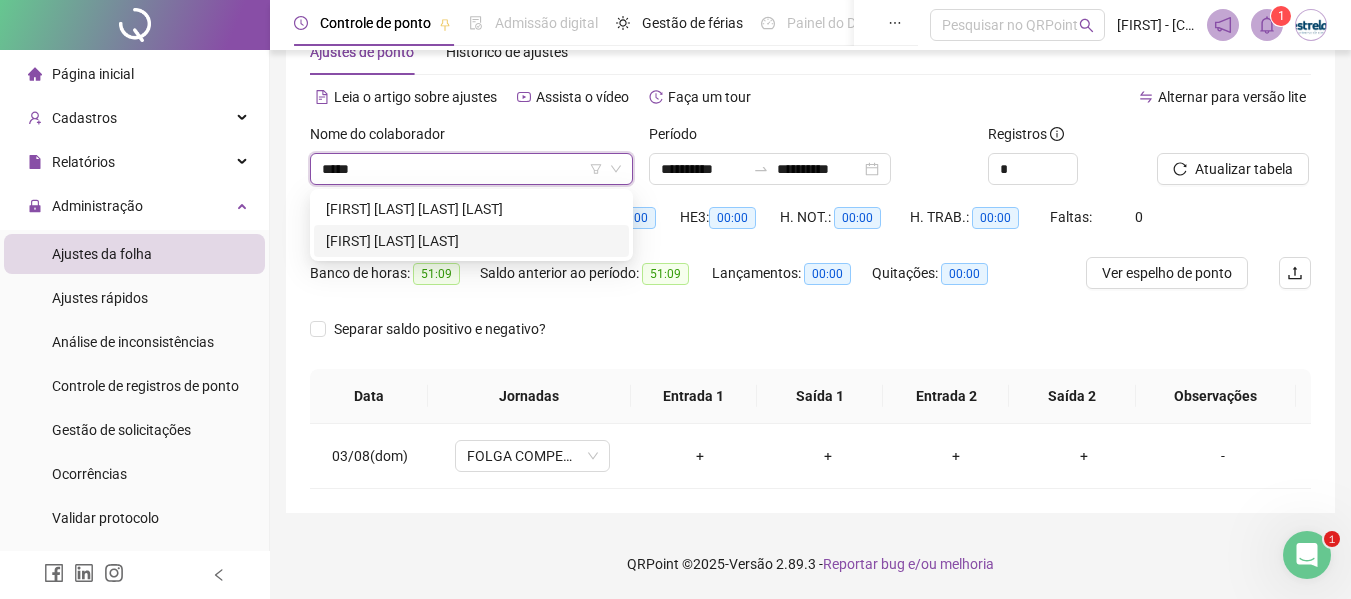 click on "[FIRST] [LAST] [LAST]" at bounding box center [471, 241] 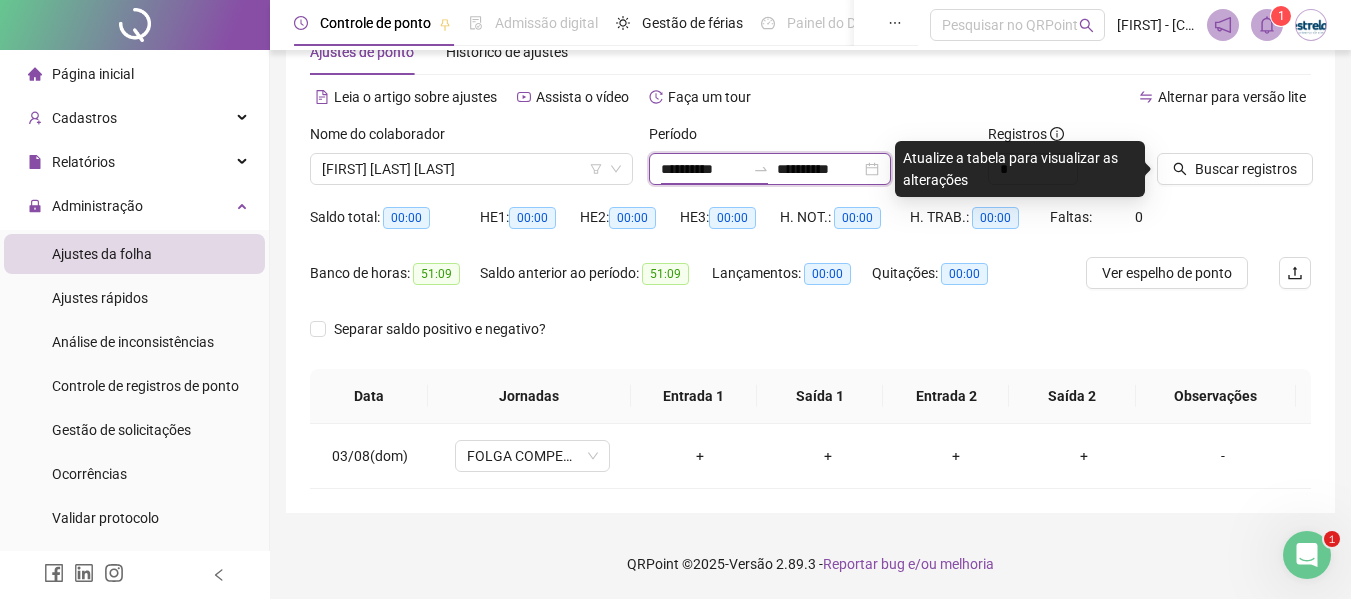 click on "**********" at bounding box center (703, 169) 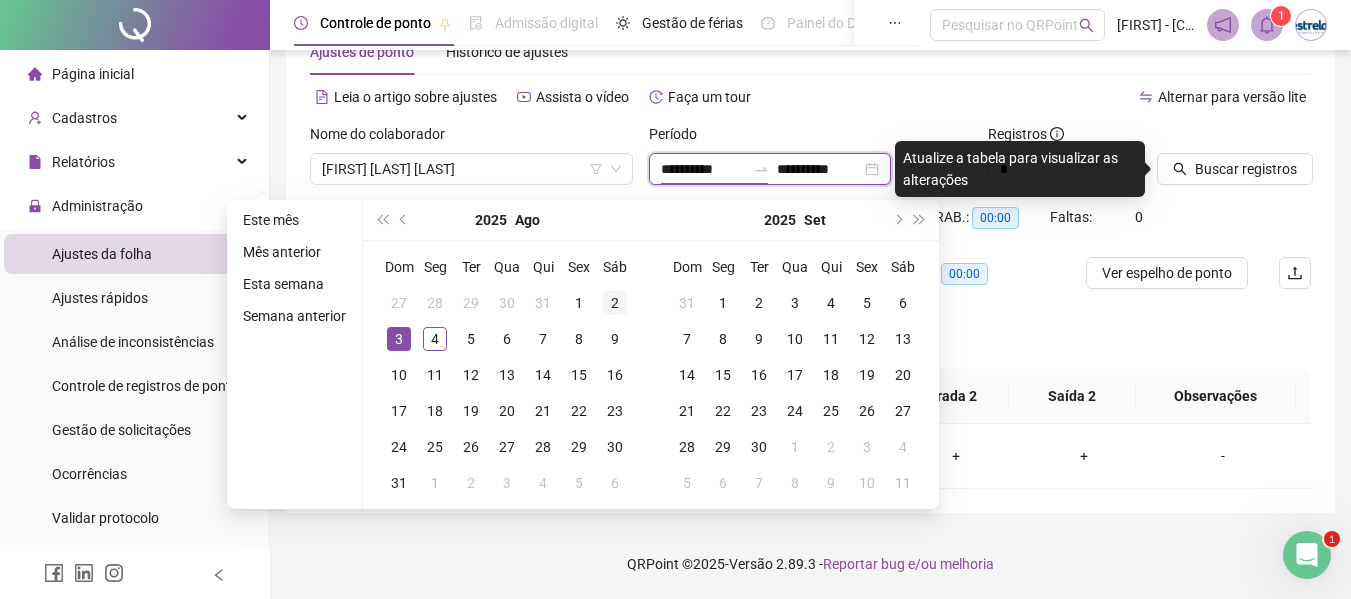 type on "**********" 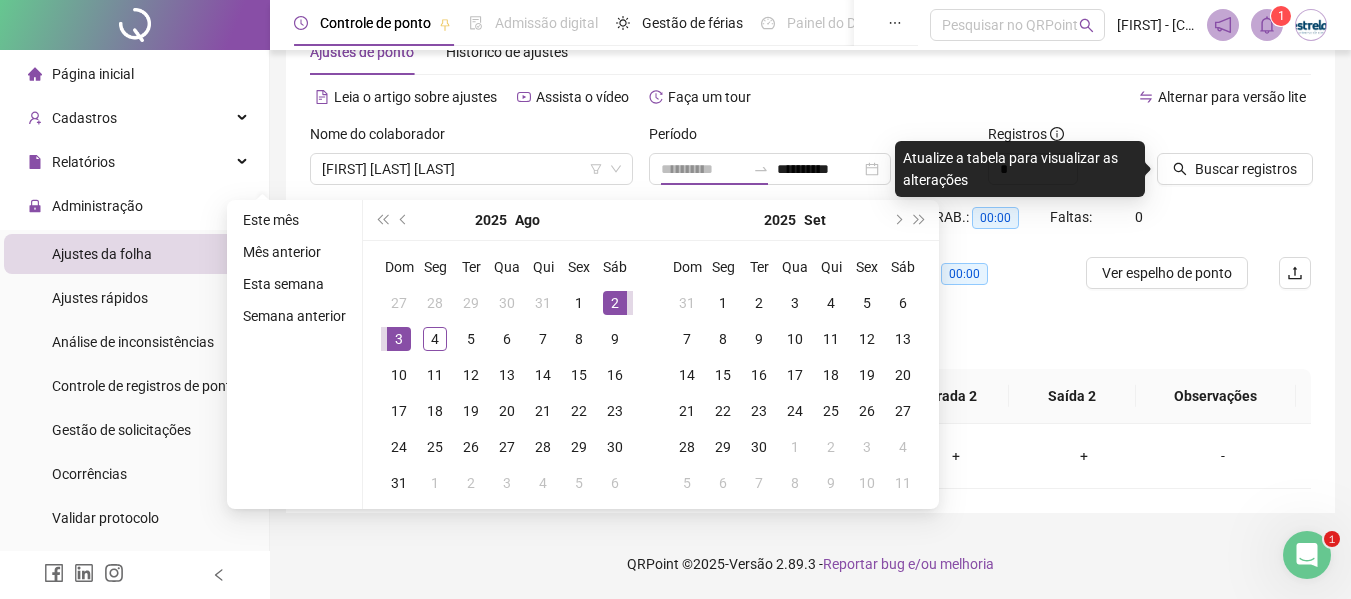 click on "2" at bounding box center (615, 303) 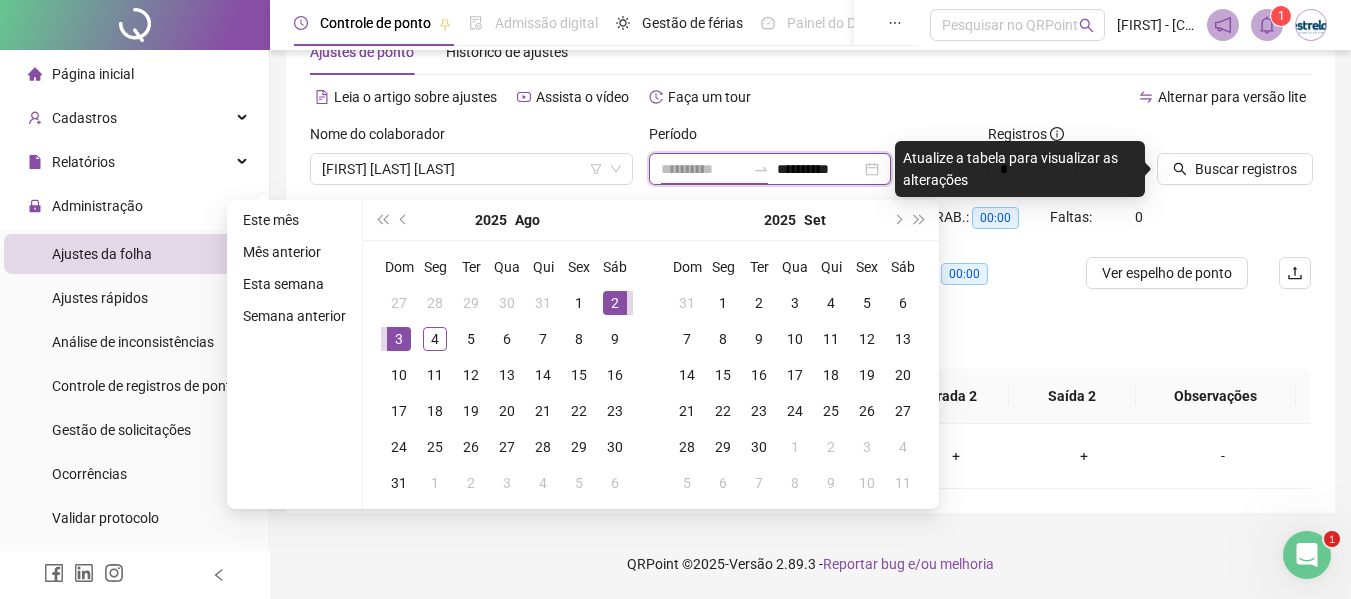 type on "**********" 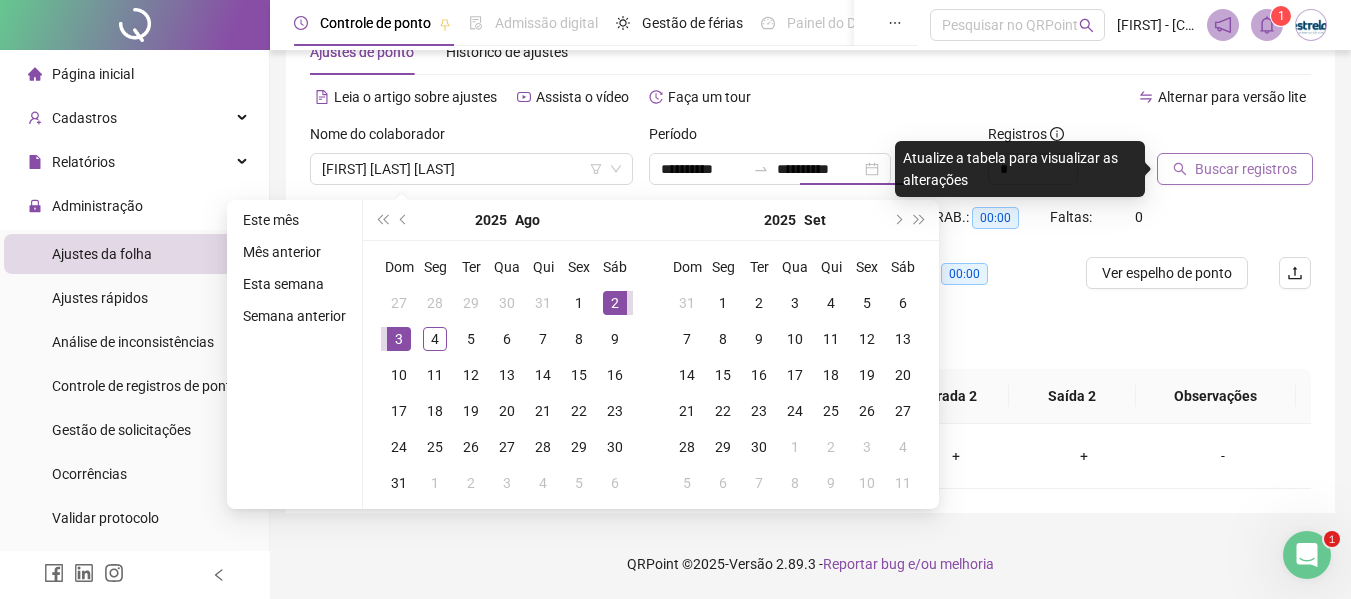 click on "Buscar registros" at bounding box center [1246, 169] 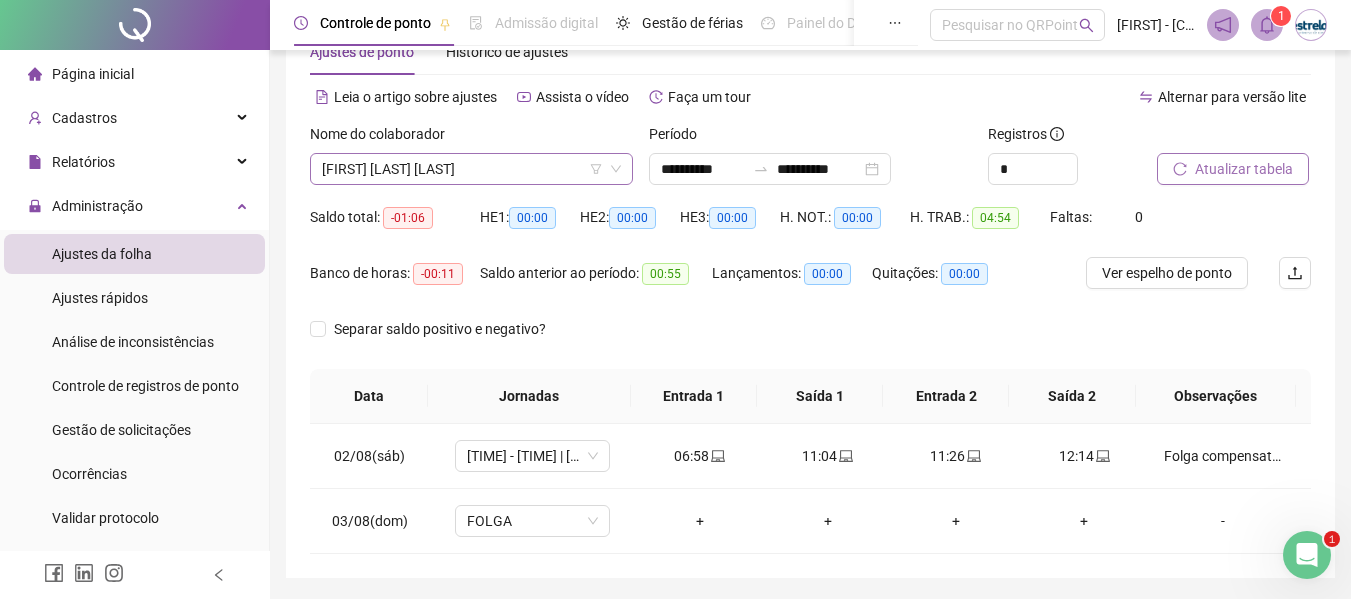 click on "[FIRST] [LAST] [LAST]" at bounding box center (471, 169) 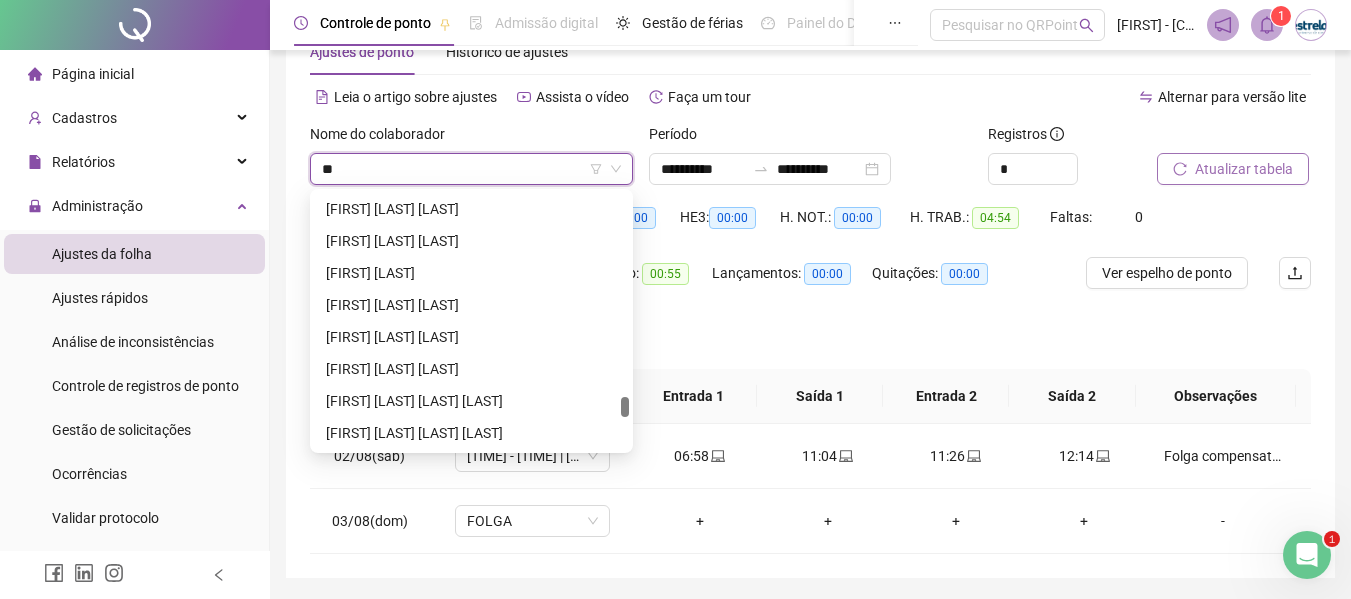 scroll, scrollTop: 1664, scrollLeft: 0, axis: vertical 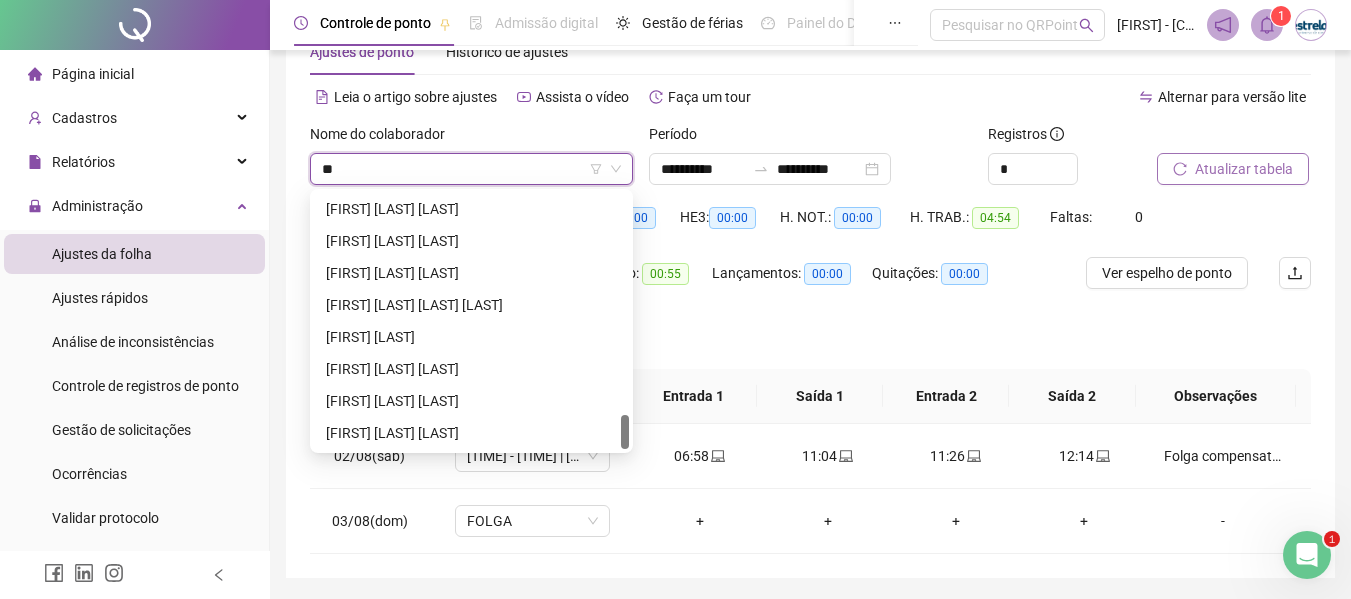 type on "***" 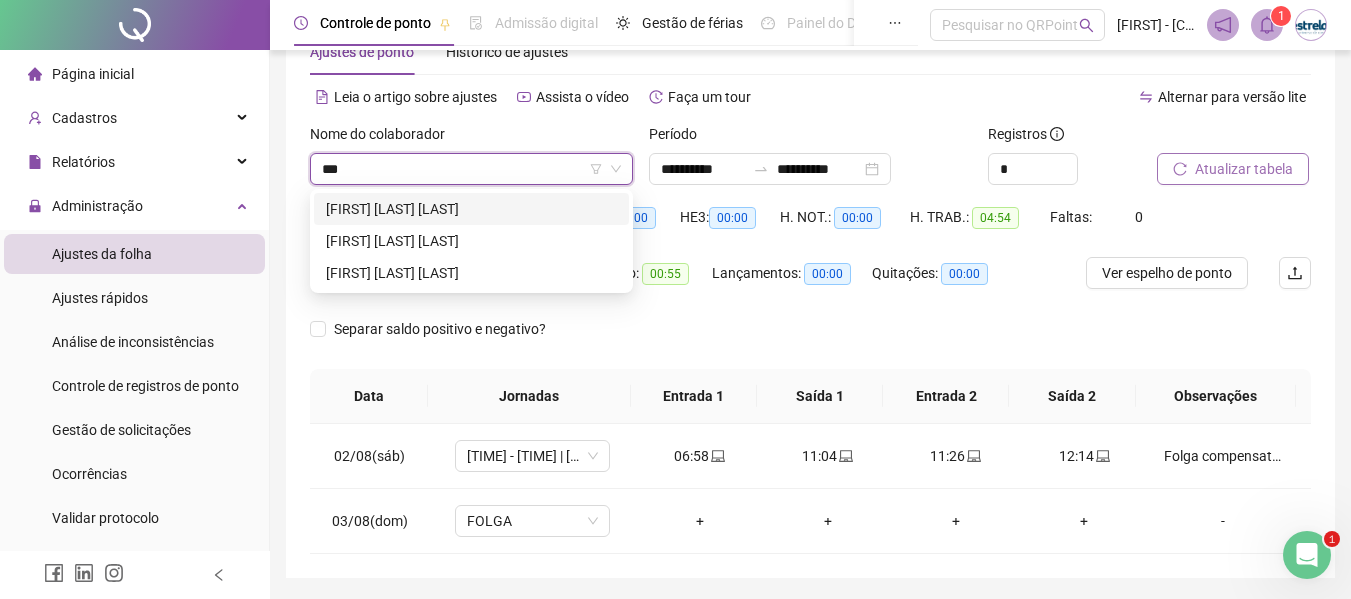 scroll, scrollTop: 0, scrollLeft: 0, axis: both 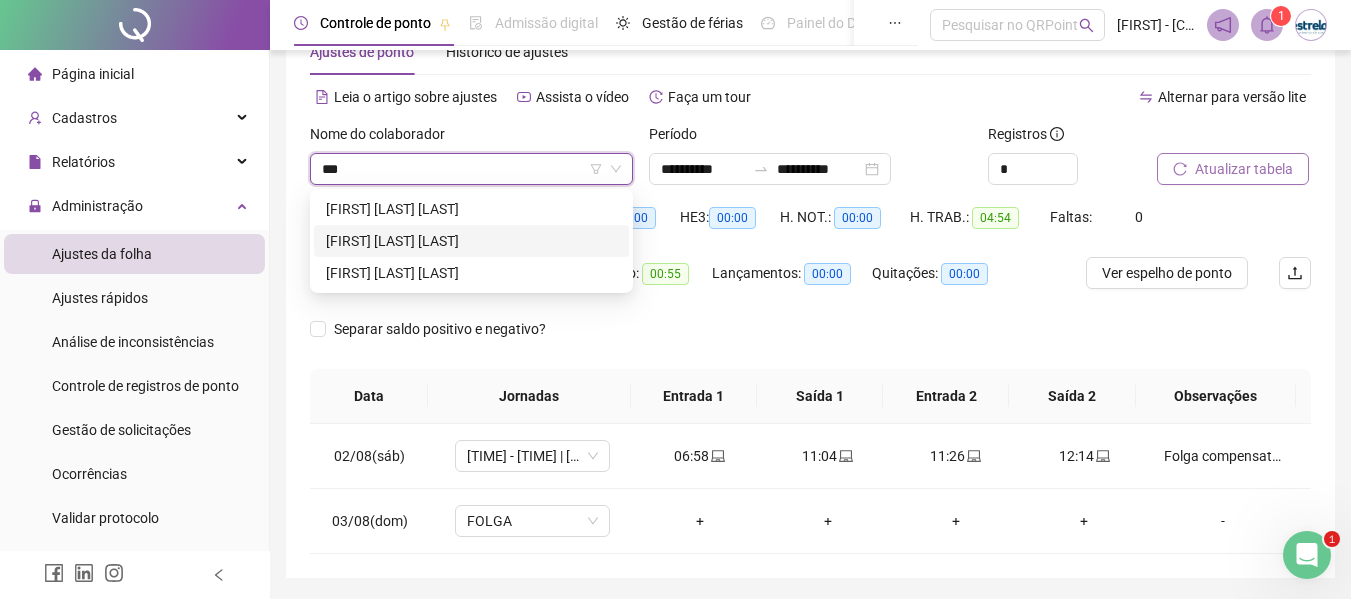 click on "[FIRST] [LAST] [LAST]" at bounding box center [471, 241] 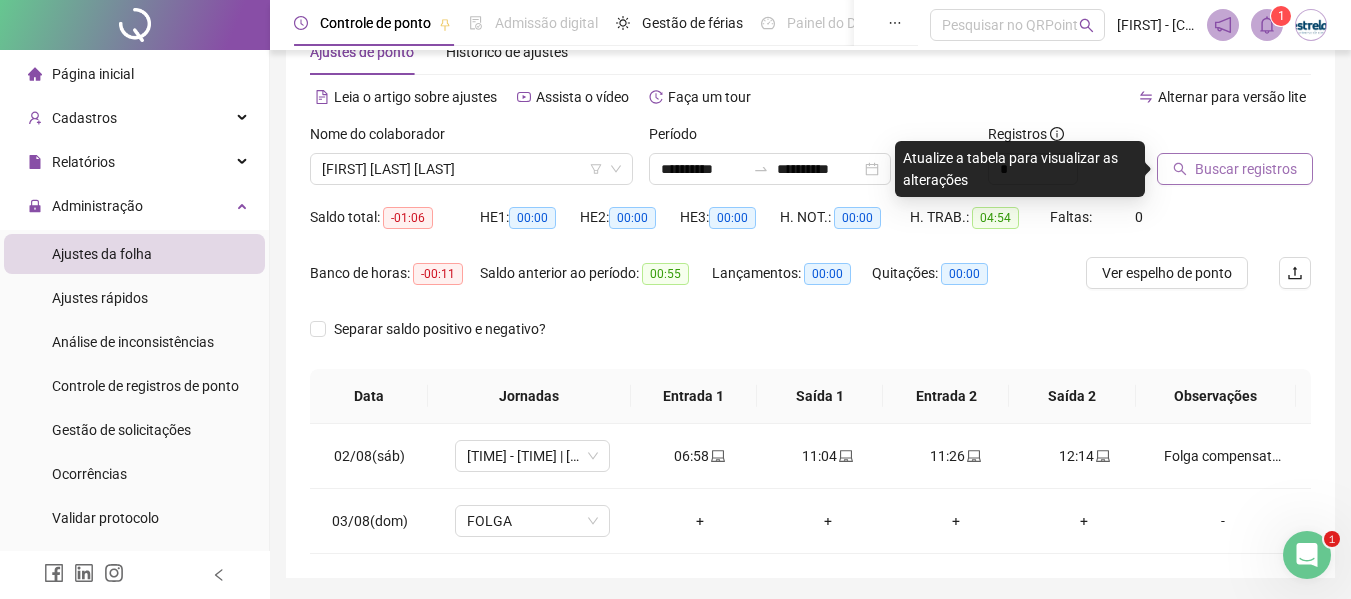 click on "Buscar registros" at bounding box center (1246, 169) 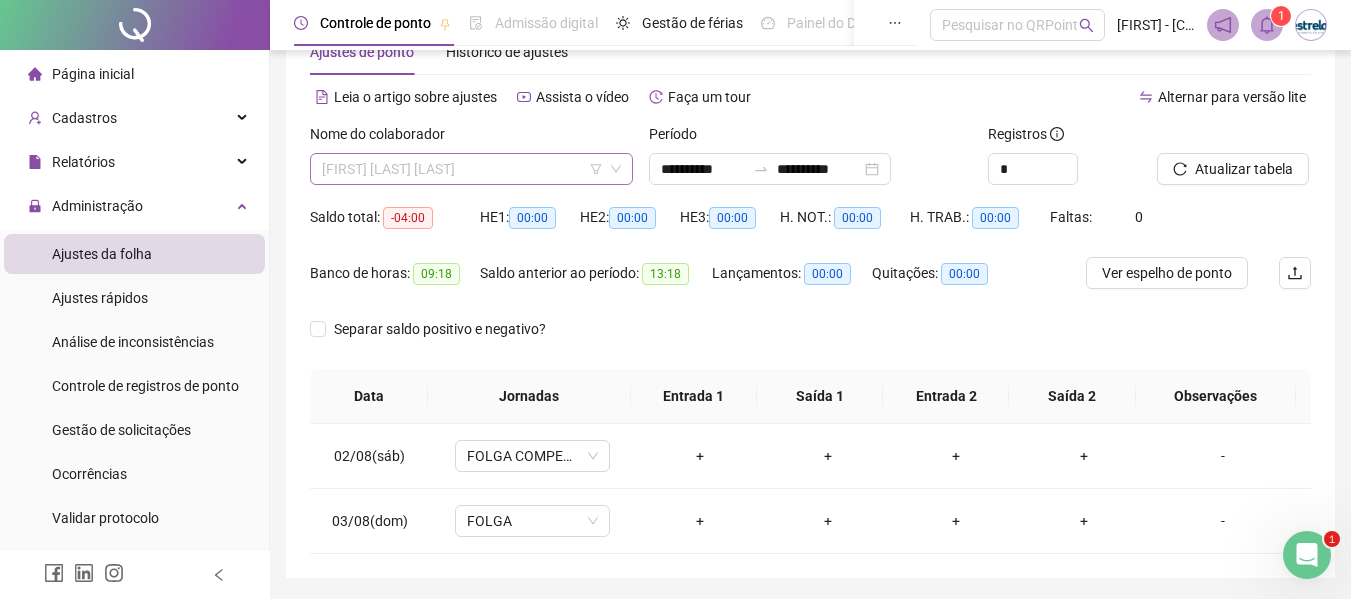 click on "[FIRST] [LAST] [LAST]" at bounding box center [471, 169] 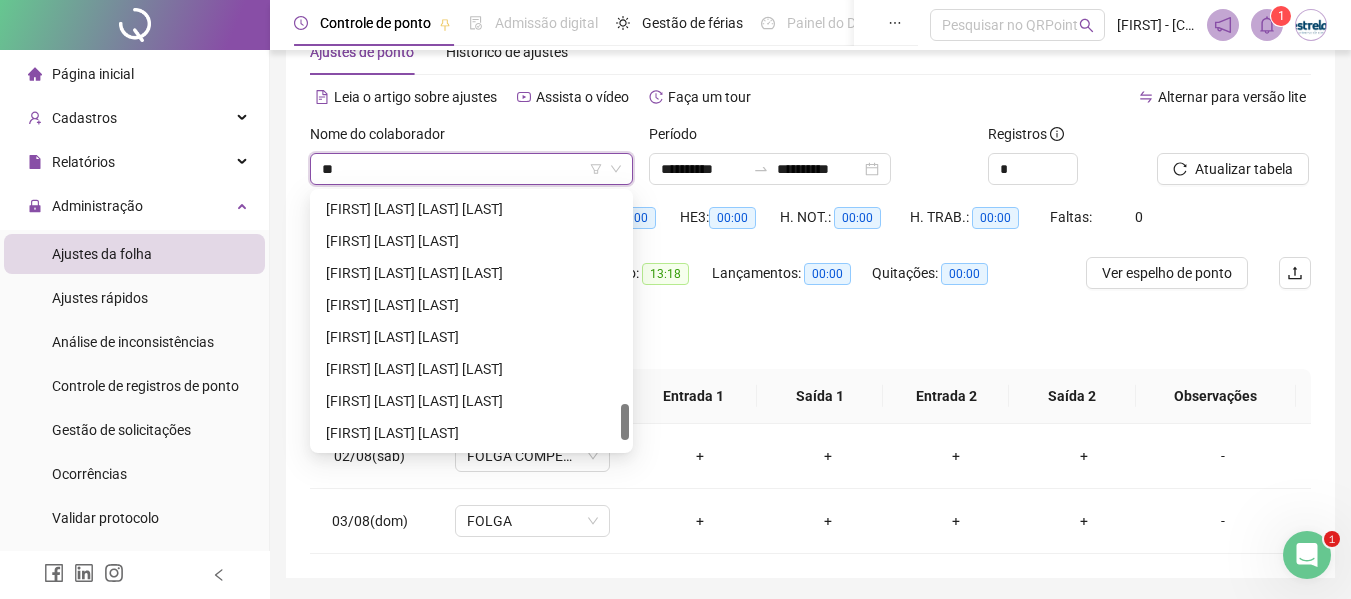 scroll, scrollTop: 0, scrollLeft: 0, axis: both 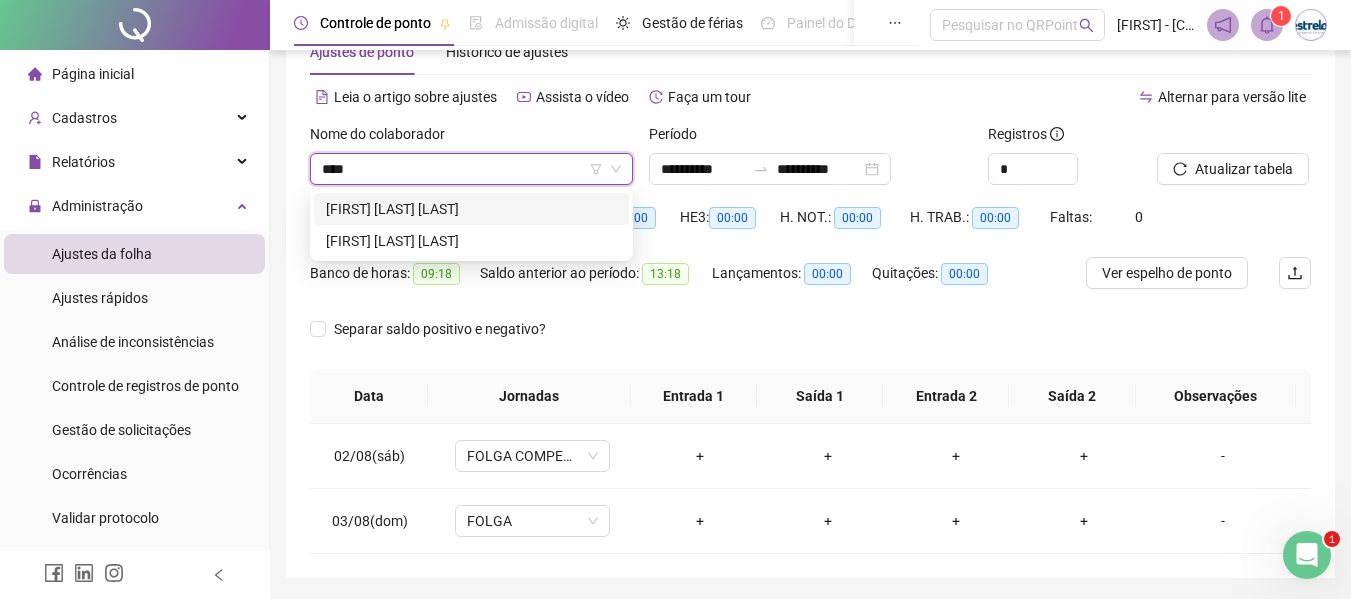 type on "*****" 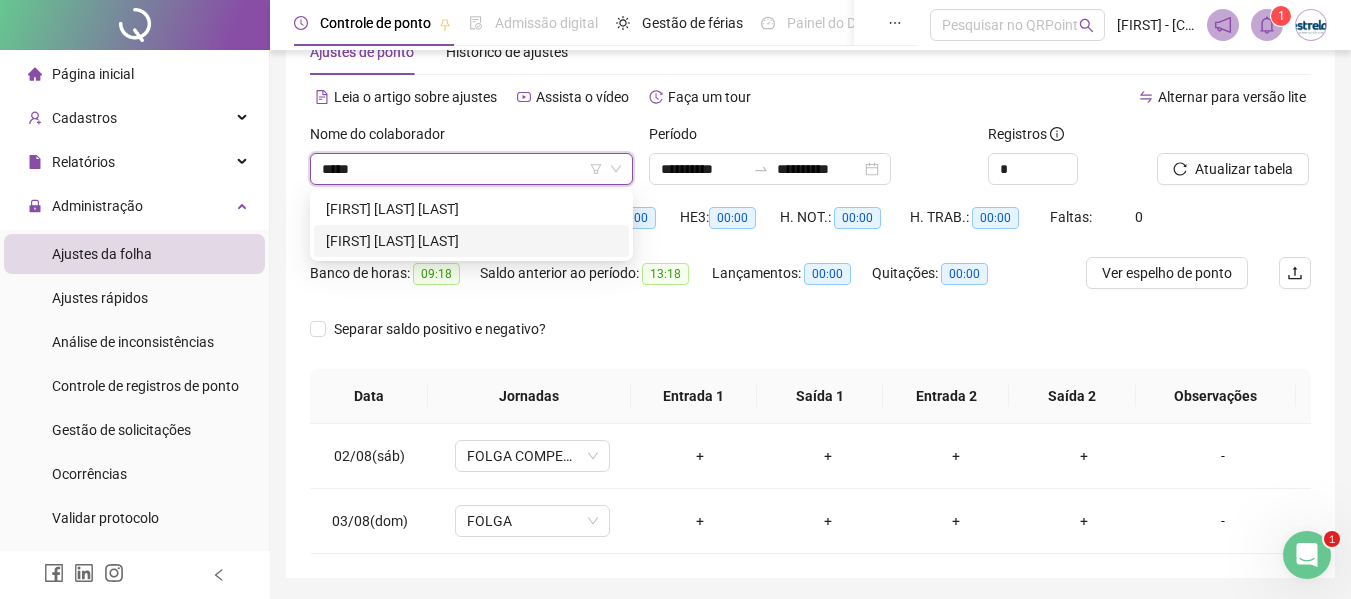click on "[FIRST] [LAST] [LAST]" at bounding box center (471, 241) 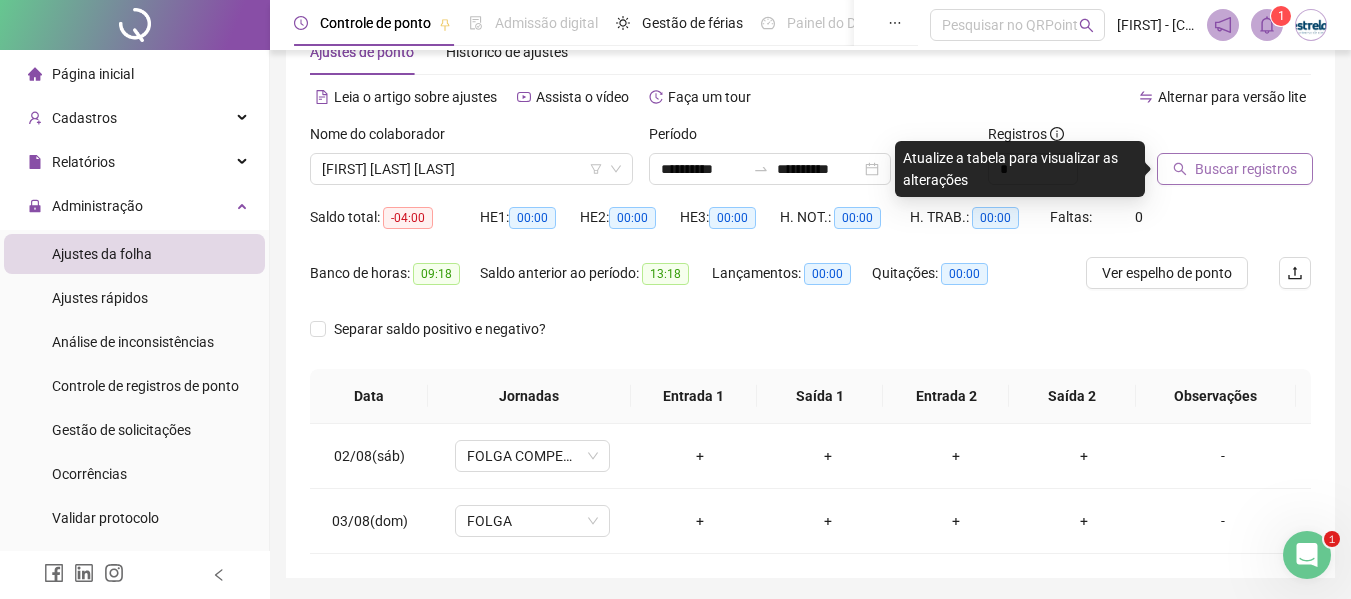 click on "Buscar registros" at bounding box center [1246, 169] 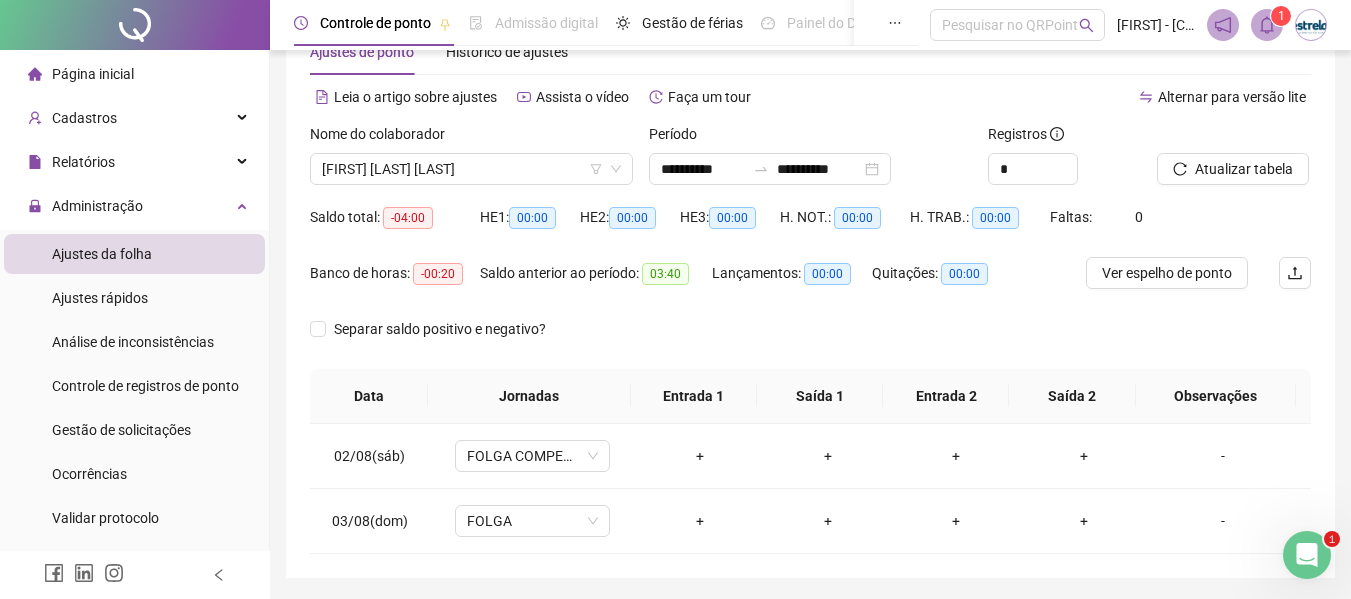 click at bounding box center [1267, 25] 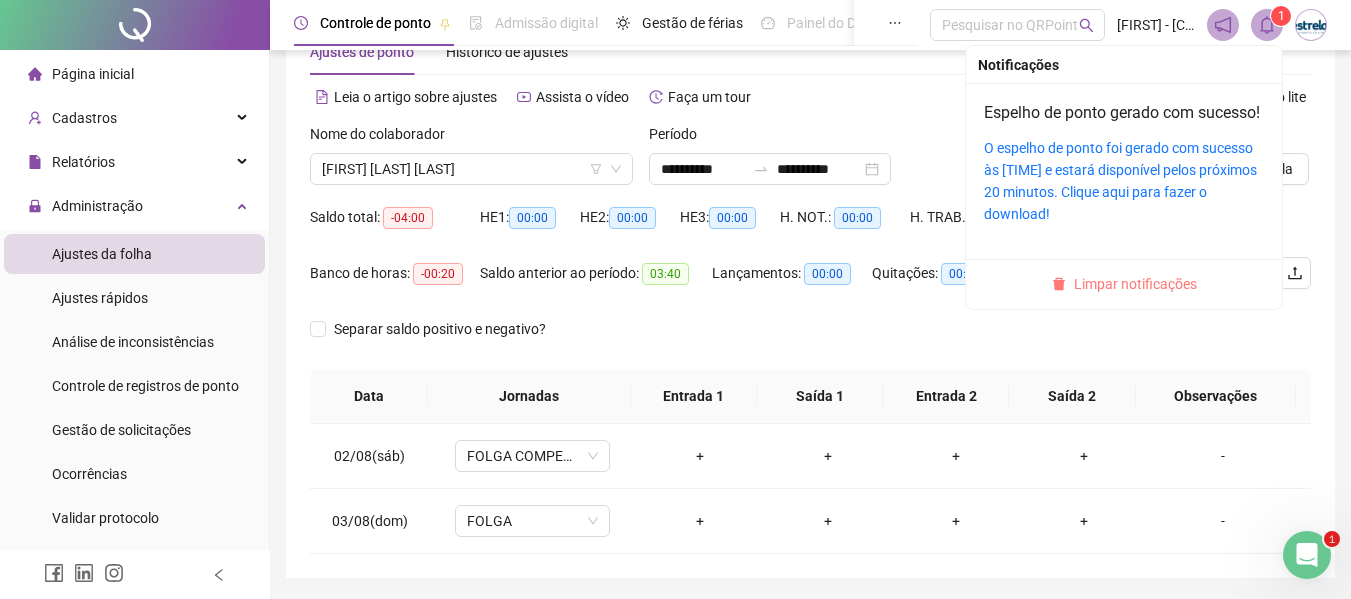 click on "Limpar notificações" at bounding box center (1135, 284) 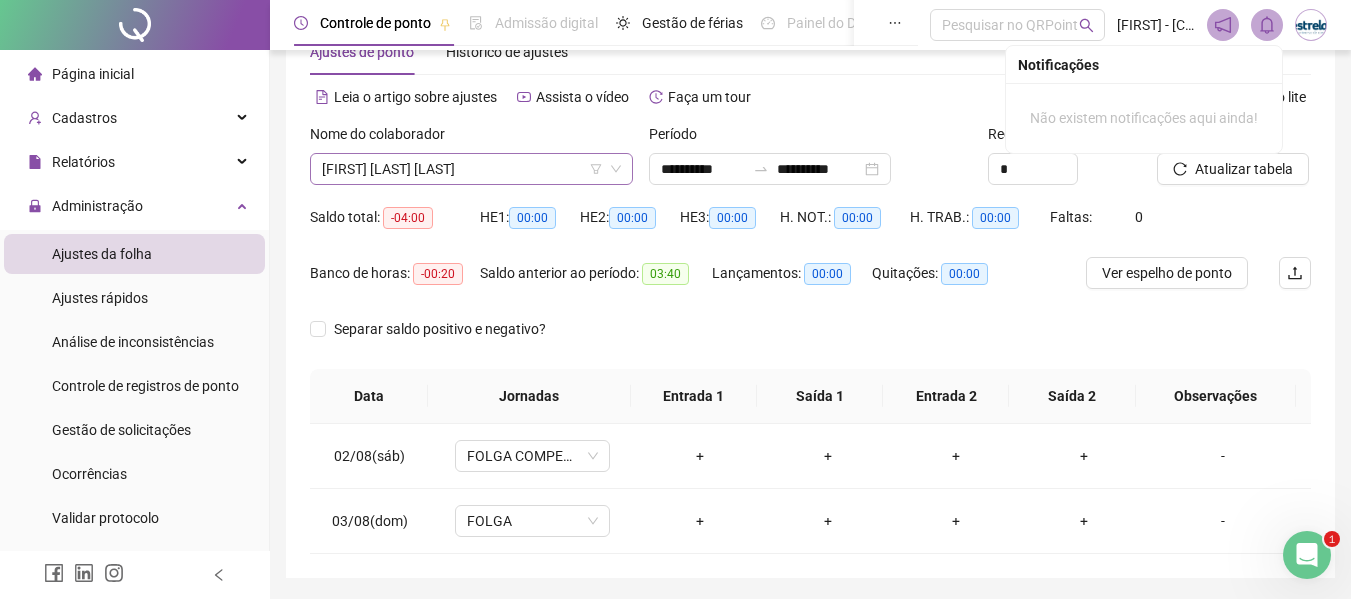 drag, startPoint x: 330, startPoint y: 155, endPoint x: 336, endPoint y: 166, distance: 12.529964 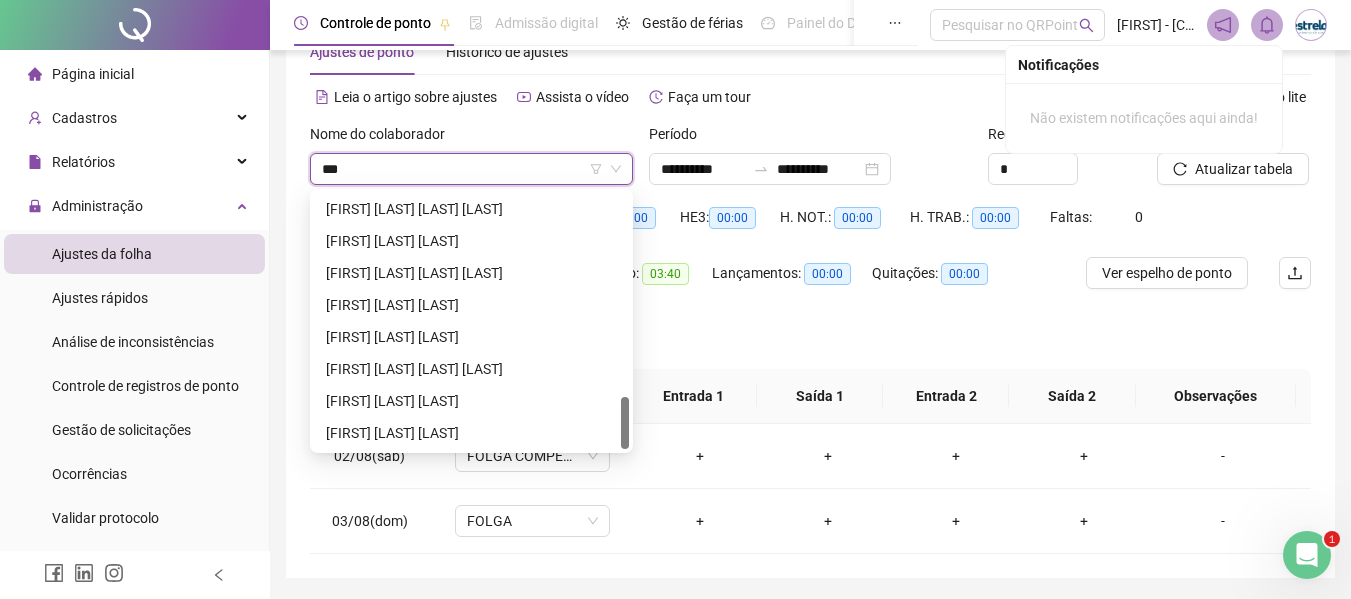 scroll, scrollTop: 0, scrollLeft: 0, axis: both 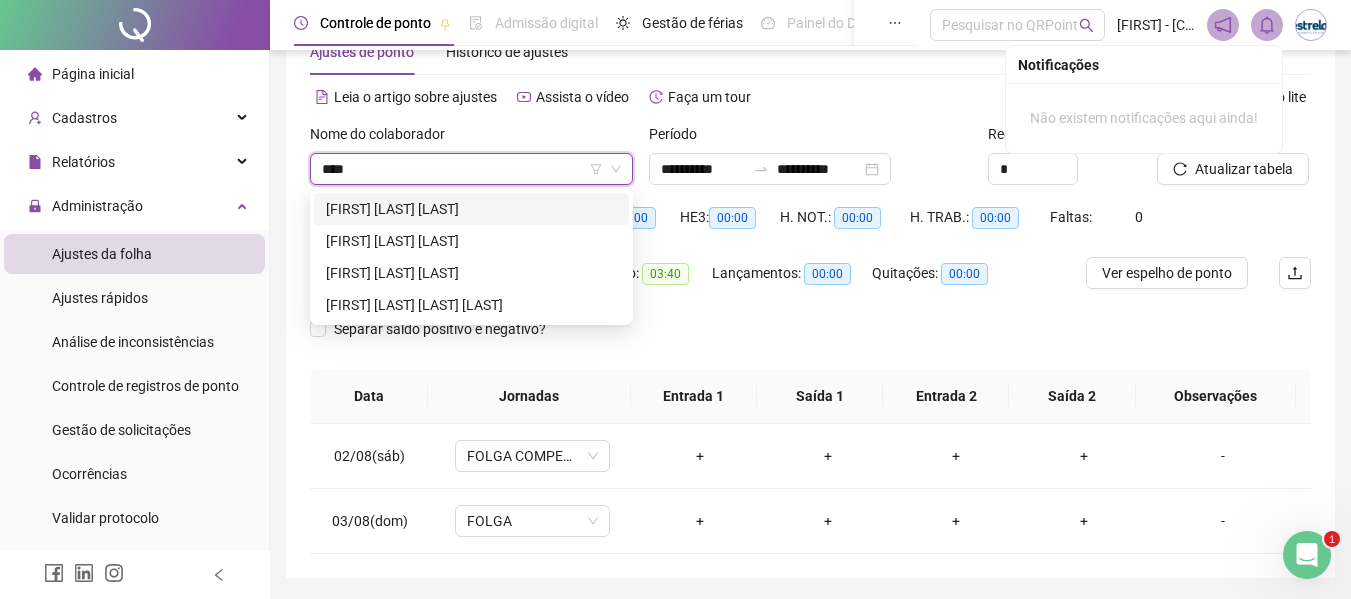 type on "*****" 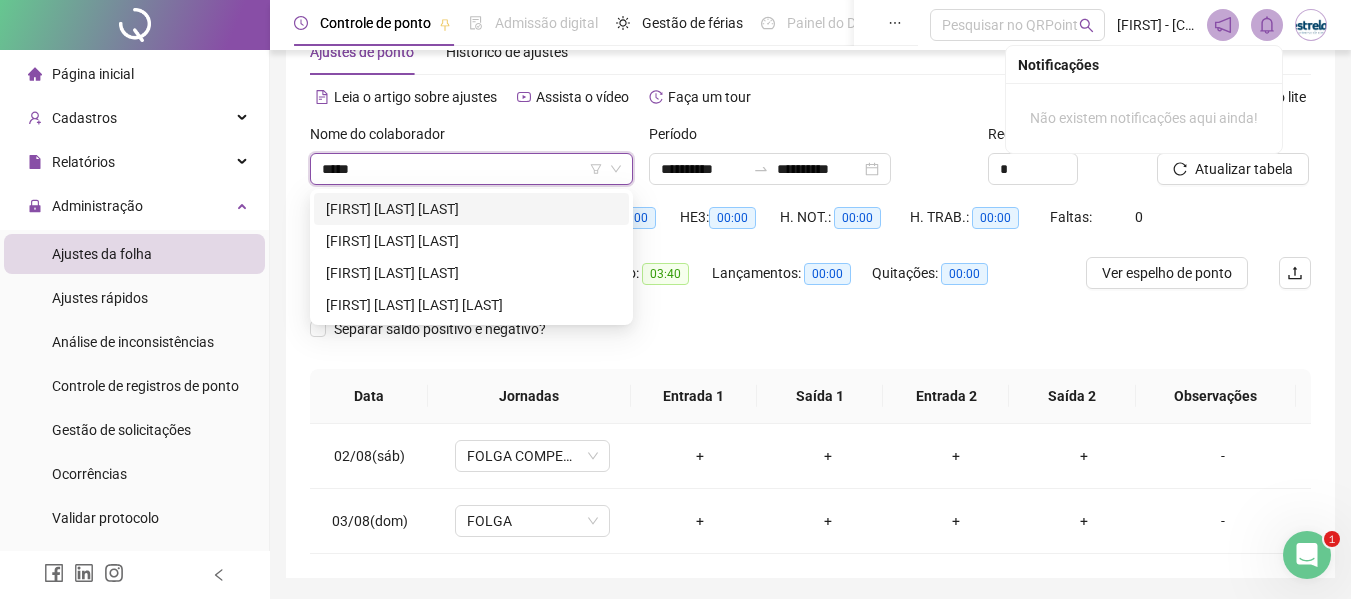 click on "[FIRST] [LAST] [LAST]" at bounding box center [471, 209] 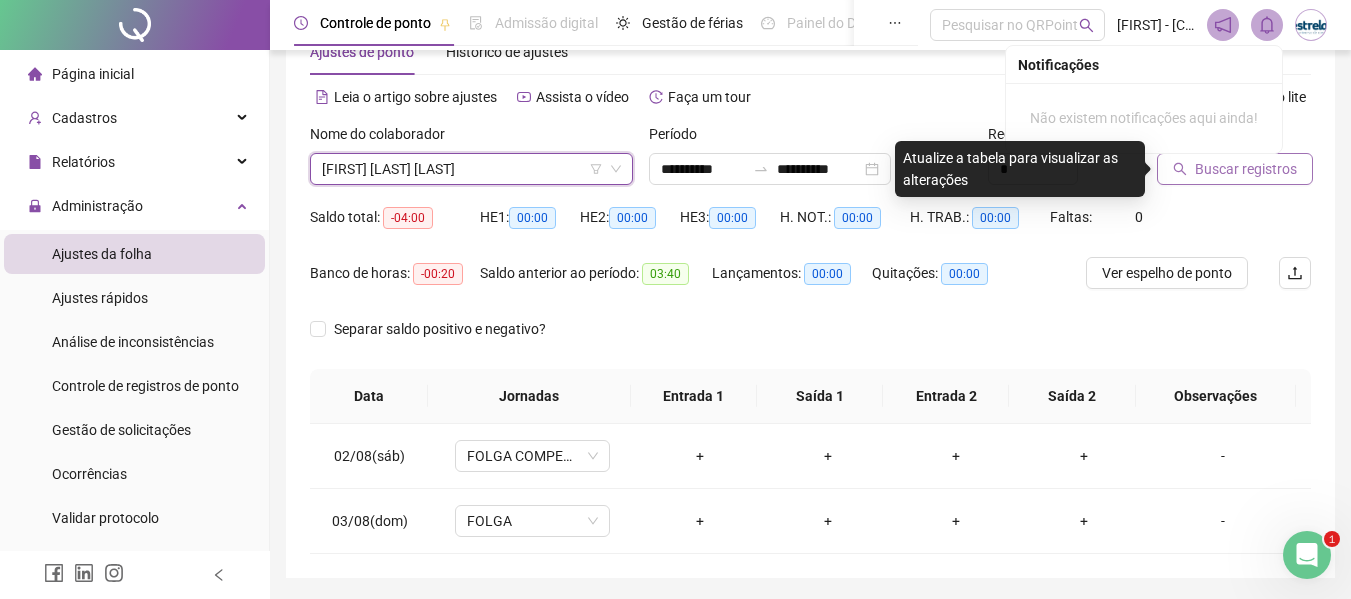 click on "Buscar registros" at bounding box center [1246, 169] 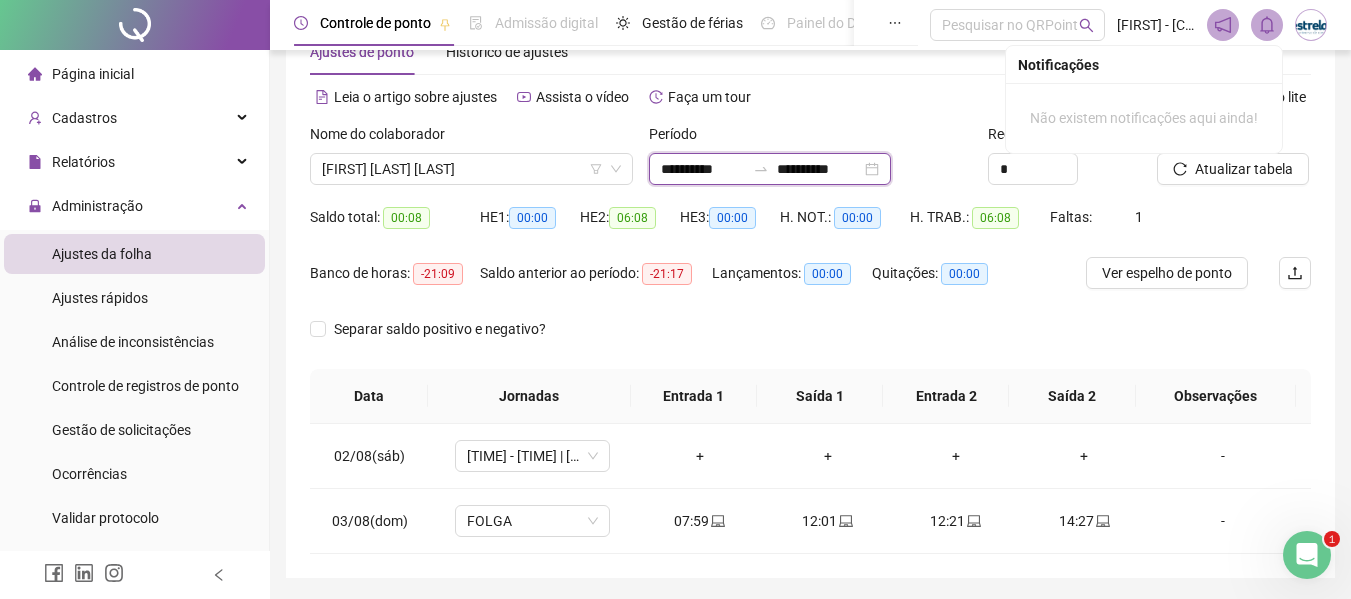 click on "**********" at bounding box center [703, 169] 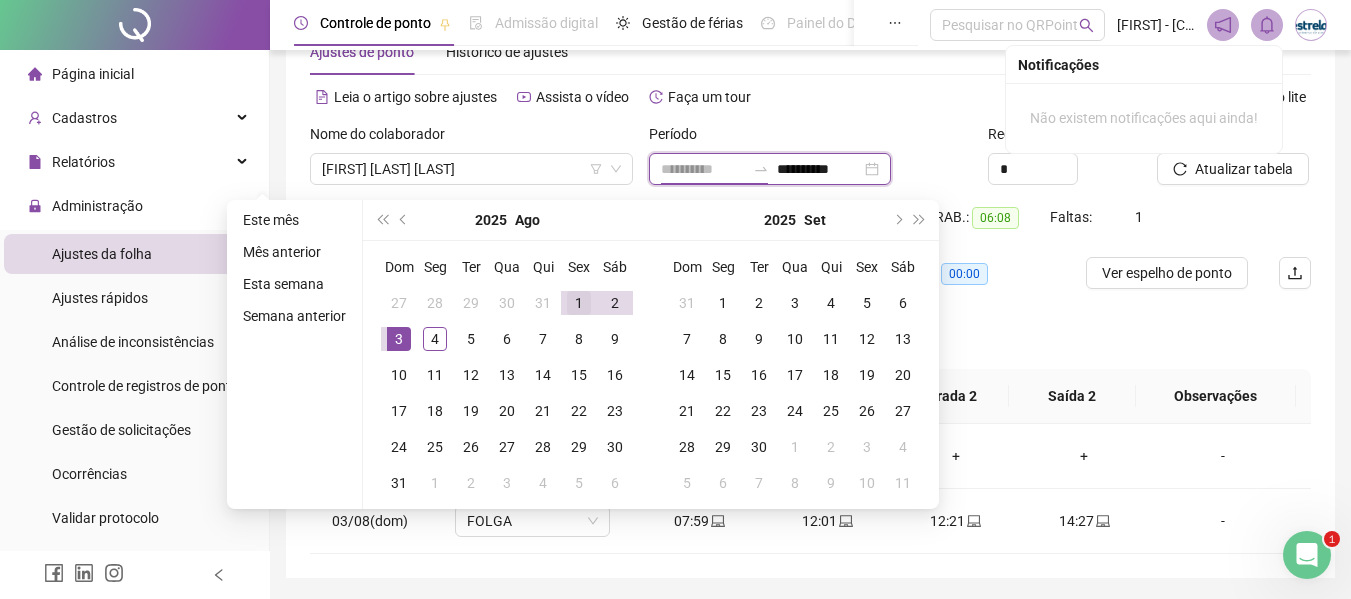 type on "**********" 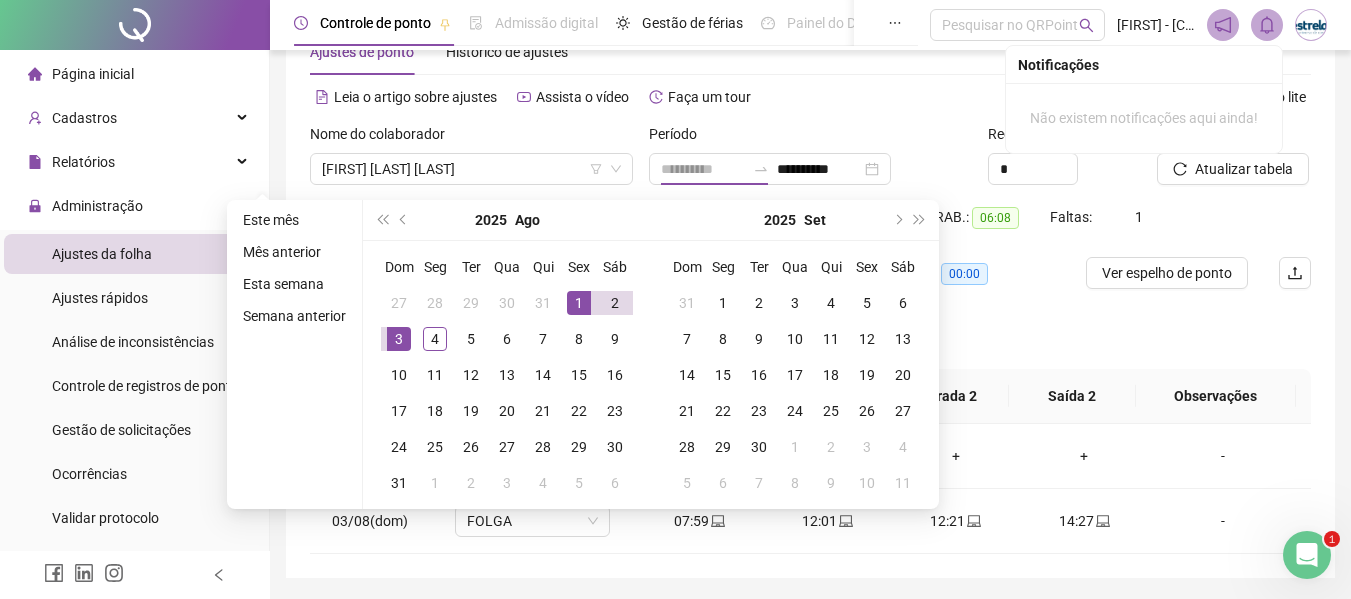 click on "1" at bounding box center (579, 303) 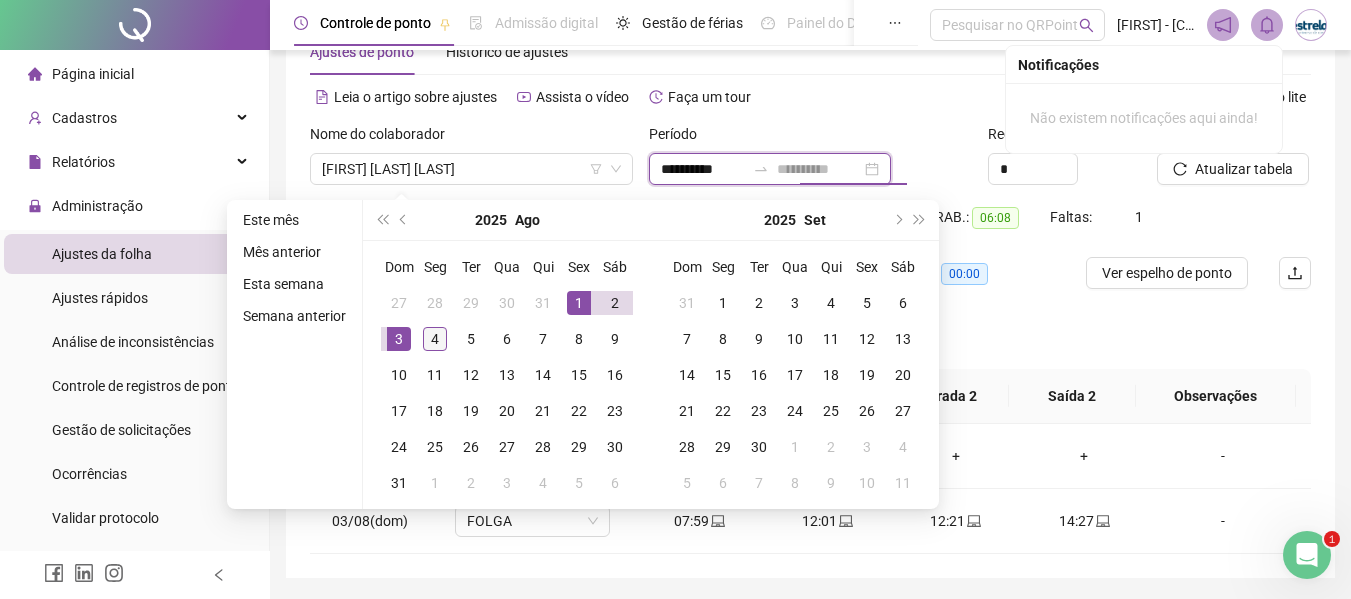 type on "**********" 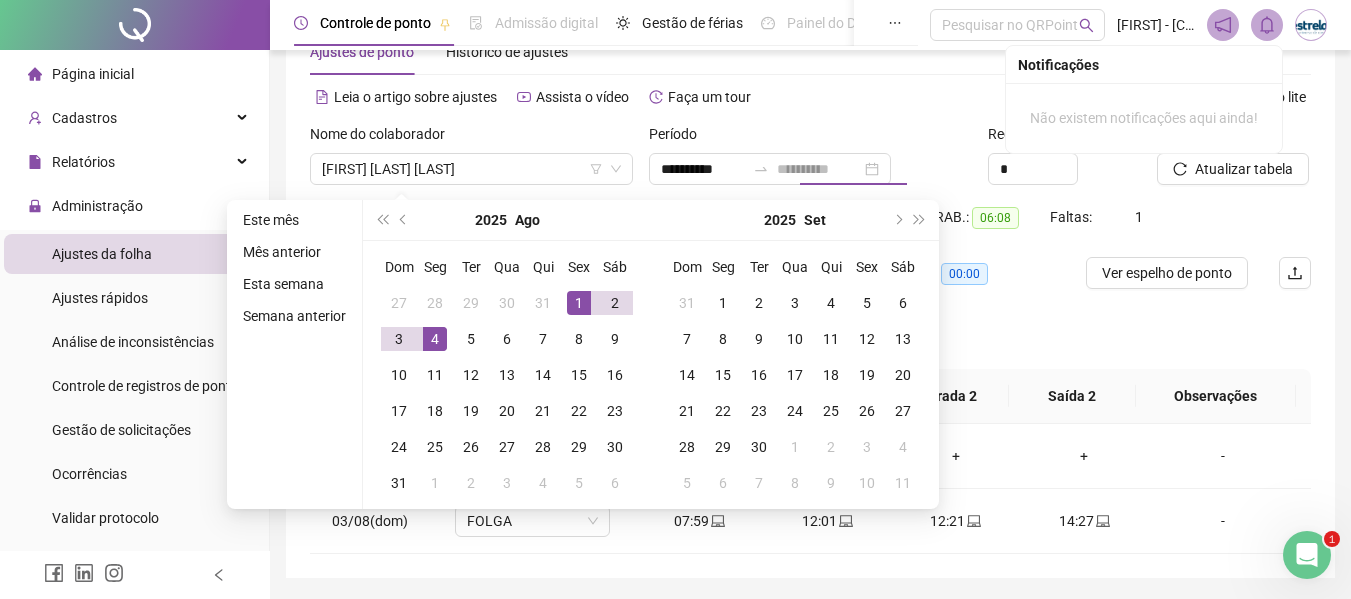 click on "4" at bounding box center [435, 339] 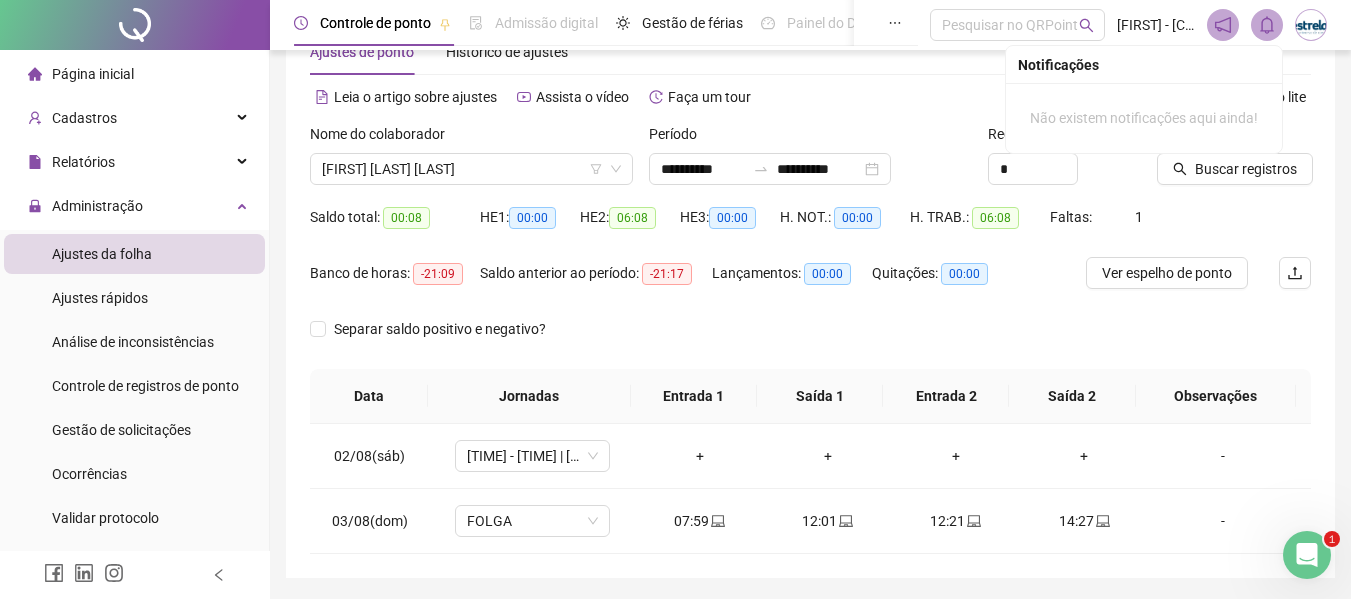 click on "Não existem notificações aqui ainda!" at bounding box center [1144, 118] 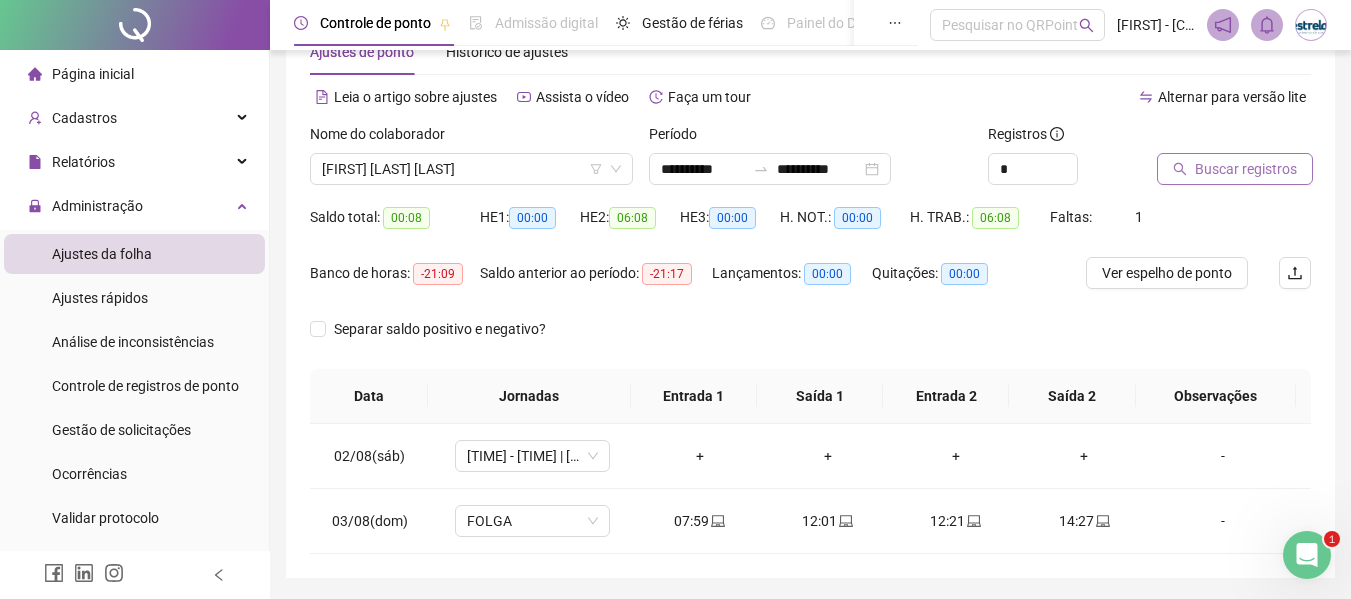 click on "Buscar registros" at bounding box center [1246, 169] 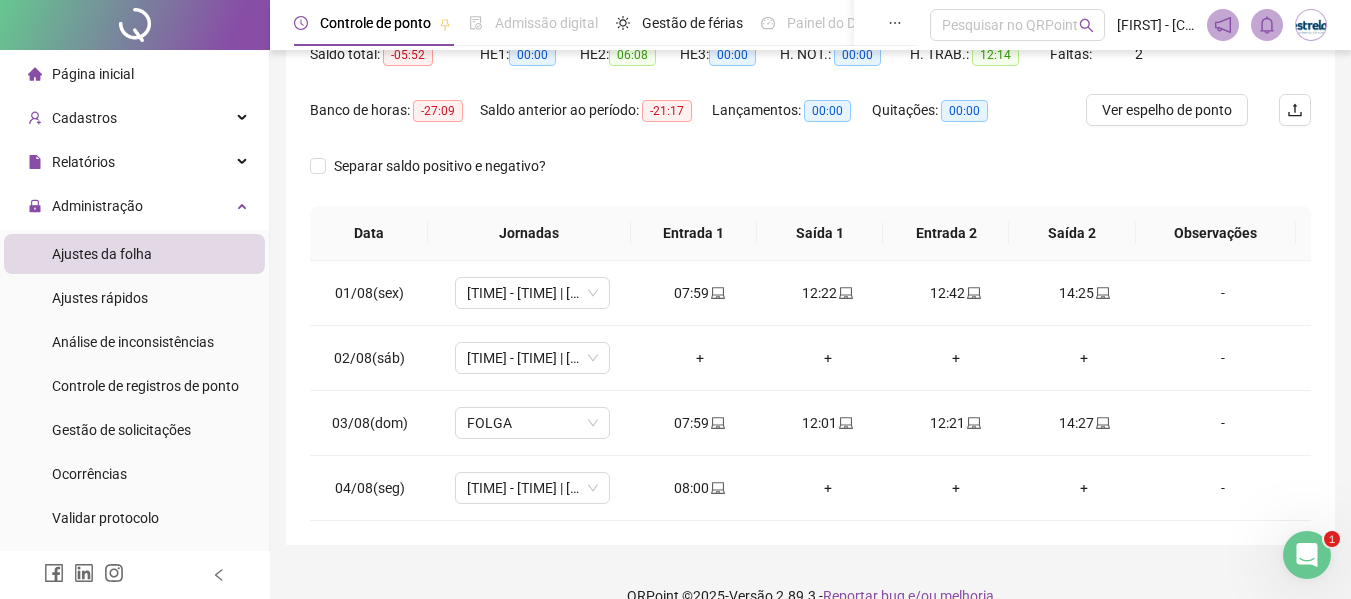 scroll, scrollTop: 256, scrollLeft: 0, axis: vertical 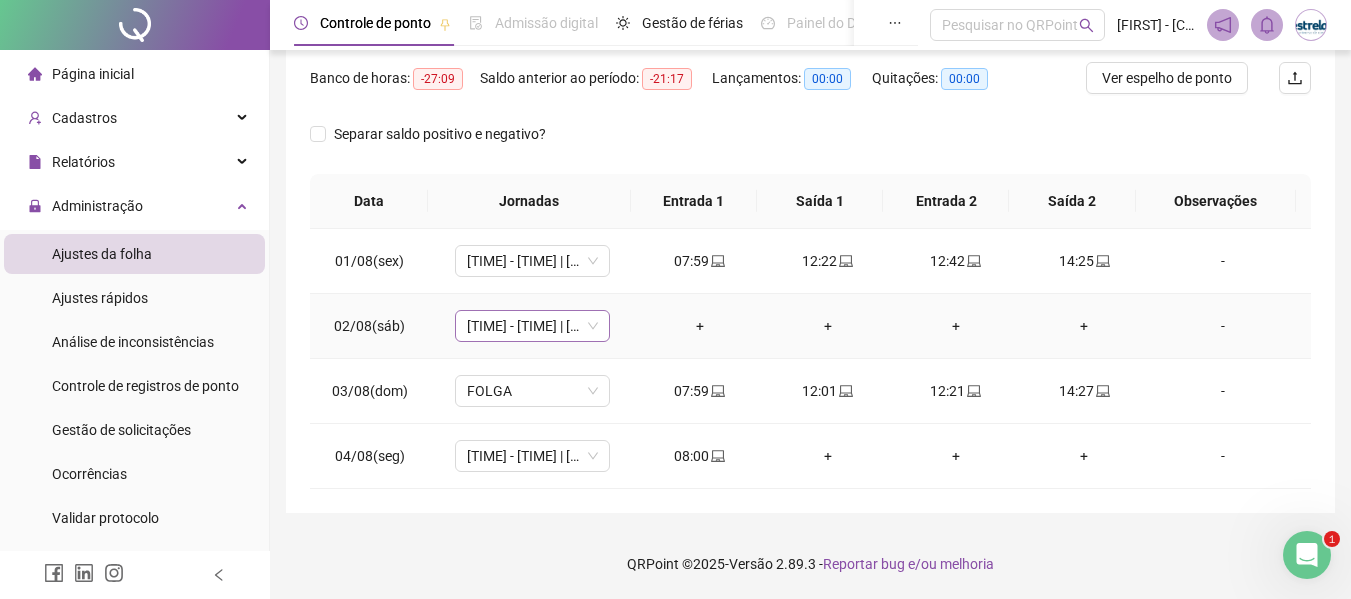 click on "[TIME] - [TIME] | [TIME] - [TIME]" at bounding box center (532, 326) 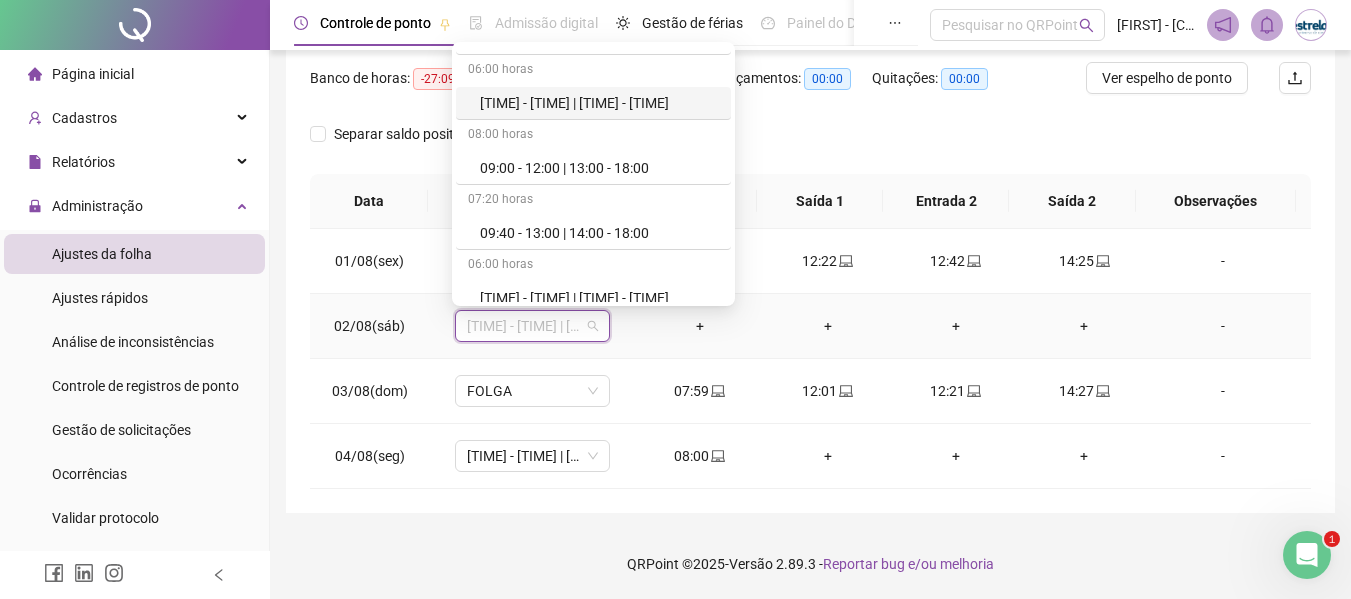 scroll, scrollTop: 400, scrollLeft: 0, axis: vertical 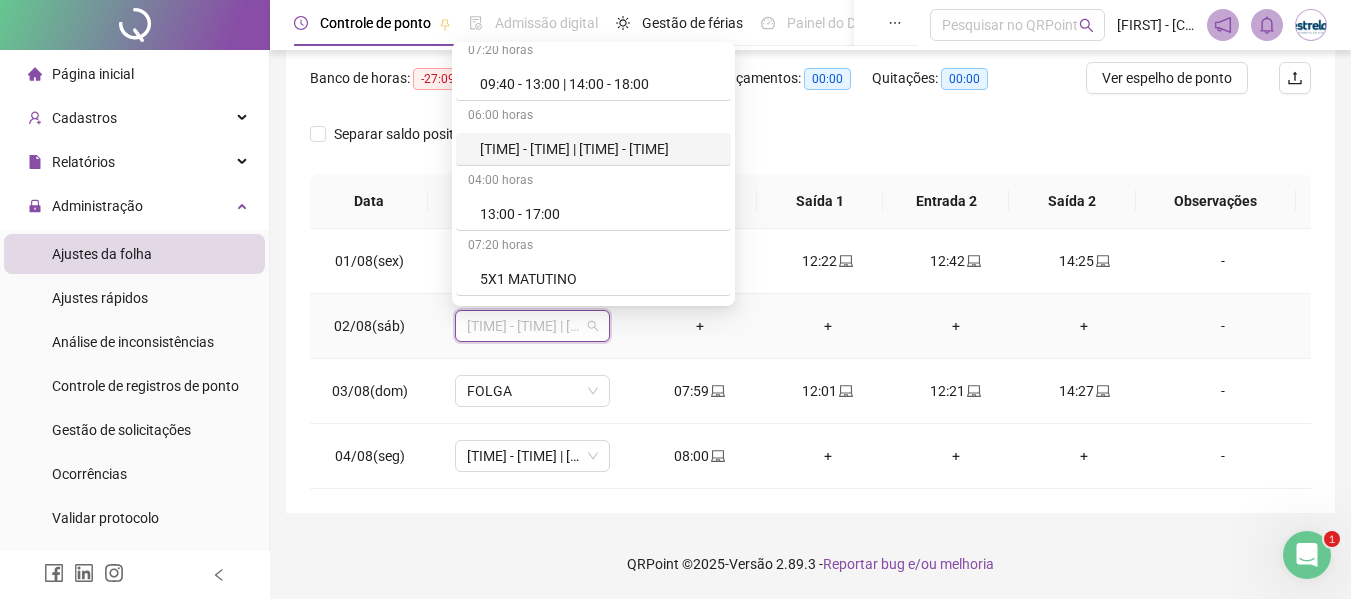 click on "[TIME] - [TIME] | [TIME] - [TIME]" at bounding box center [599, 149] 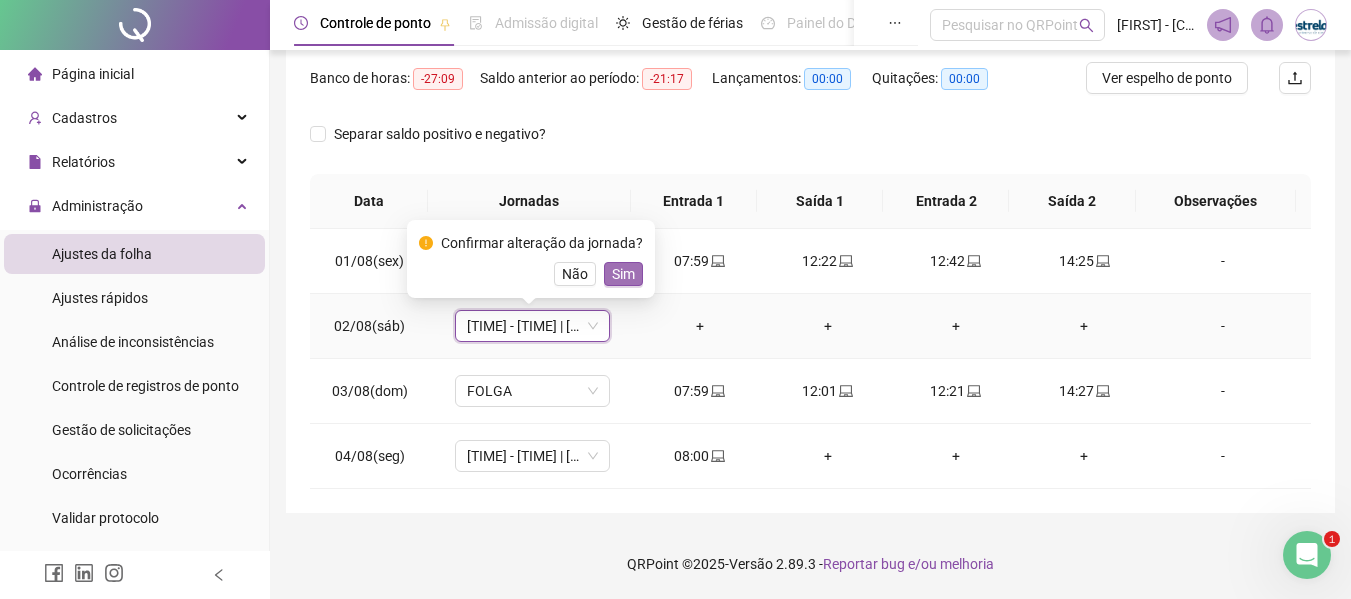 click on "Sim" at bounding box center [623, 274] 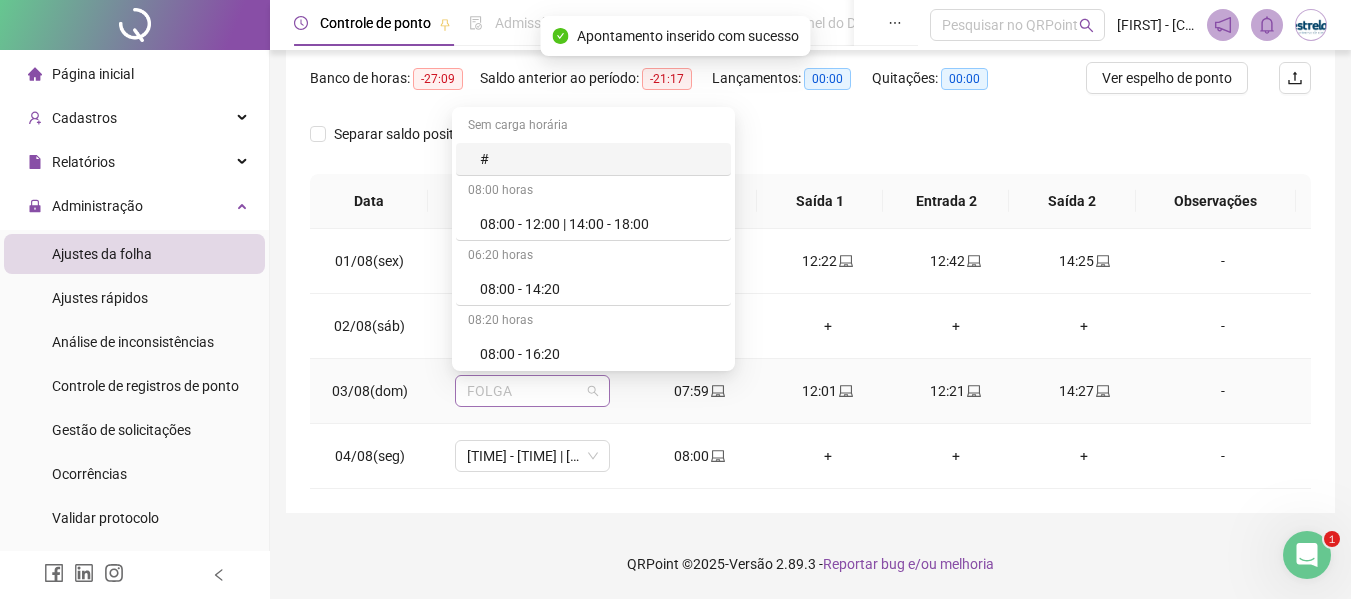 click on "FOLGA" at bounding box center (532, 391) 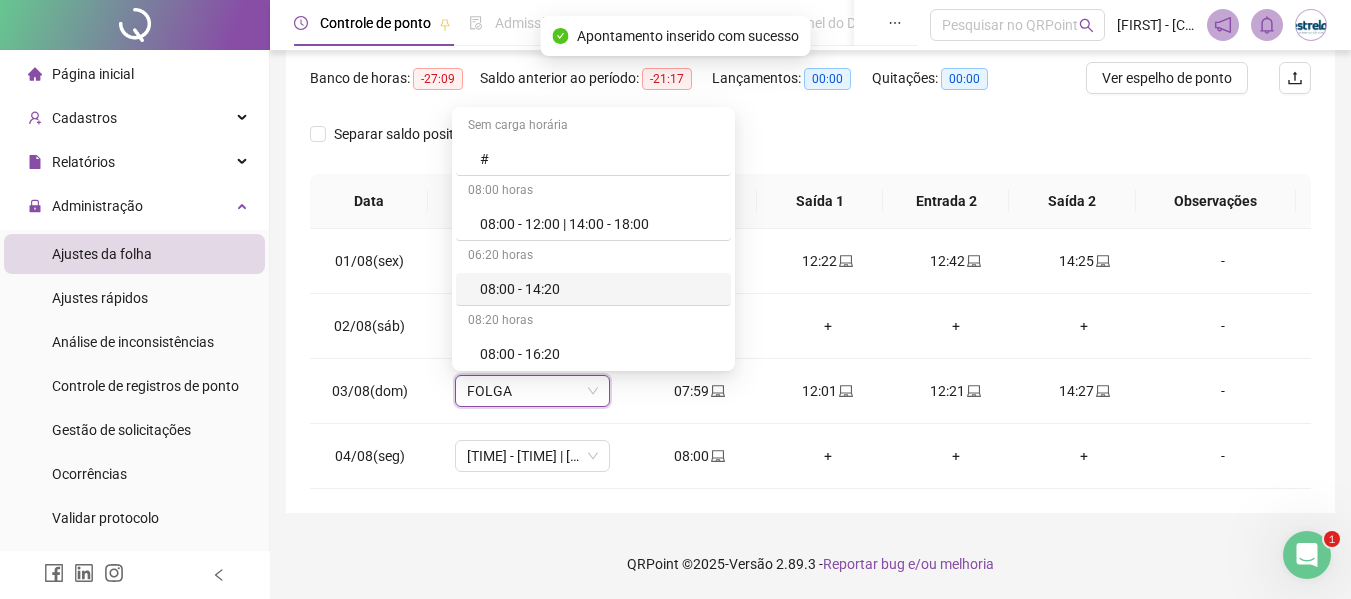 click on "Separar saldo positivo e negativo?" at bounding box center [810, 146] 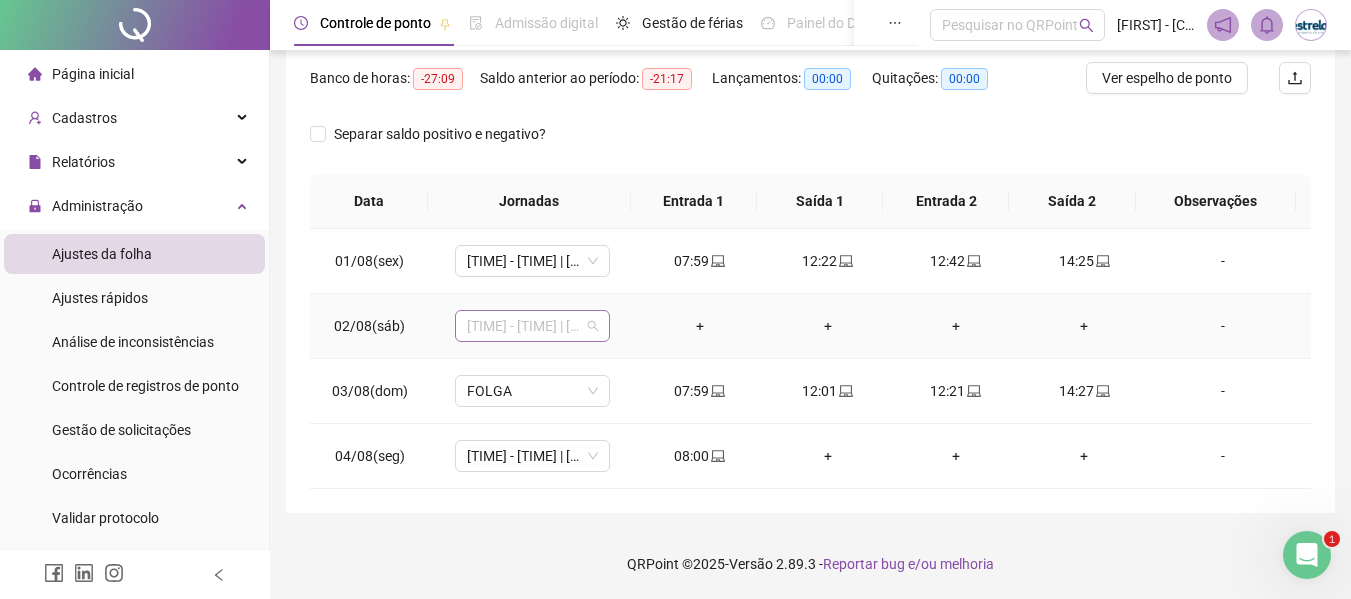 click on "[TIME] - [TIME] | [TIME] - [TIME]" at bounding box center (532, 326) 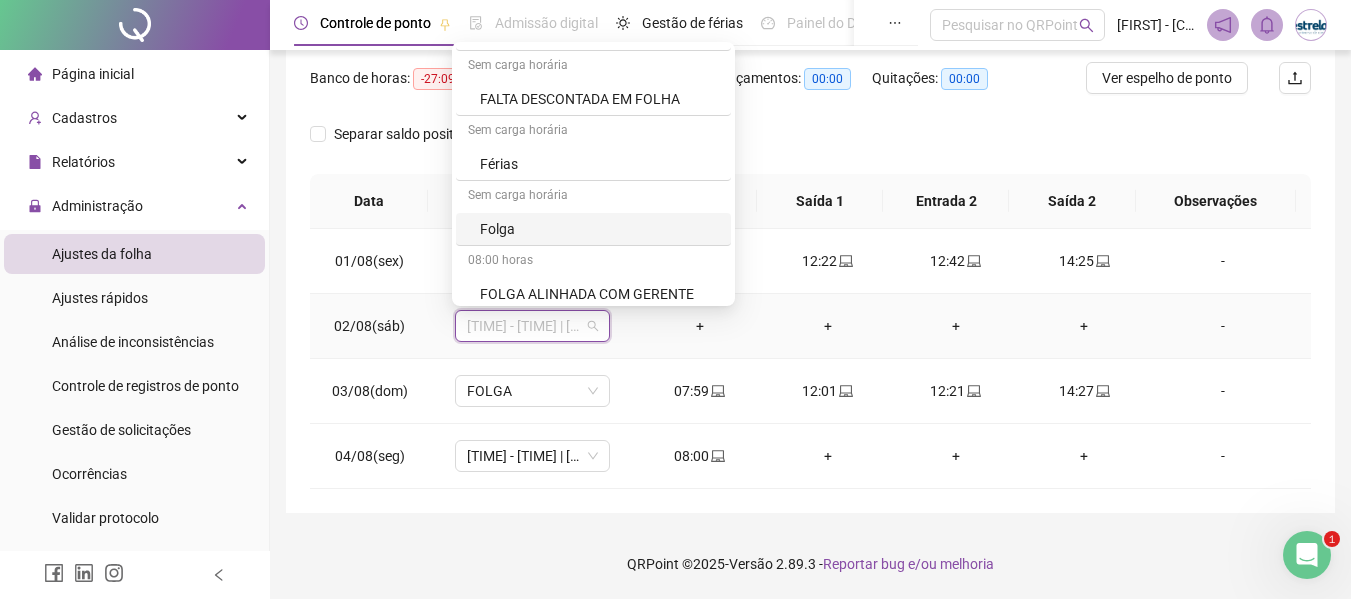 scroll, scrollTop: 1000, scrollLeft: 0, axis: vertical 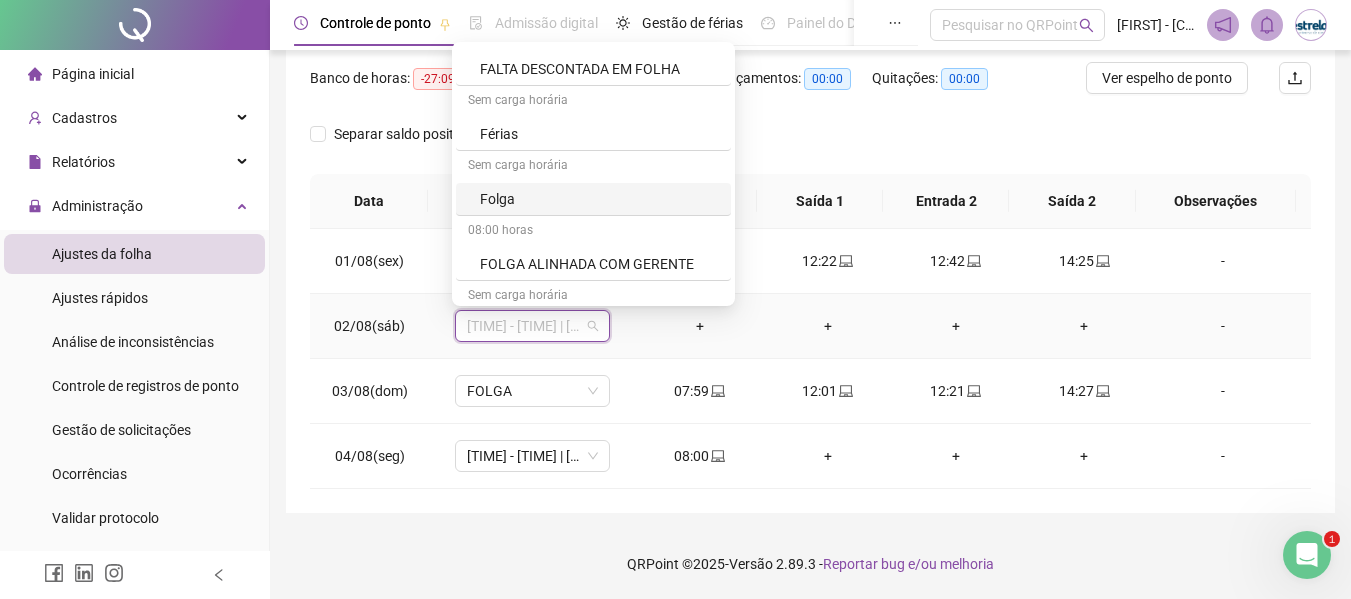 click on "Folga" at bounding box center (599, 199) 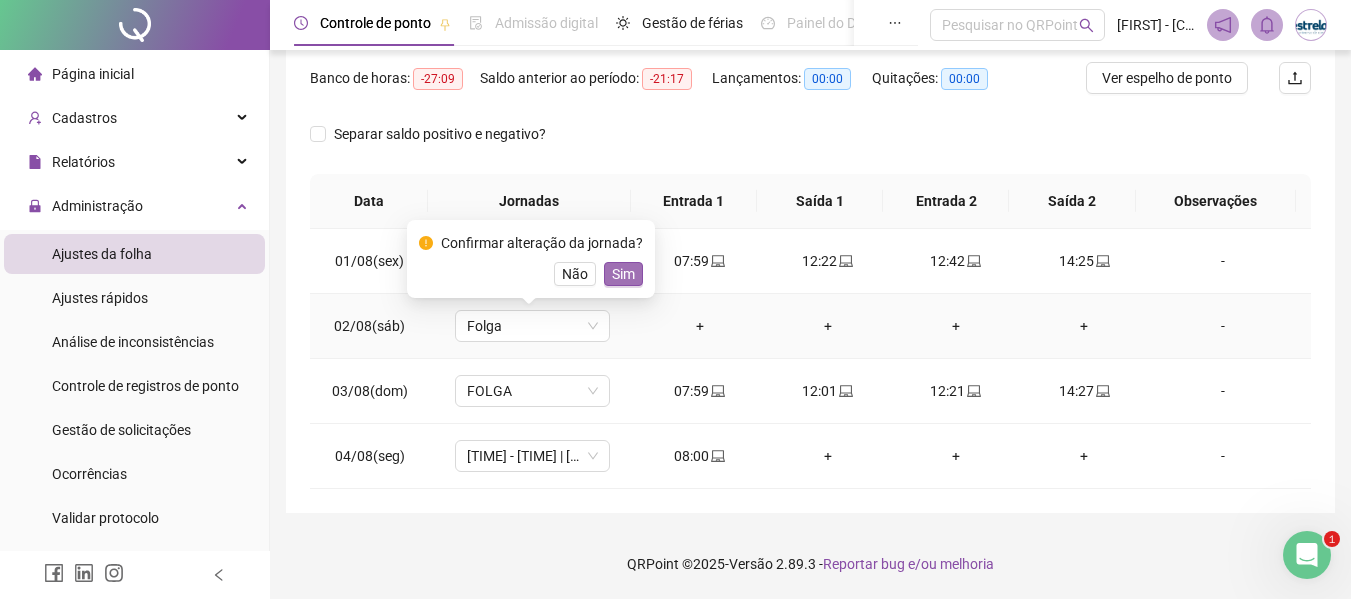 click on "Sim" at bounding box center [623, 274] 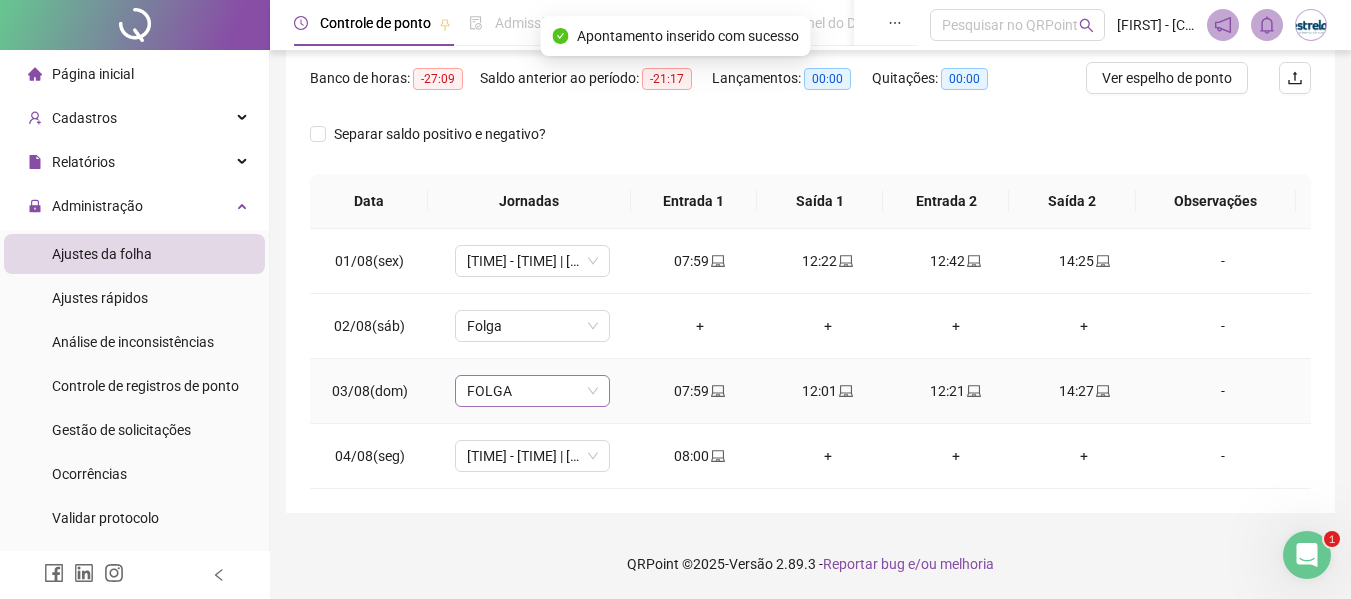 click on "FOLGA" at bounding box center (532, 391) 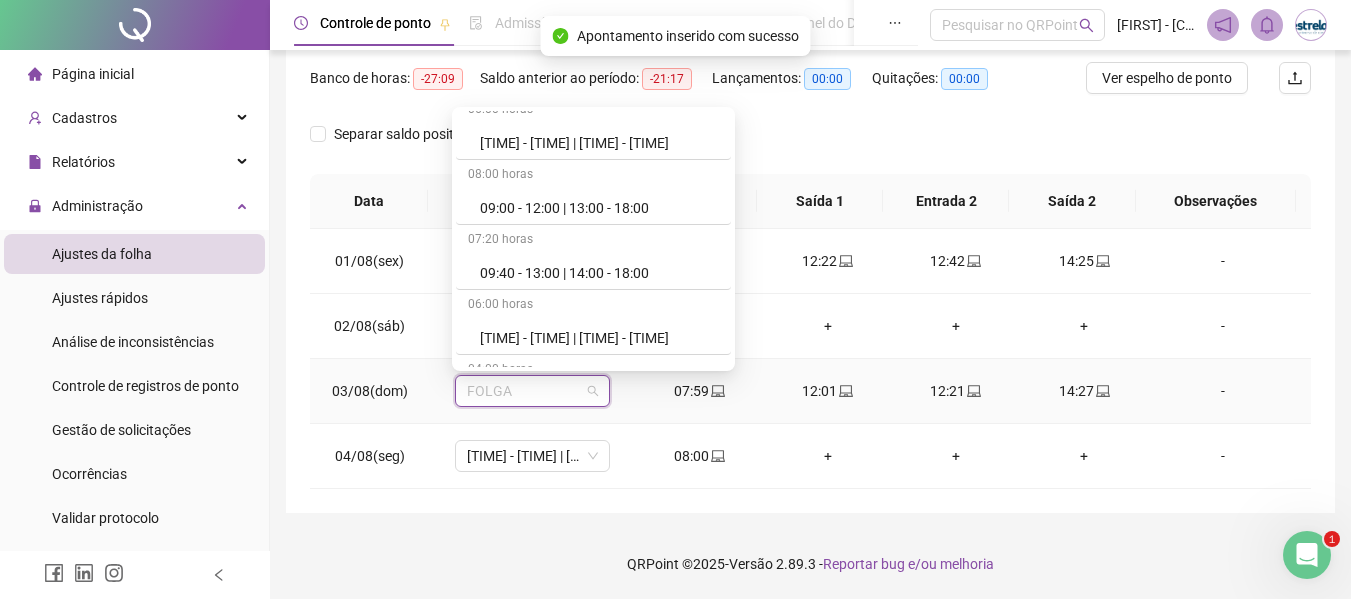 scroll, scrollTop: 300, scrollLeft: 0, axis: vertical 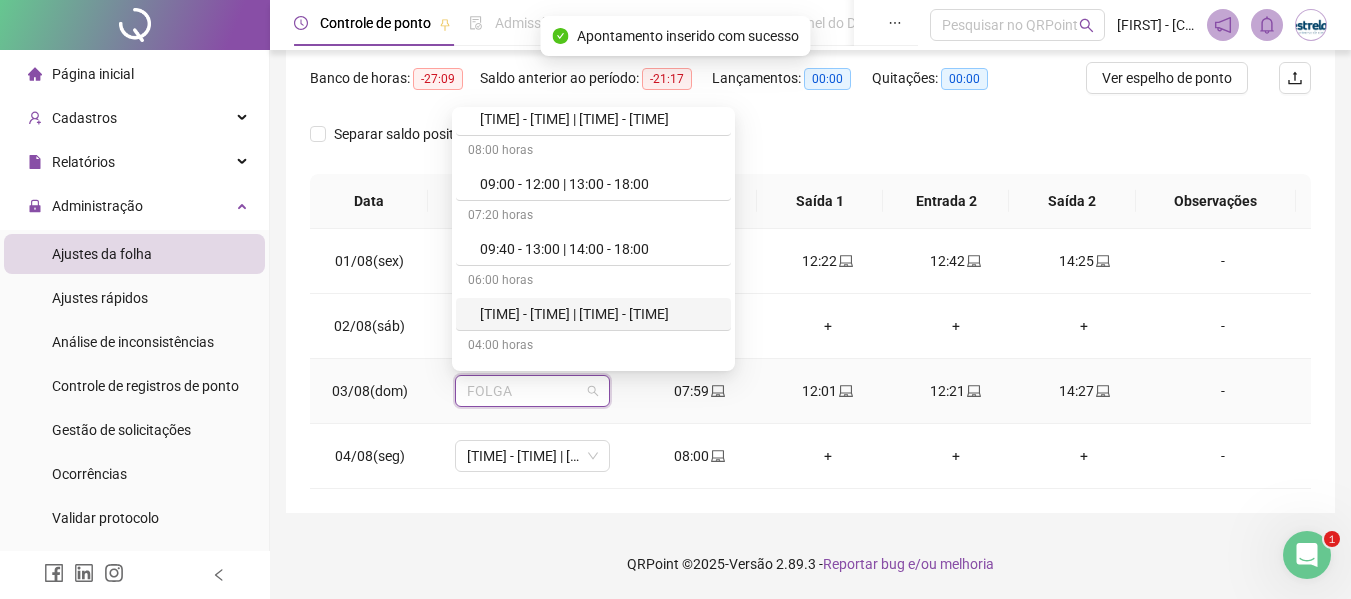 click on "[TIME] - [TIME] | [TIME] - [TIME]" at bounding box center [599, 314] 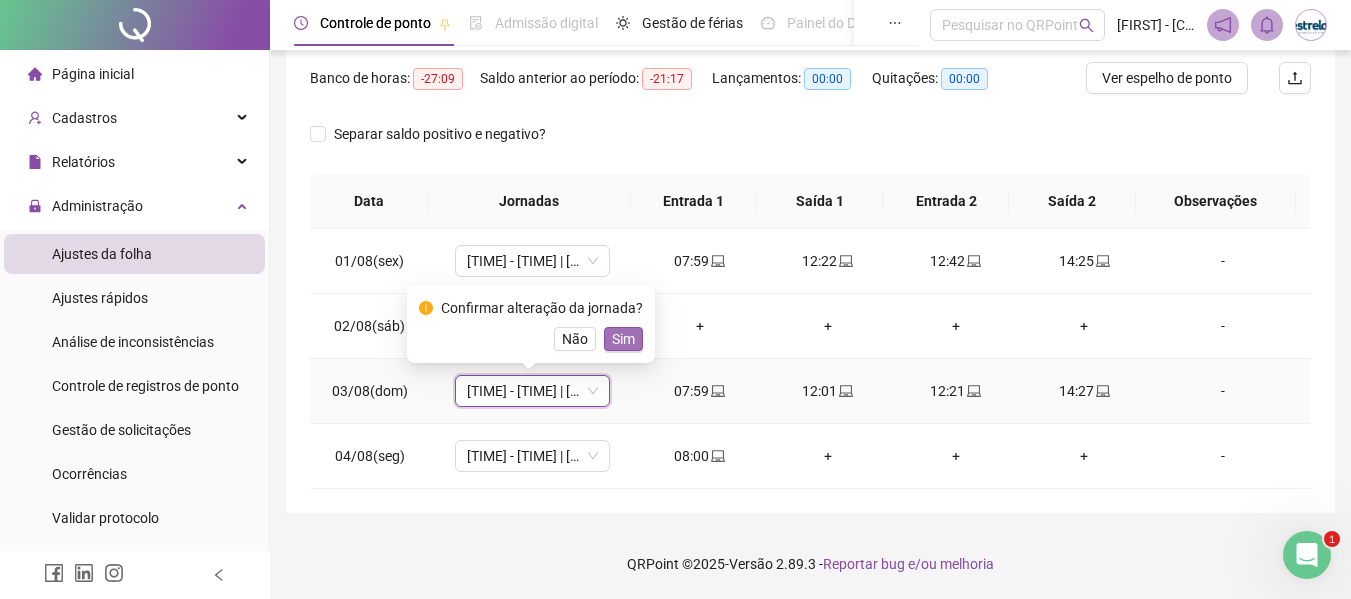 click on "Sim" at bounding box center (623, 339) 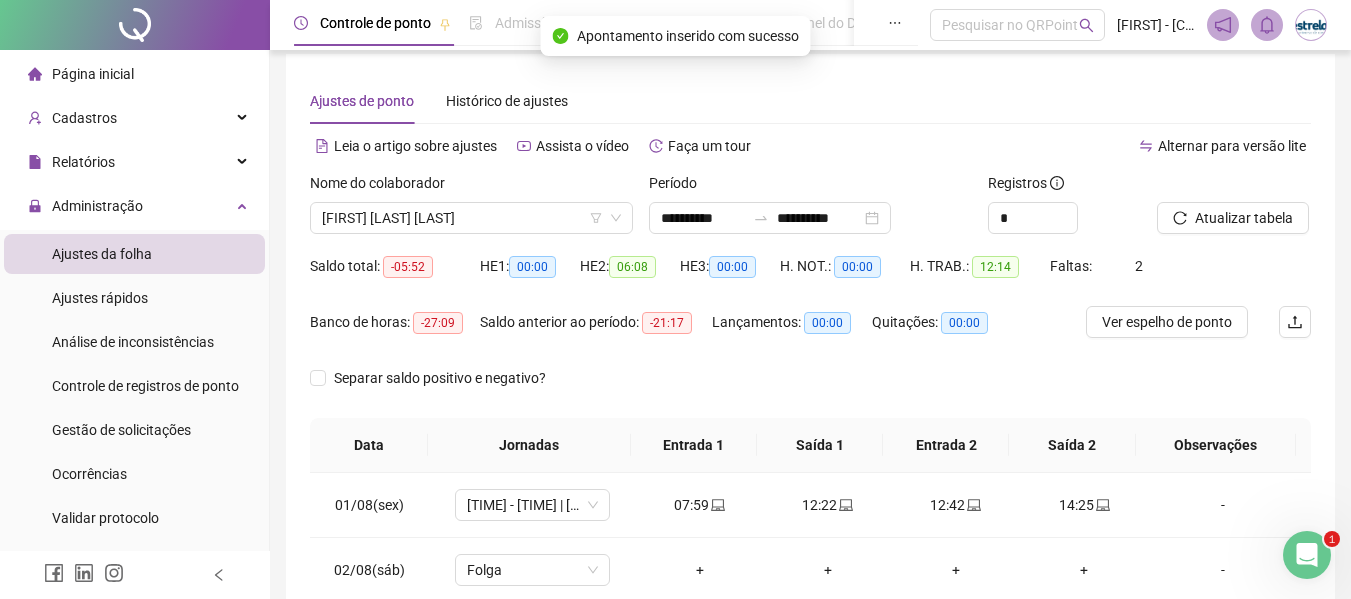 scroll, scrollTop: 0, scrollLeft: 0, axis: both 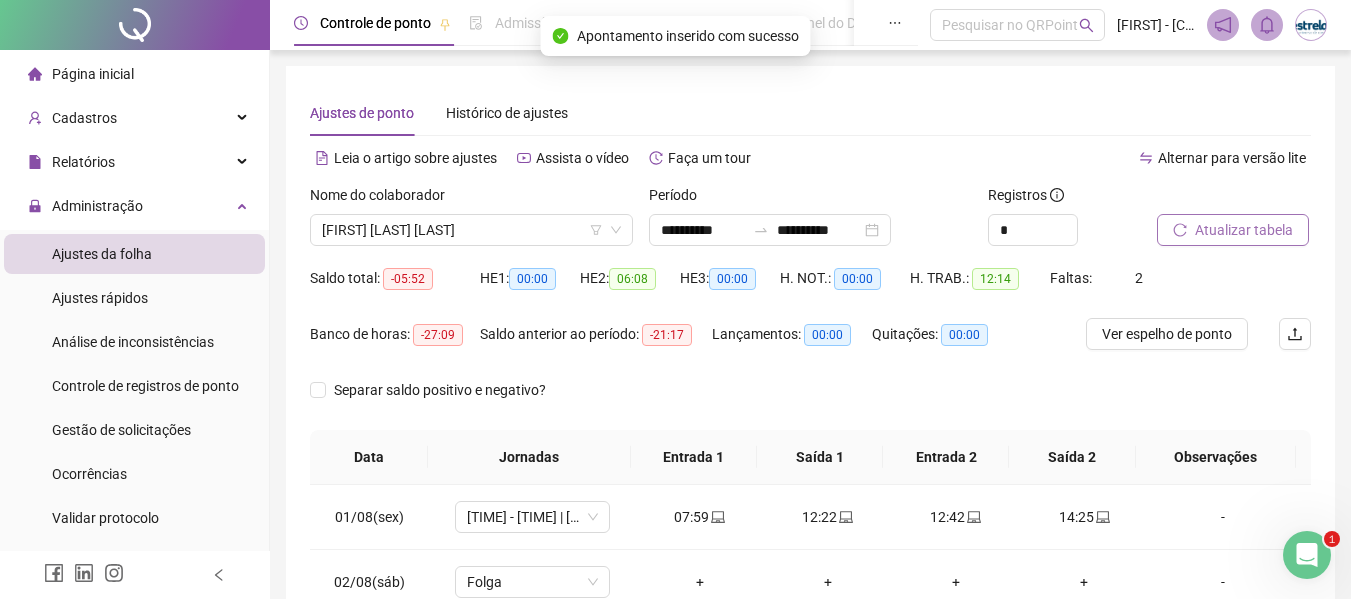 click on "Atualizar tabela" at bounding box center [1244, 230] 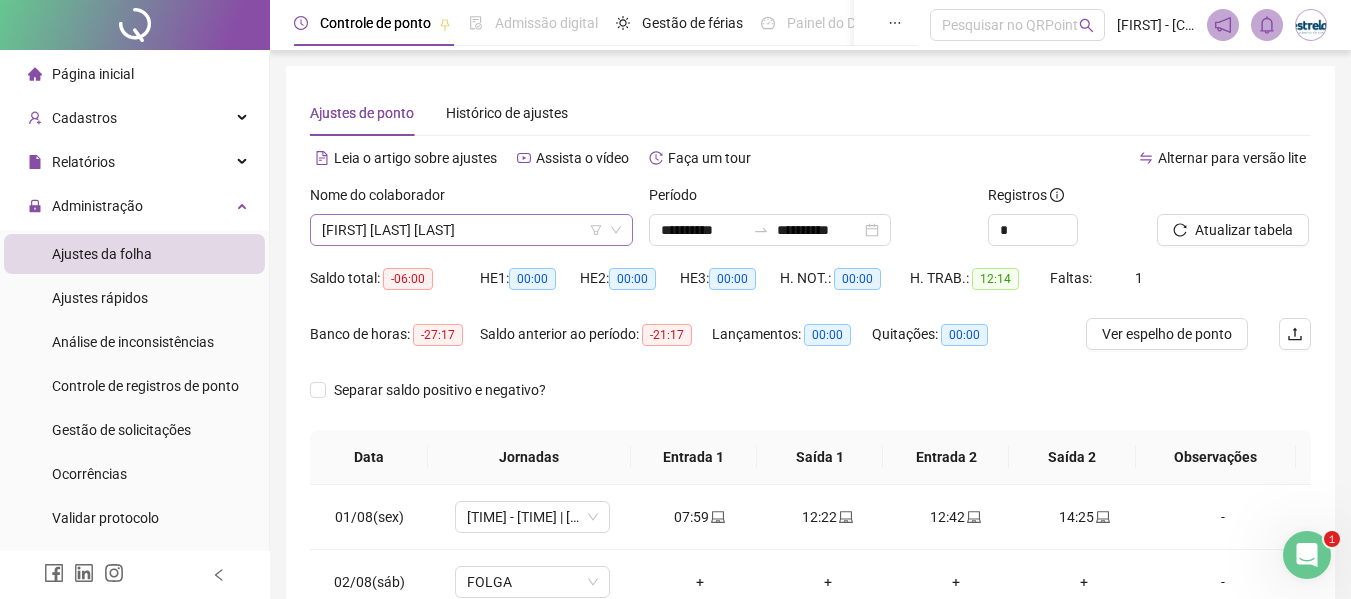 click on "[FIRST] [LAST] [LAST]" at bounding box center (471, 230) 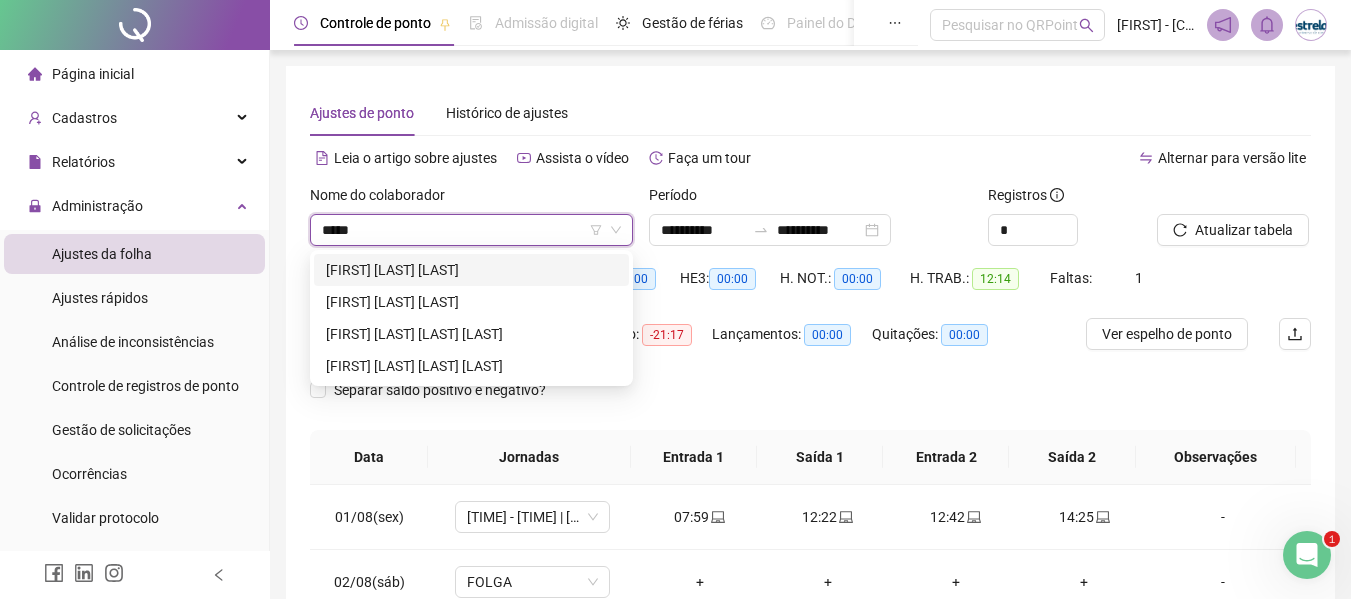 type on "*****" 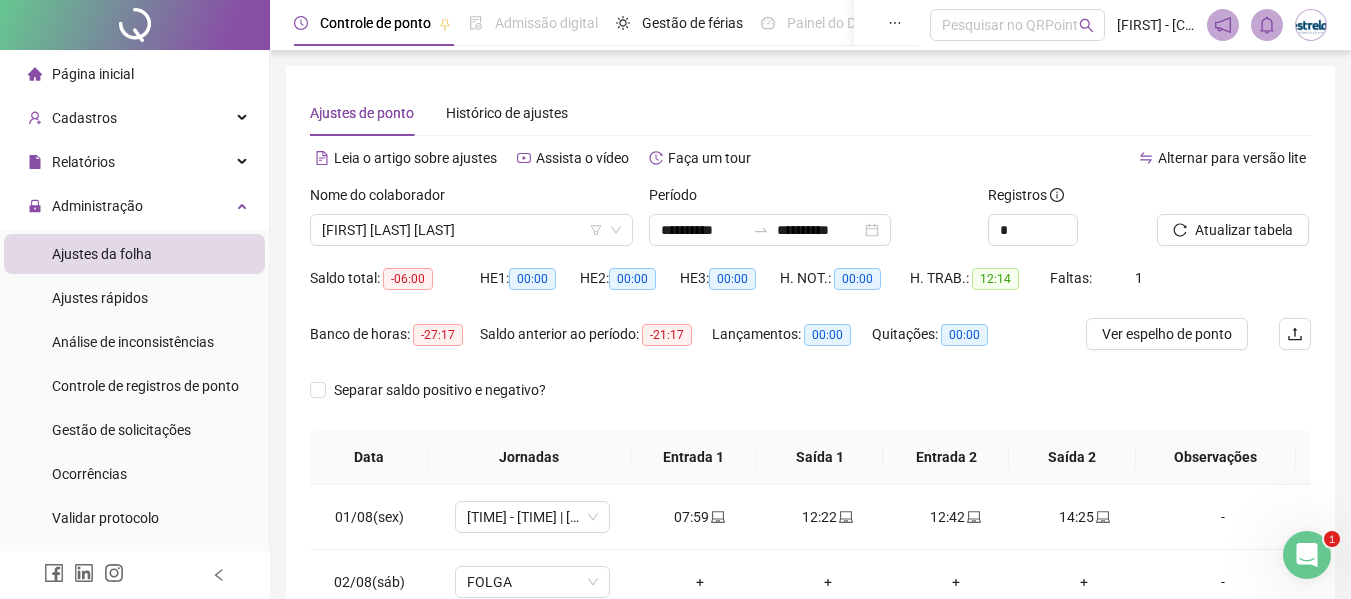 click on "**********" at bounding box center (810, 417) 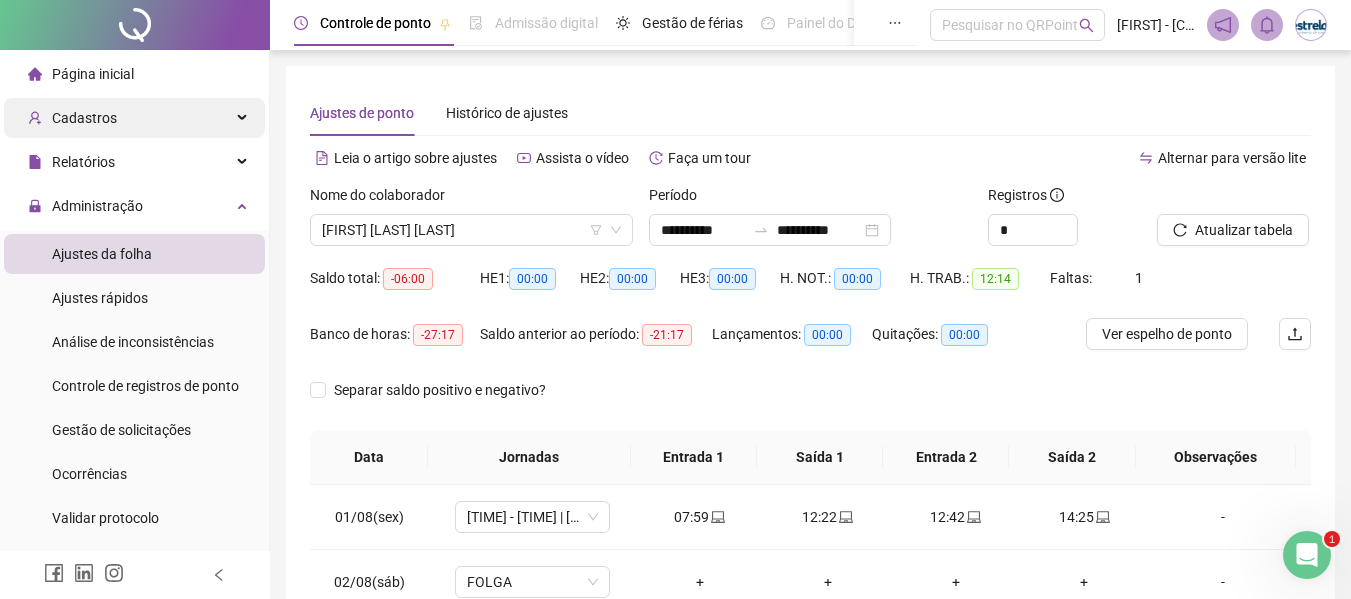 click on "Cadastros" at bounding box center (134, 118) 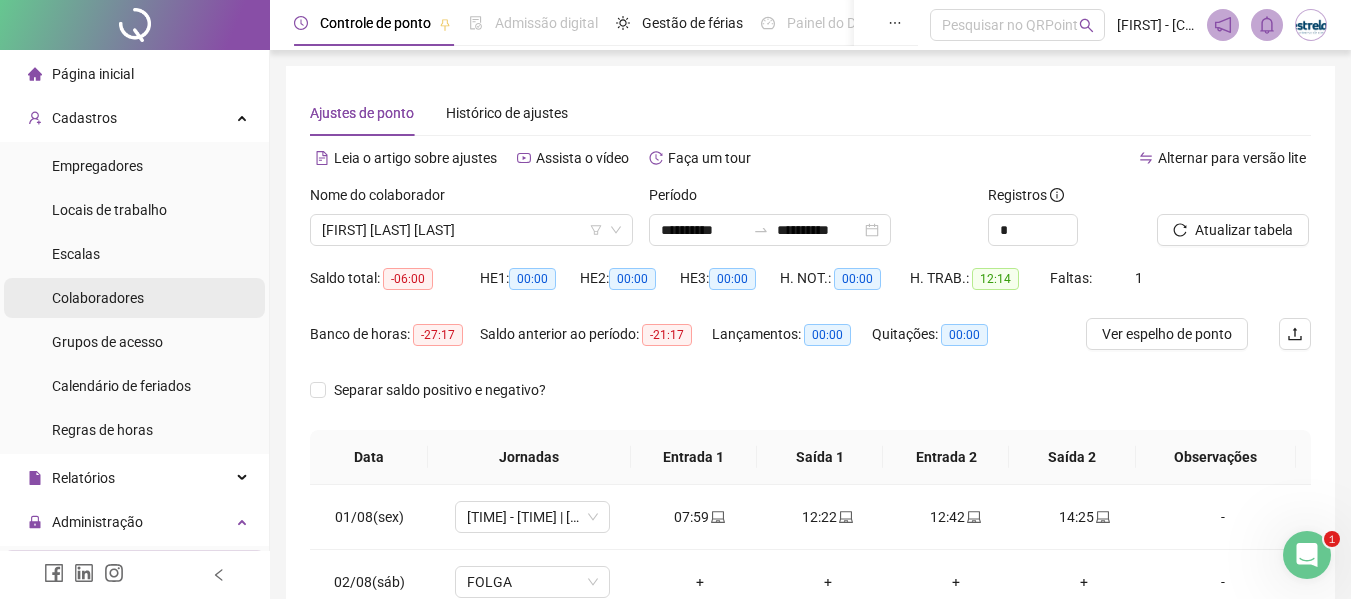 click on "Colaboradores" at bounding box center [98, 298] 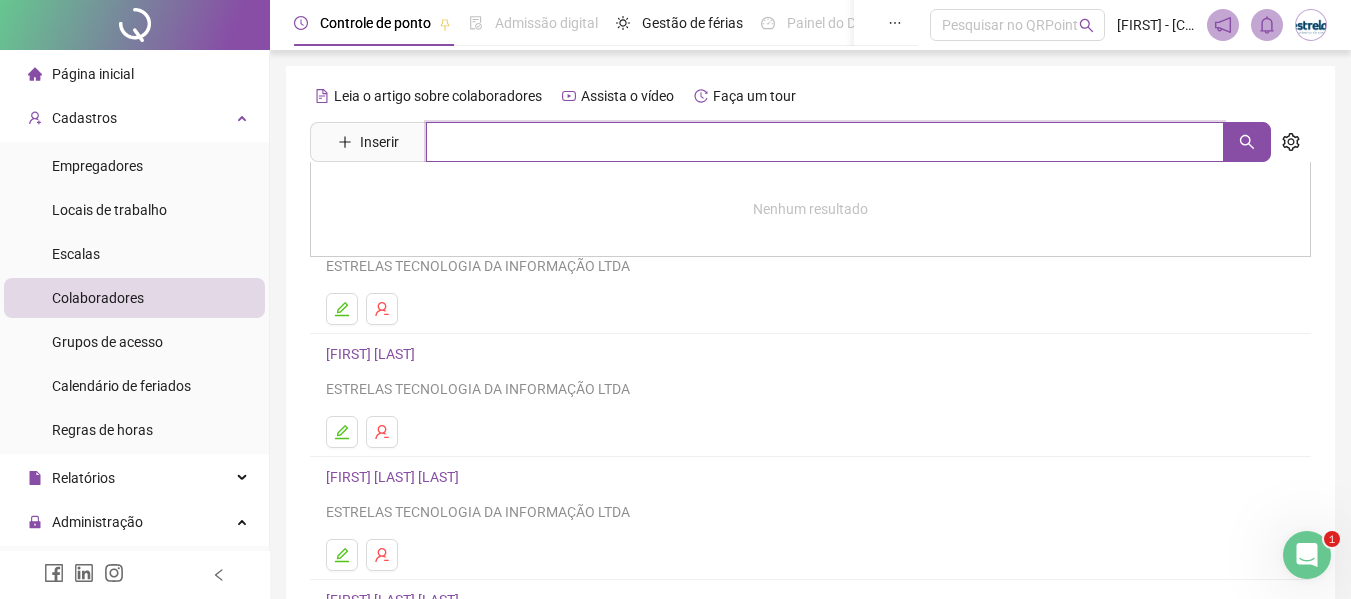 click at bounding box center (825, 142) 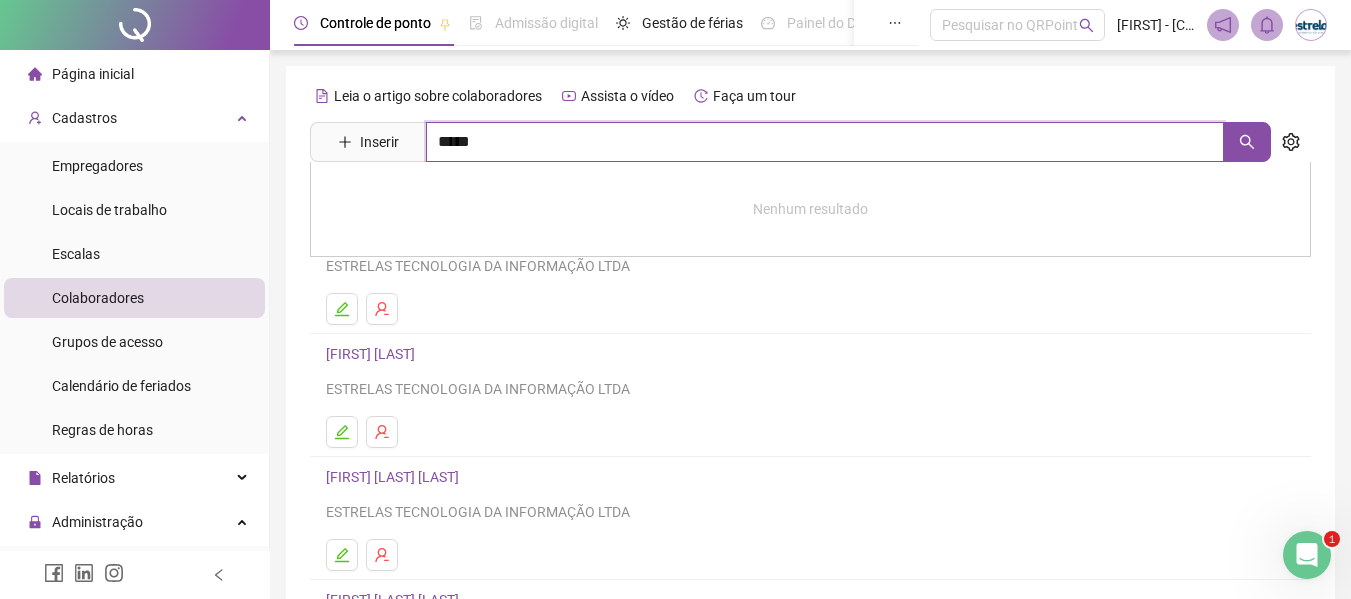 type on "*****" 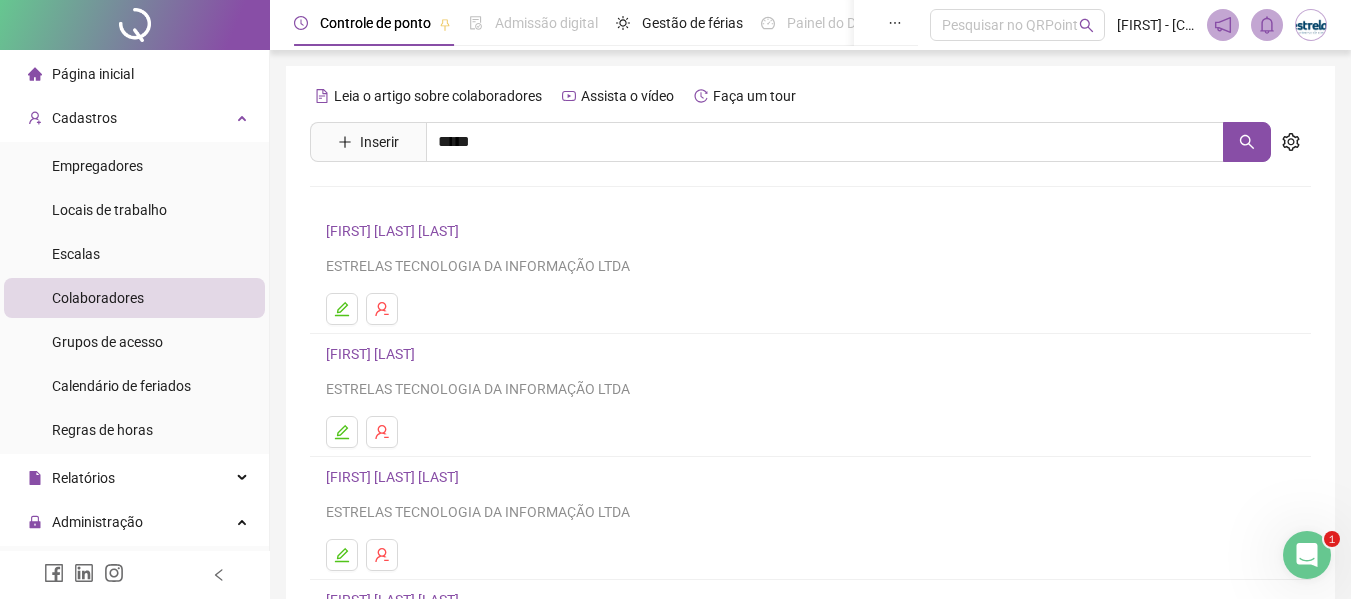 click on "[FIRST] [LAST] [LAST]" at bounding box center (413, 201) 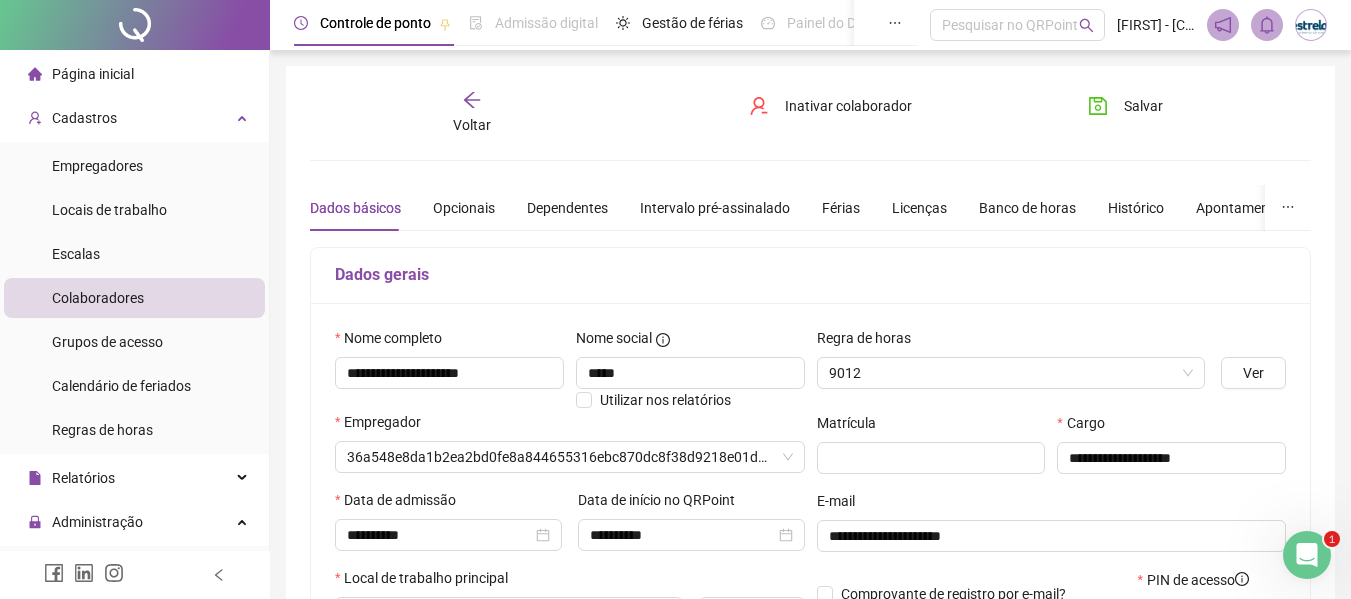 type on "**********" 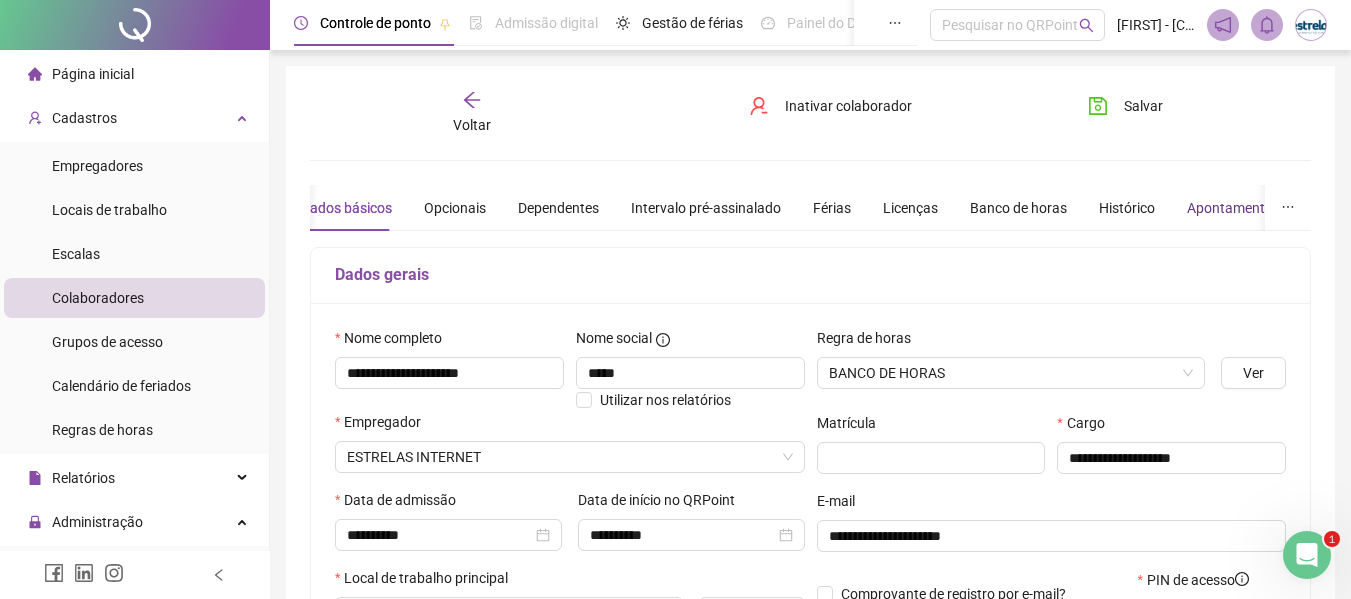 click on "Apontamentos" at bounding box center (1233, 208) 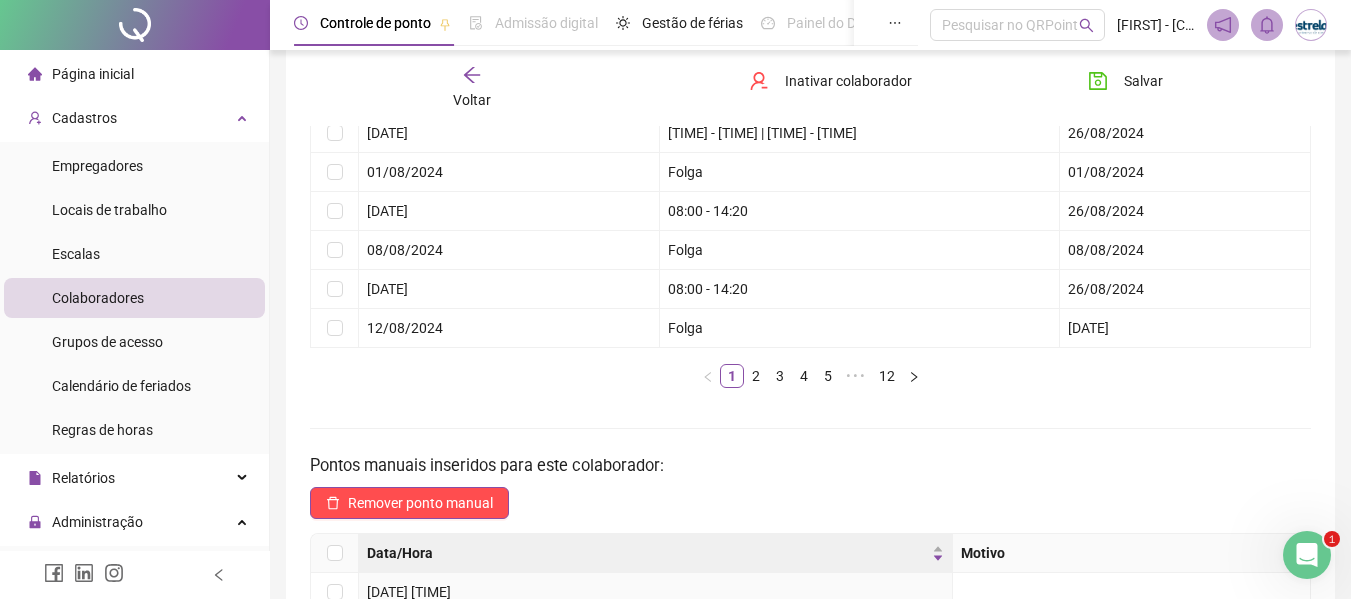 scroll, scrollTop: 270, scrollLeft: 0, axis: vertical 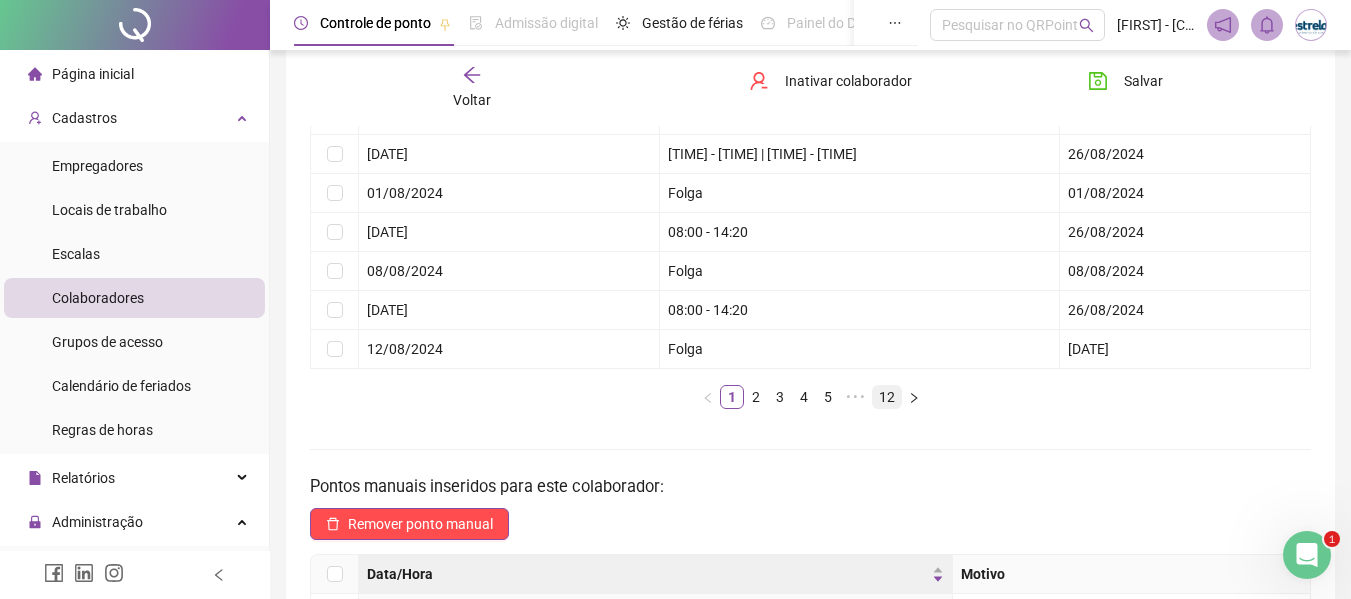 click on "12" at bounding box center (887, 397) 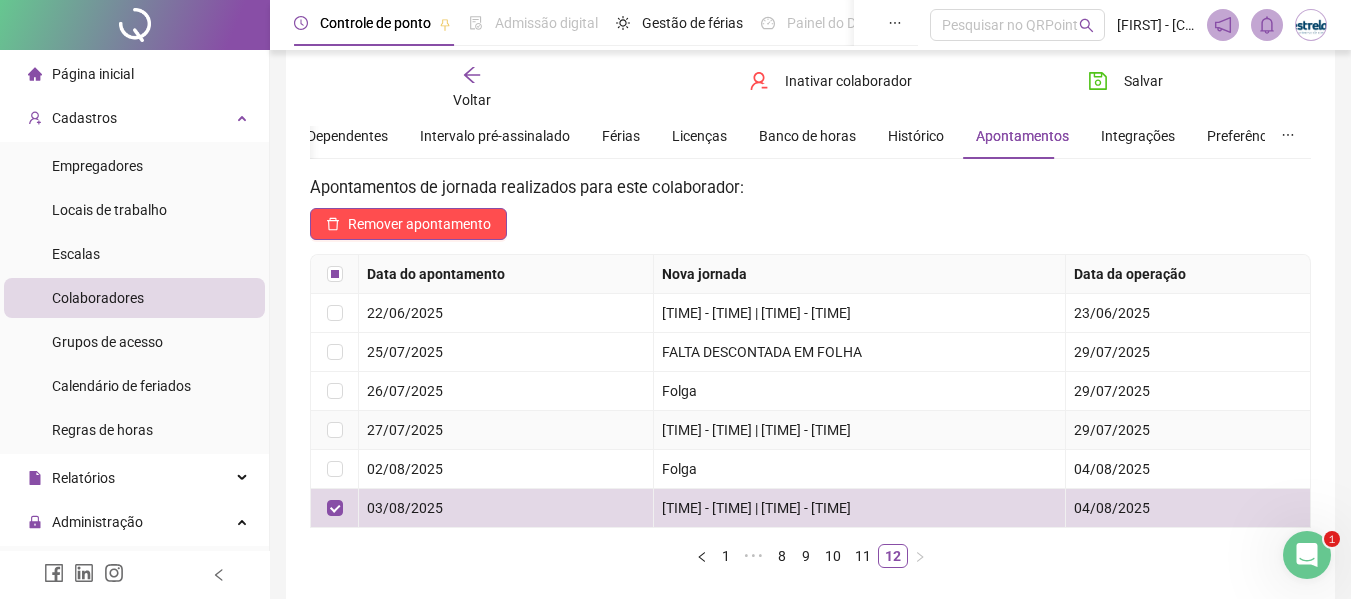 scroll, scrollTop: 70, scrollLeft: 0, axis: vertical 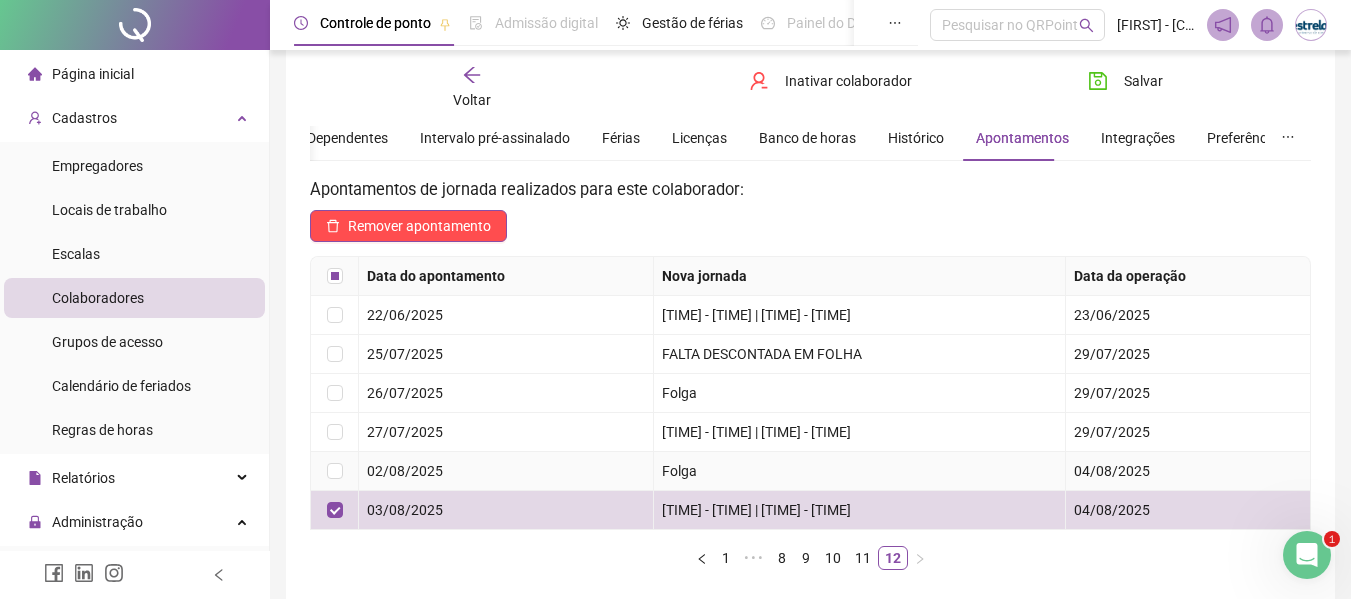 click at bounding box center (335, 471) 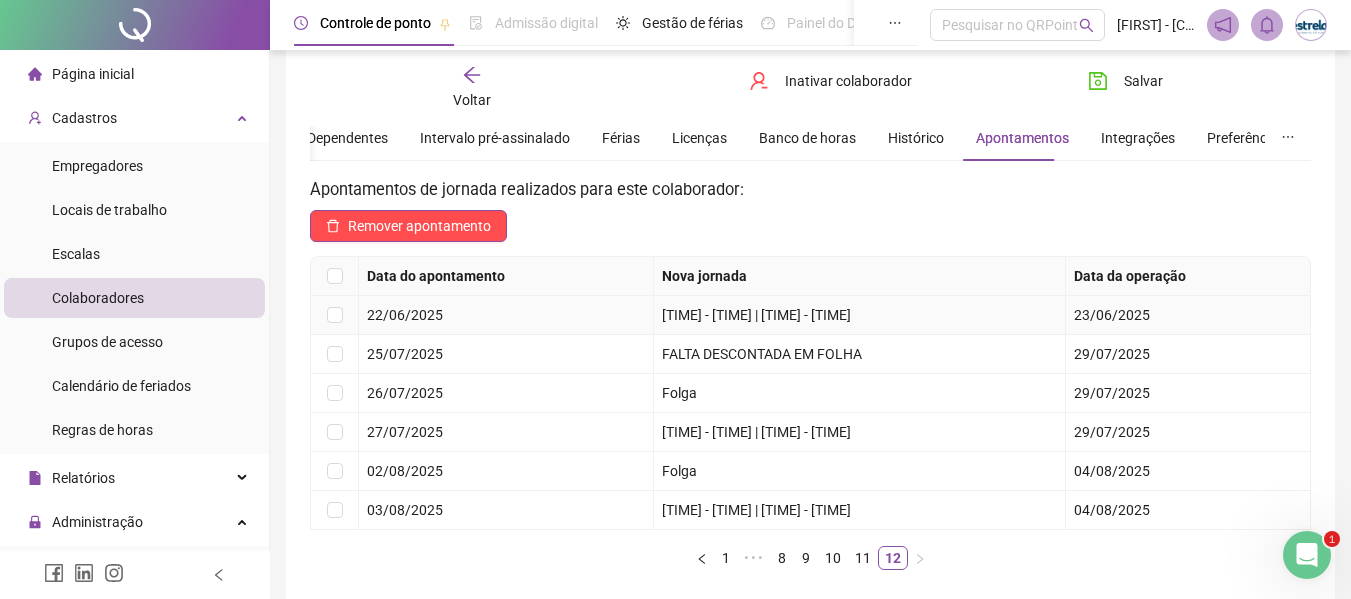 scroll, scrollTop: 0, scrollLeft: 0, axis: both 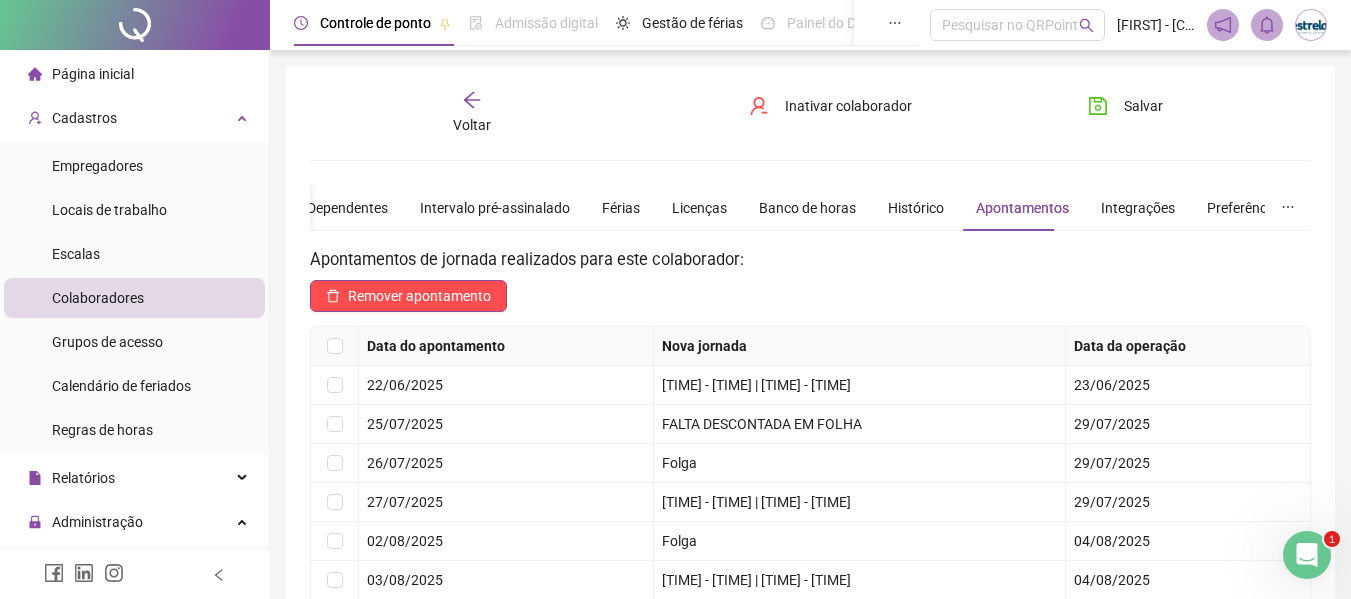 click 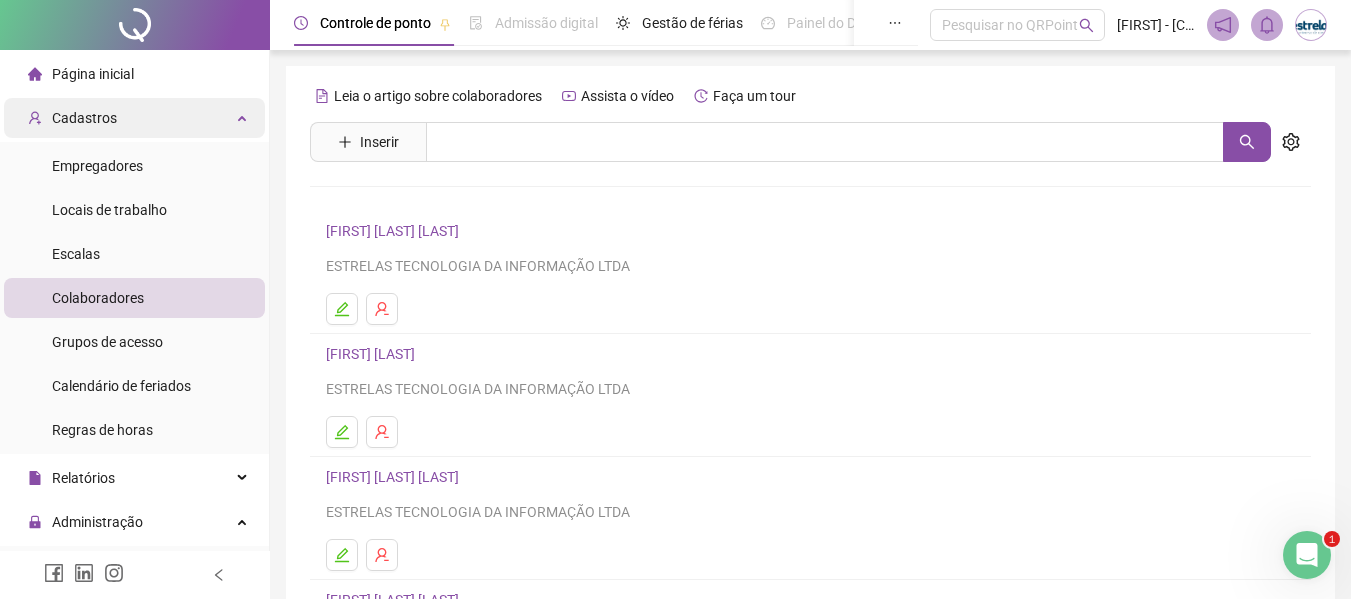 click on "Cadastros" at bounding box center (134, 118) 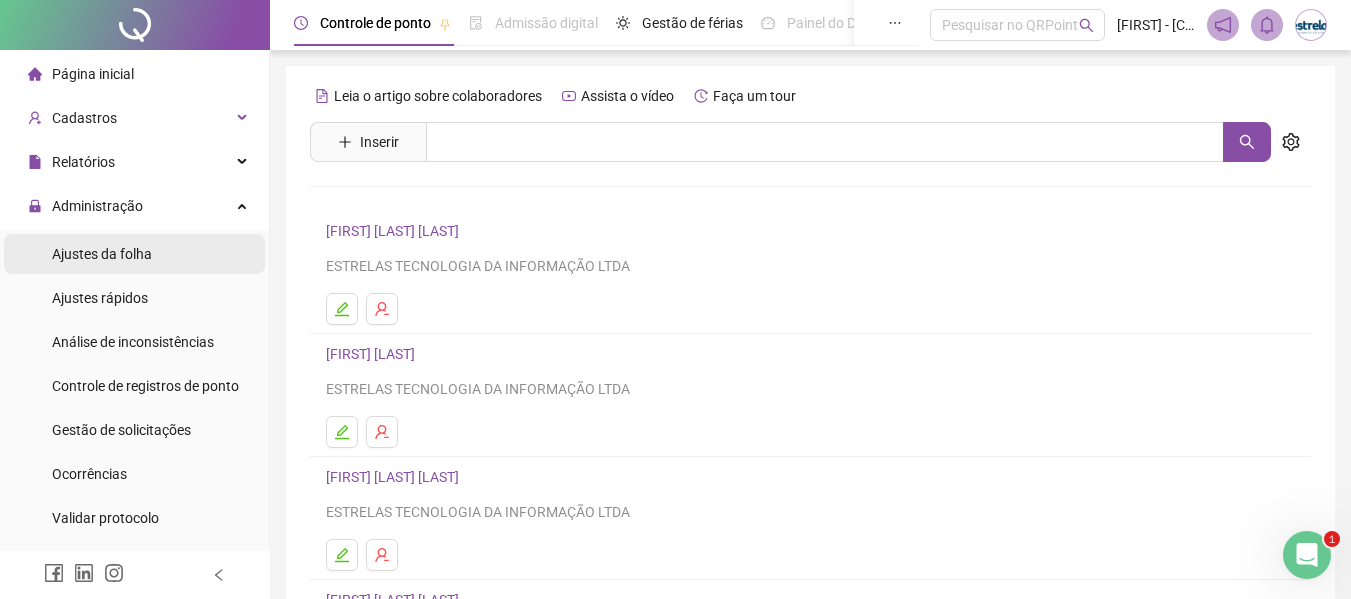 click on "Ajustes da folha" at bounding box center (134, 254) 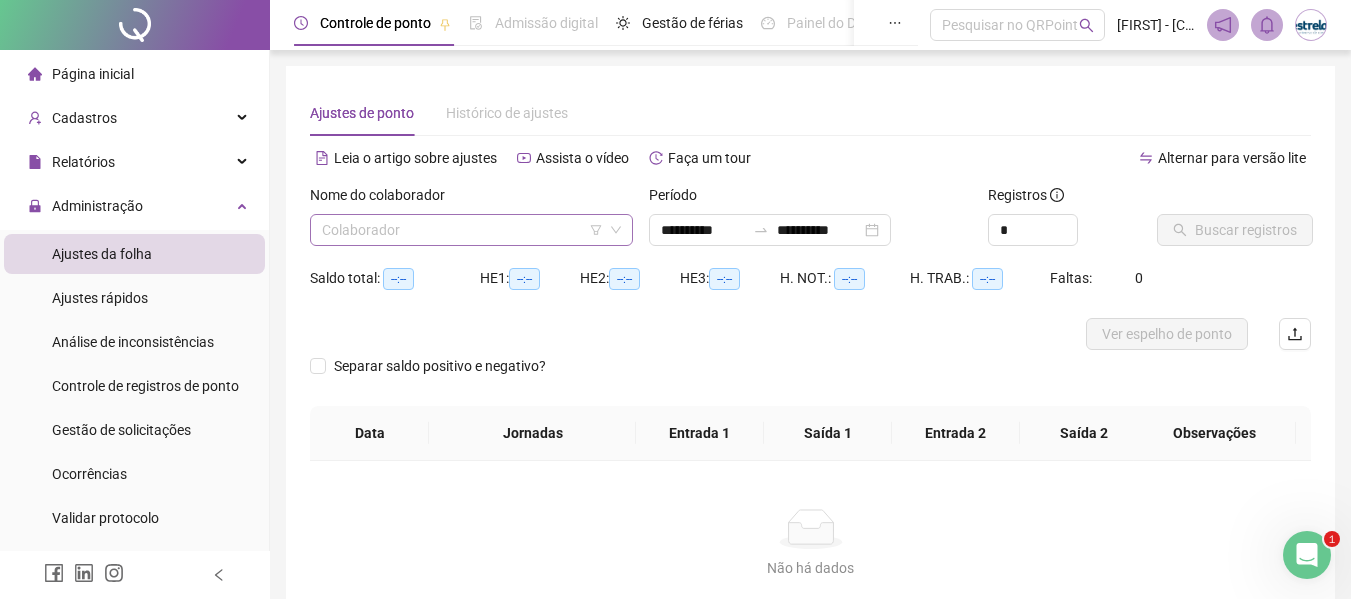 click at bounding box center [462, 230] 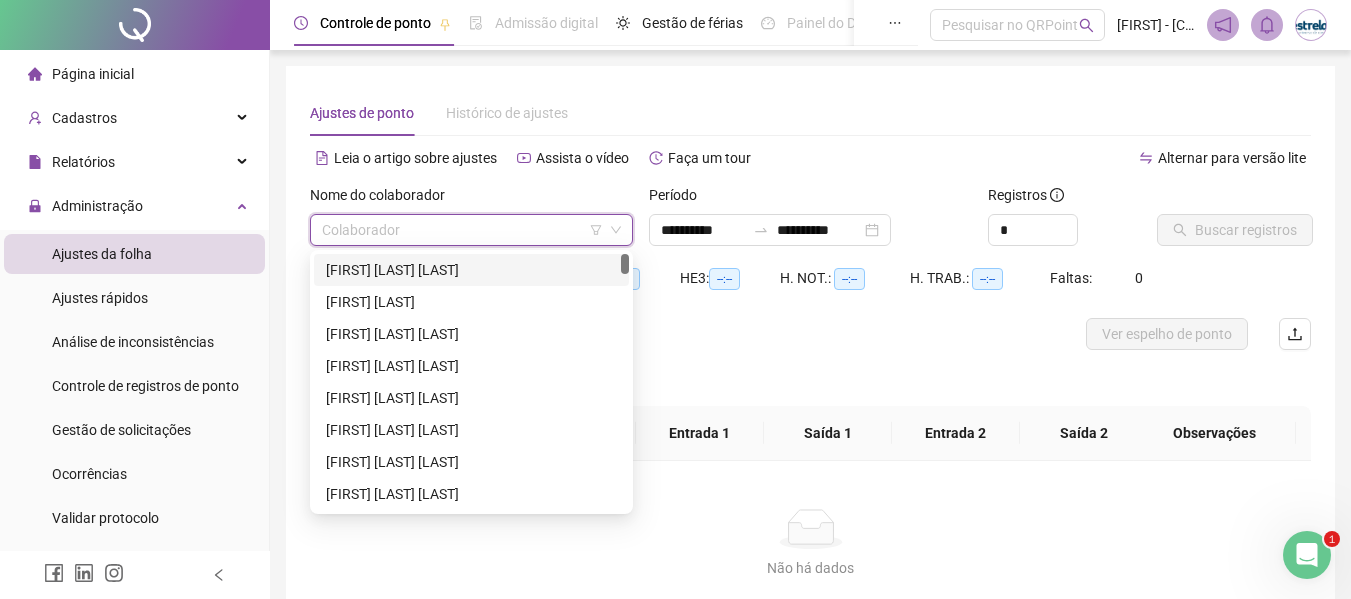 click at bounding box center [462, 230] 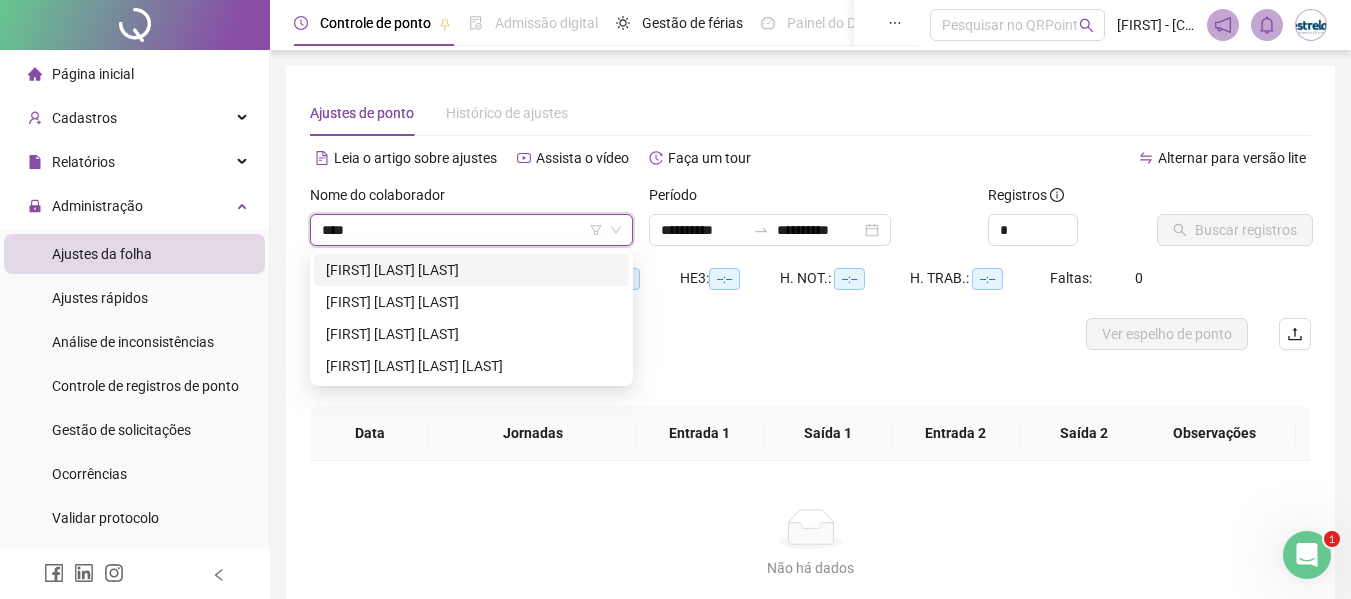 type on "*****" 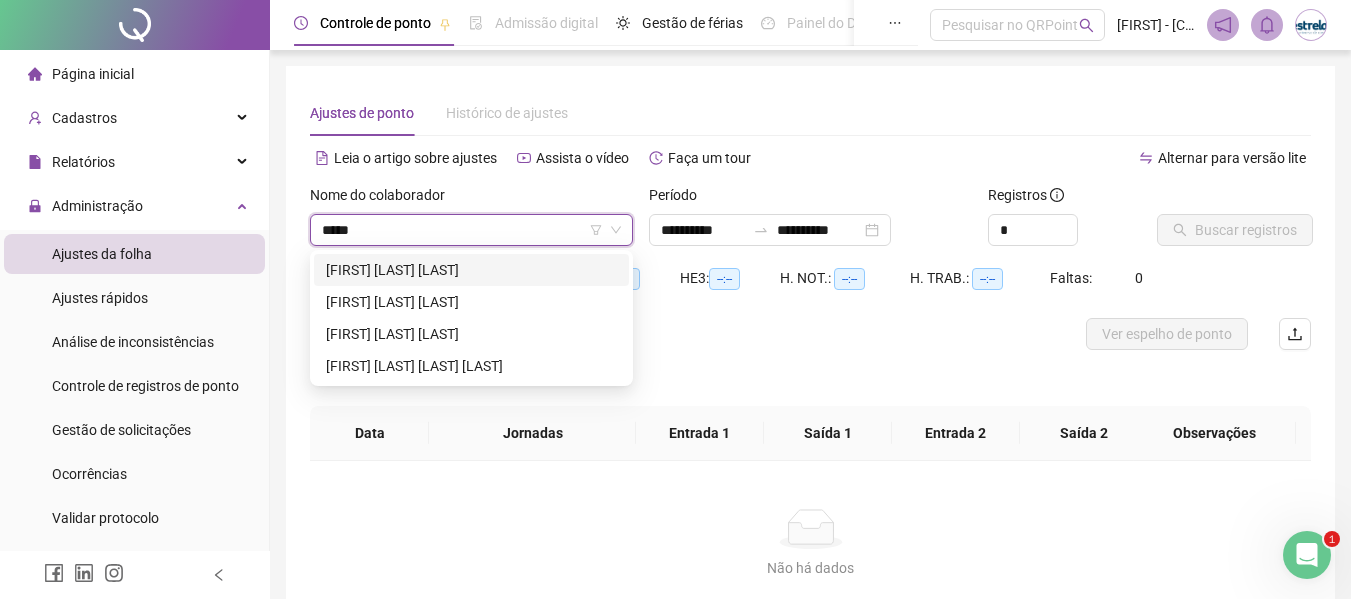 click on "[FIRST] [LAST] [LAST]" at bounding box center [471, 270] 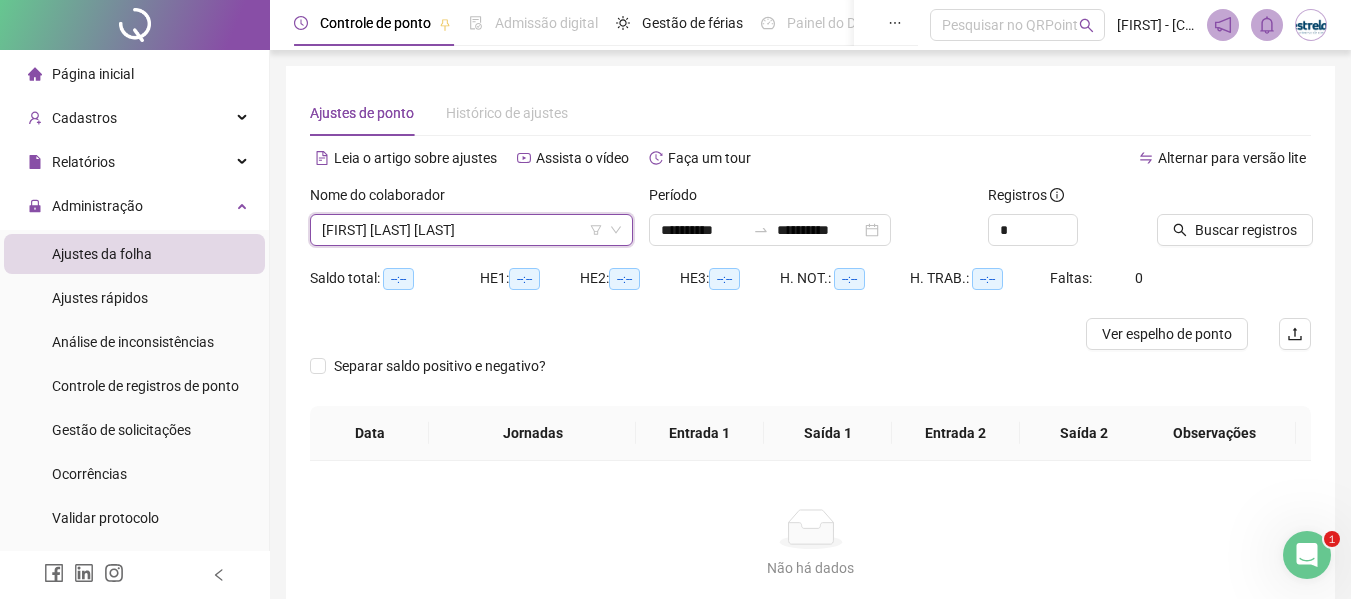 click on "**********" at bounding box center [810, 223] 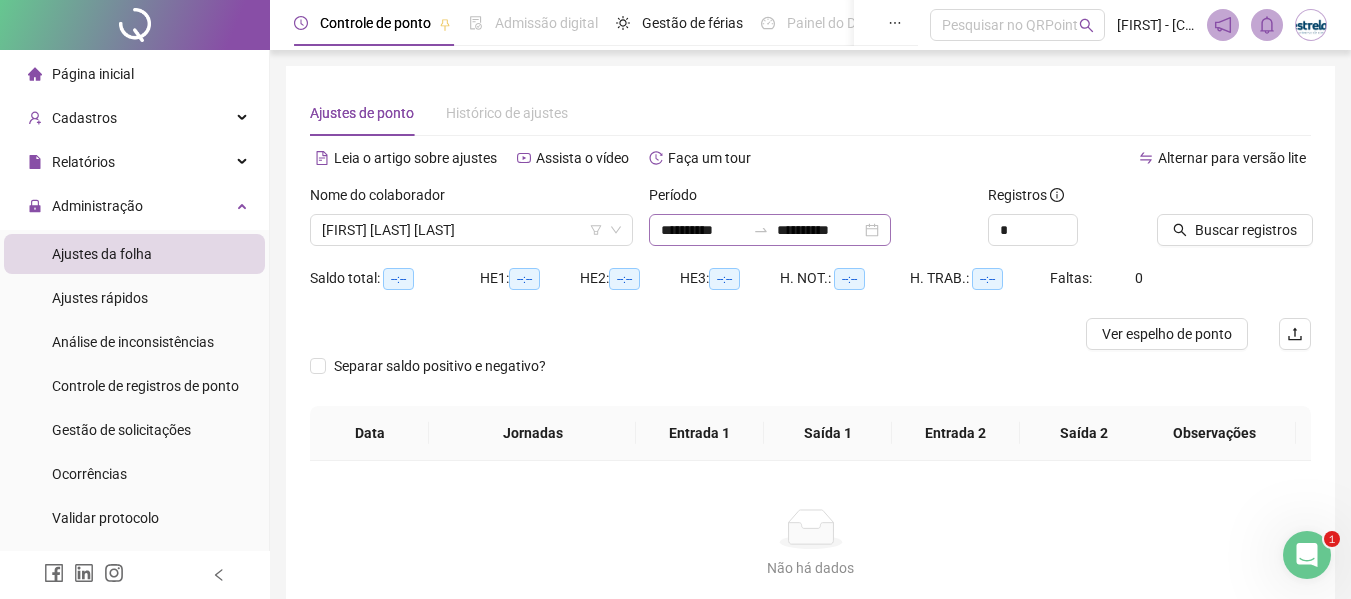 click at bounding box center [761, 230] 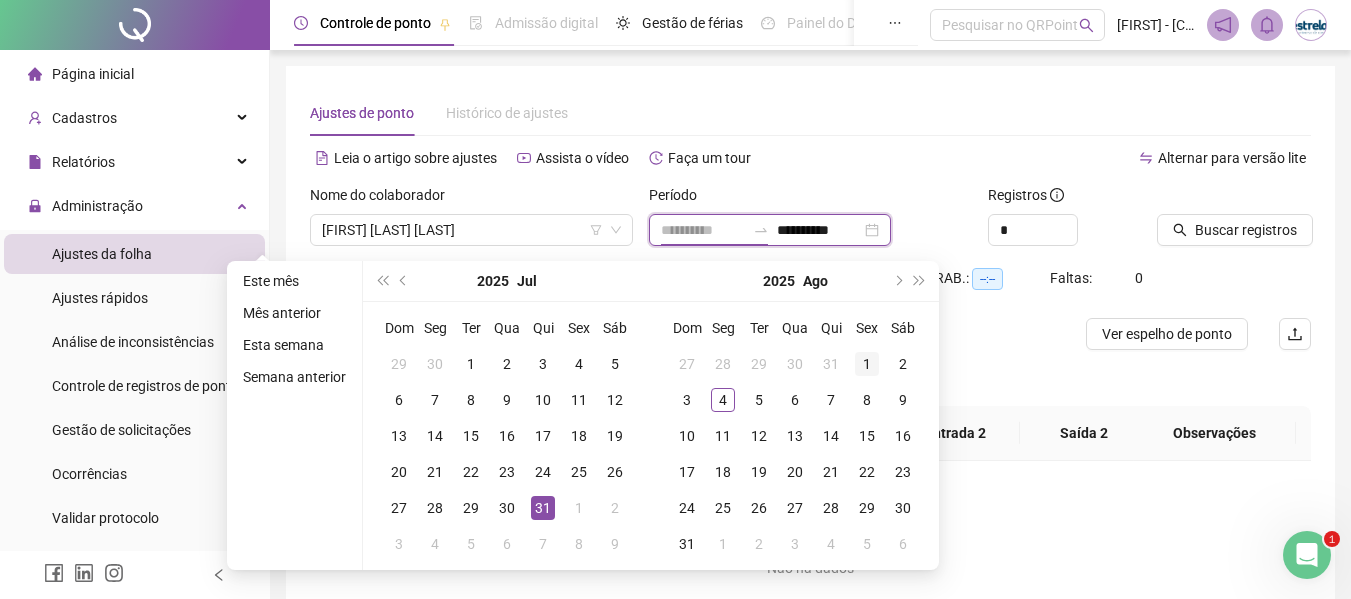 type on "**********" 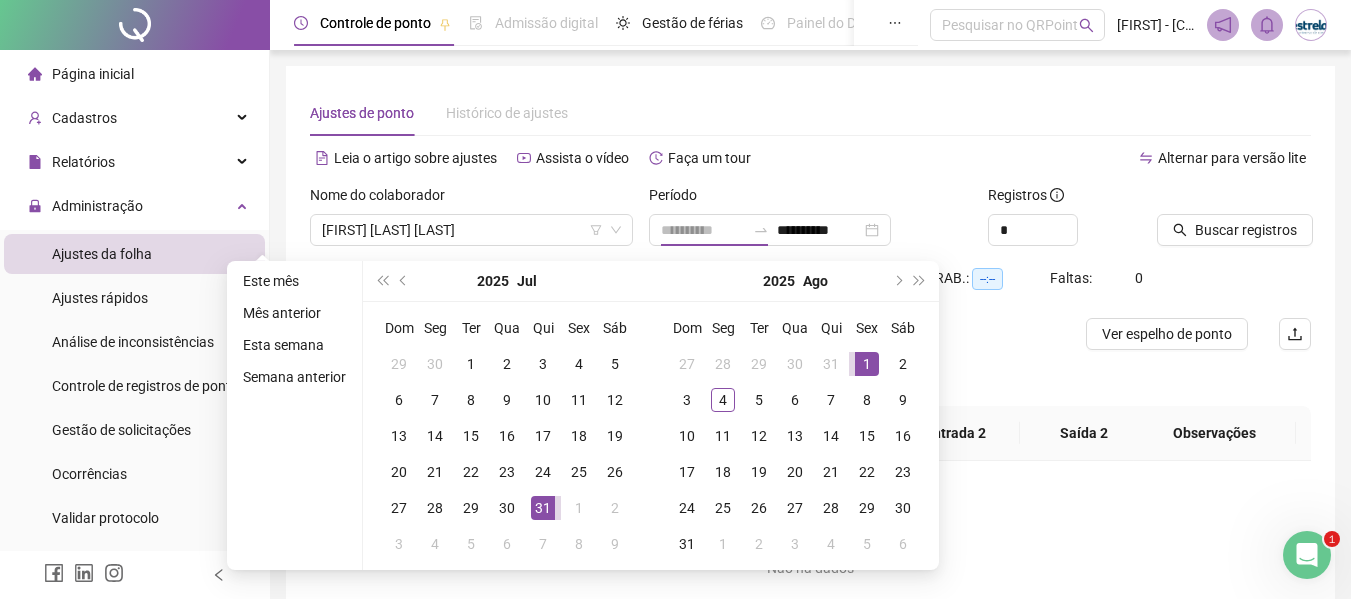 click on "1" at bounding box center (867, 364) 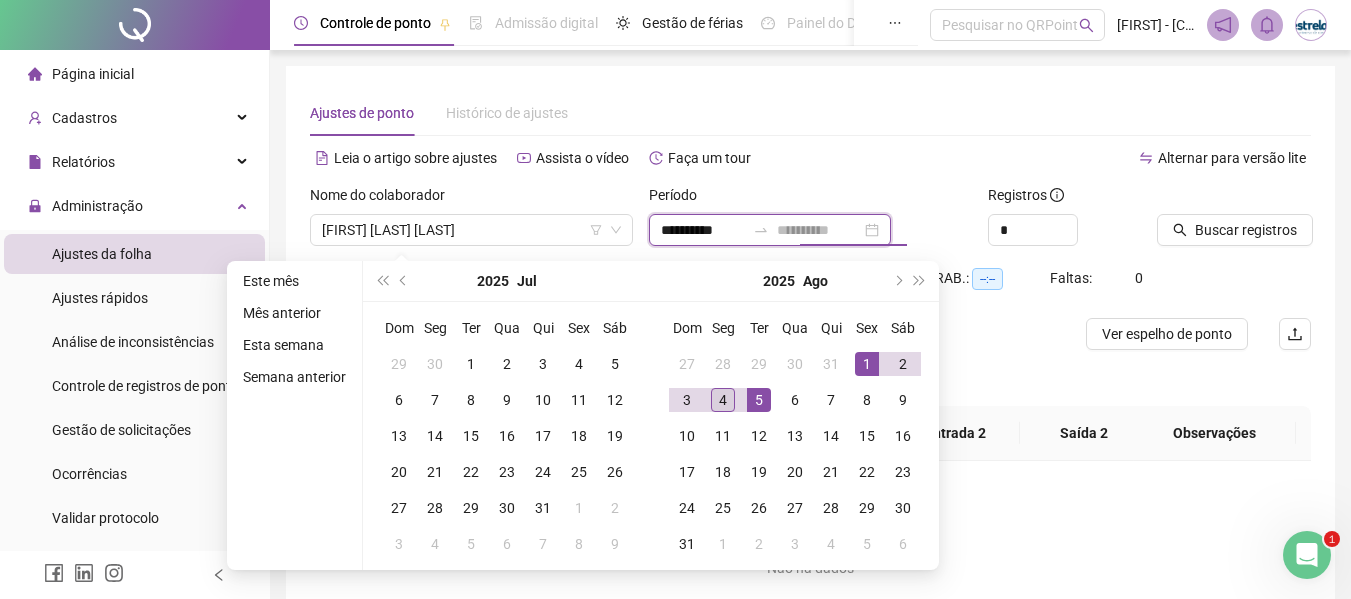 type on "**********" 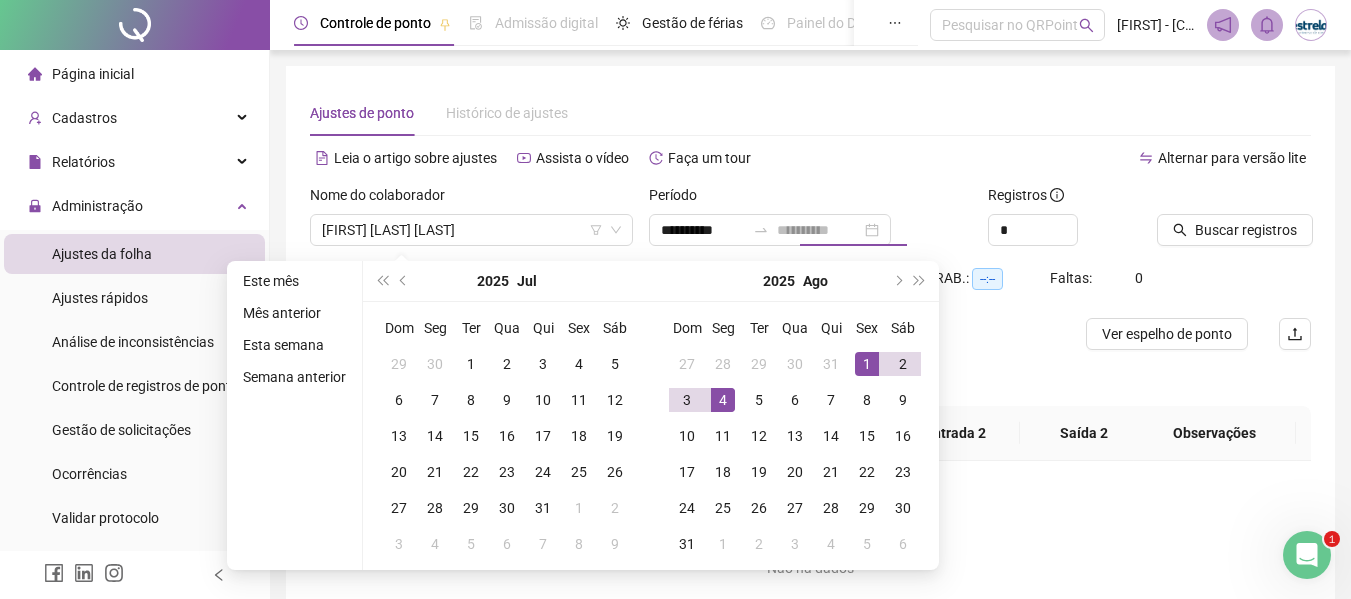 click on "4" at bounding box center [723, 400] 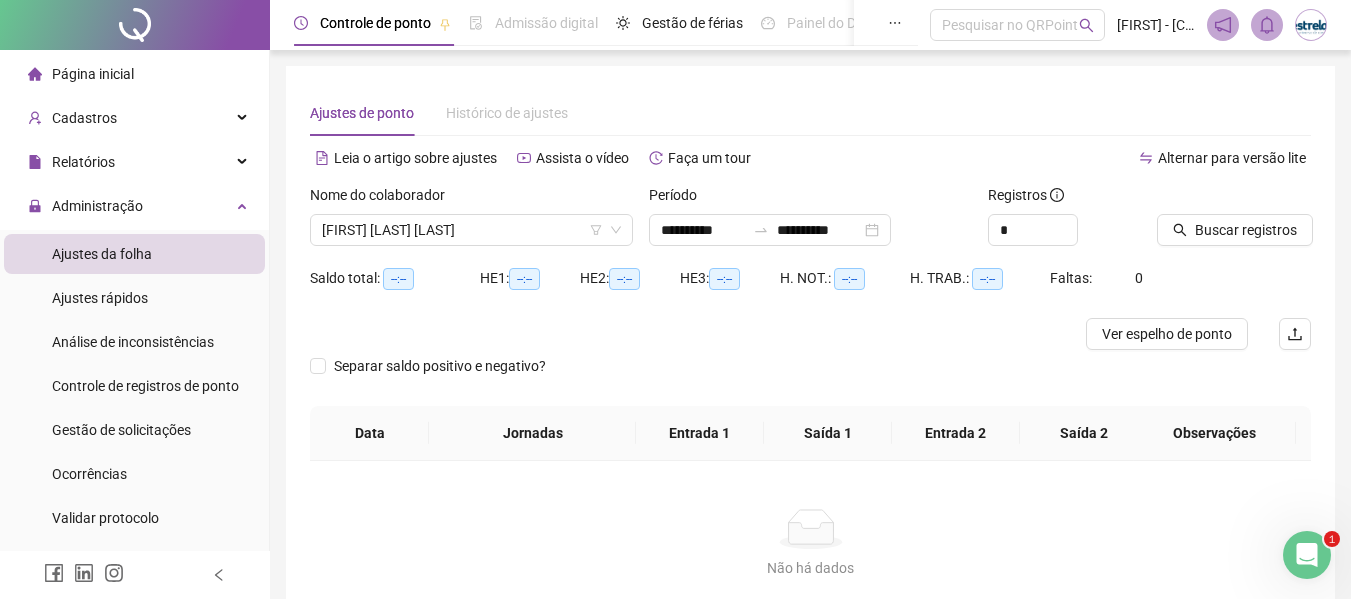 click on "Buscar registros" at bounding box center (1234, 223) 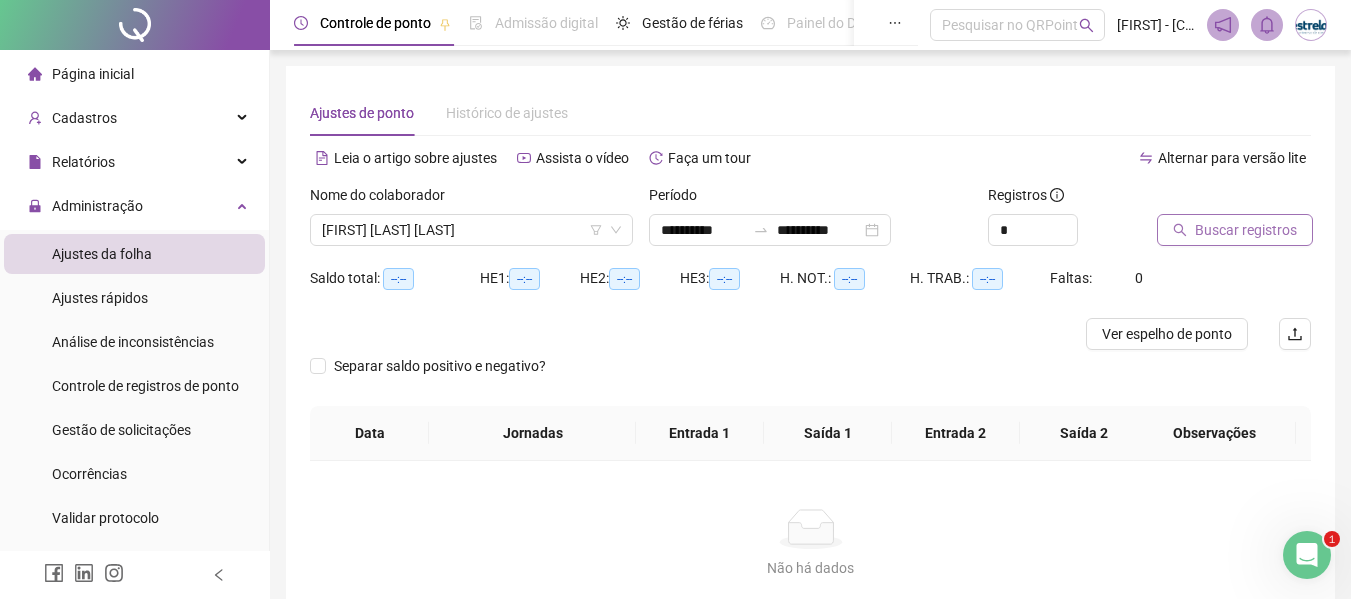 click on "Buscar registros" at bounding box center [1235, 230] 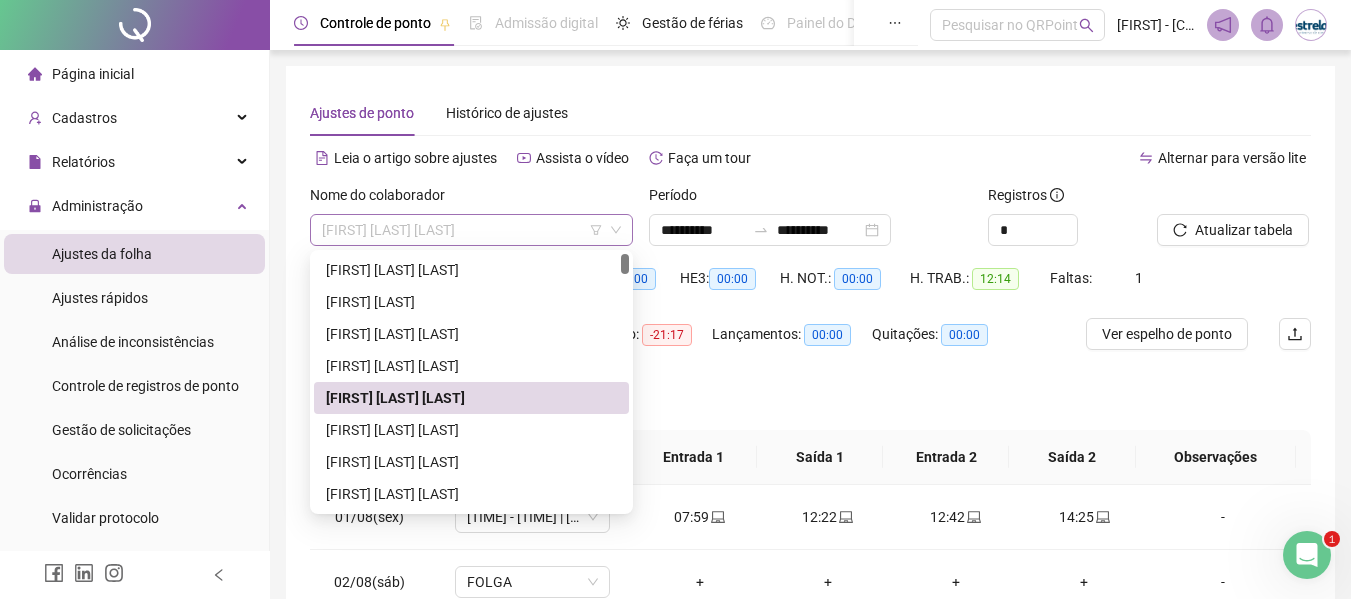 click on "[FIRST] [LAST] [LAST]" at bounding box center (471, 230) 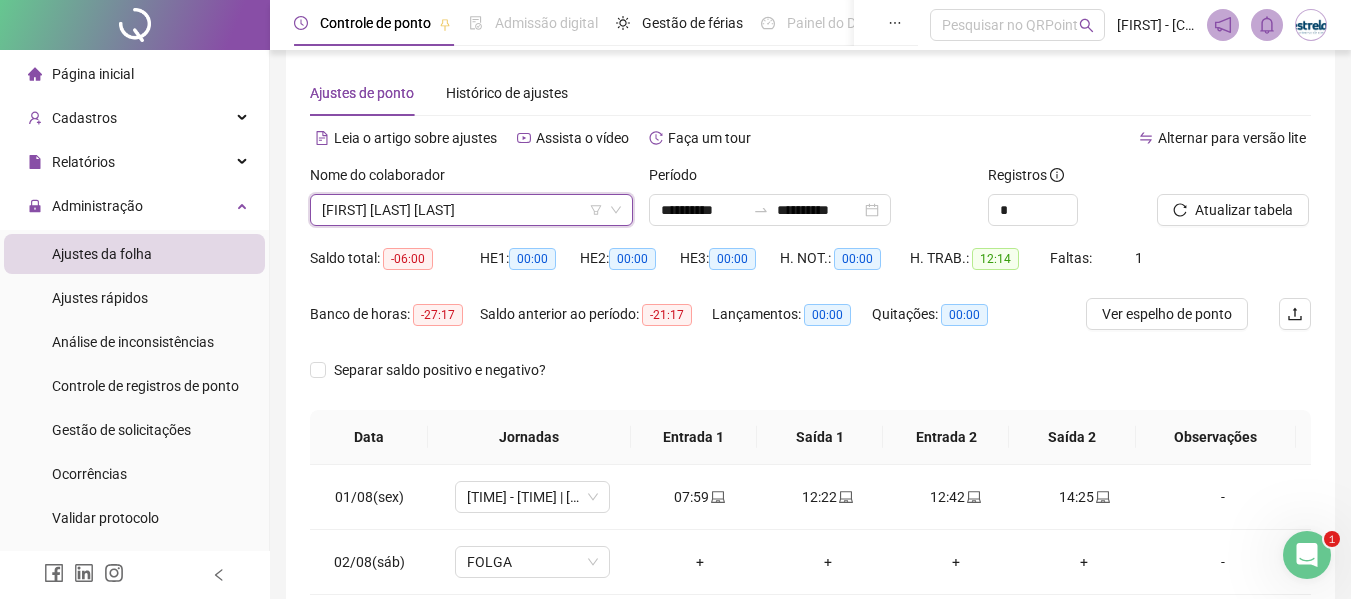 scroll, scrollTop: 0, scrollLeft: 0, axis: both 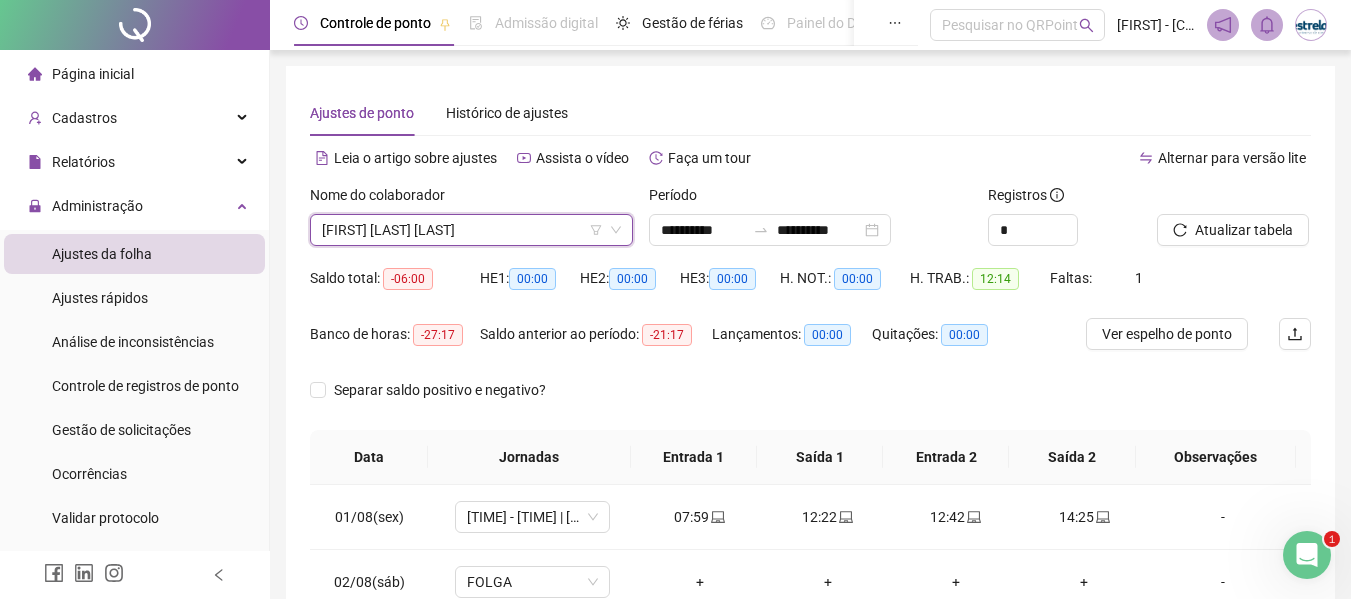 click on "[FIRST] [LAST] [LAST]" at bounding box center (471, 230) 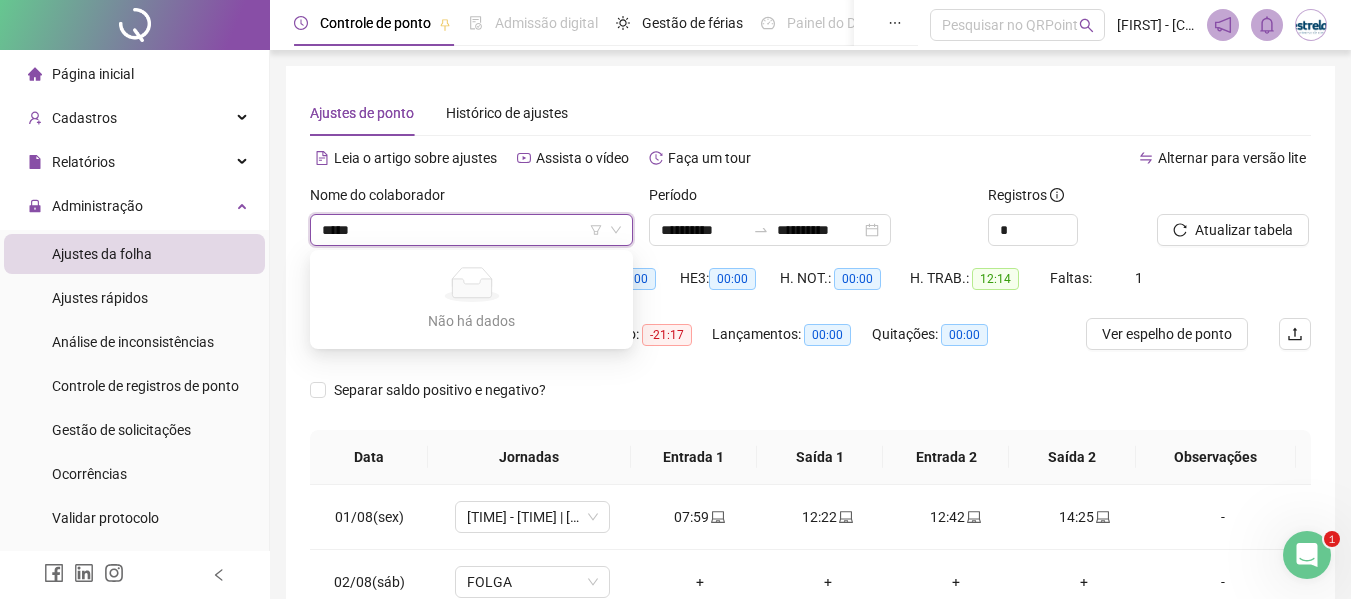 type on "****" 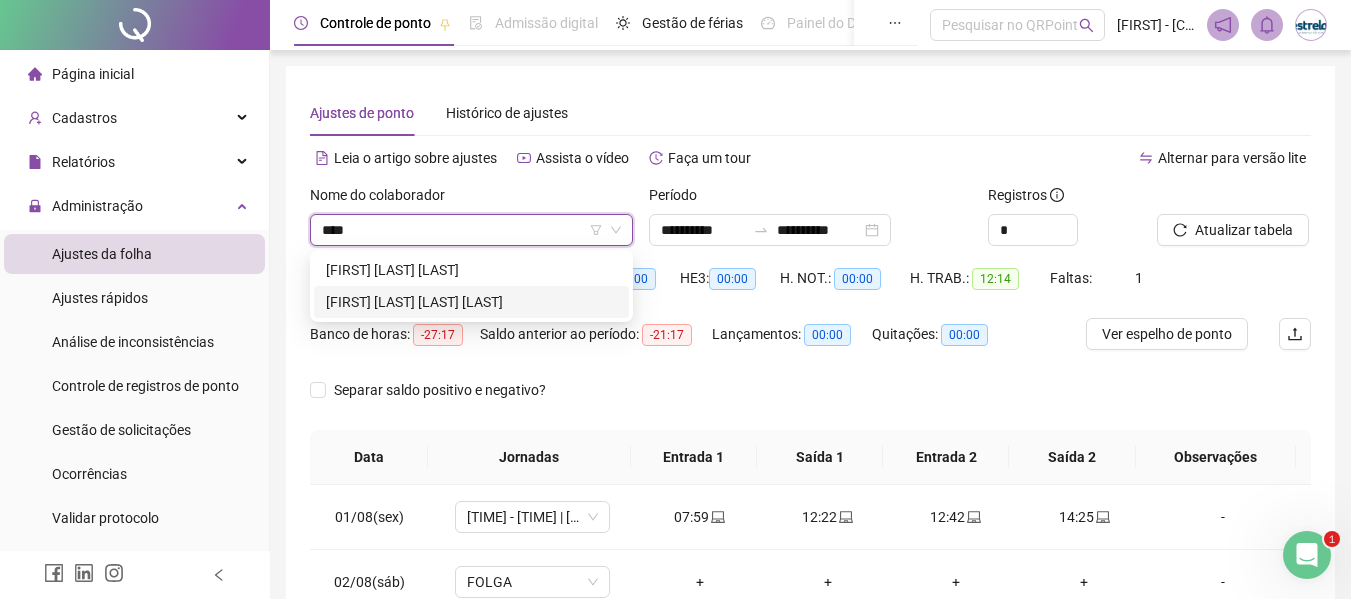 click on "[FIRST] [LAST] [LAST] [LAST]" at bounding box center (471, 302) 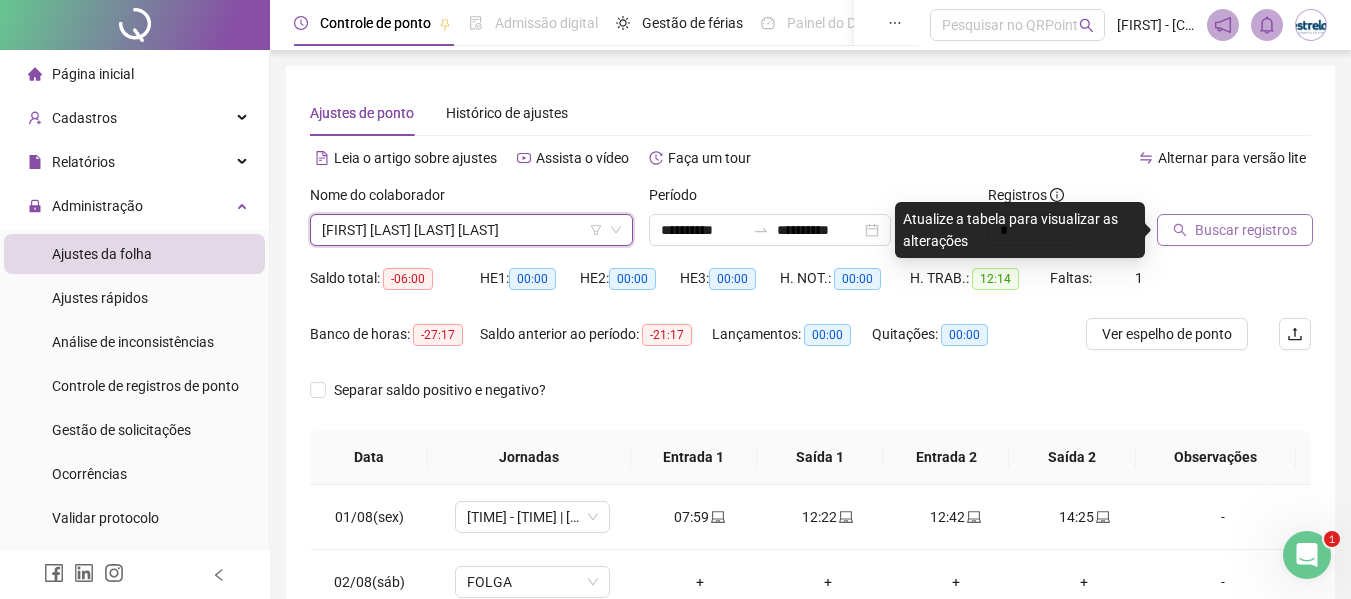 click on "Buscar registros" at bounding box center (1246, 230) 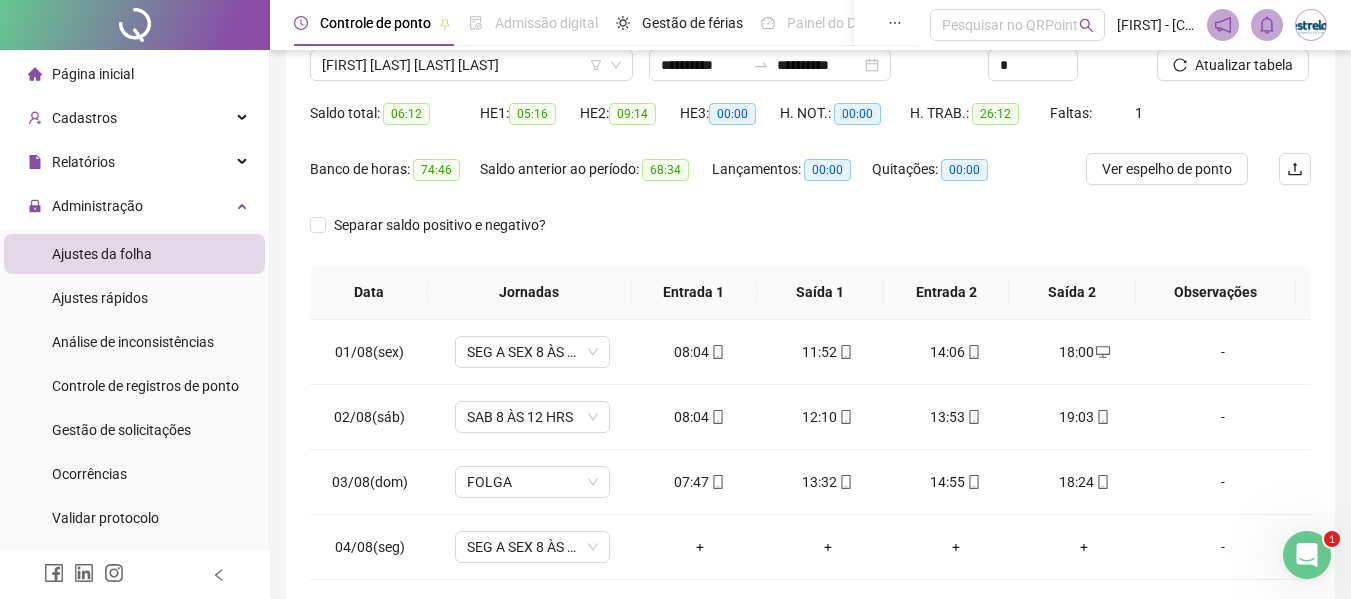 scroll, scrollTop: 200, scrollLeft: 0, axis: vertical 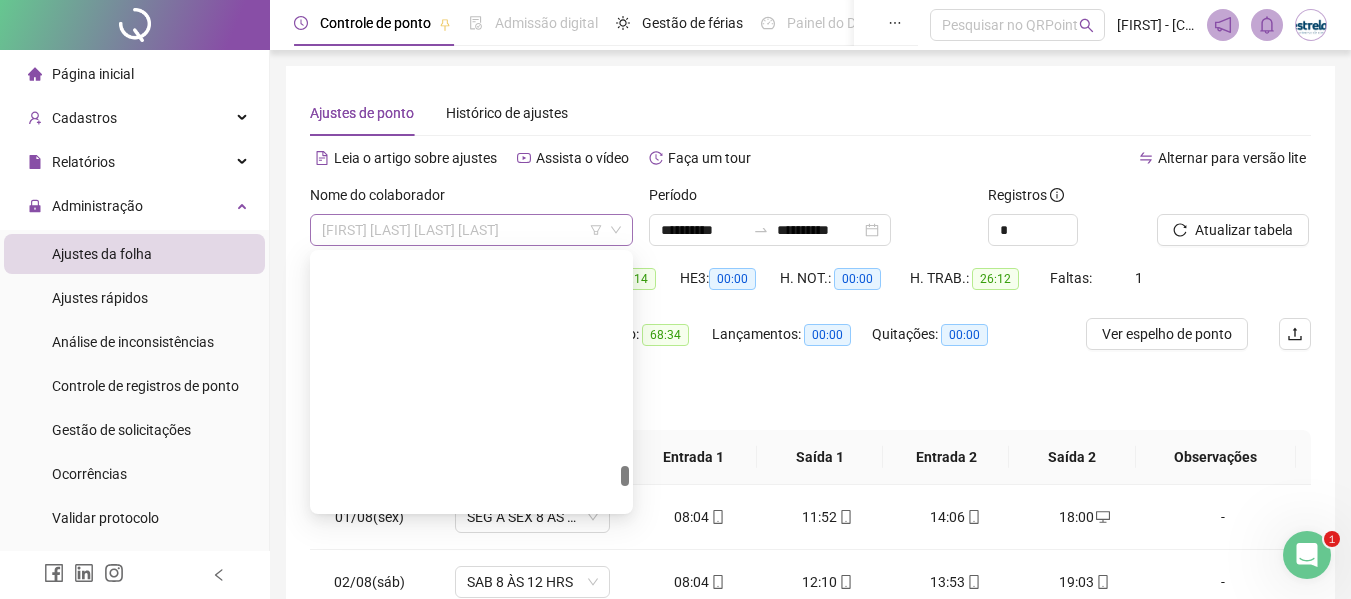 click on "[FIRST] [LAST] [LAST] [LAST]" at bounding box center (471, 230) 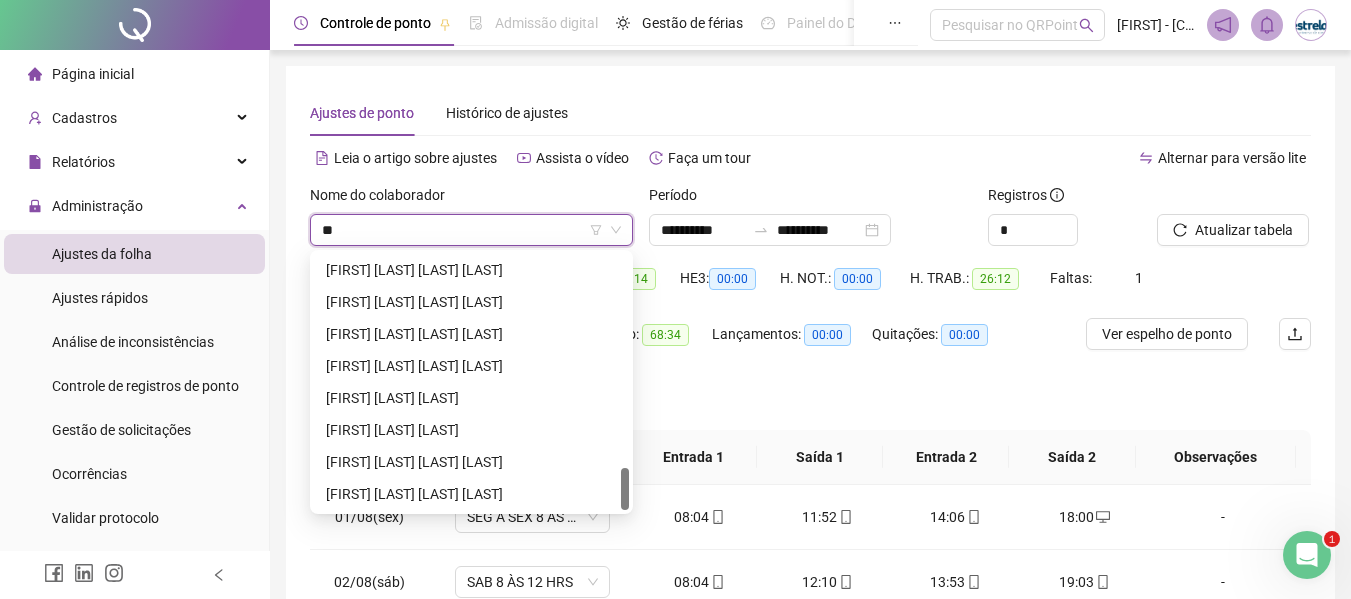 scroll, scrollTop: 128, scrollLeft: 0, axis: vertical 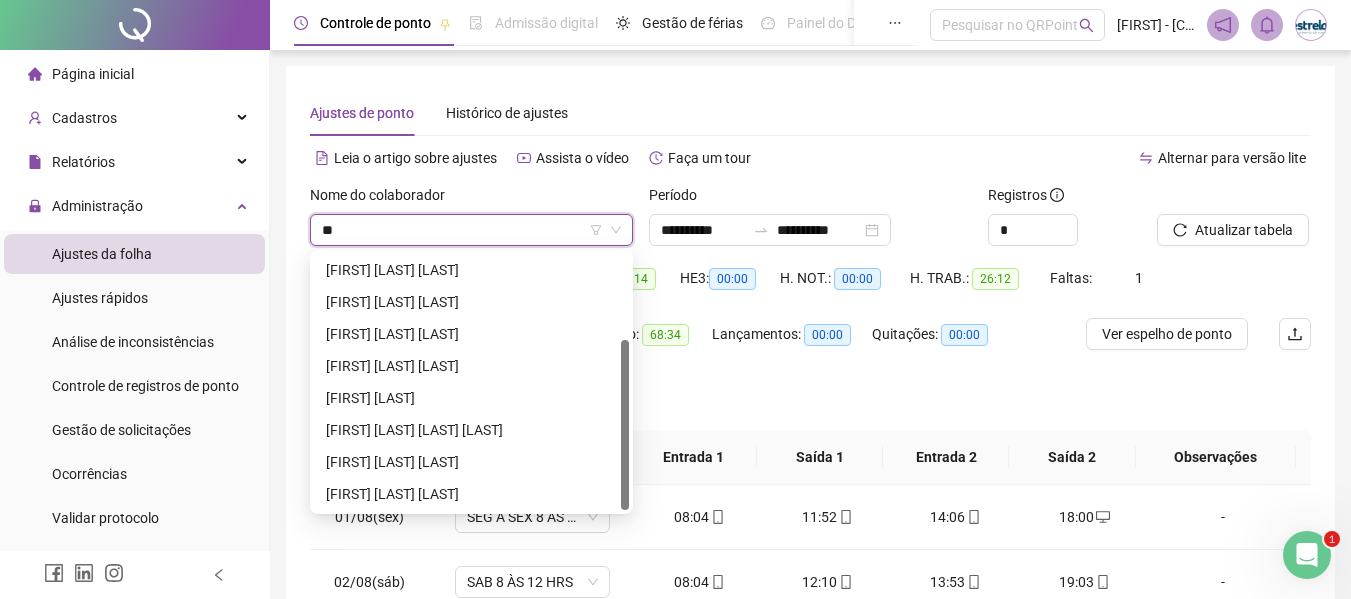 type on "***" 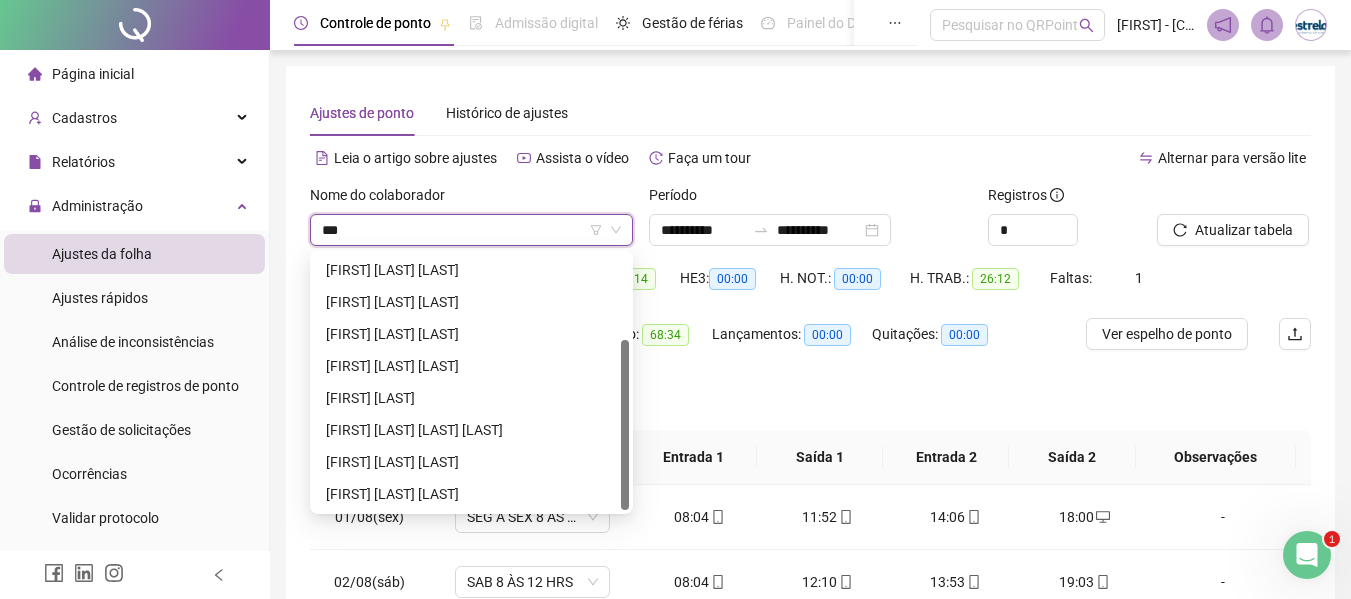 scroll, scrollTop: 0, scrollLeft: 0, axis: both 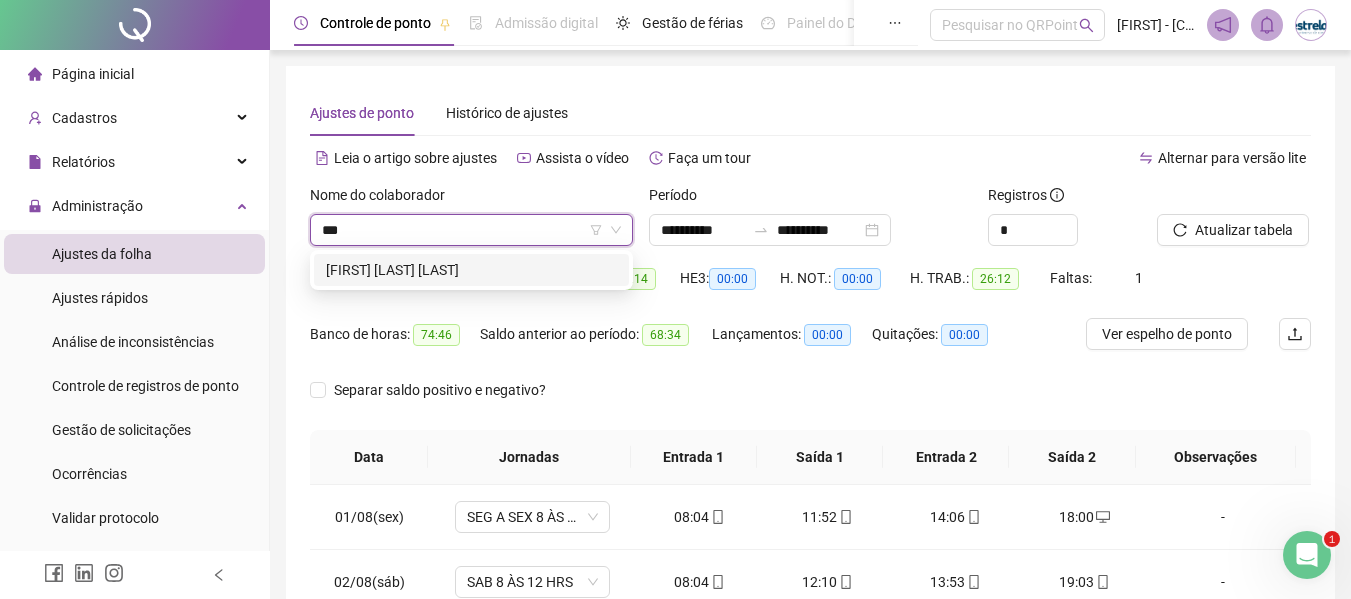 click on "[FIRST] [LAST] [LAST]" at bounding box center [471, 270] 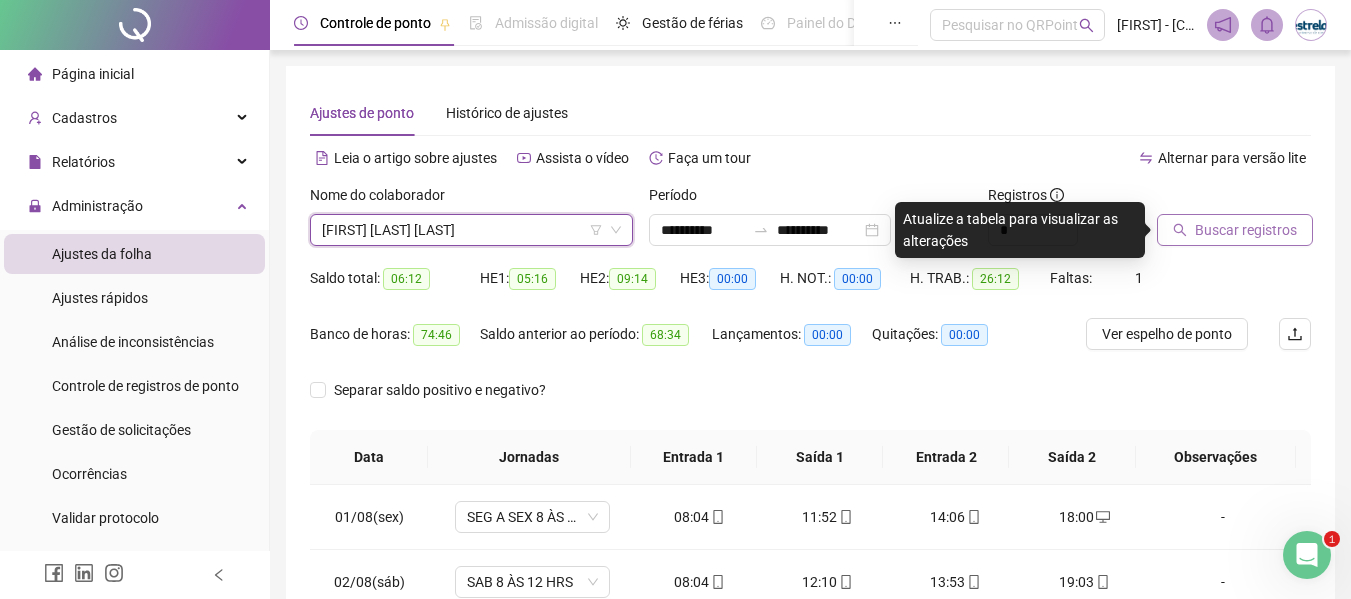 click on "Buscar registros" at bounding box center [1246, 230] 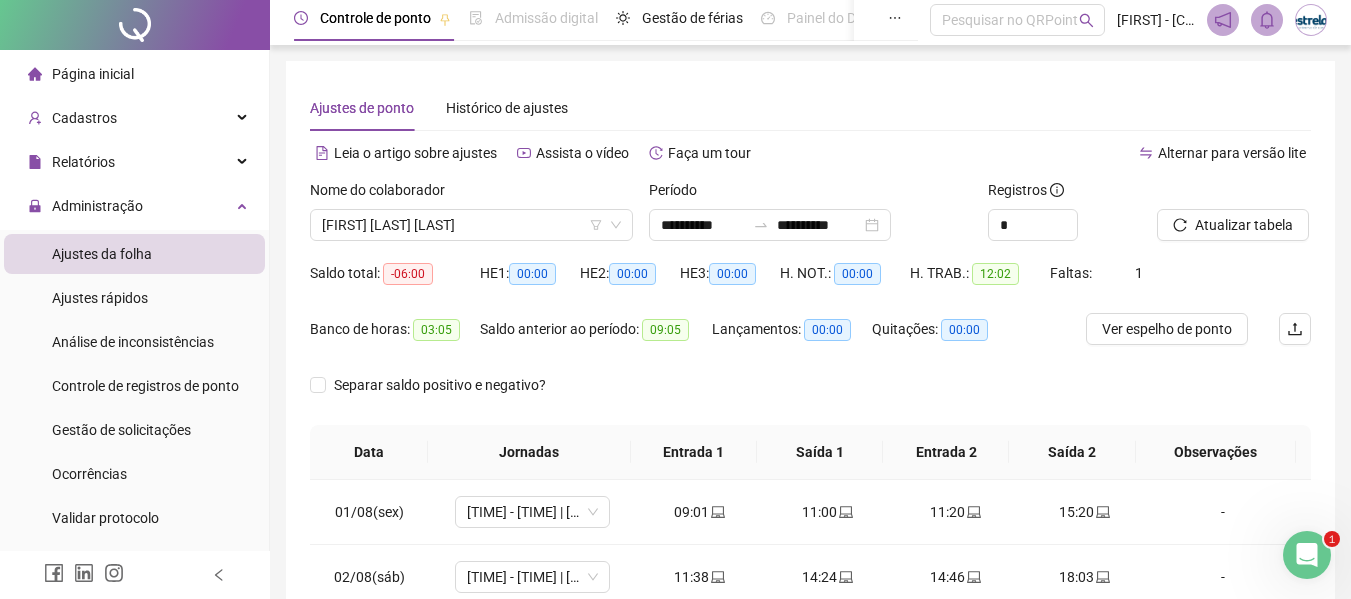 scroll, scrollTop: 0, scrollLeft: 0, axis: both 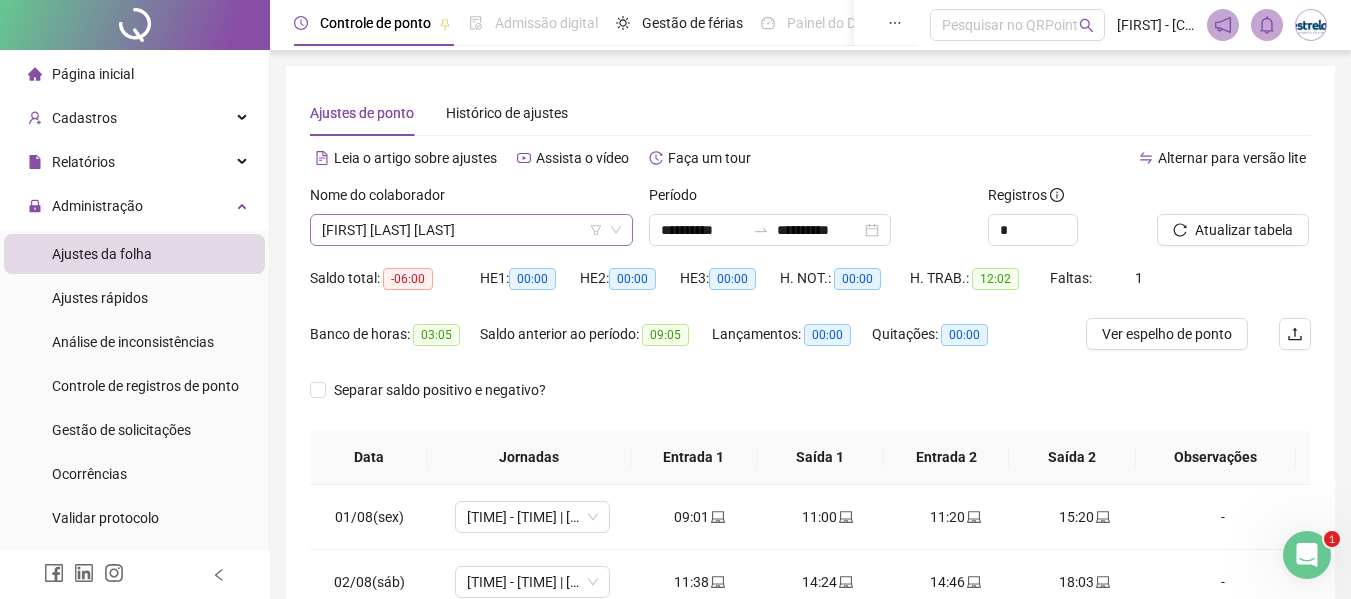 click on "[FIRST] [LAST] [LAST]" at bounding box center (471, 230) 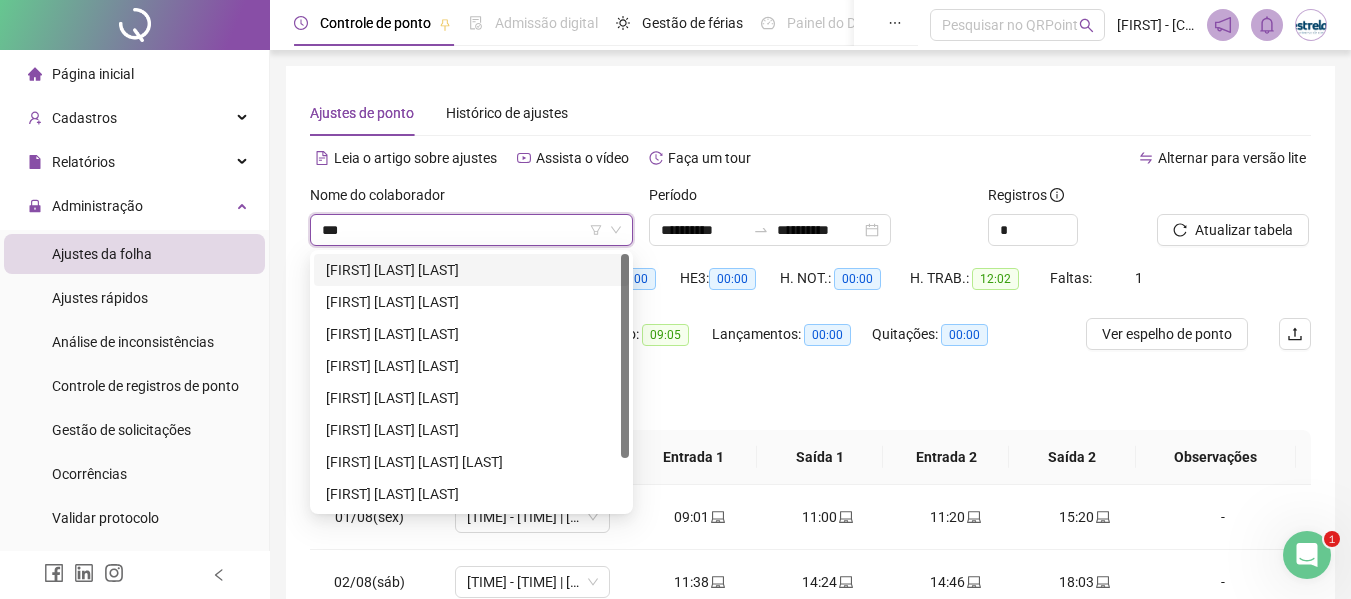 type on "***" 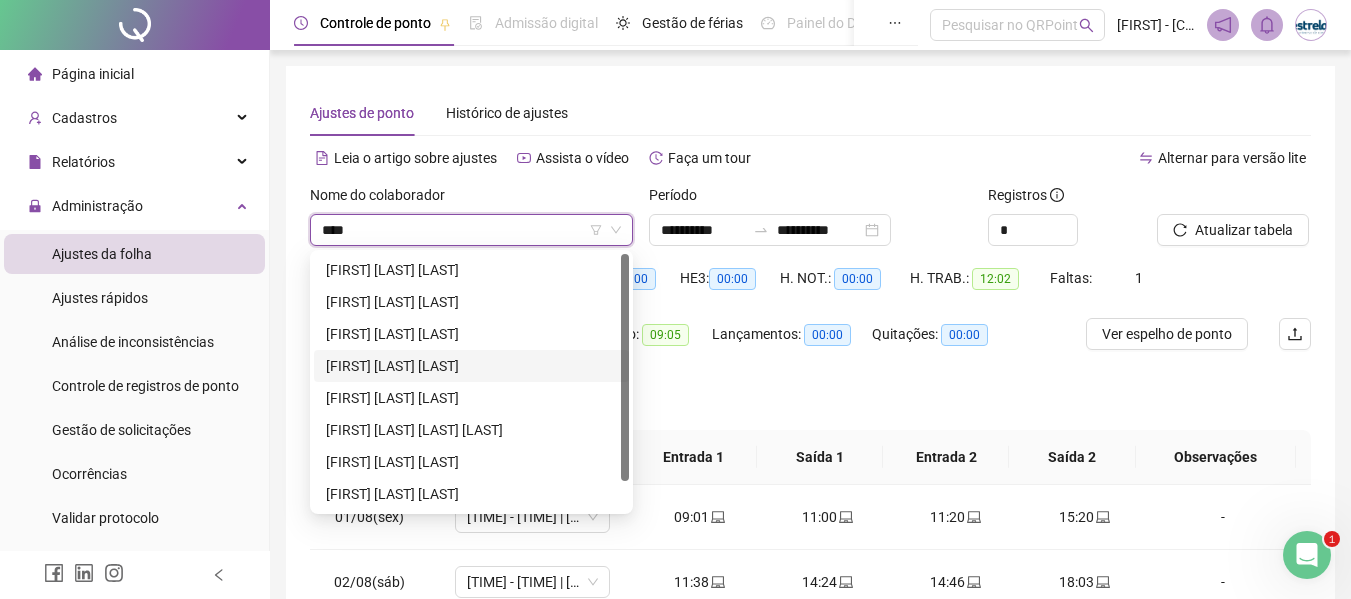 click on "[FIRST] [LAST] [LAST]" at bounding box center [471, 366] 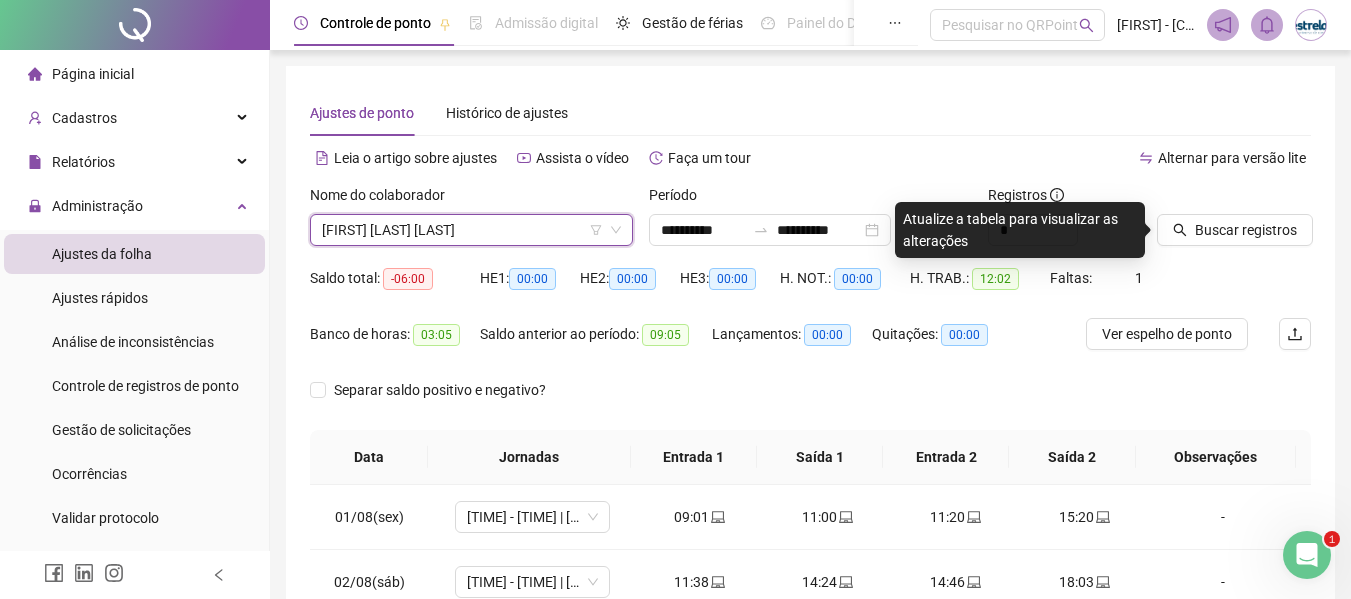 click on "[FIRST] [LAST] [LAST]" at bounding box center (471, 230) 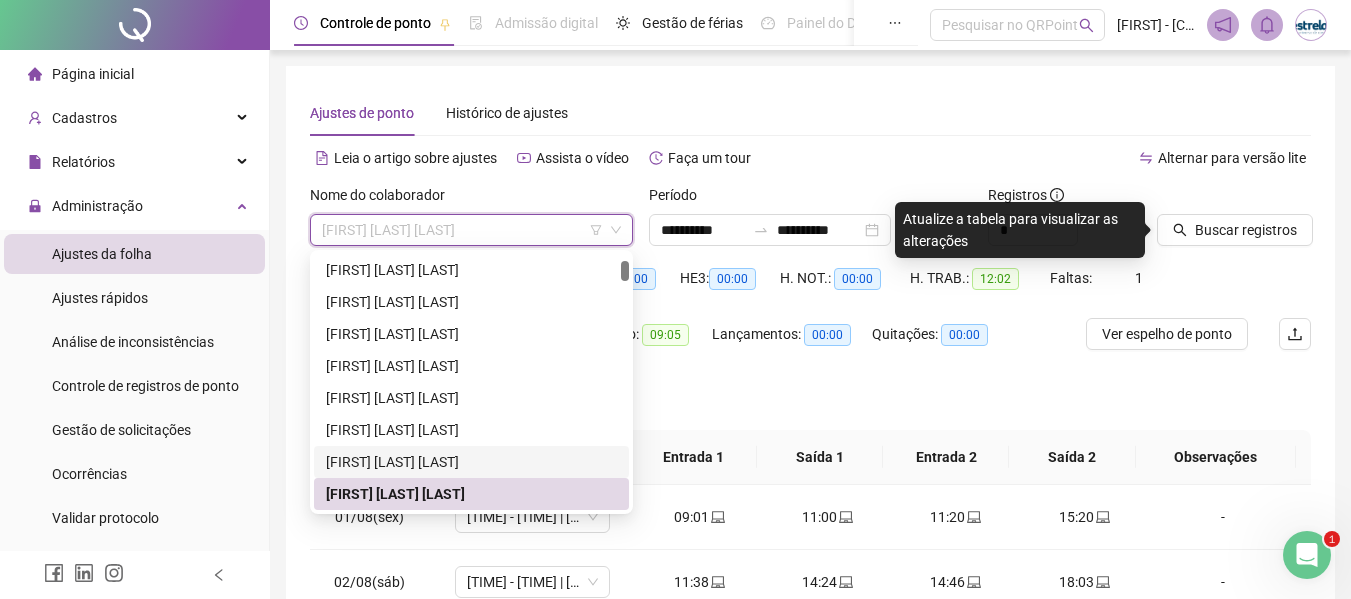 click on "[FIRST] [LAST] [LAST]" at bounding box center (471, 462) 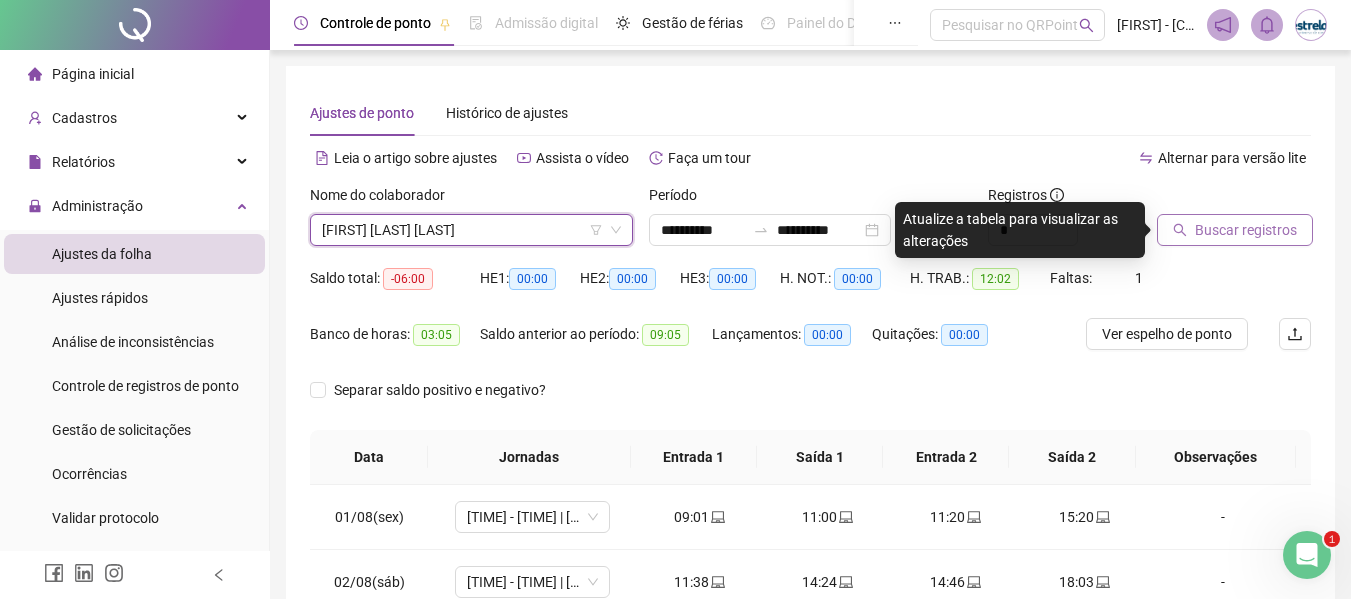 click on "Buscar registros" at bounding box center [1246, 230] 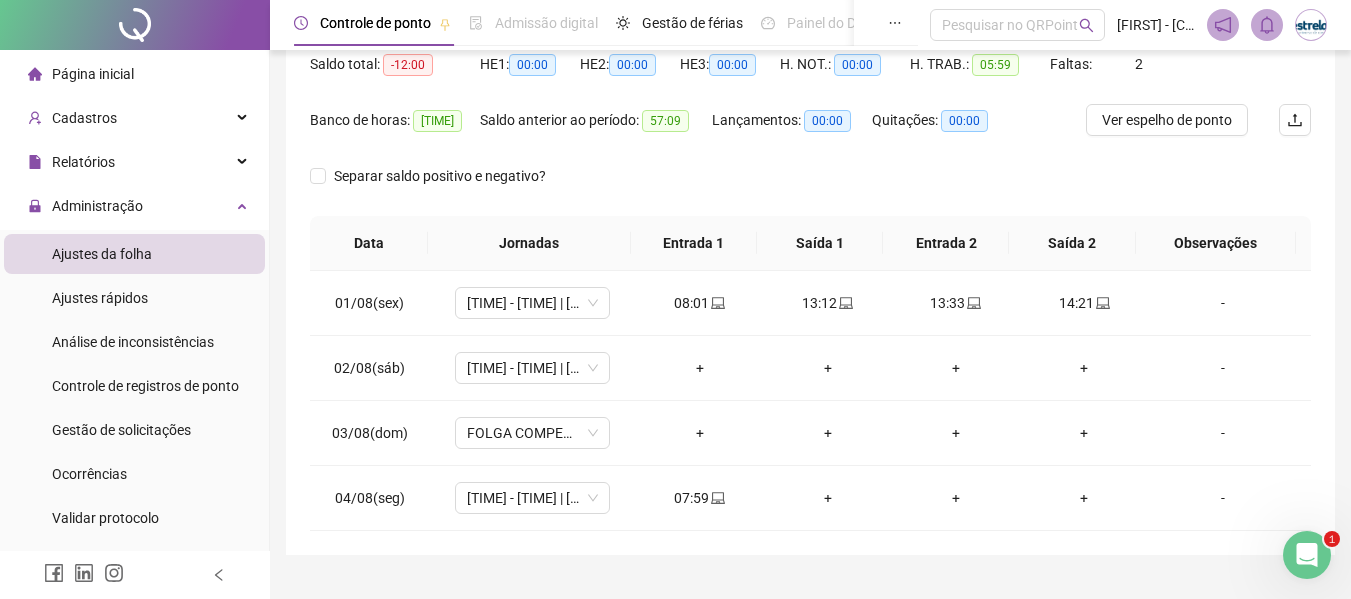 scroll, scrollTop: 256, scrollLeft: 0, axis: vertical 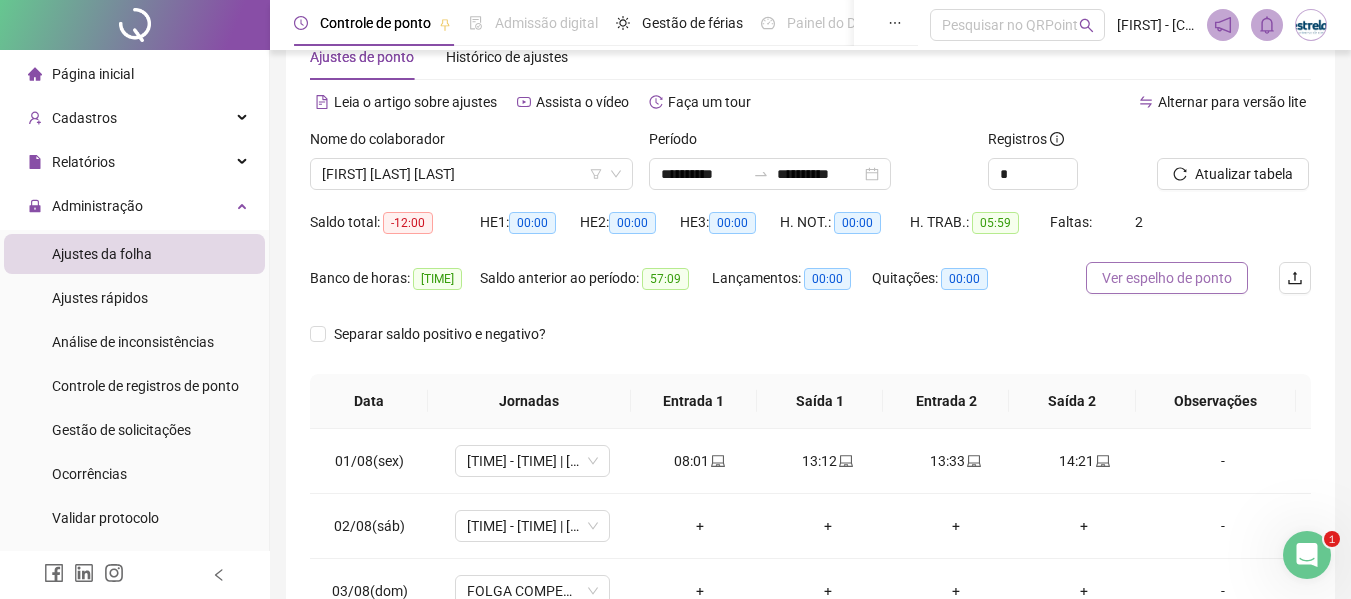 click on "Ver espelho de ponto" at bounding box center (1167, 278) 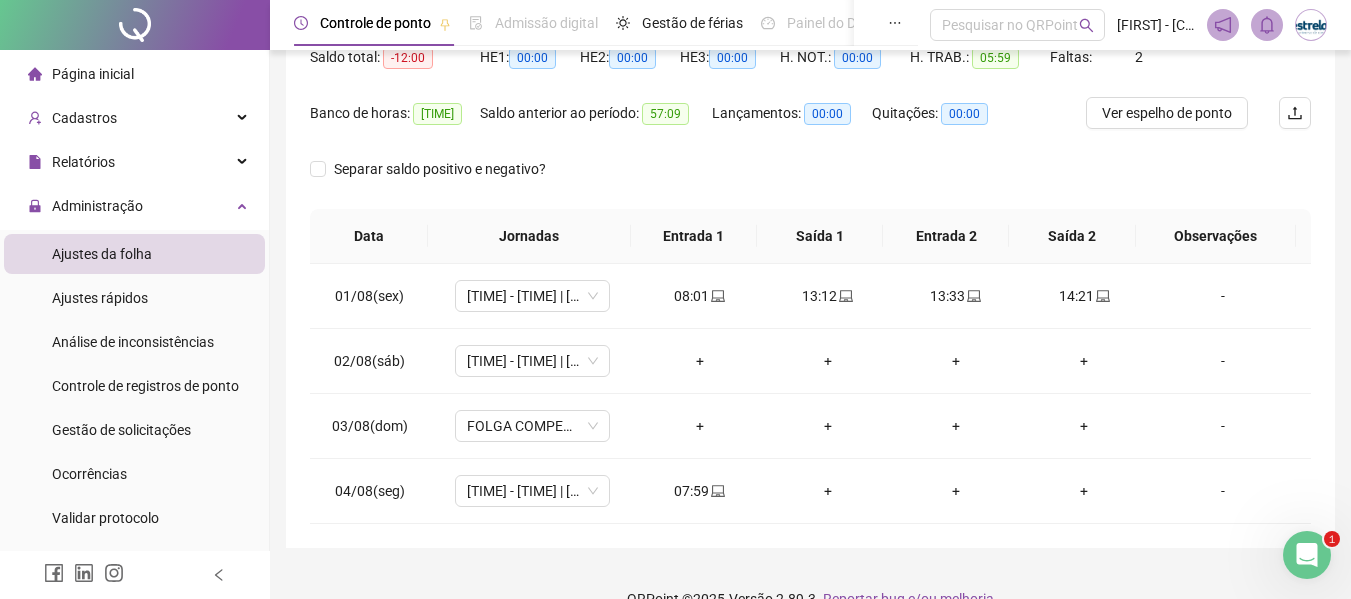 scroll, scrollTop: 256, scrollLeft: 0, axis: vertical 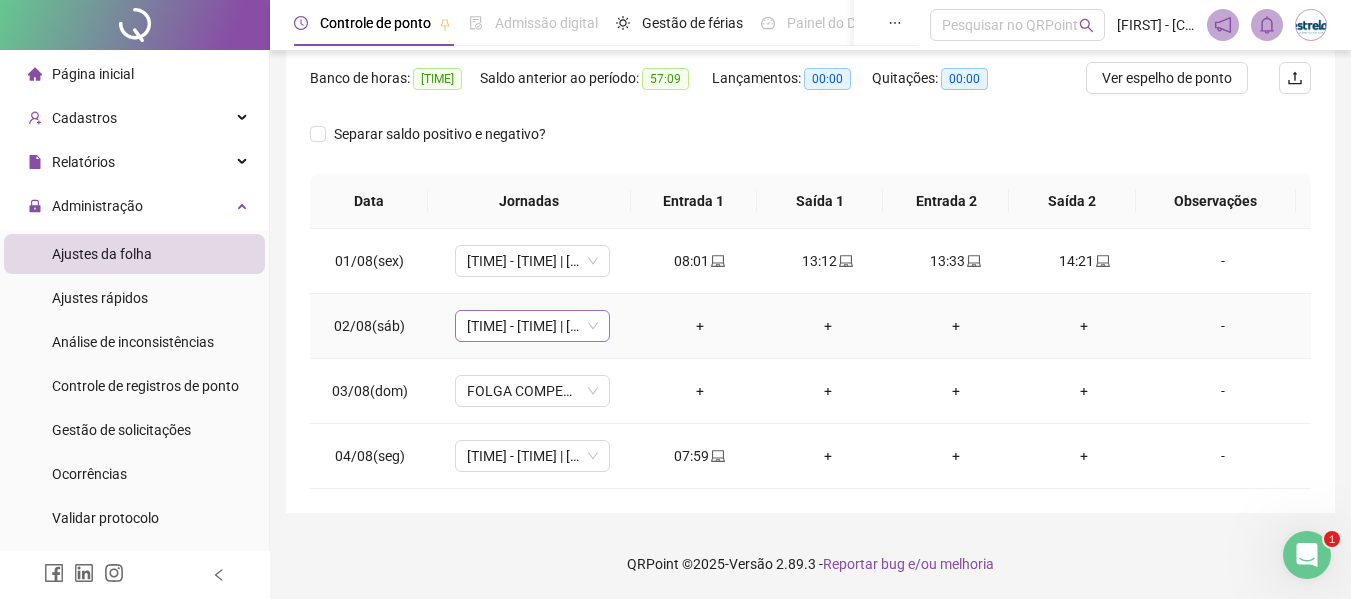 click on "[TIME] - [TIME] | [TIME] - [TIME]" at bounding box center [532, 326] 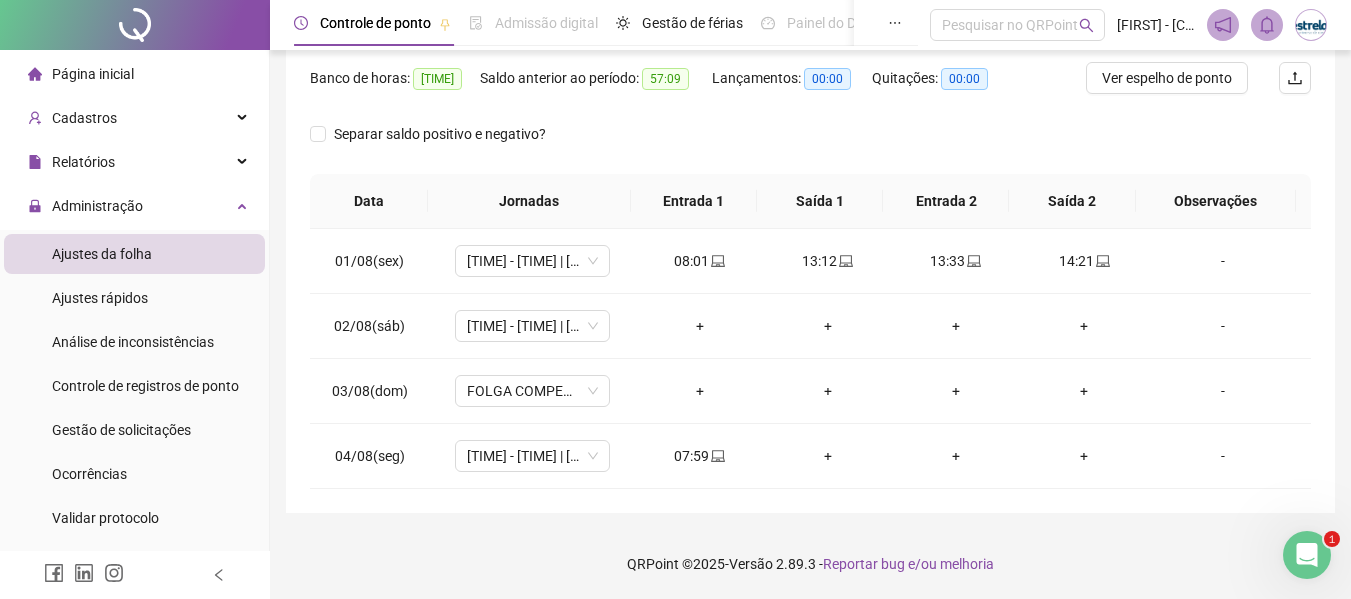 click on "Banco de horas:   45:09" at bounding box center [395, 90] 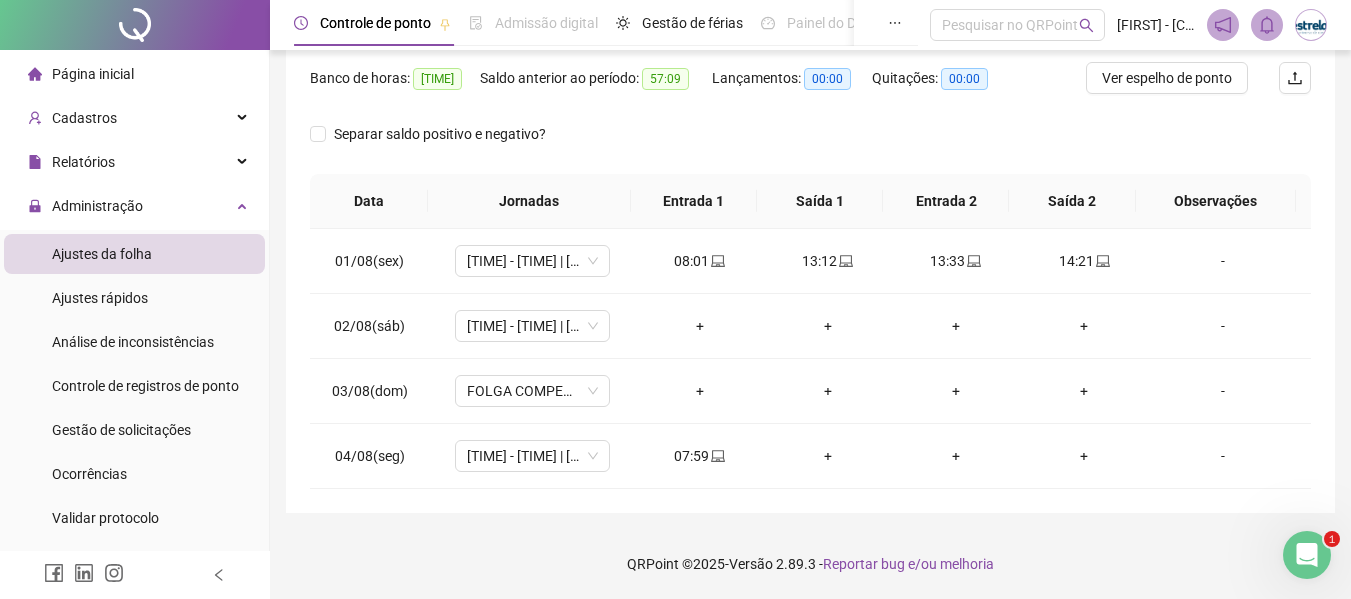 scroll, scrollTop: 0, scrollLeft: 0, axis: both 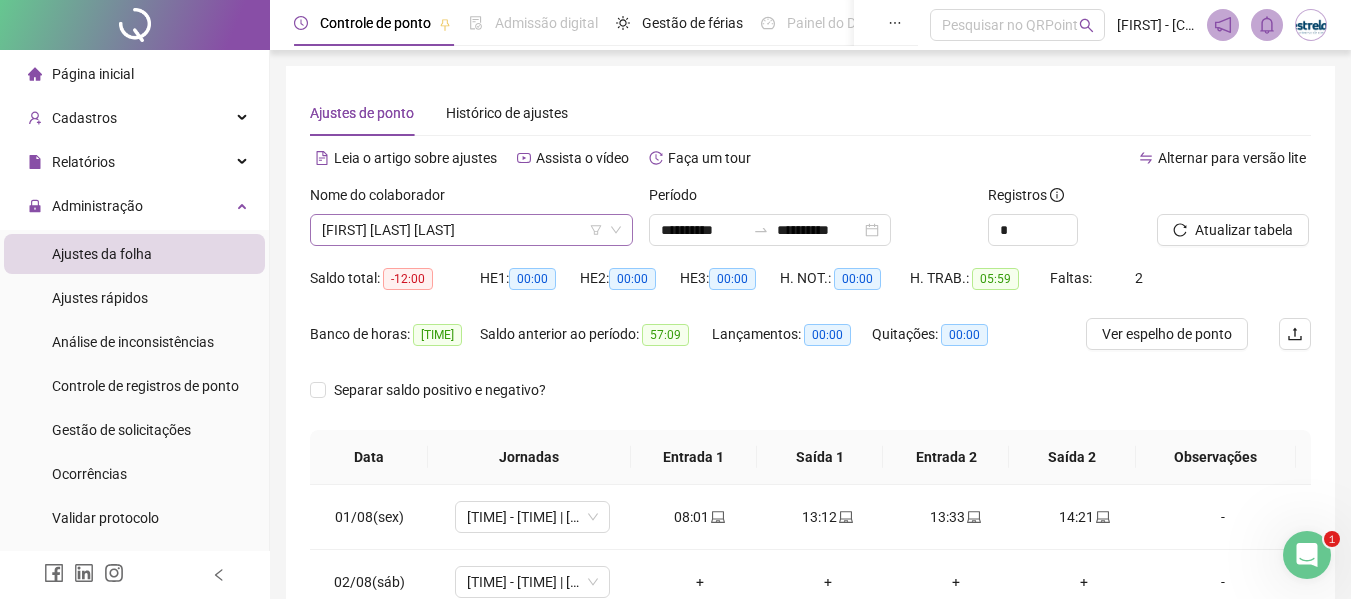 click on "[FIRST] [LAST] [LAST]" at bounding box center [471, 230] 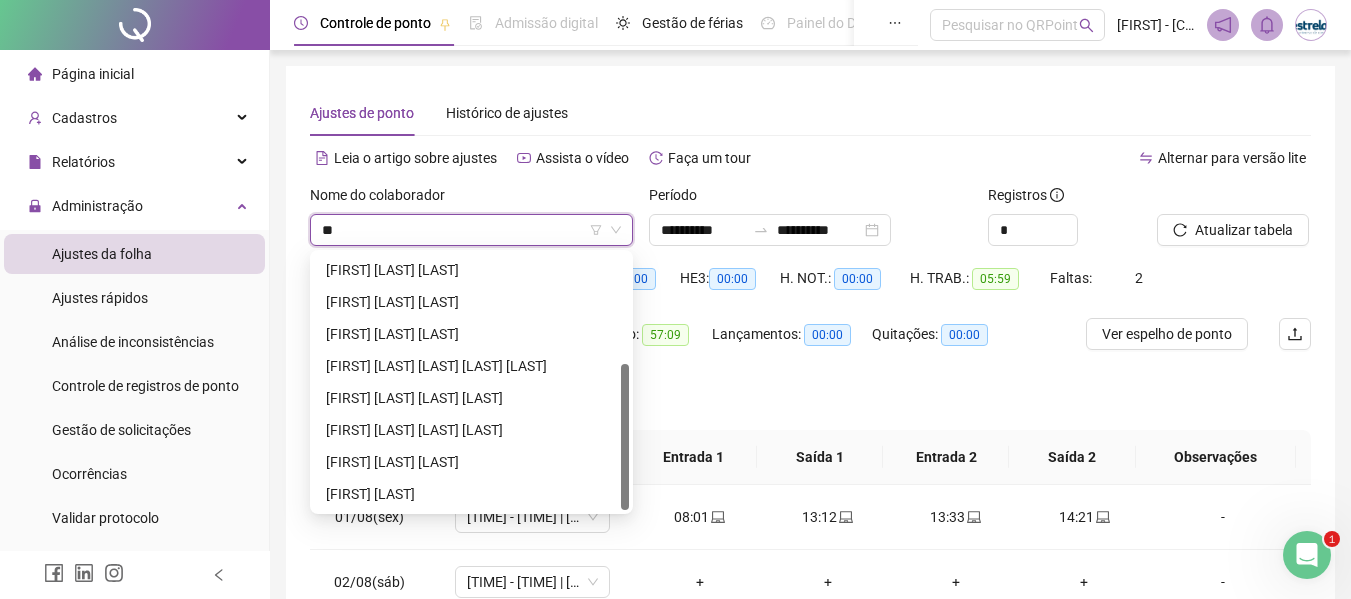 type on "***" 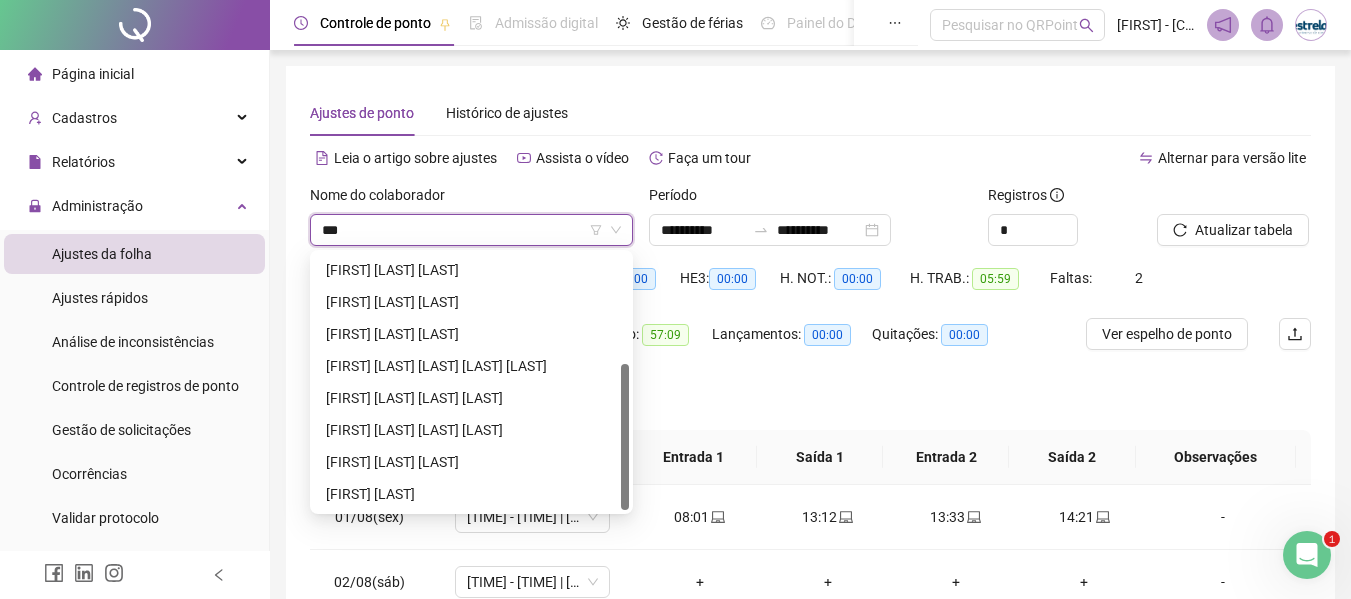 scroll, scrollTop: 0, scrollLeft: 0, axis: both 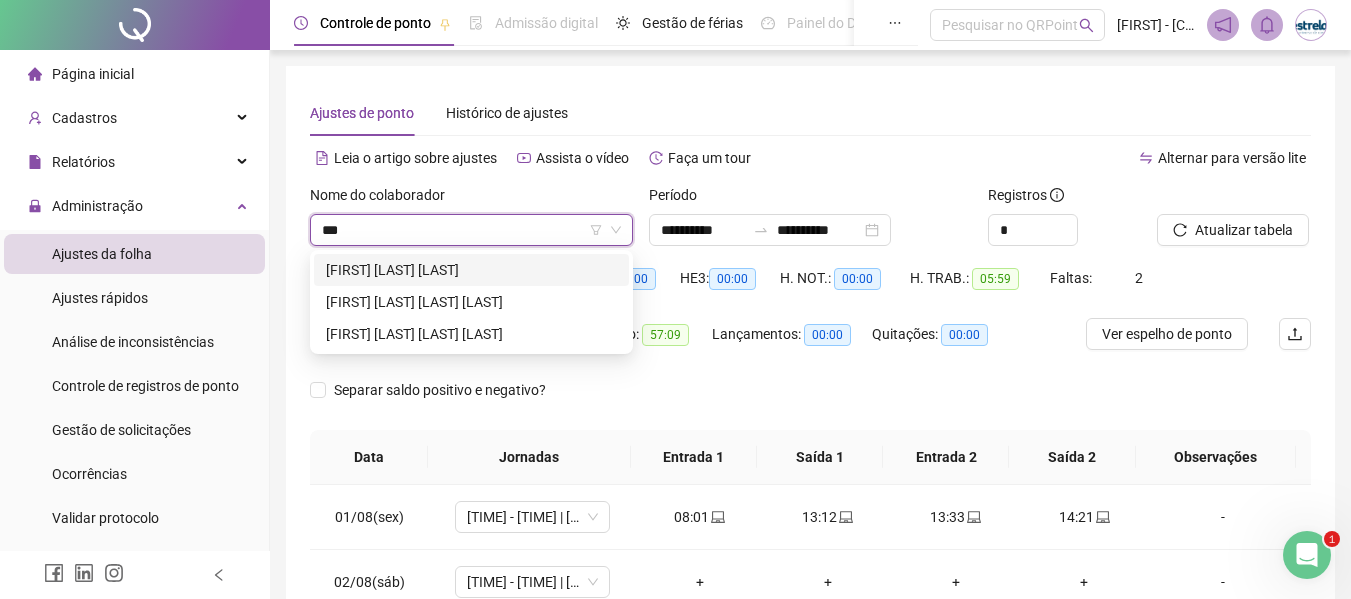 click on "[FIRST] [LAST] [LAST]" at bounding box center (471, 270) 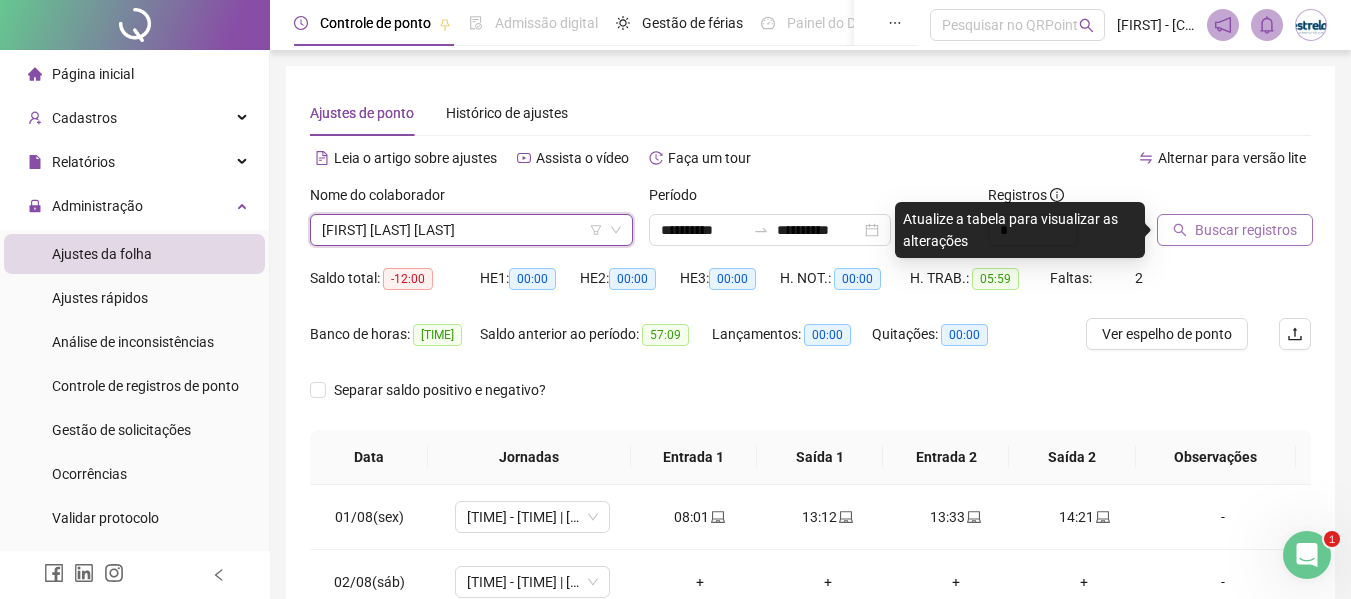 click on "Buscar registros" at bounding box center [1235, 230] 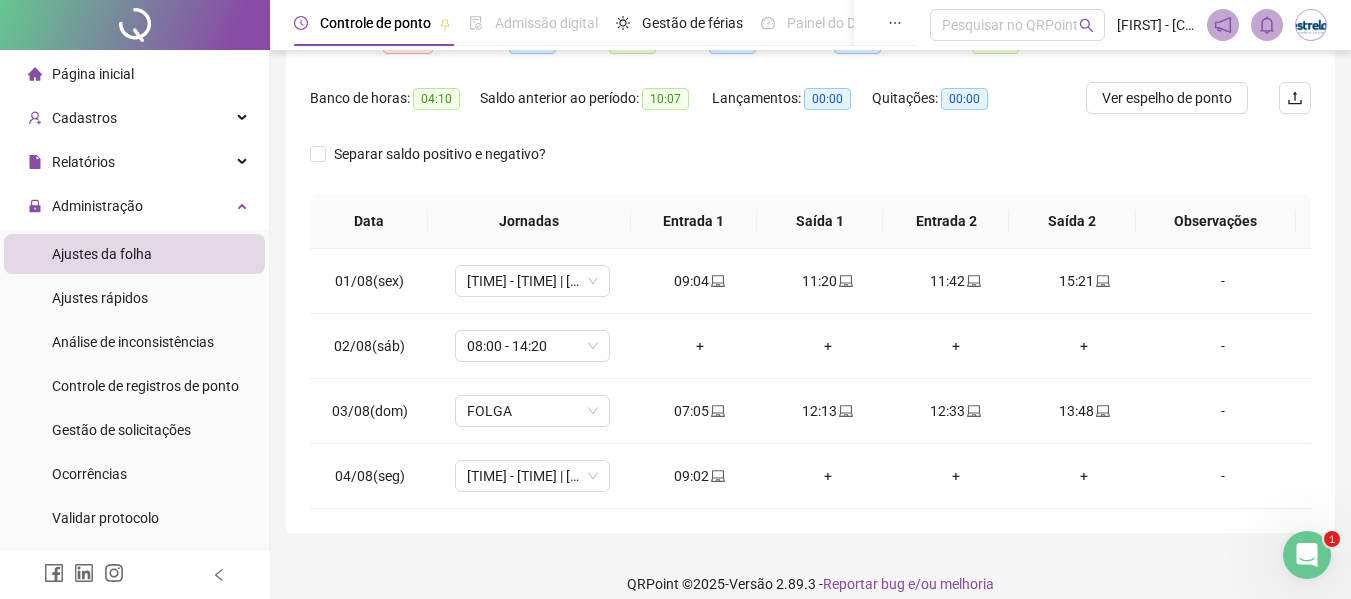 scroll, scrollTop: 256, scrollLeft: 0, axis: vertical 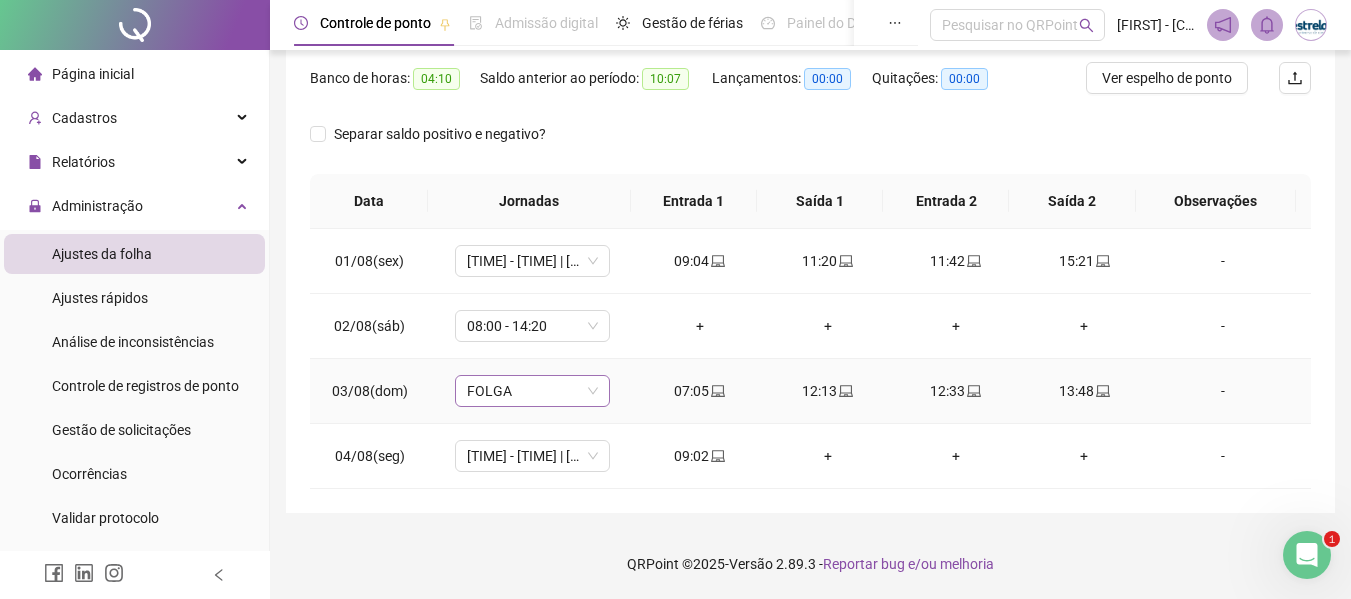 click on "FOLGA" at bounding box center (532, 391) 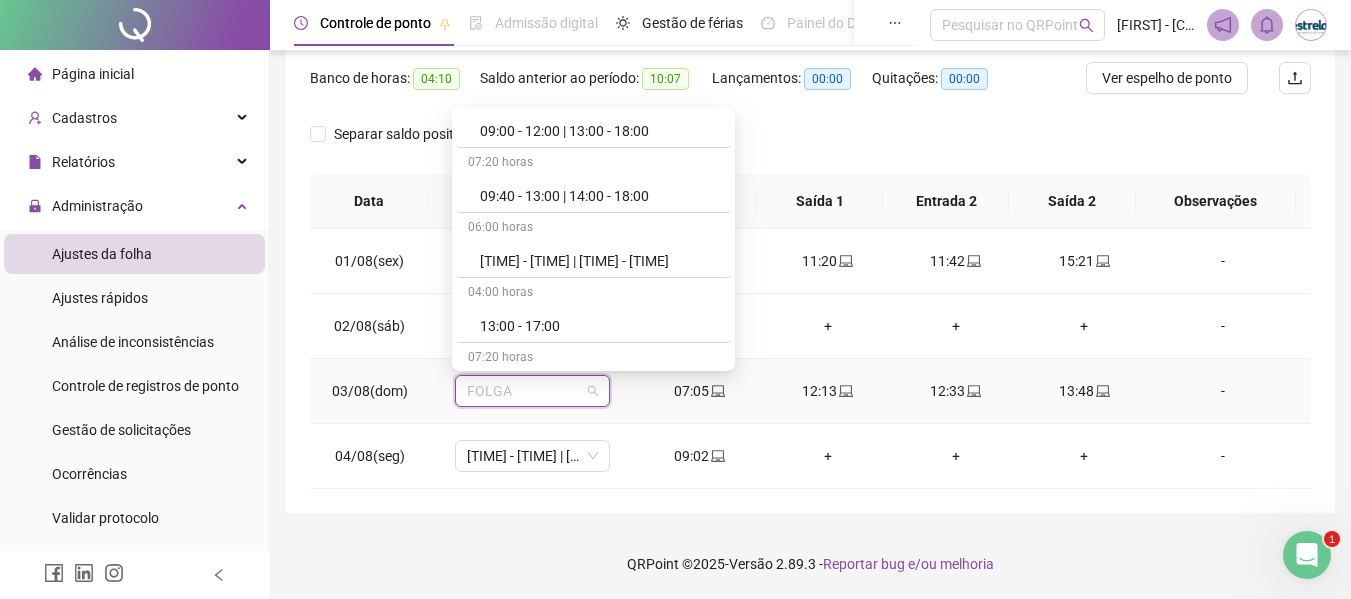 scroll, scrollTop: 400, scrollLeft: 0, axis: vertical 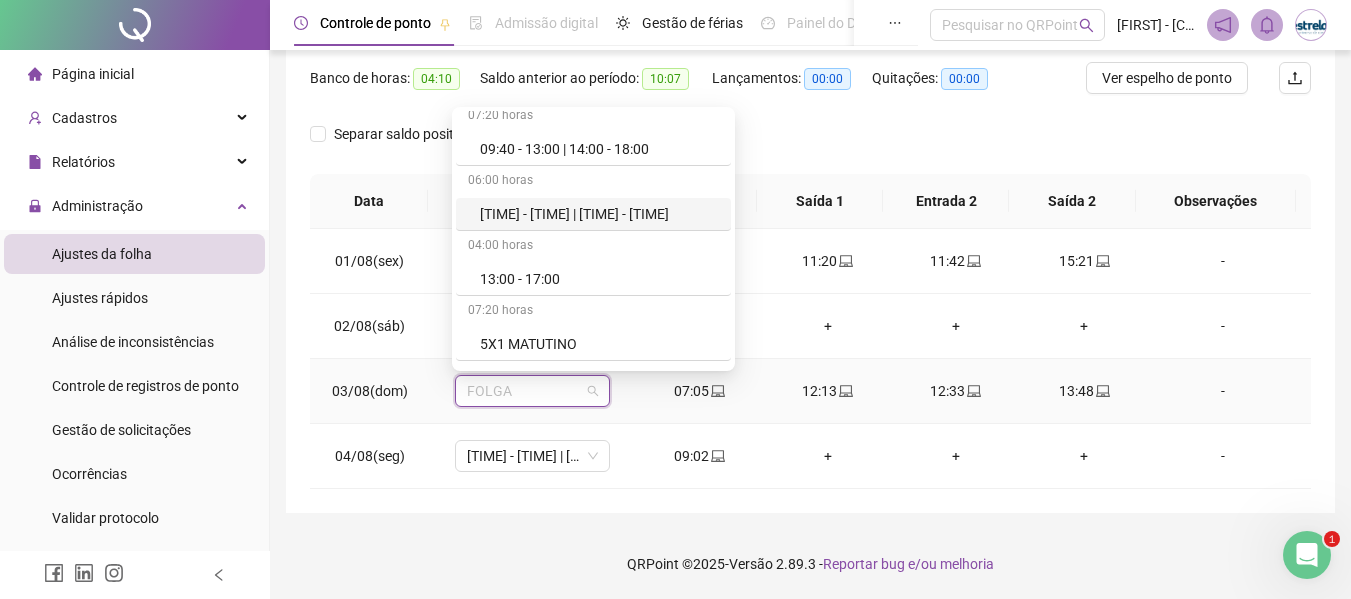 click on "[TIME] - [TIME] | [TIME] - [TIME]" at bounding box center (593, 214) 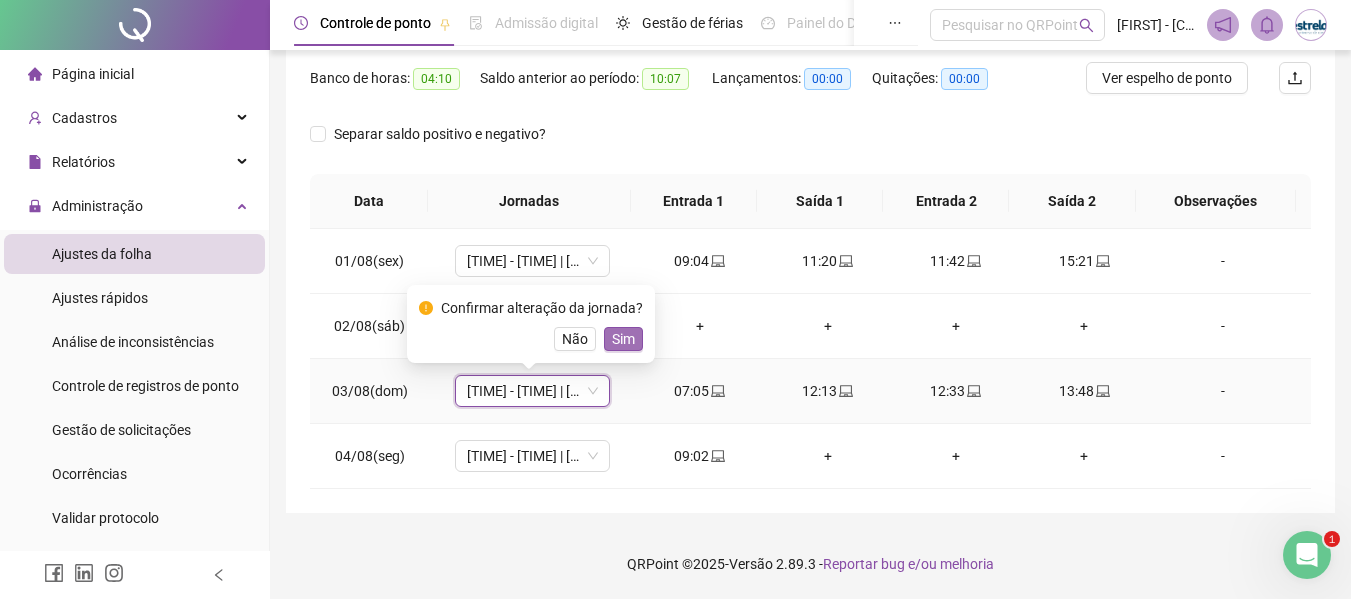 drag, startPoint x: 606, startPoint y: 340, endPoint x: 602, endPoint y: 314, distance: 26.305893 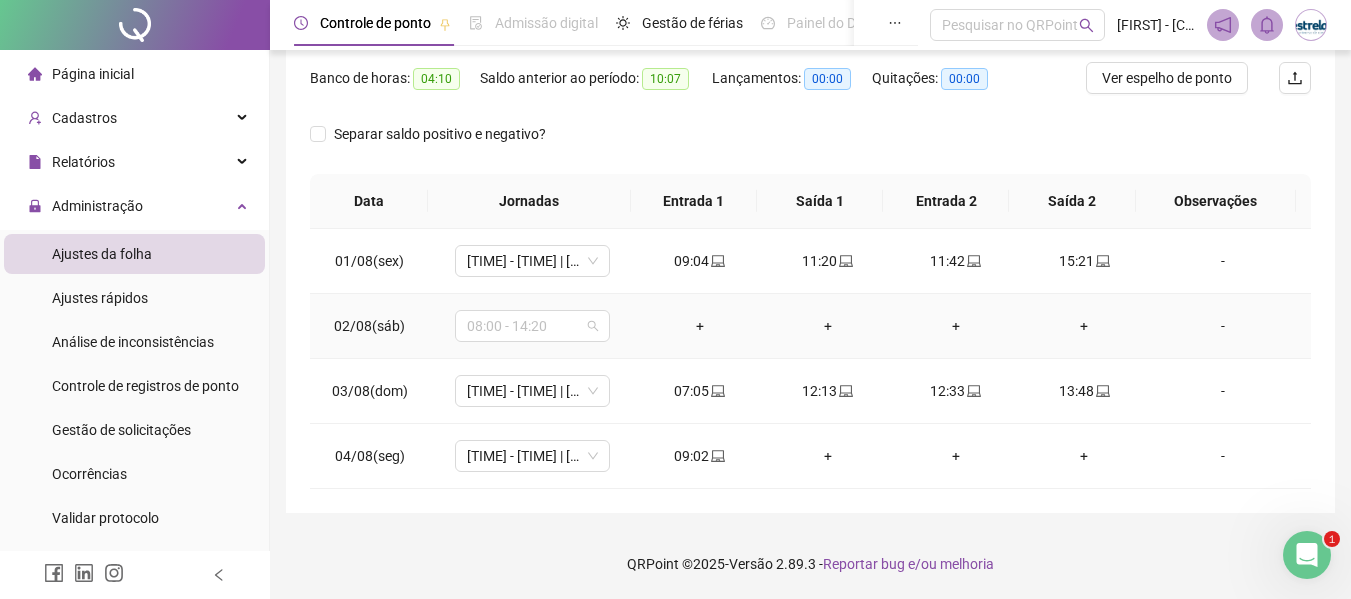 drag, startPoint x: 552, startPoint y: 317, endPoint x: 558, endPoint y: 299, distance: 18.973665 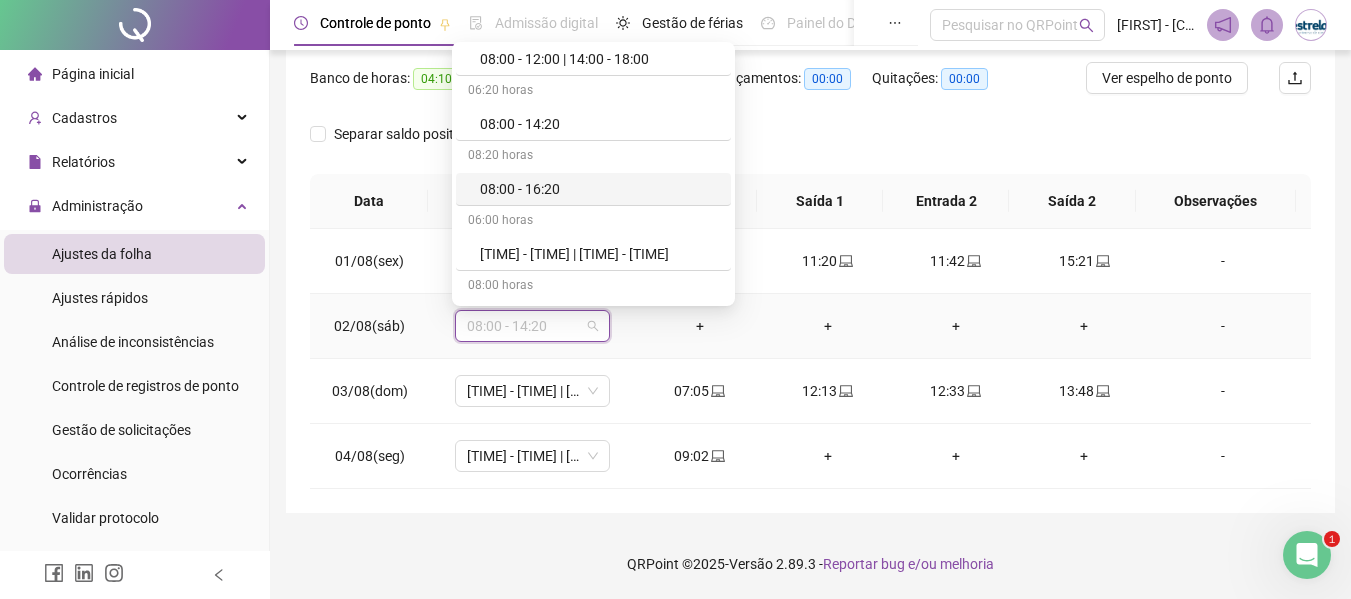 scroll, scrollTop: 0, scrollLeft: 0, axis: both 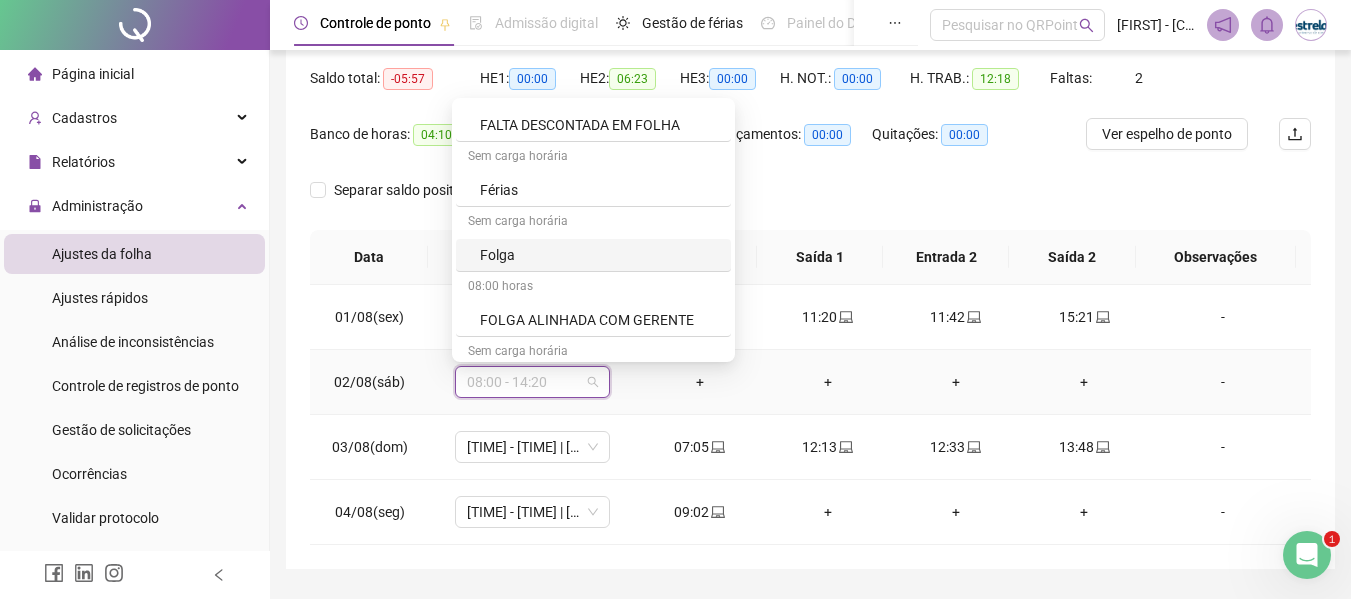 click on "Folga" at bounding box center (599, 255) 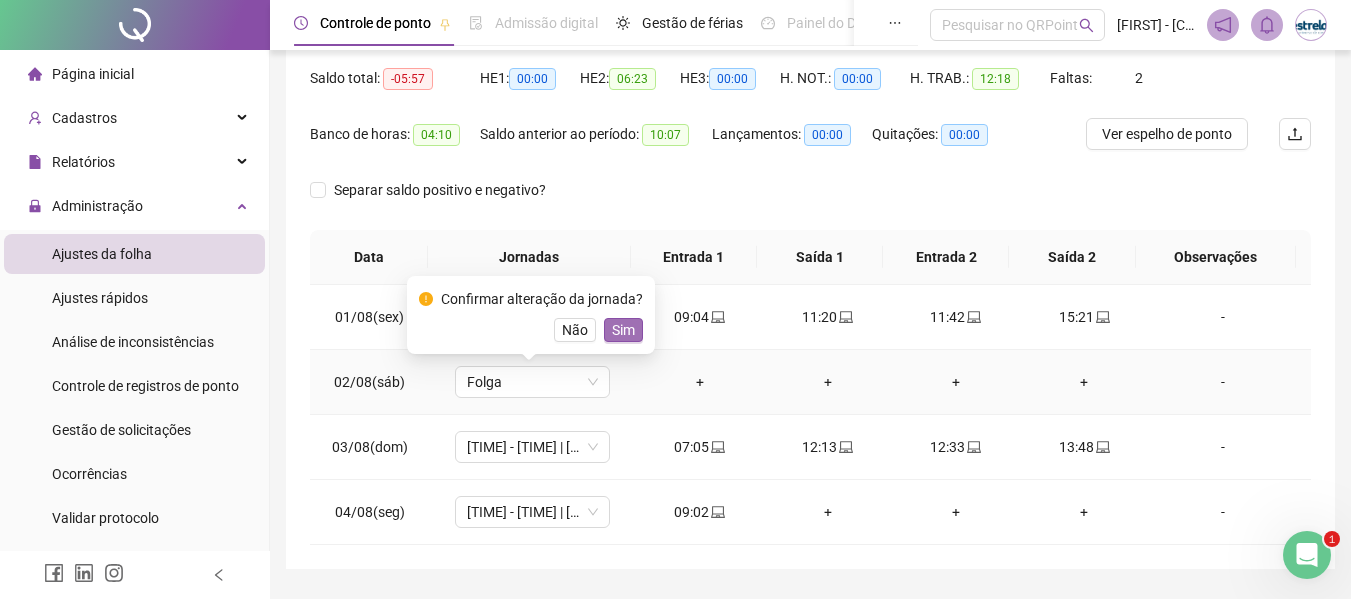 click on "Sim" at bounding box center [623, 330] 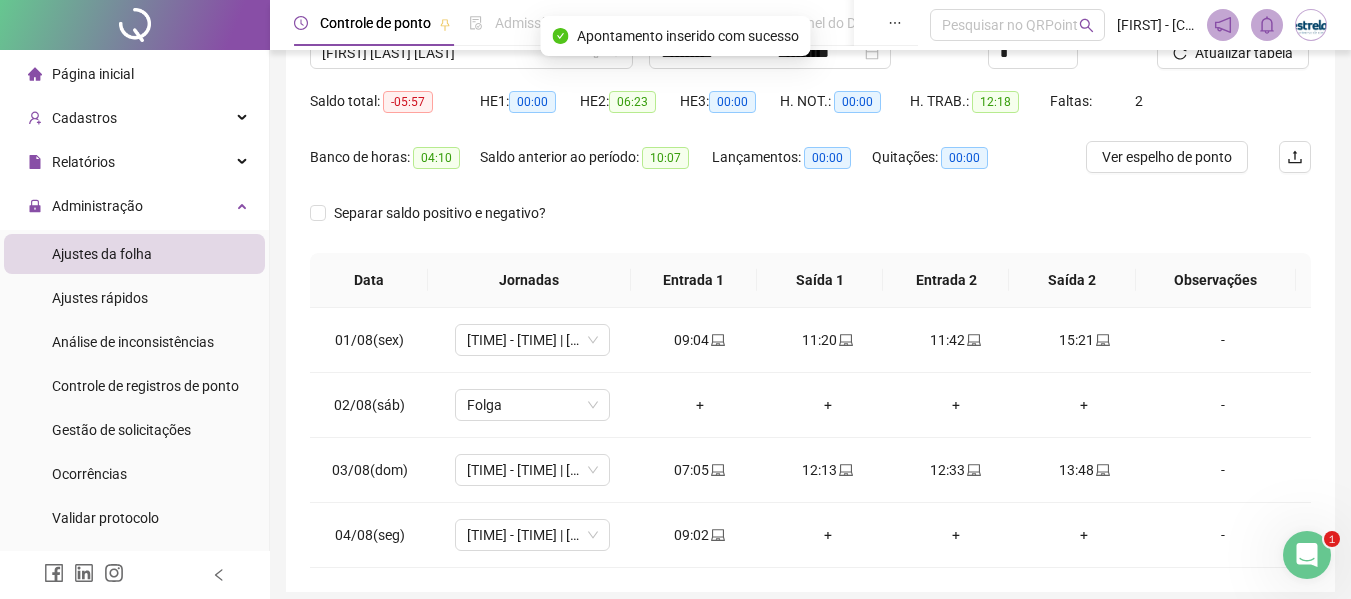 scroll, scrollTop: 100, scrollLeft: 0, axis: vertical 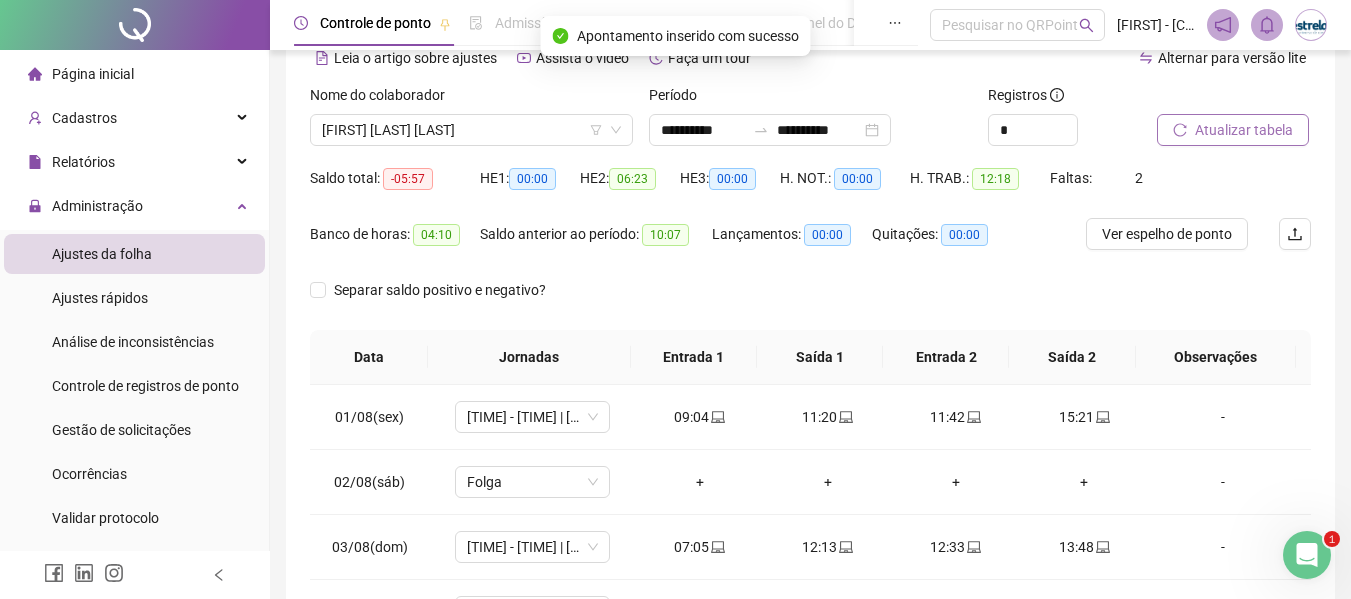 click on "Atualizar tabela" at bounding box center [1233, 130] 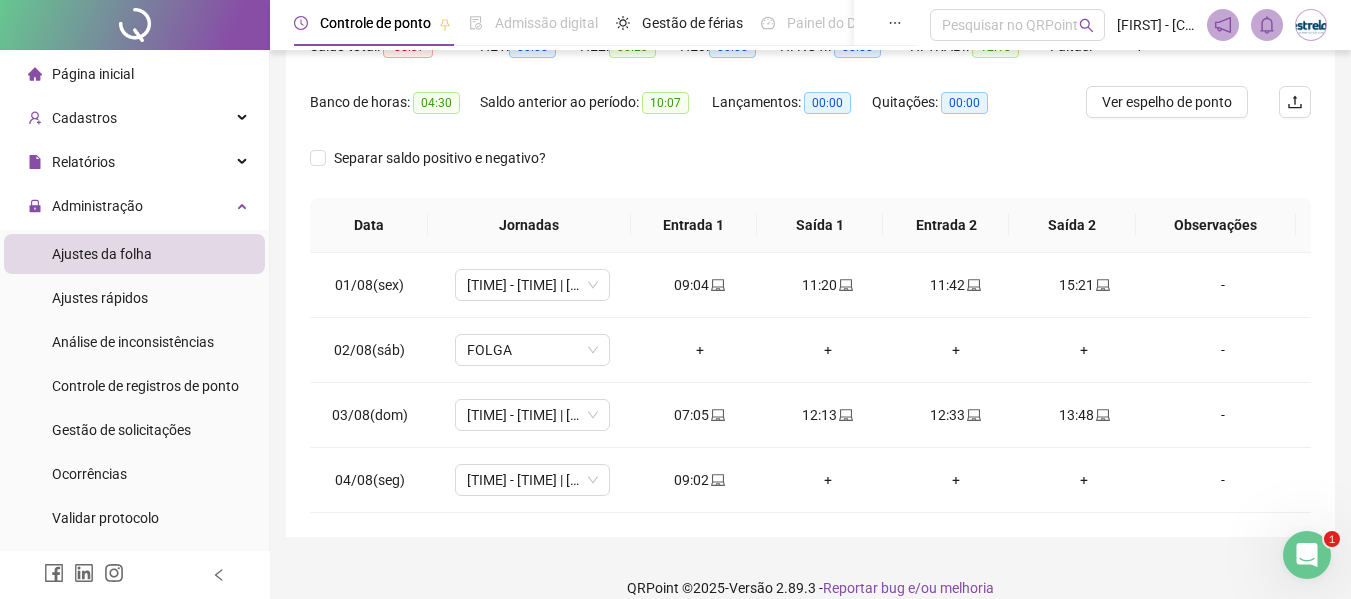 scroll, scrollTop: 0, scrollLeft: 0, axis: both 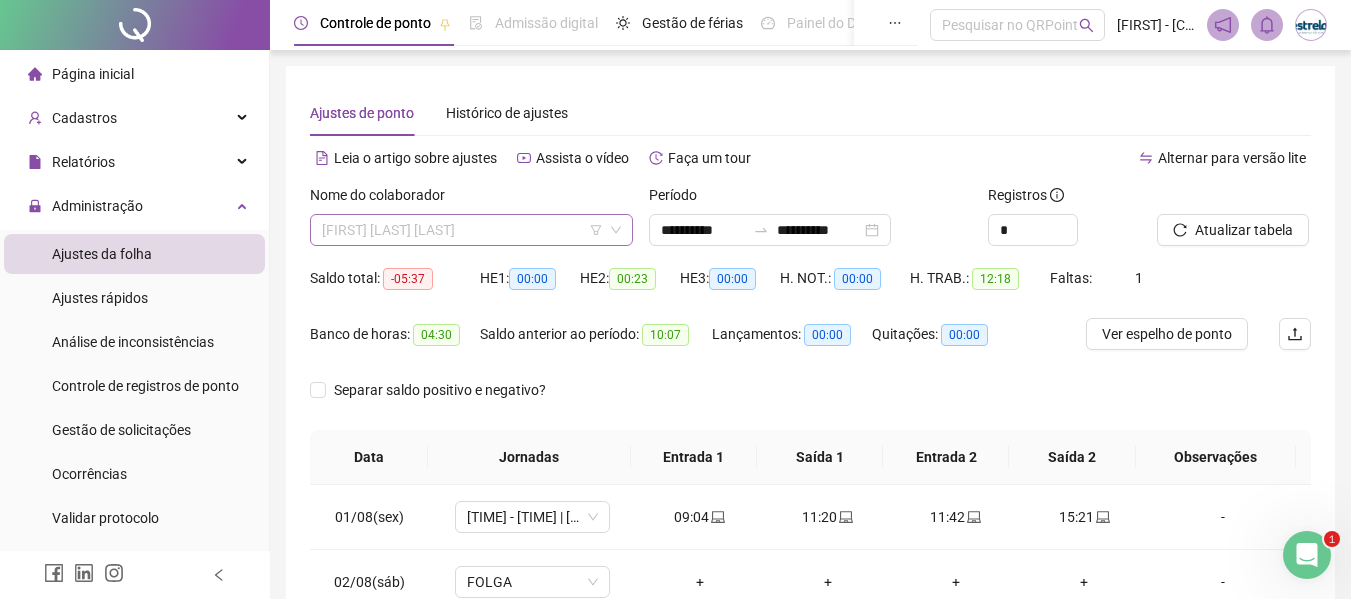 click on "[FIRST] [LAST] [LAST]" at bounding box center [471, 230] 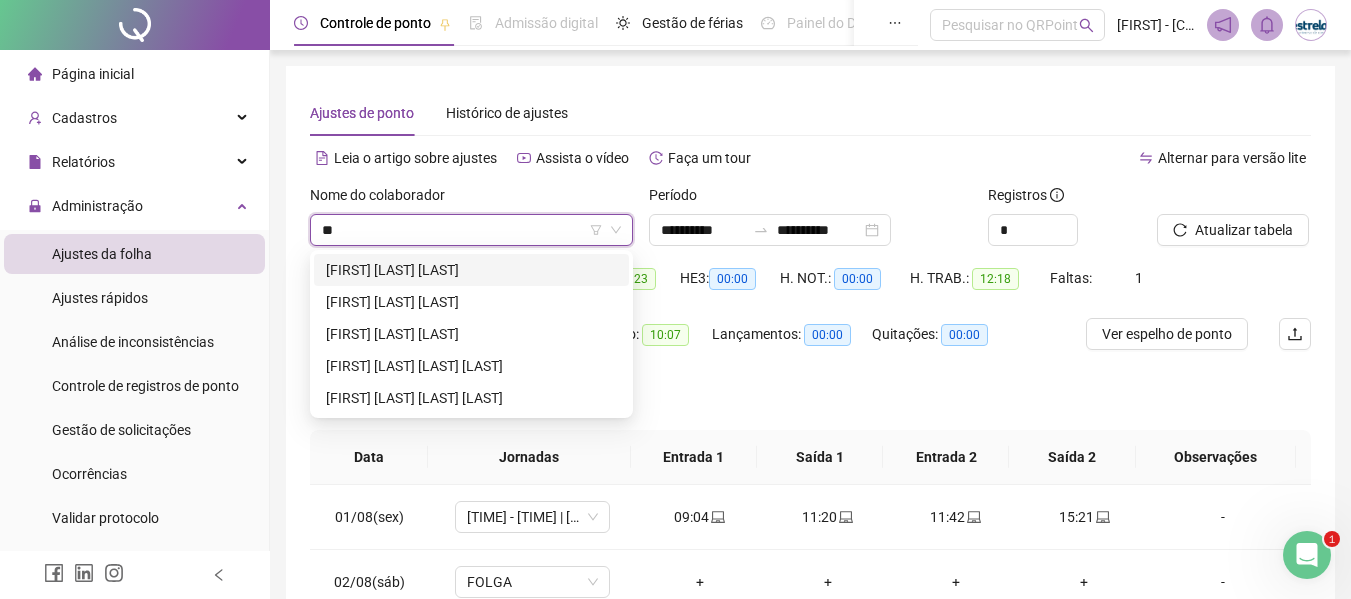 type on "***" 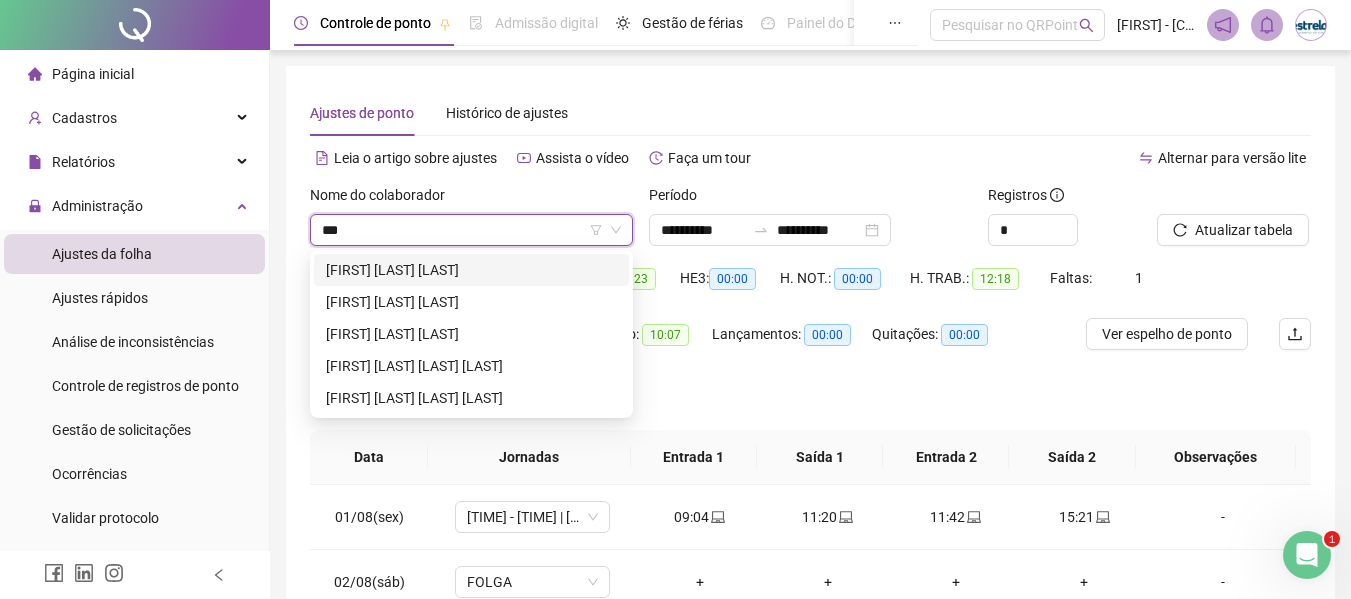scroll, scrollTop: 0, scrollLeft: 0, axis: both 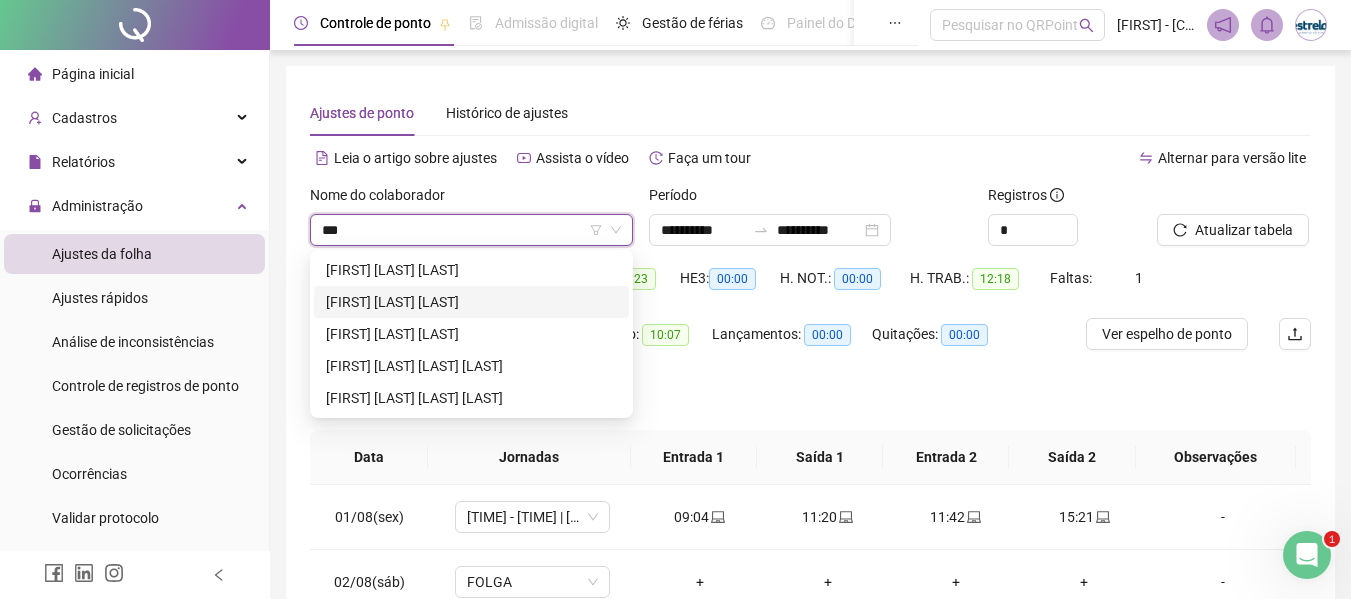click on "[FIRST] [LAST] [LAST]" at bounding box center [471, 302] 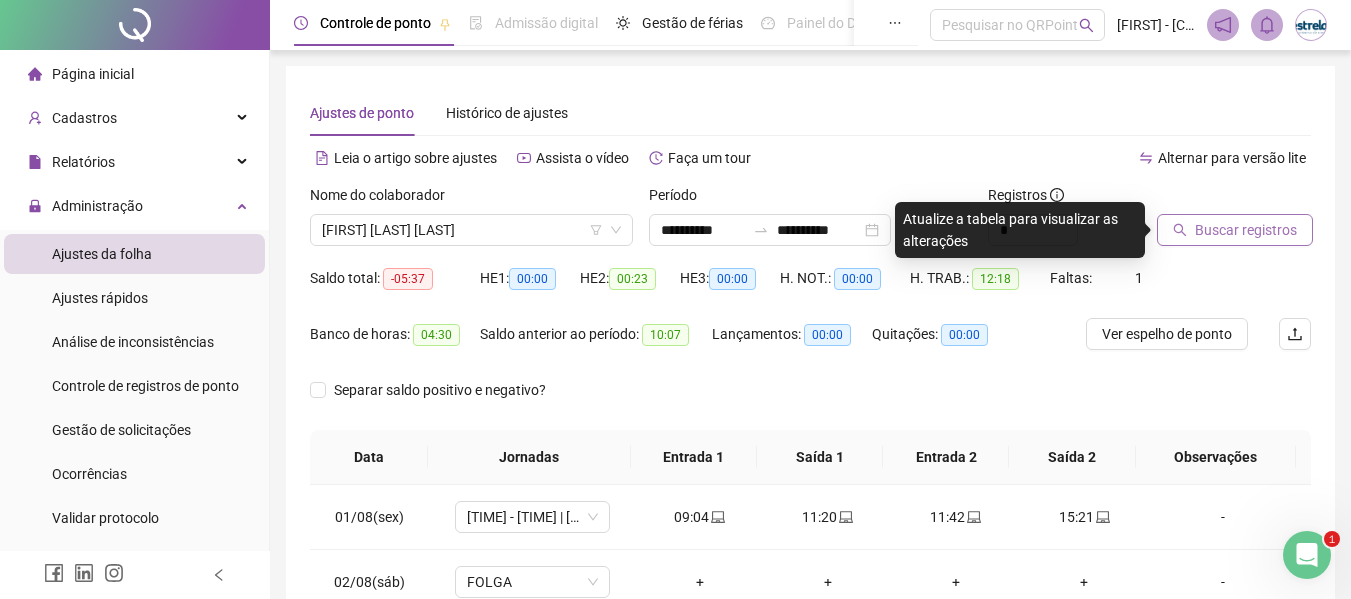 click on "Buscar registros" at bounding box center (1246, 230) 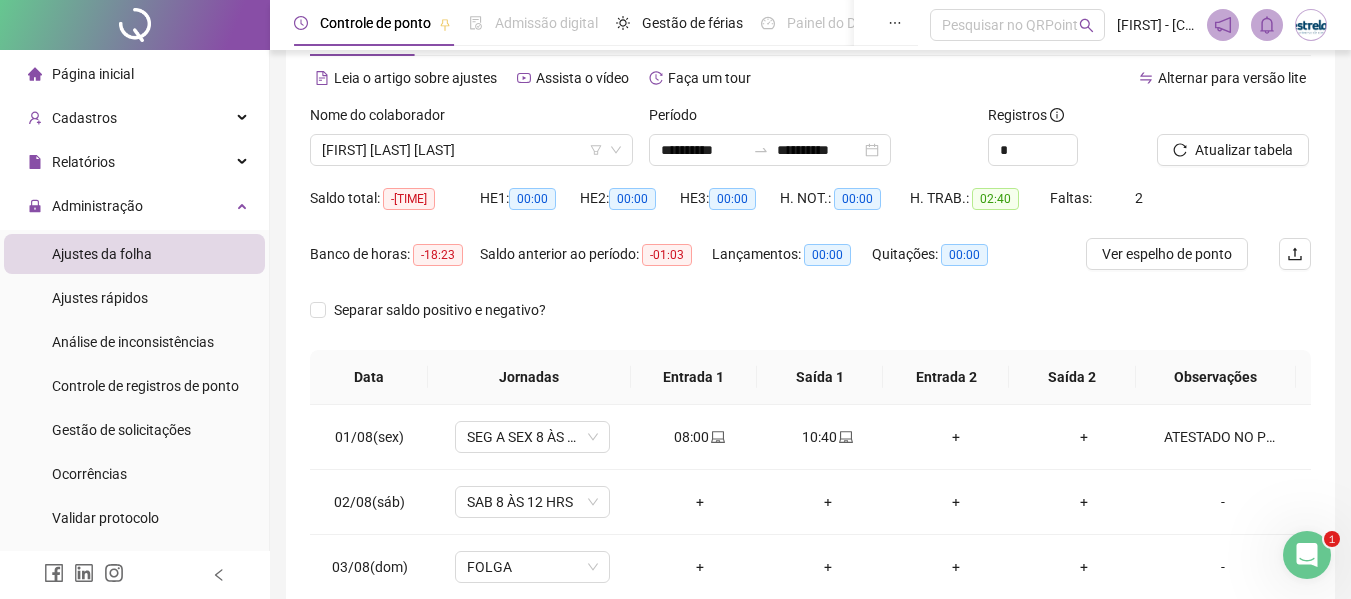 scroll, scrollTop: 0, scrollLeft: 0, axis: both 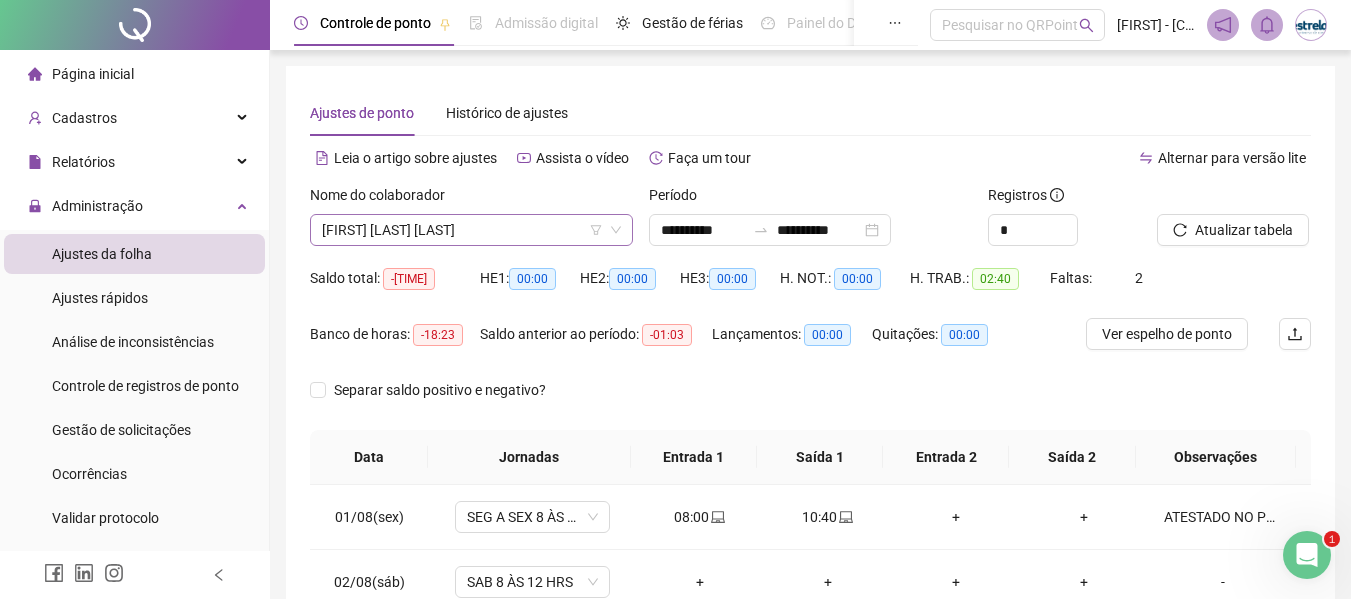 click on "[FIRST] [LAST] [LAST]" at bounding box center (471, 230) 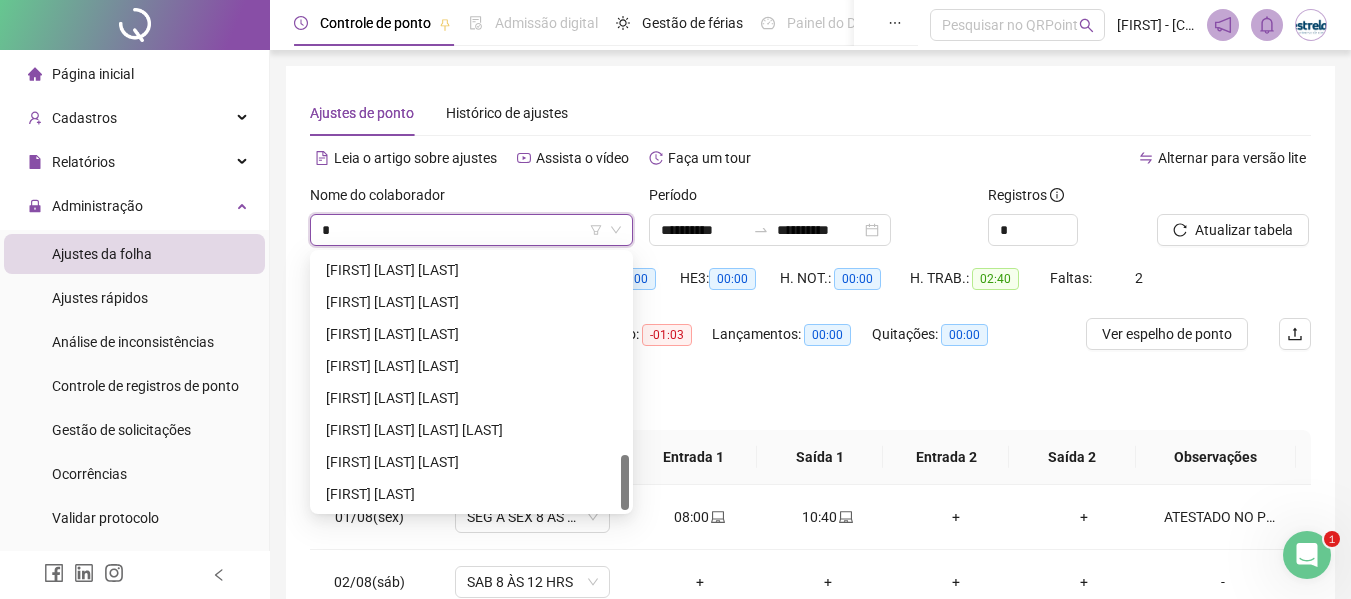 type on "**" 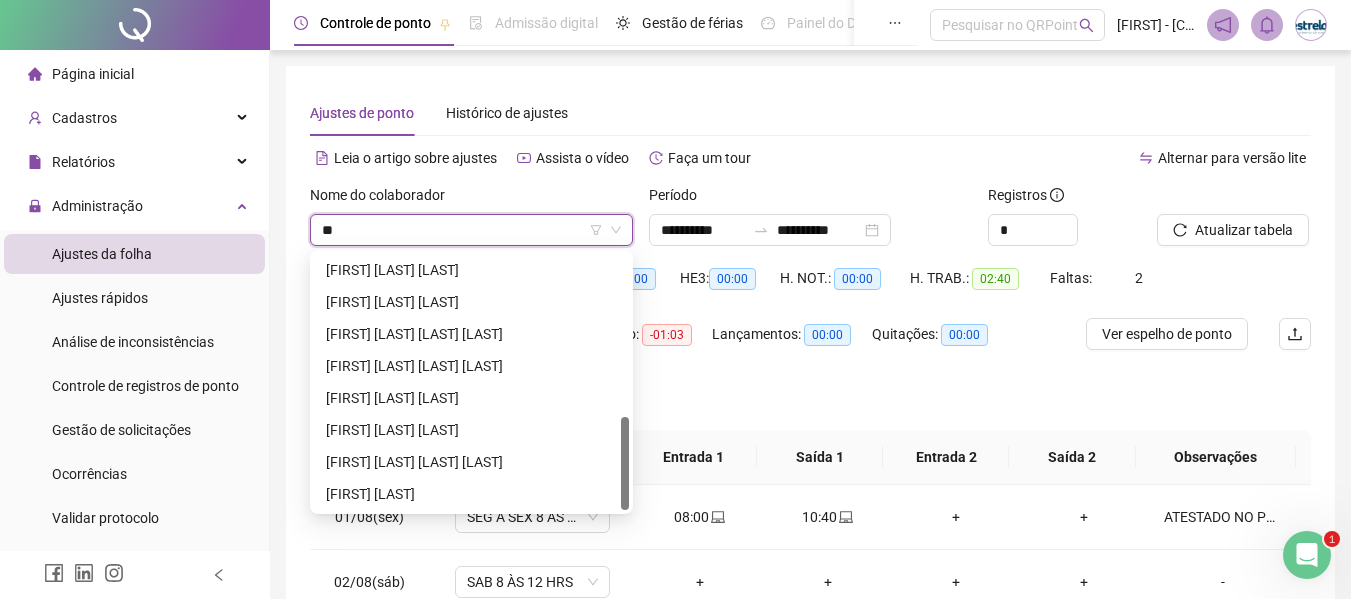 scroll, scrollTop: 448, scrollLeft: 0, axis: vertical 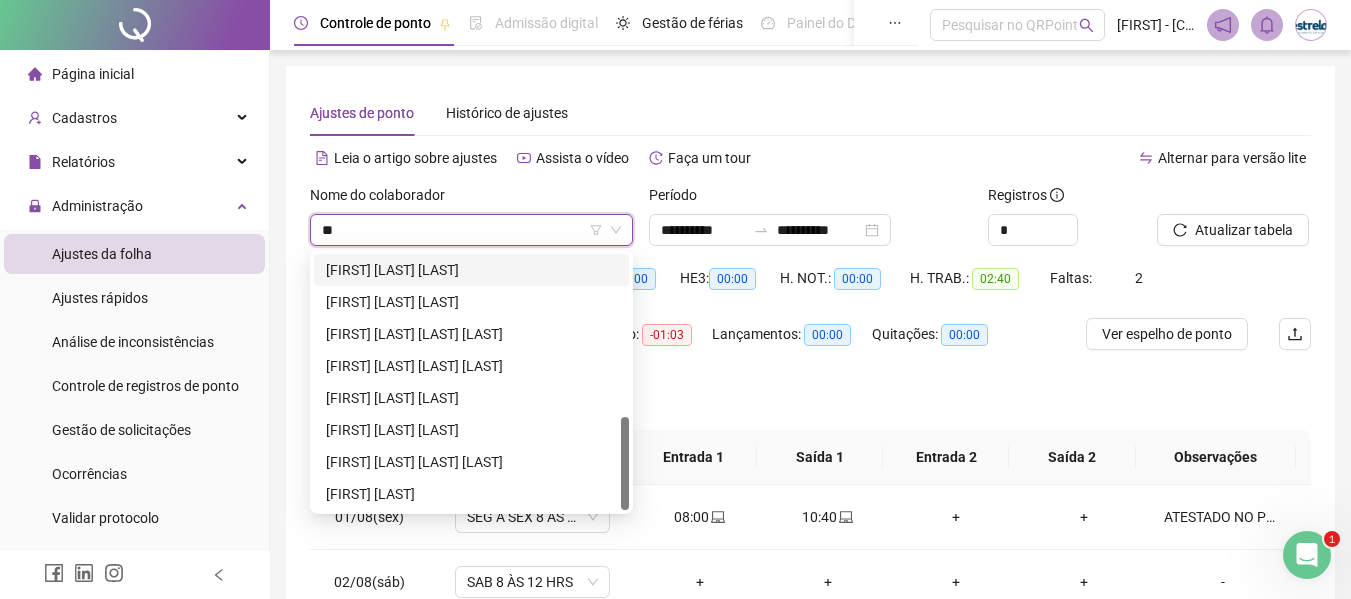 click on "[FIRST] [LAST] [LAST]" at bounding box center (471, 270) 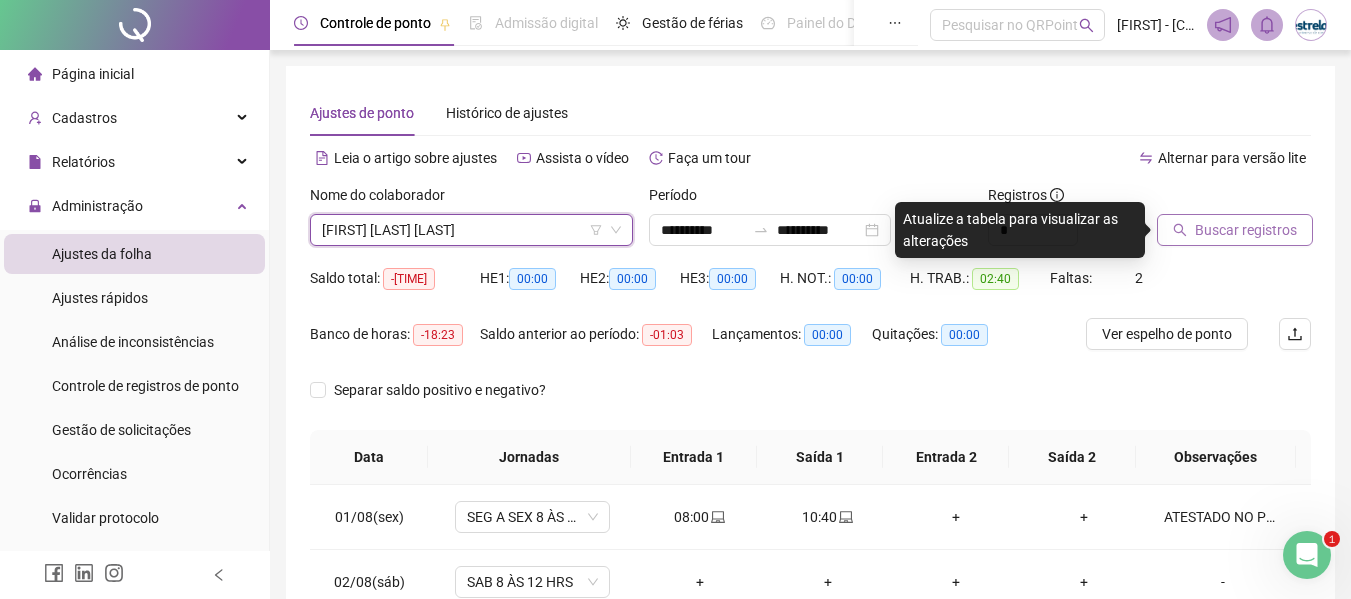 click on "Buscar registros" at bounding box center [1246, 230] 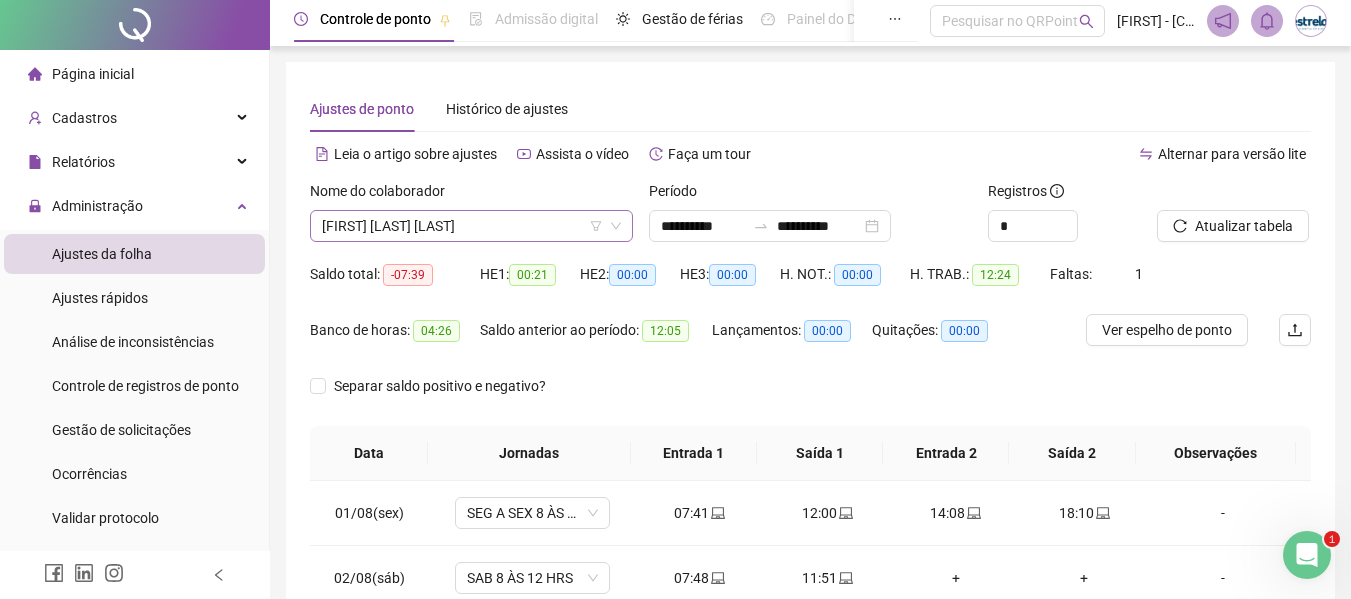scroll, scrollTop: 0, scrollLeft: 0, axis: both 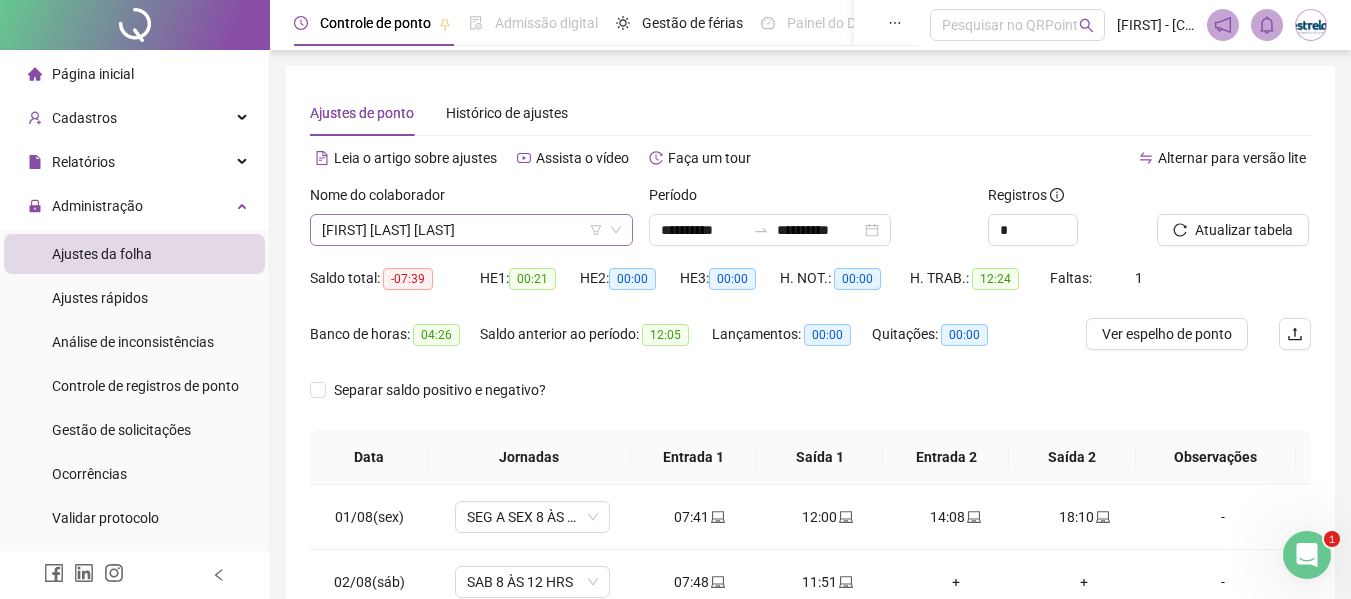 click on "[FIRST] [LAST] [LAST]" at bounding box center (471, 230) 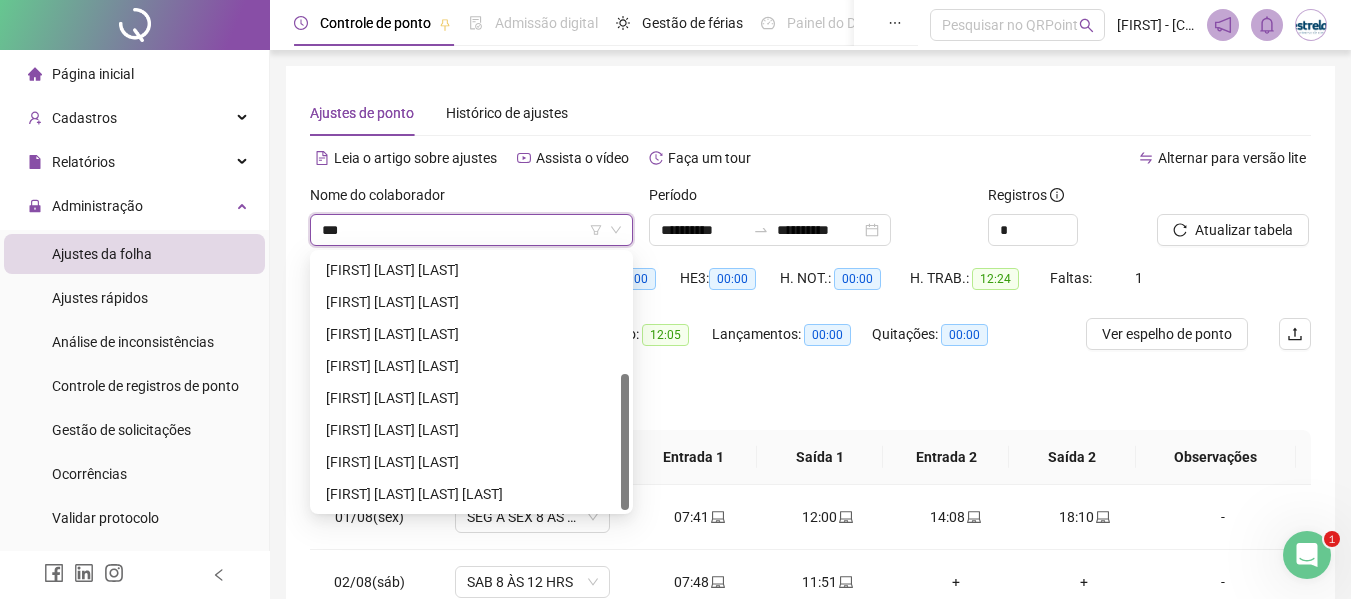 scroll, scrollTop: 0, scrollLeft: 0, axis: both 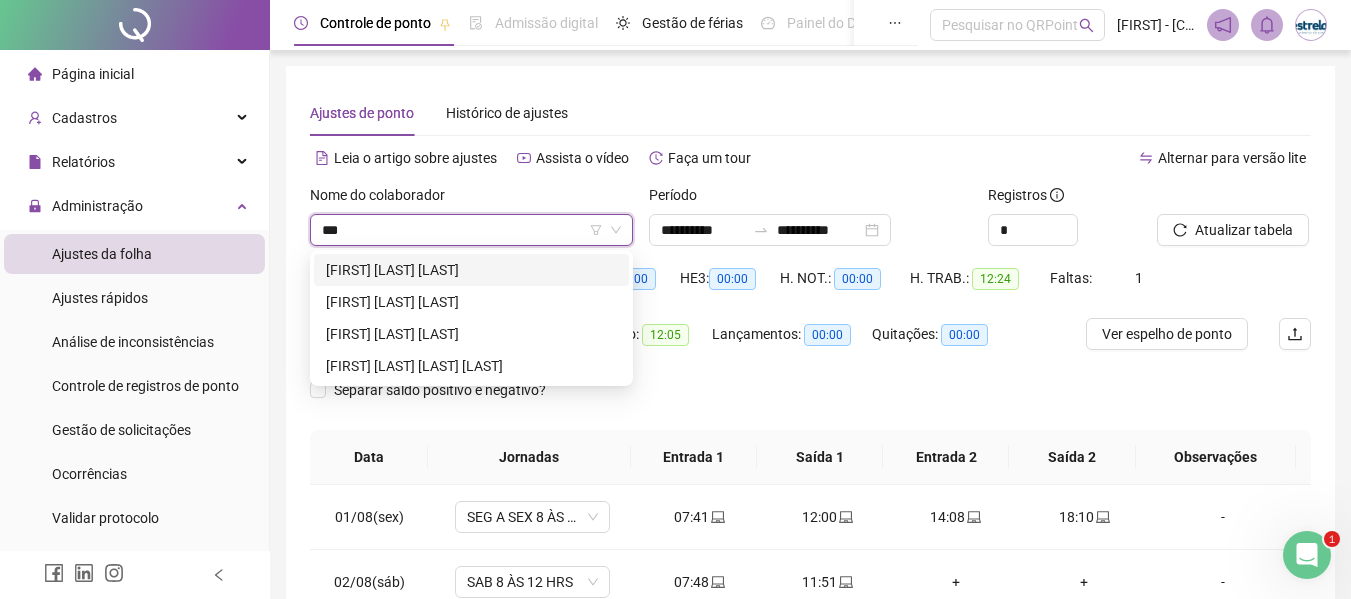type on "****" 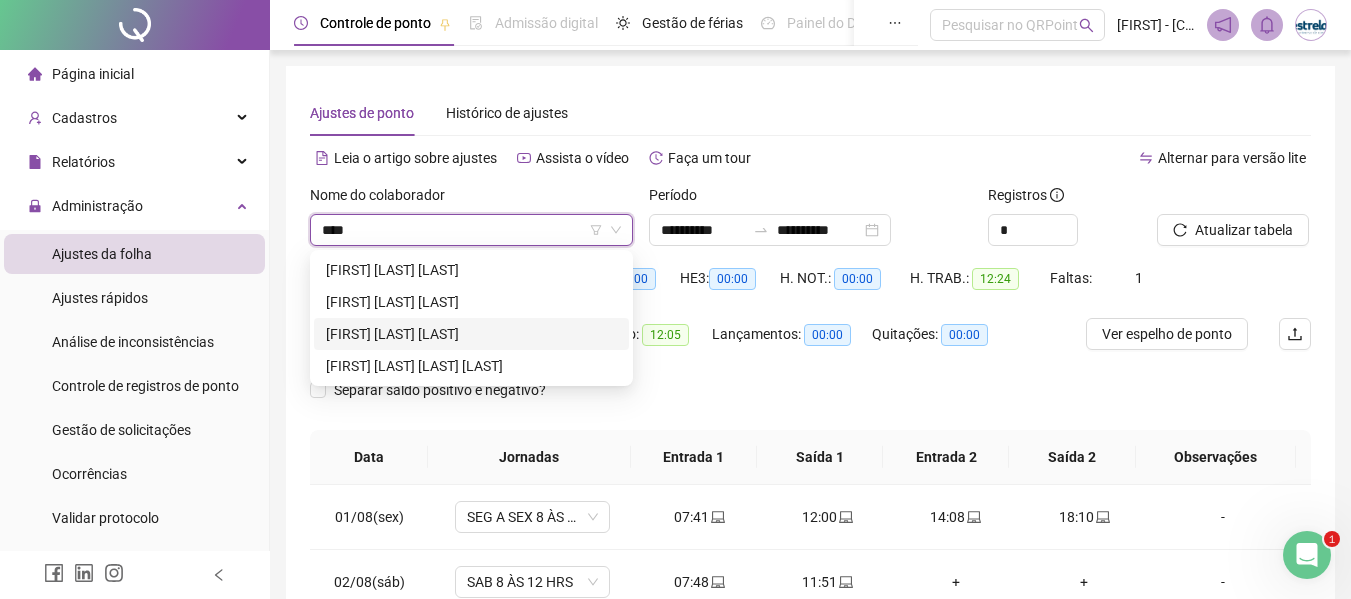 click on "[FIRST] [LAST] [LAST]" at bounding box center (471, 334) 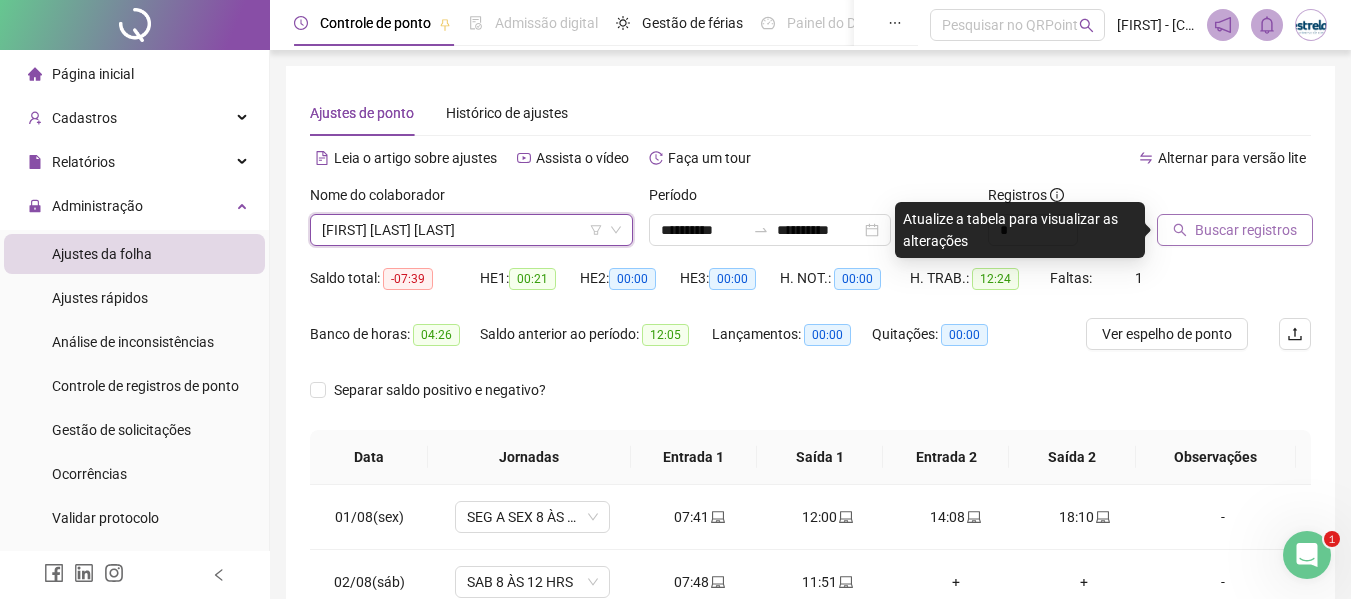 click on "Buscar registros" at bounding box center (1246, 230) 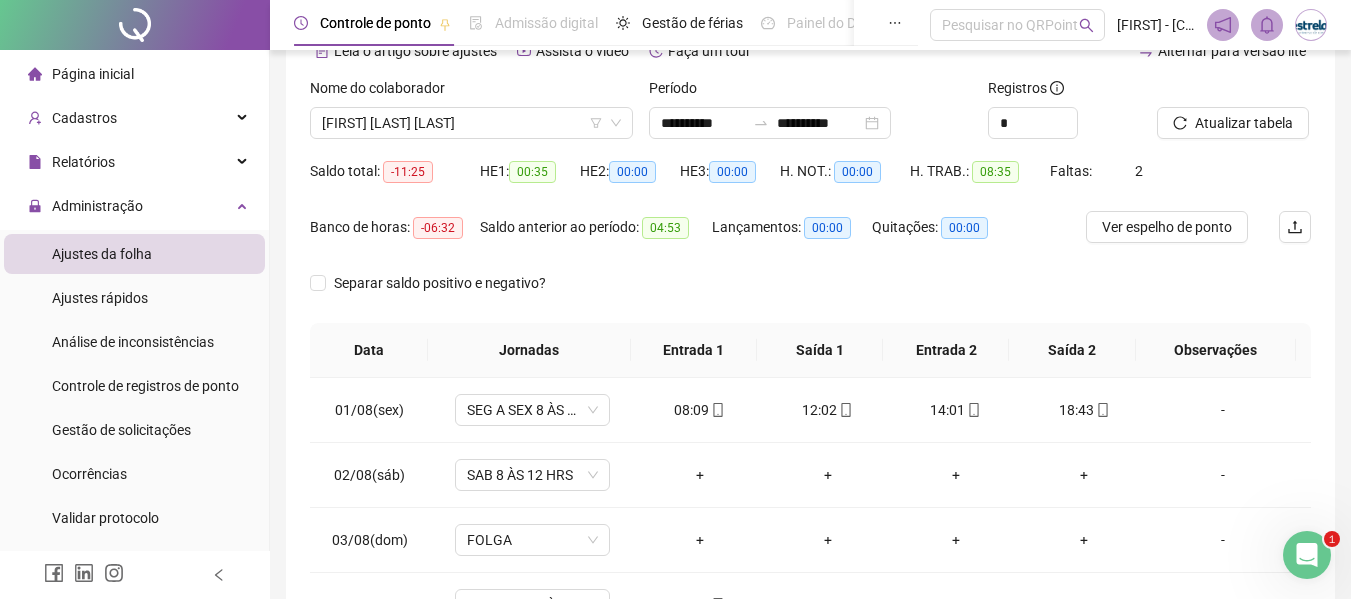 scroll, scrollTop: 0, scrollLeft: 0, axis: both 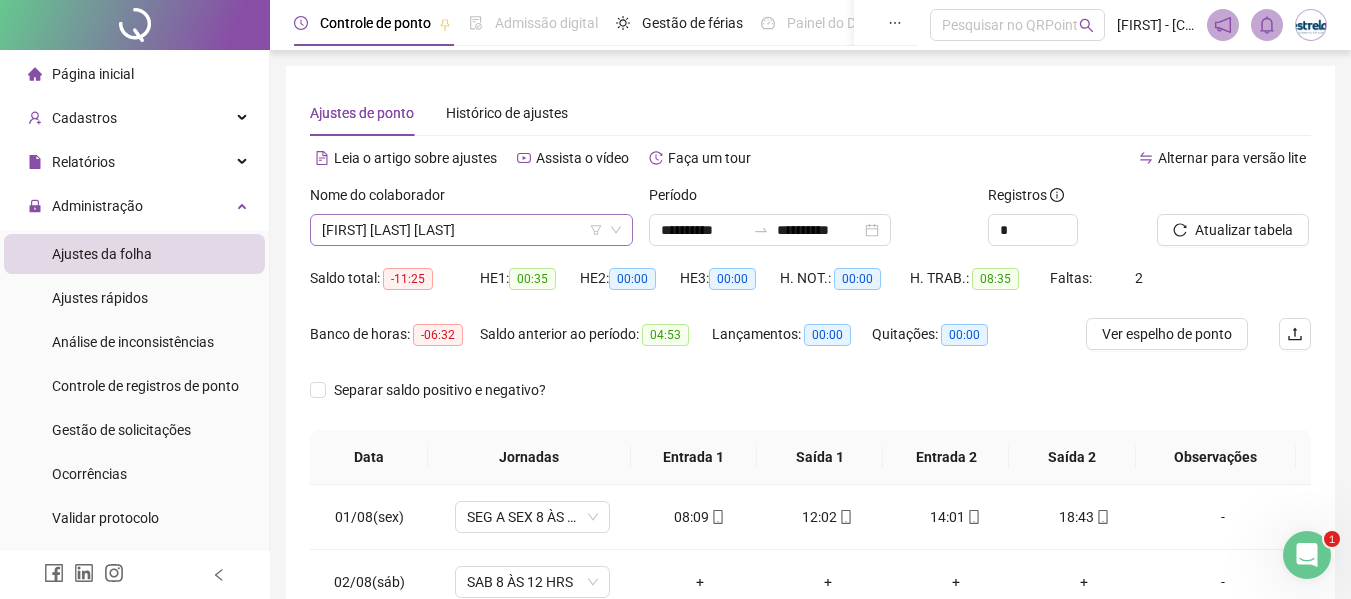 click on "[FIRST] [LAST] [LAST]" at bounding box center [471, 230] 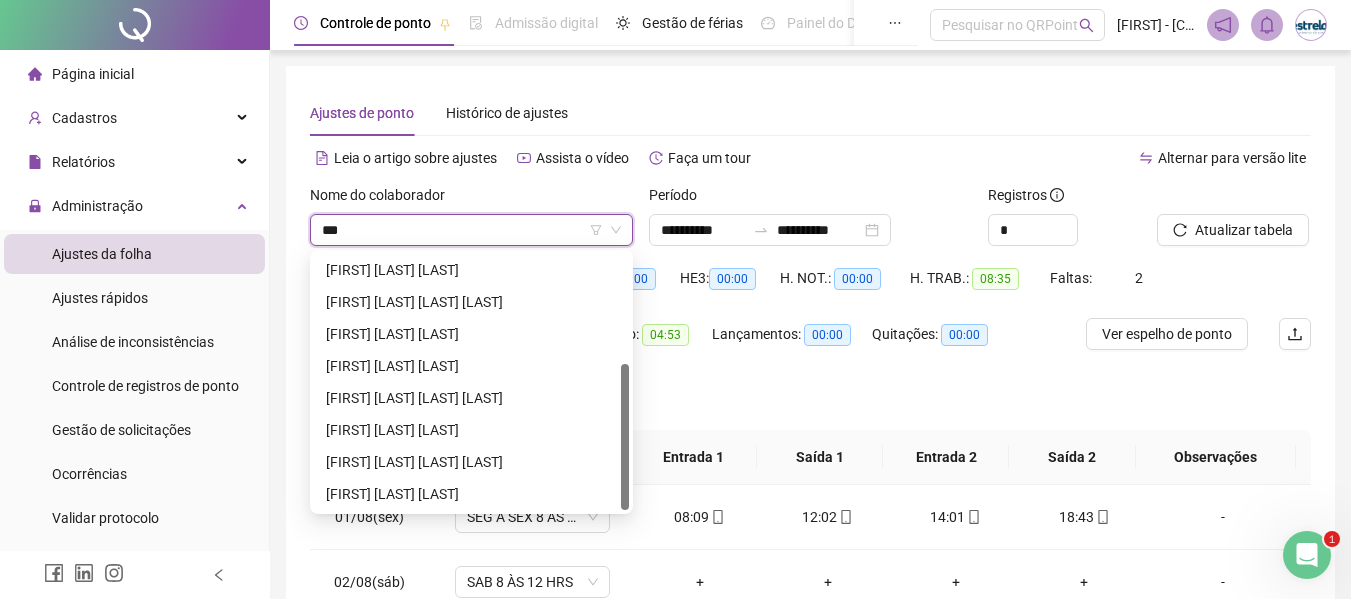 scroll, scrollTop: 0, scrollLeft: 0, axis: both 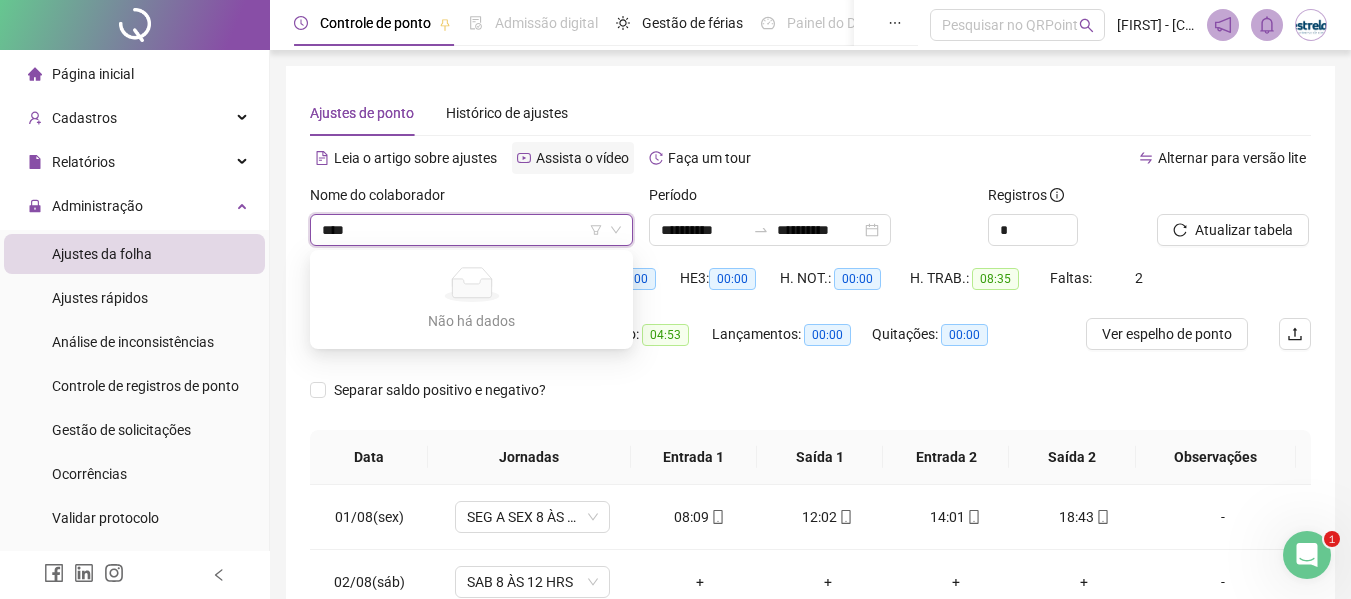 type on "***" 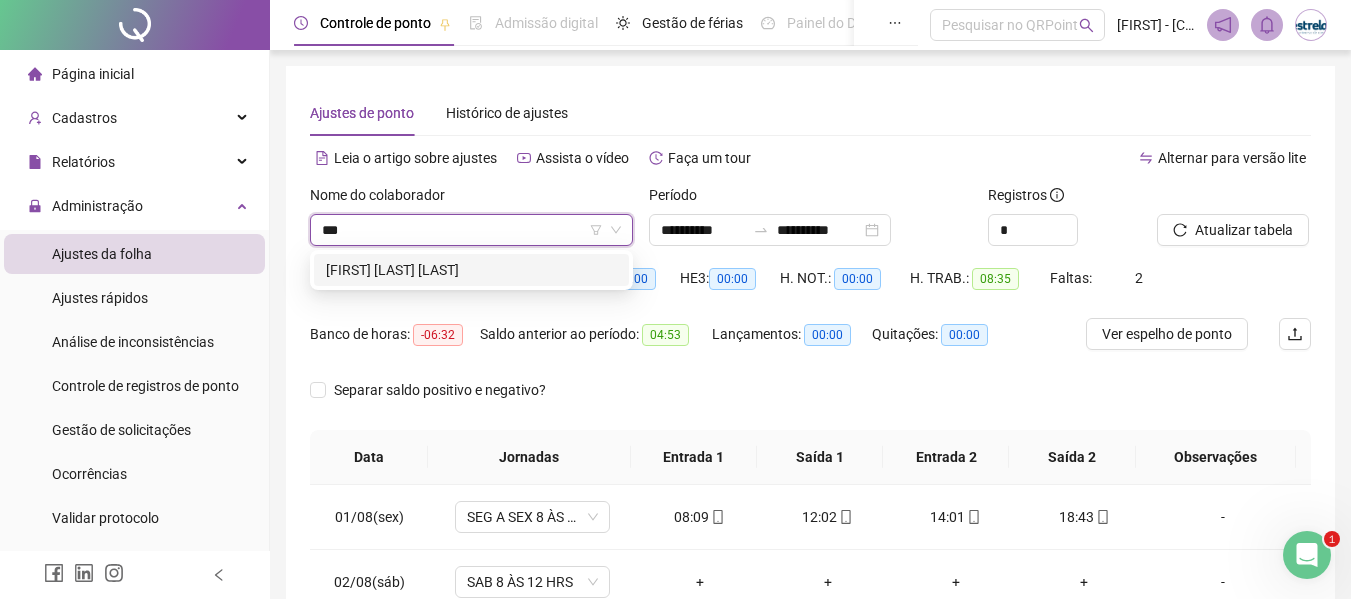 click on "[FIRST] [LAST] [LAST]" at bounding box center [471, 270] 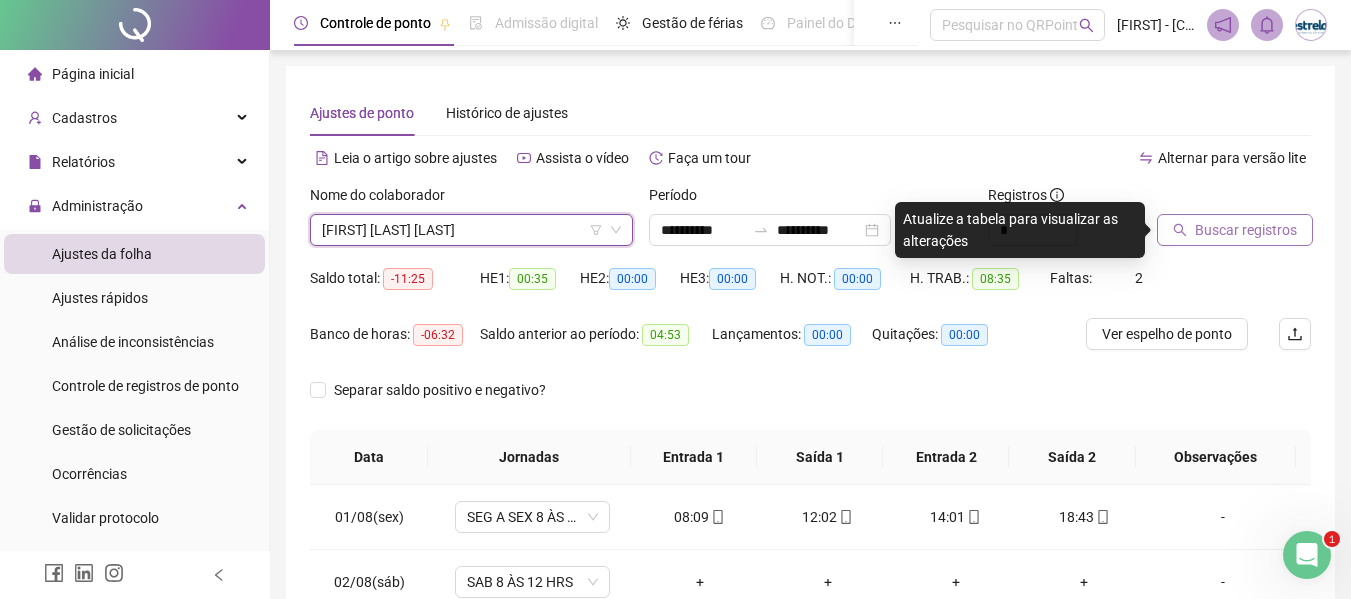 click on "Buscar registros" at bounding box center (1235, 230) 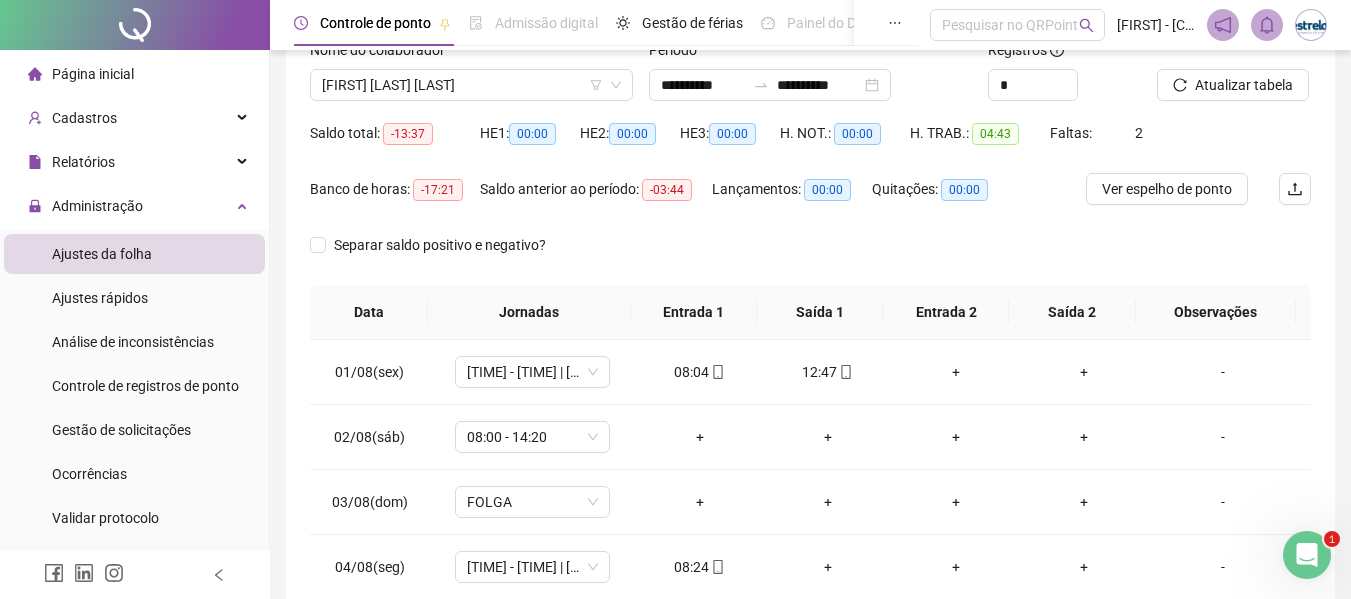 scroll, scrollTop: 256, scrollLeft: 0, axis: vertical 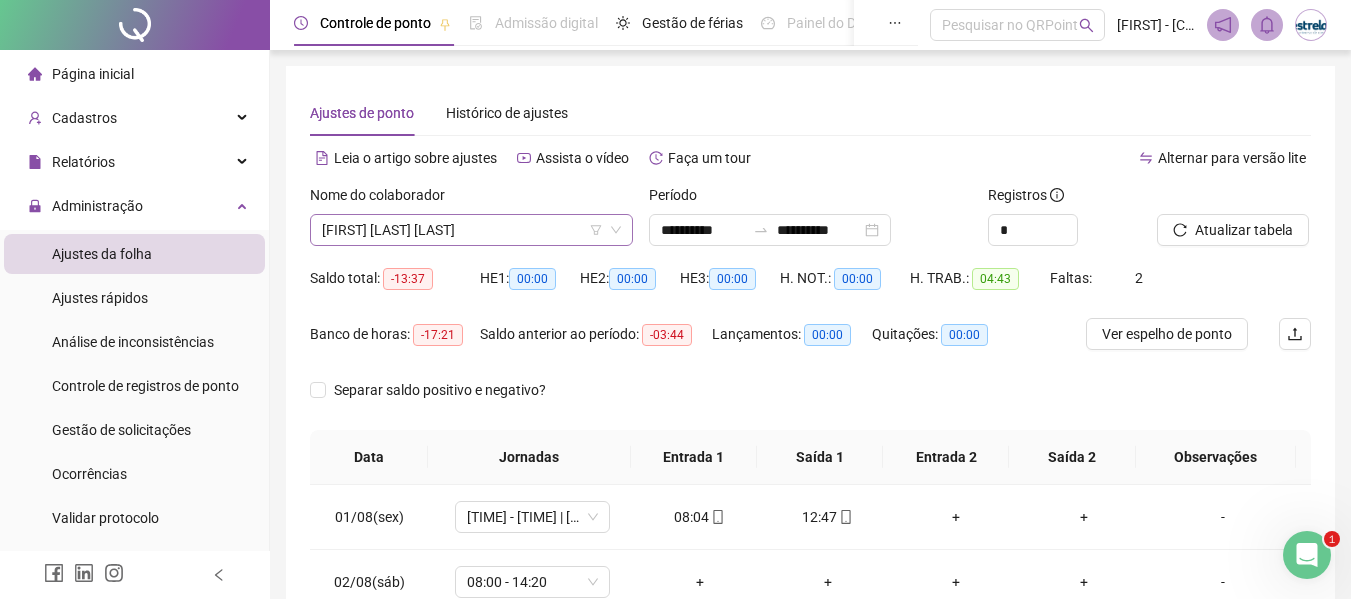click on "[FIRST] [LAST] [LAST]" at bounding box center [471, 230] 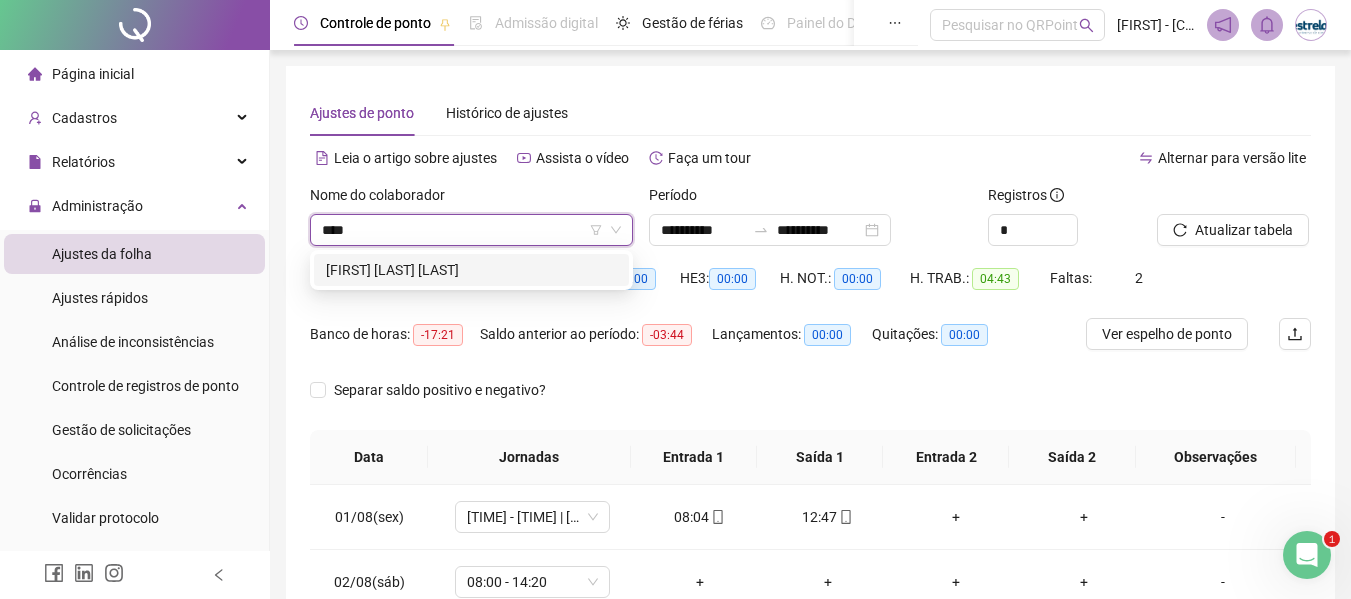 scroll, scrollTop: 0, scrollLeft: 0, axis: both 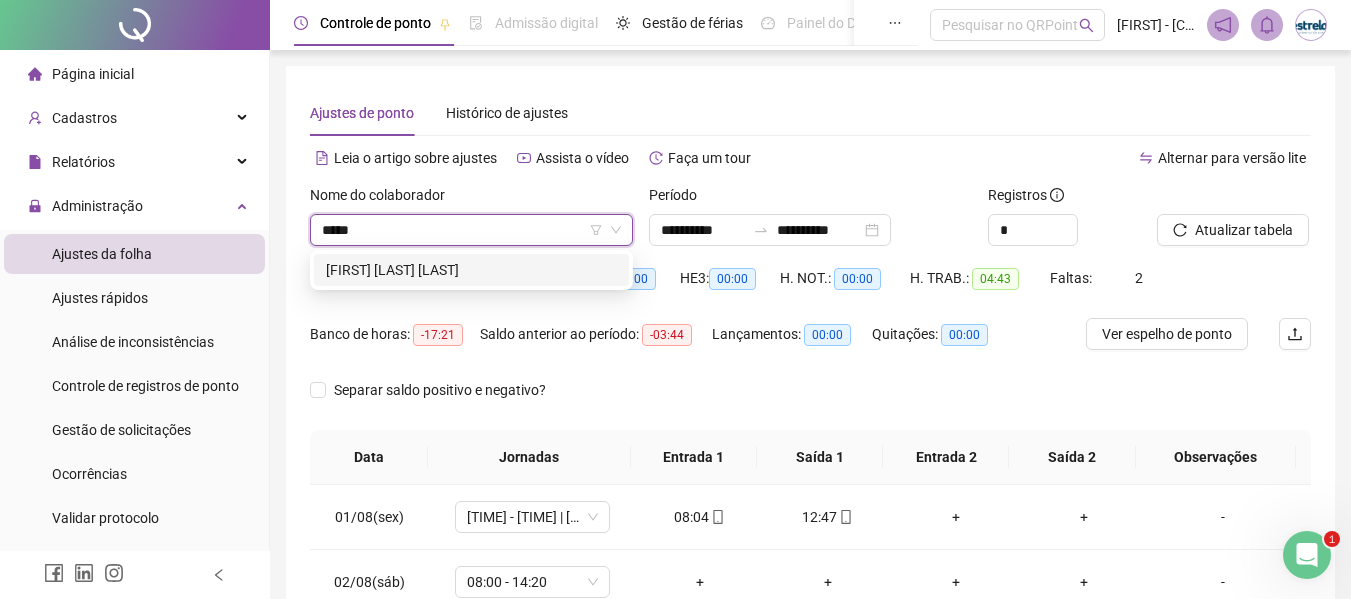 click on "[FIRST] [LAST] [LAST]" at bounding box center (471, 270) 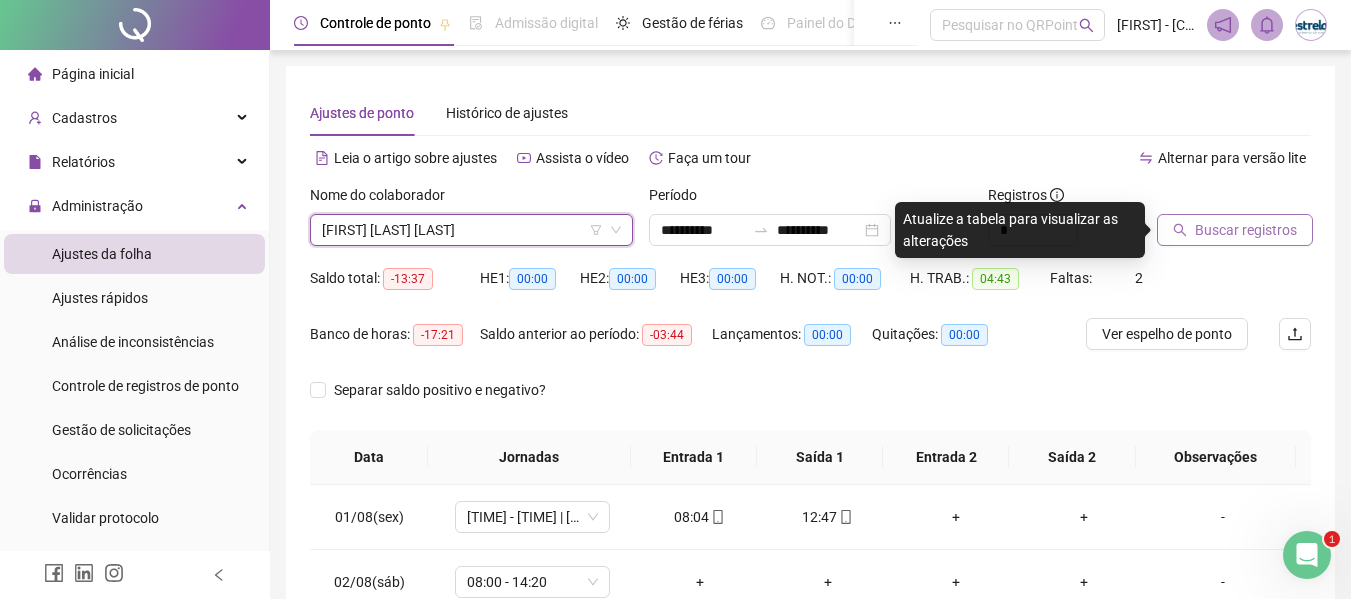 click on "Buscar registros" at bounding box center [1246, 230] 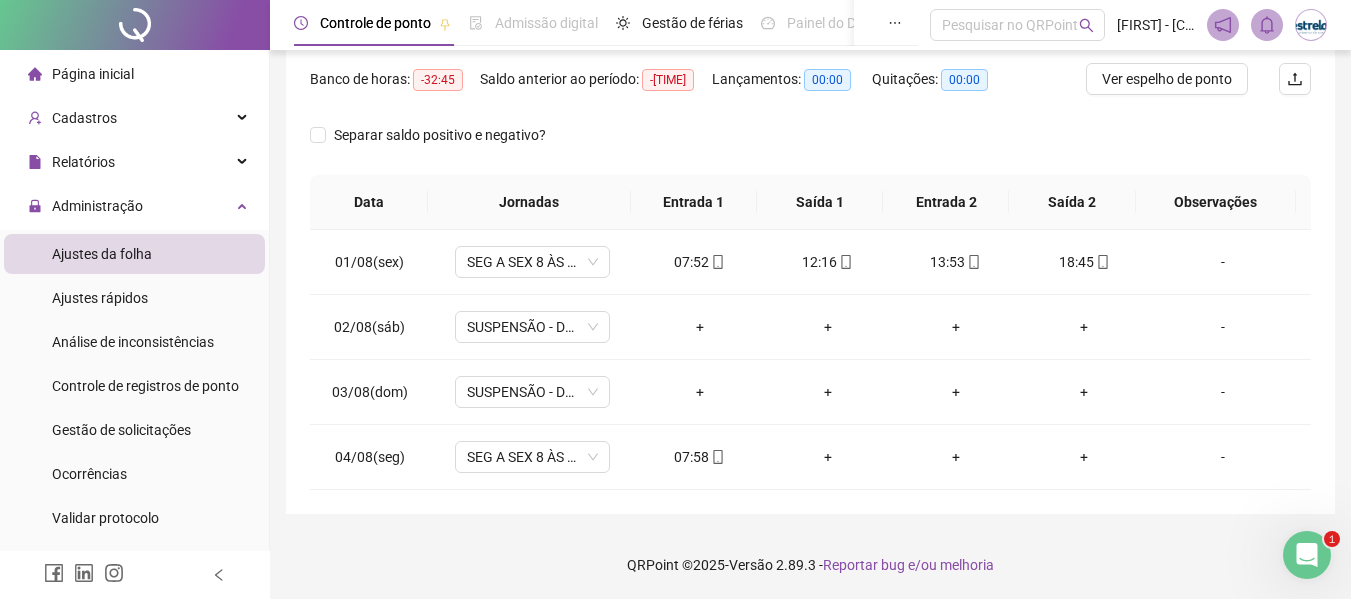 scroll, scrollTop: 256, scrollLeft: 0, axis: vertical 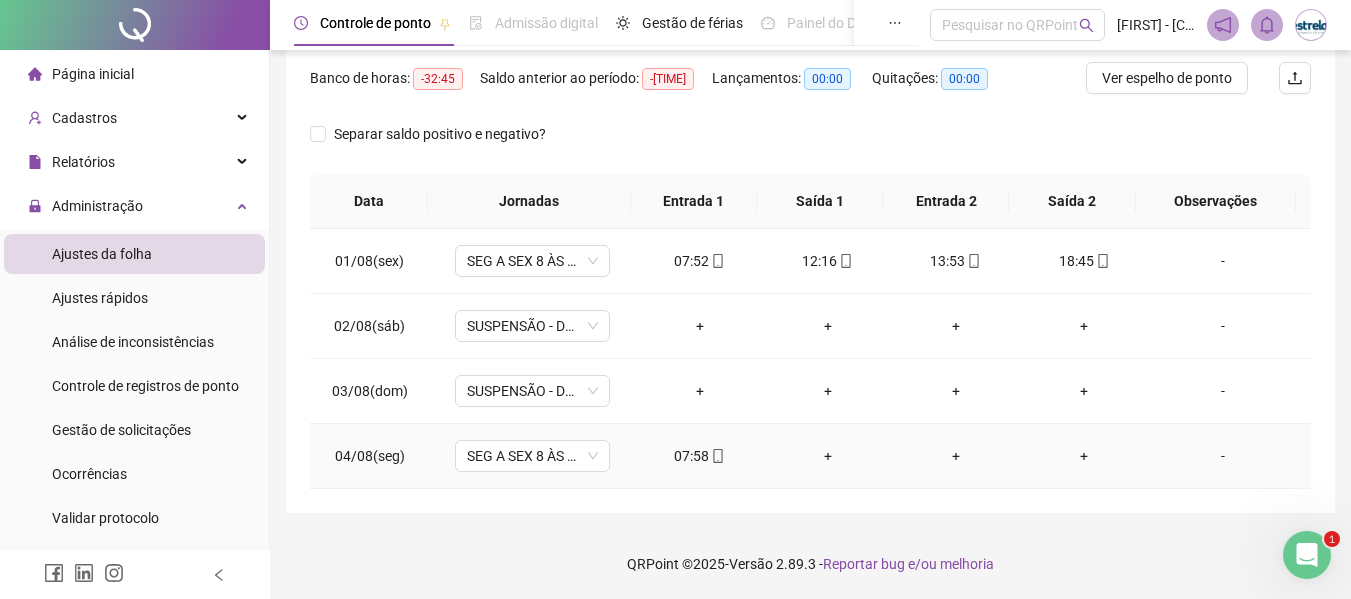 click 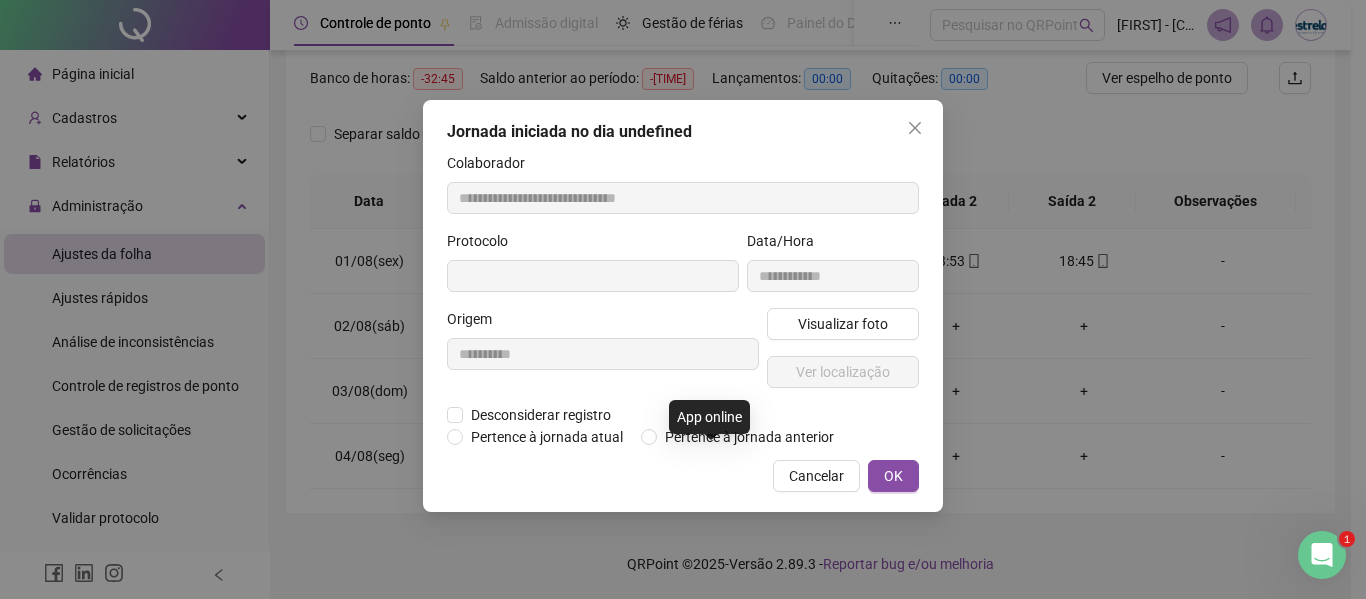 type on "**********" 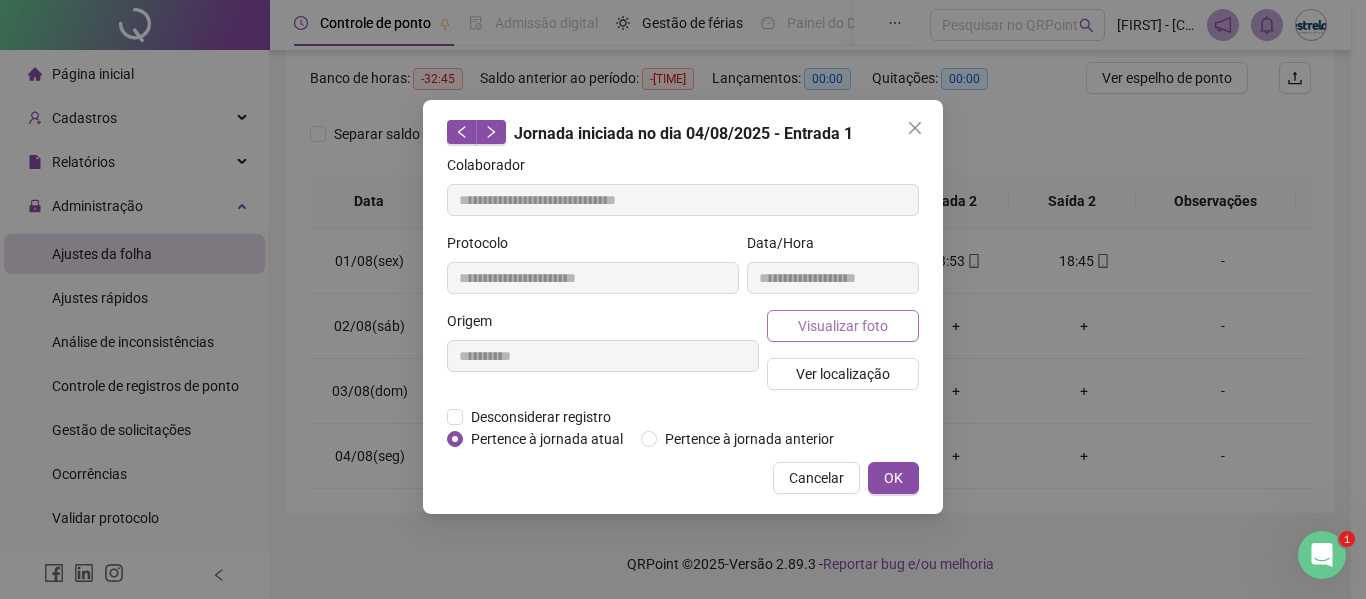click on "Visualizar foto" at bounding box center [843, 326] 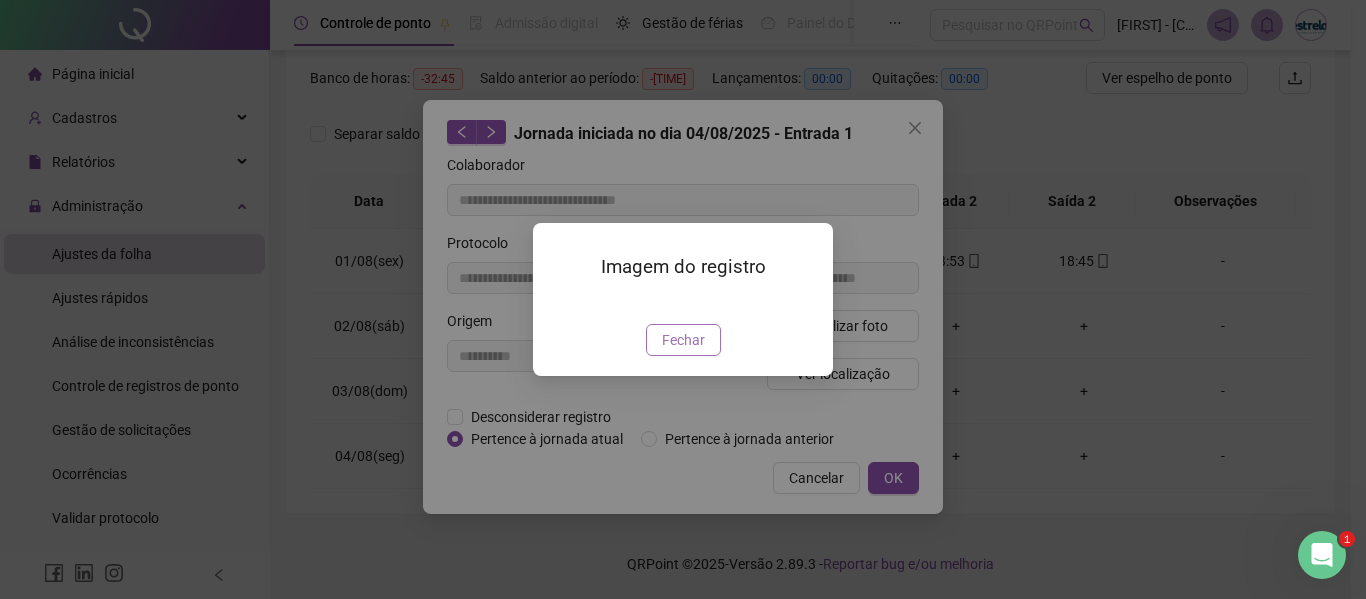 click on "Fechar" at bounding box center (683, 340) 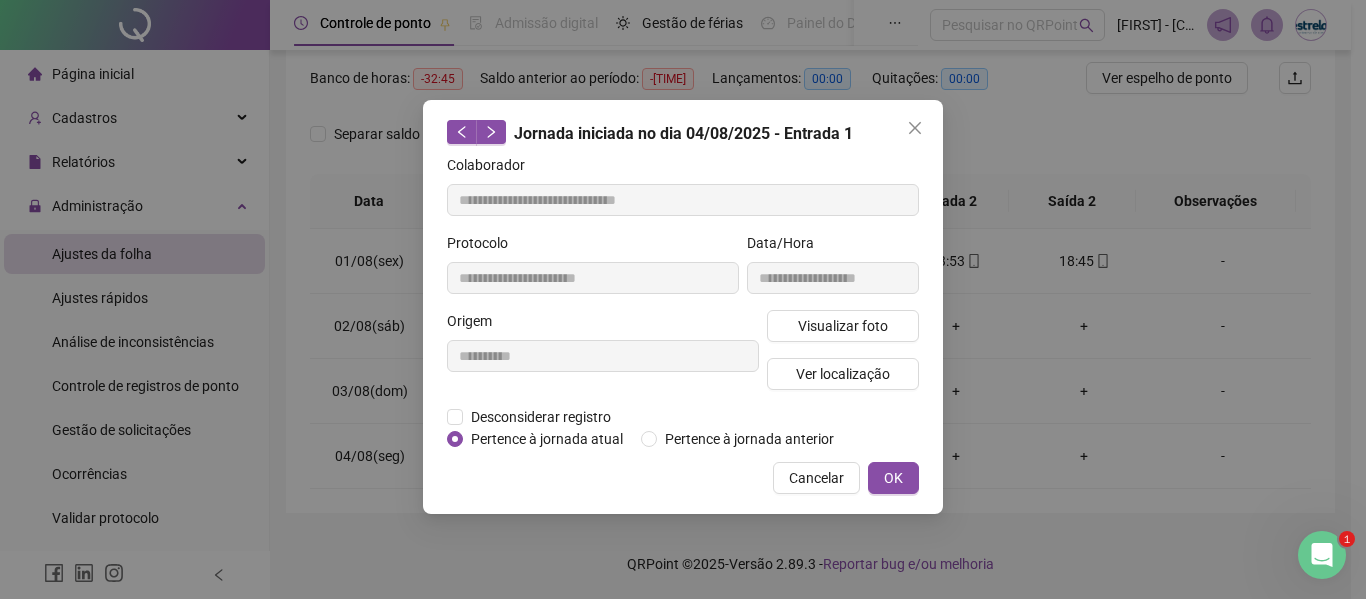click at bounding box center (915, 128) 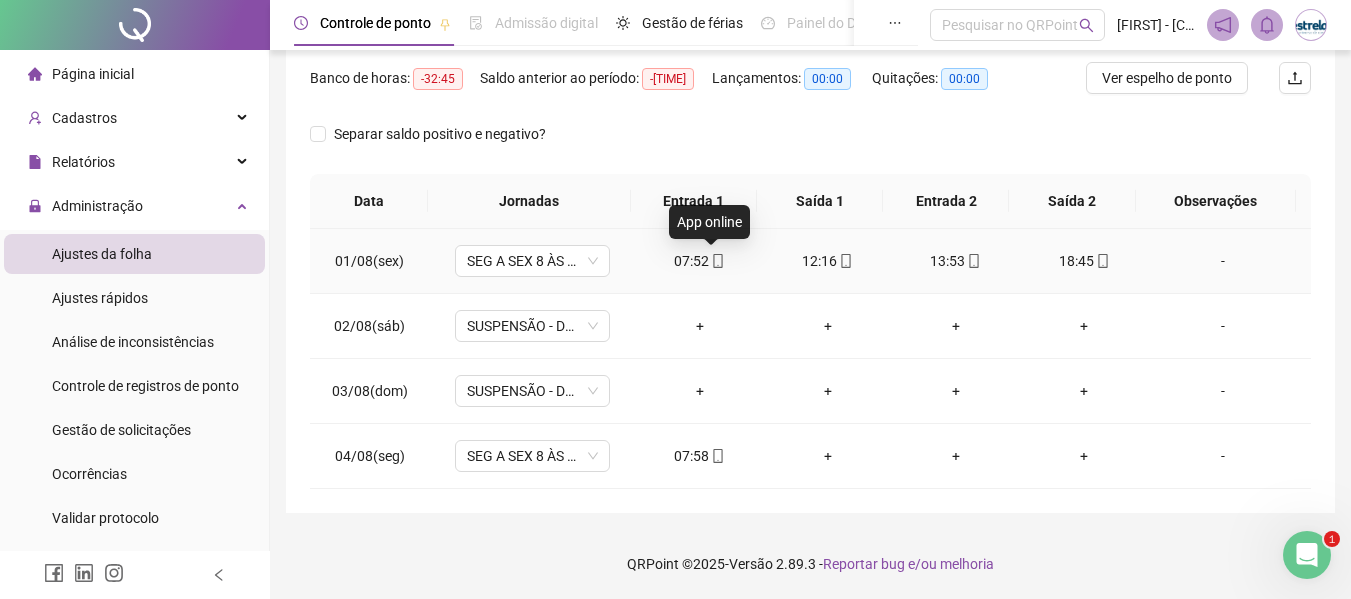 click on "07:52" at bounding box center (700, 261) 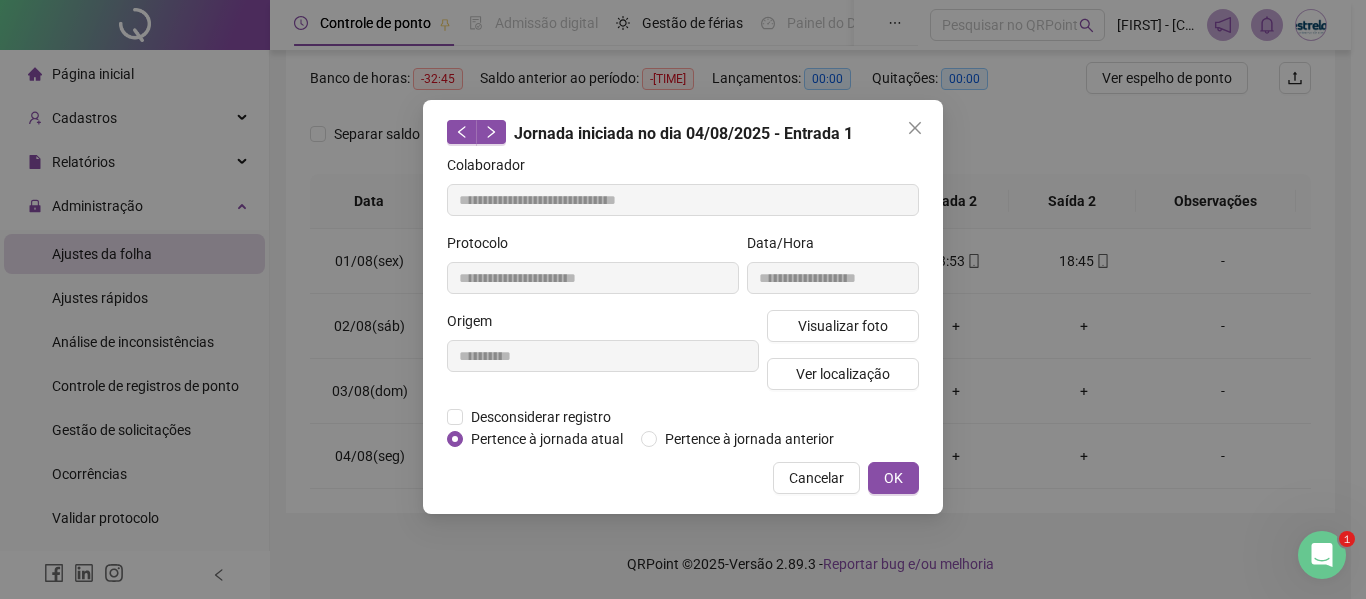 type on "**********" 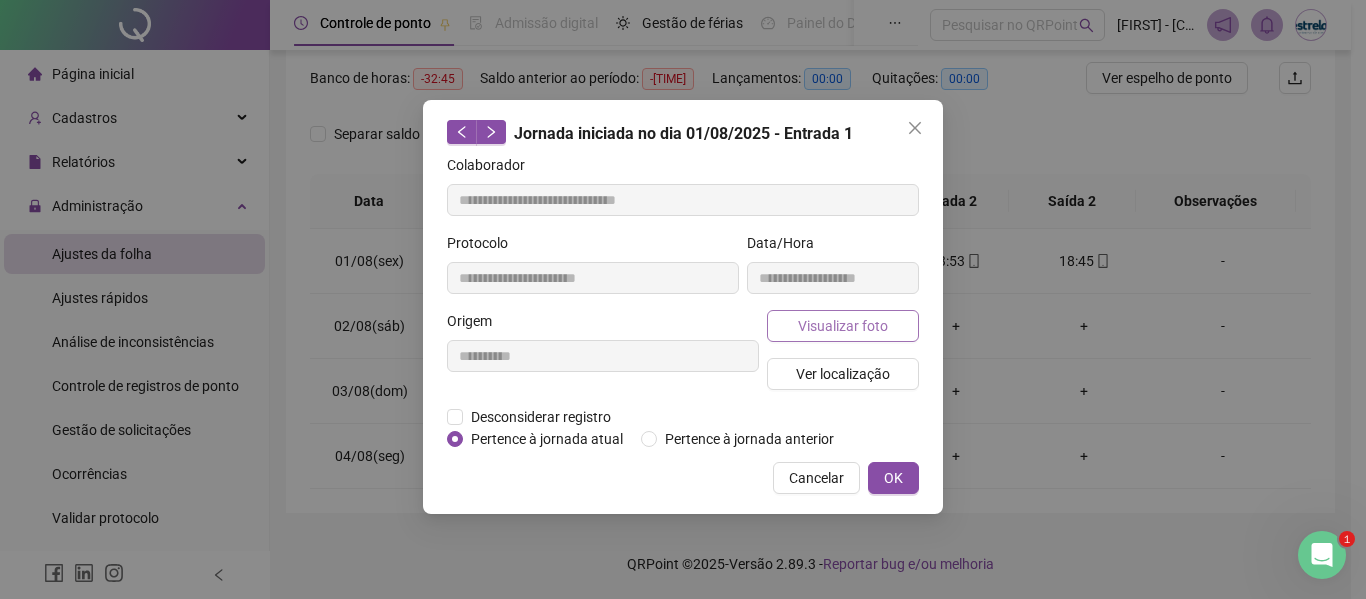 click on "Visualizar foto" at bounding box center (843, 326) 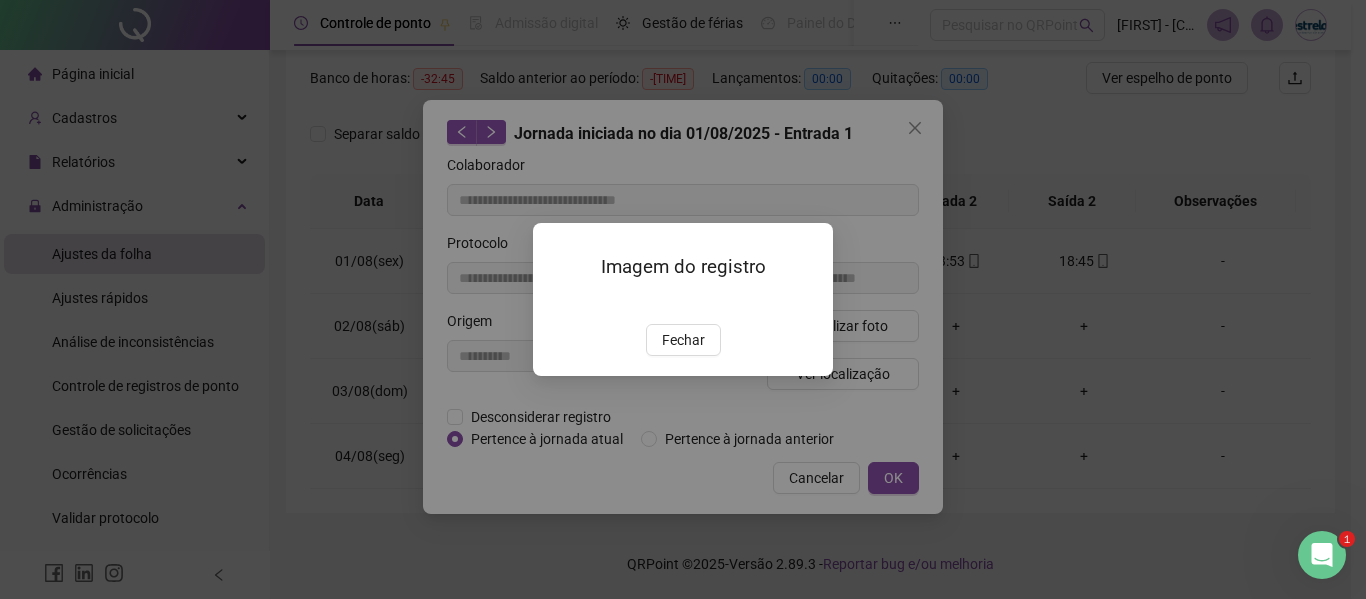 click on "Fechar" at bounding box center [683, 340] 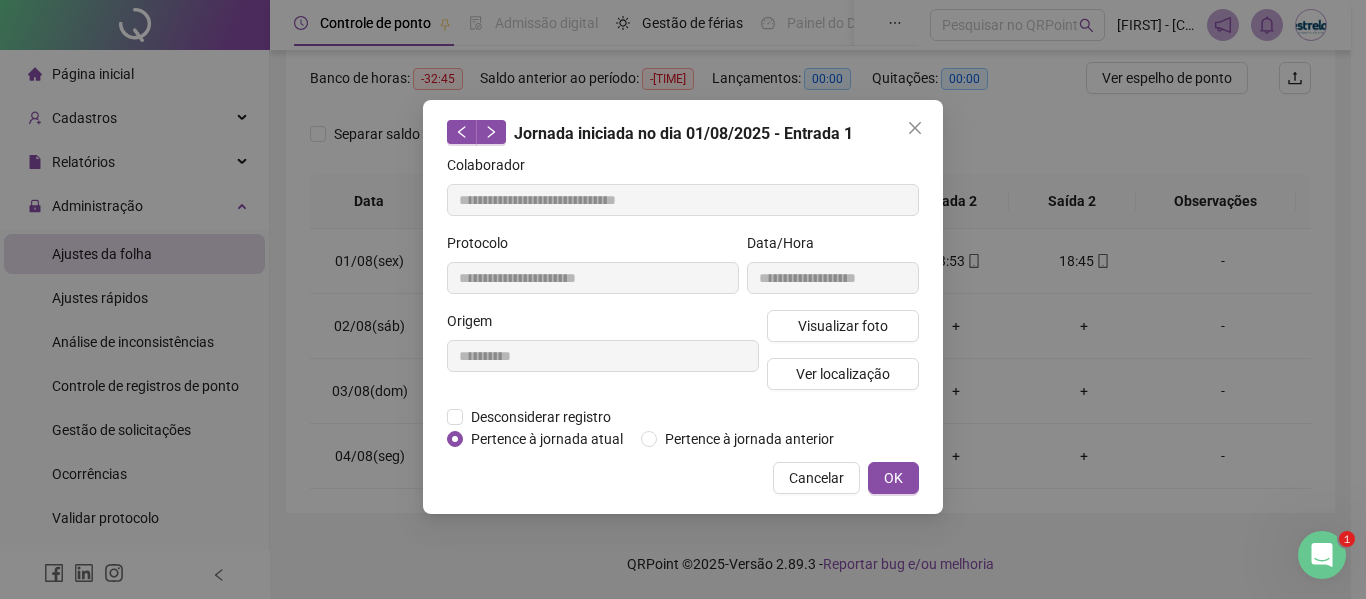 click 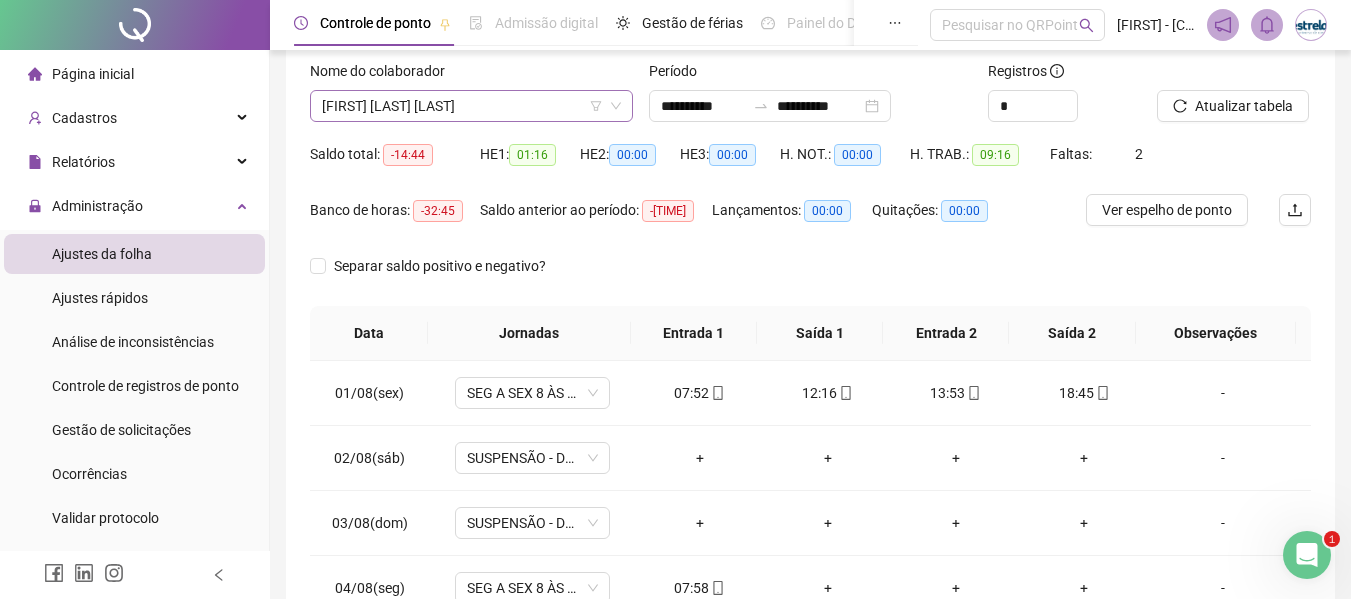 scroll, scrollTop: 0, scrollLeft: 0, axis: both 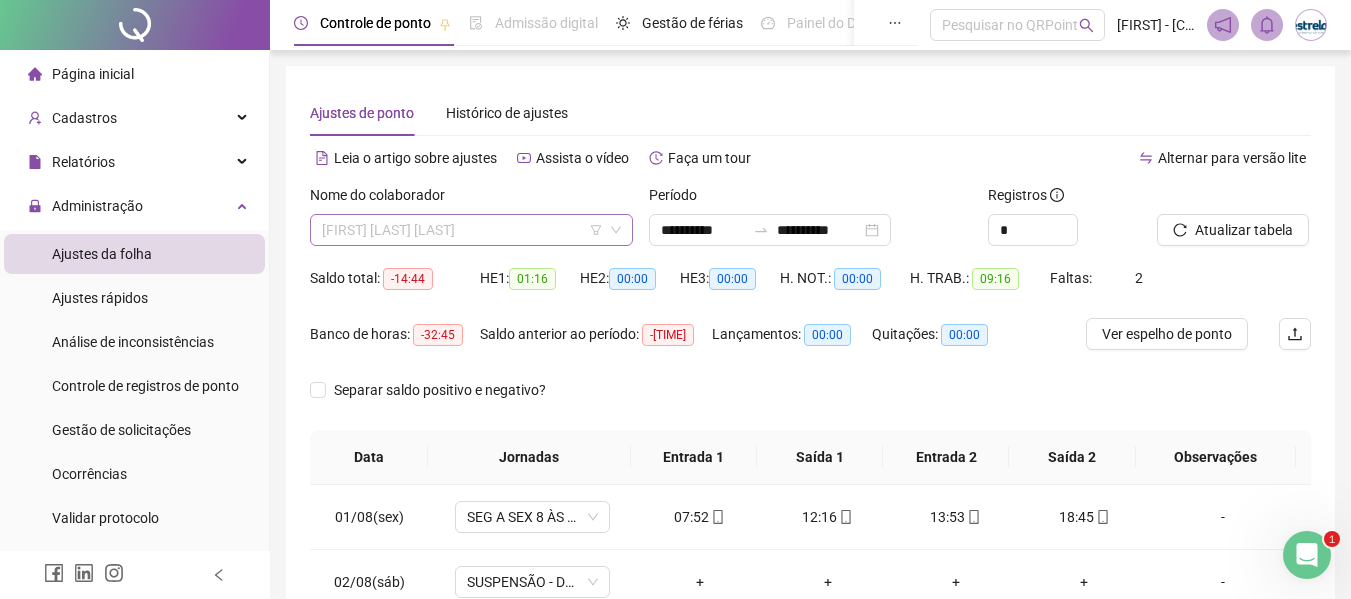 click on "[FIRST] [LAST] [LAST]" at bounding box center [471, 230] 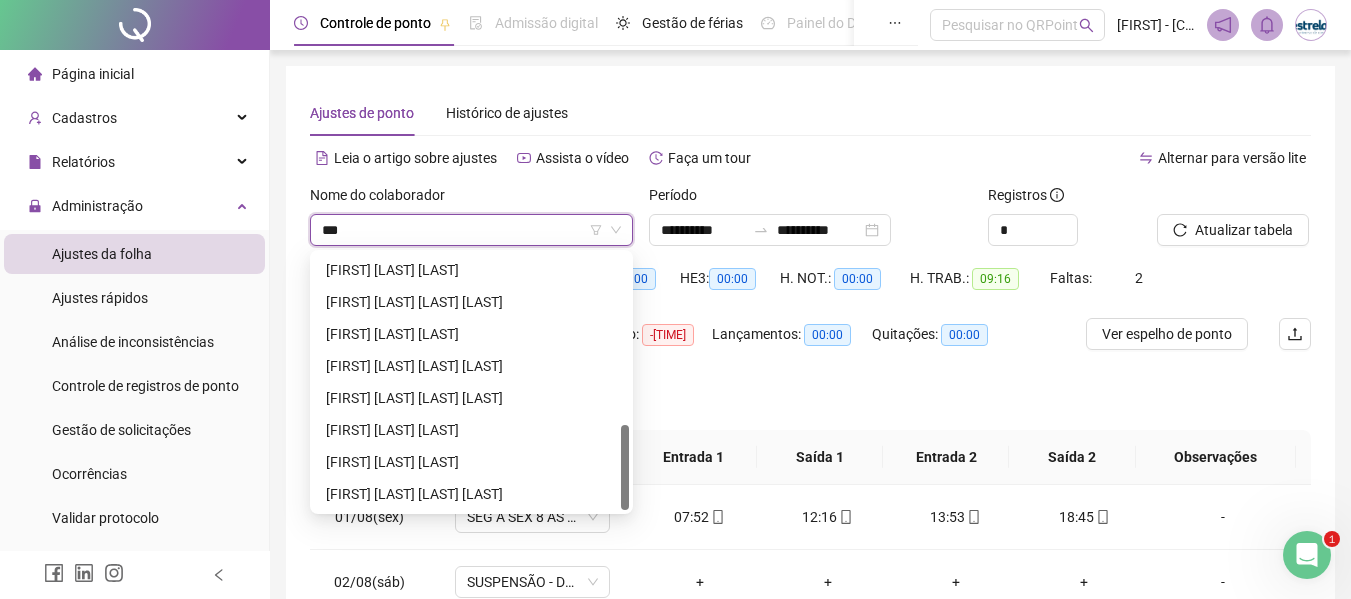 scroll, scrollTop: 0, scrollLeft: 0, axis: both 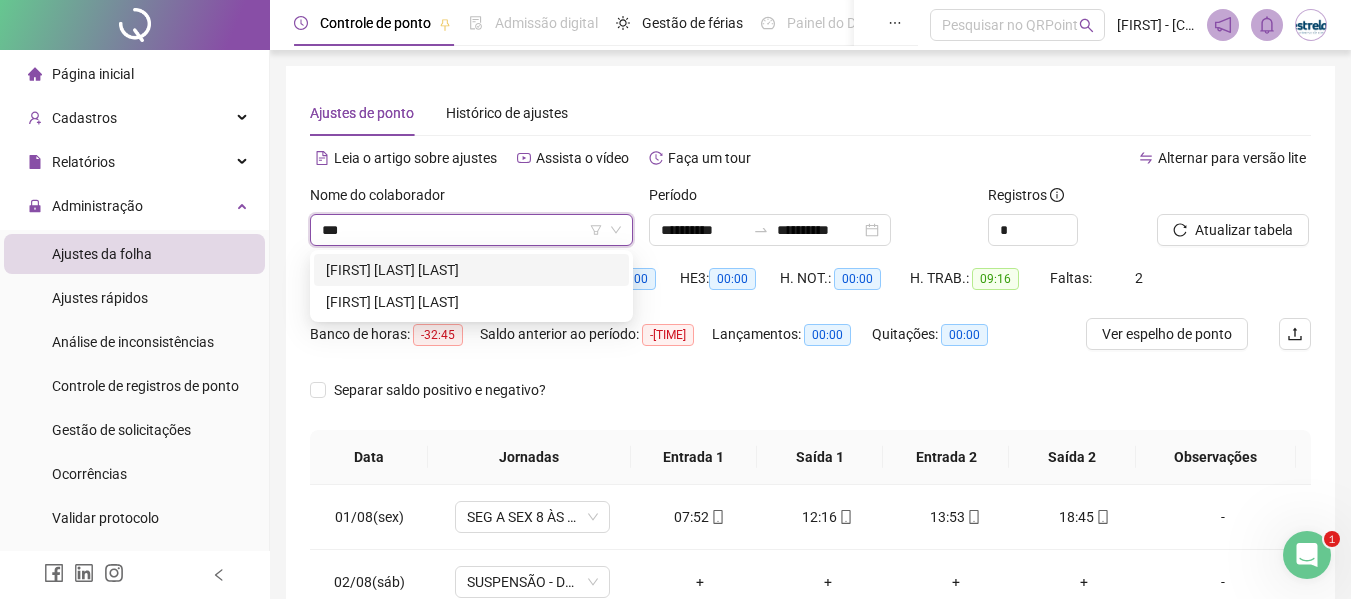 type on "****" 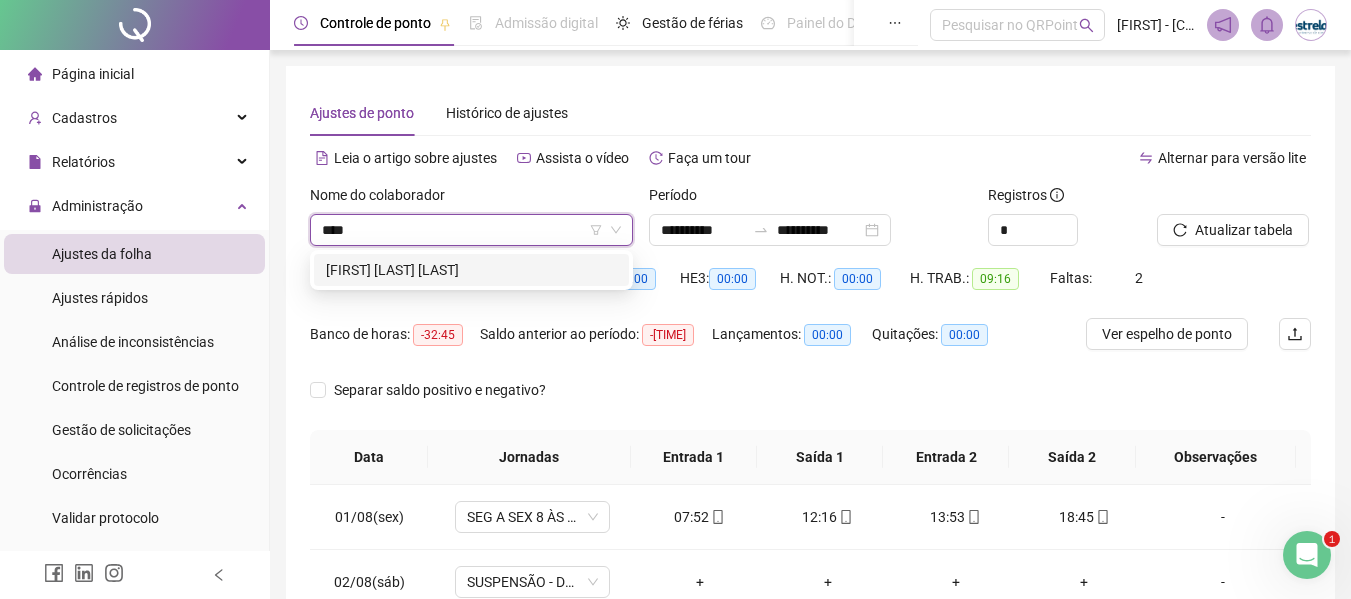 click on "[FIRST] [LAST] [LAST]" at bounding box center [471, 270] 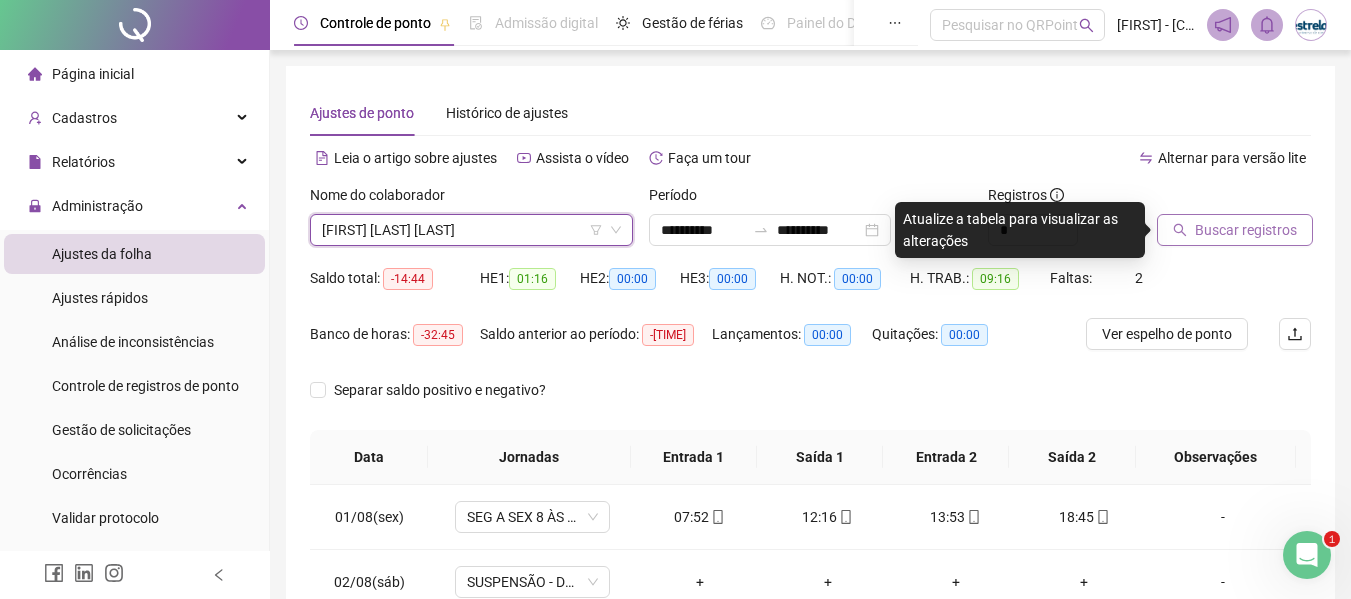 click on "Buscar registros" at bounding box center (1246, 230) 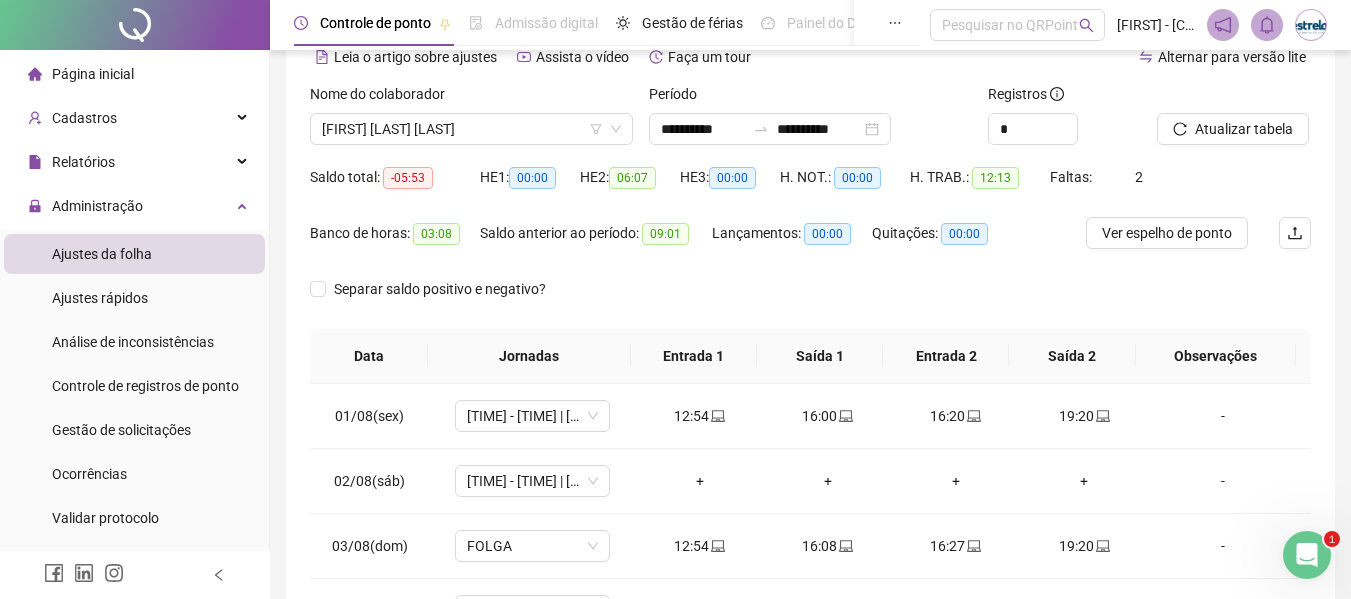 scroll, scrollTop: 256, scrollLeft: 0, axis: vertical 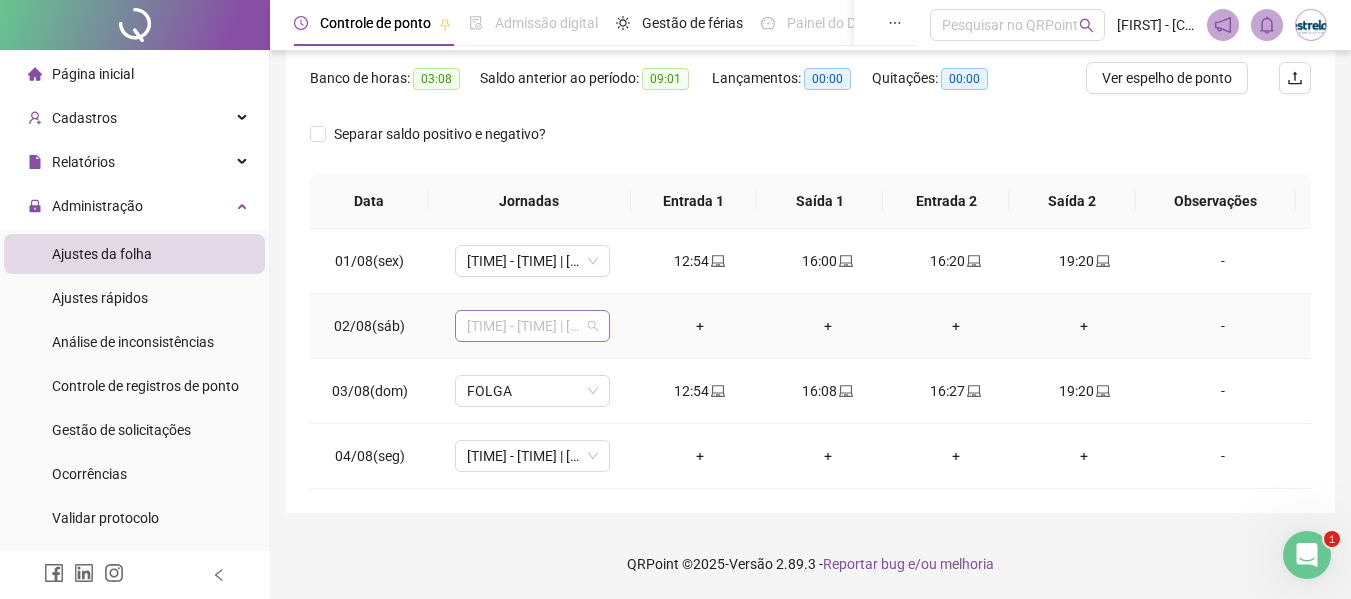 click on "[TIME] - [TIME] | [TIME] - [TIME]" at bounding box center (532, 326) 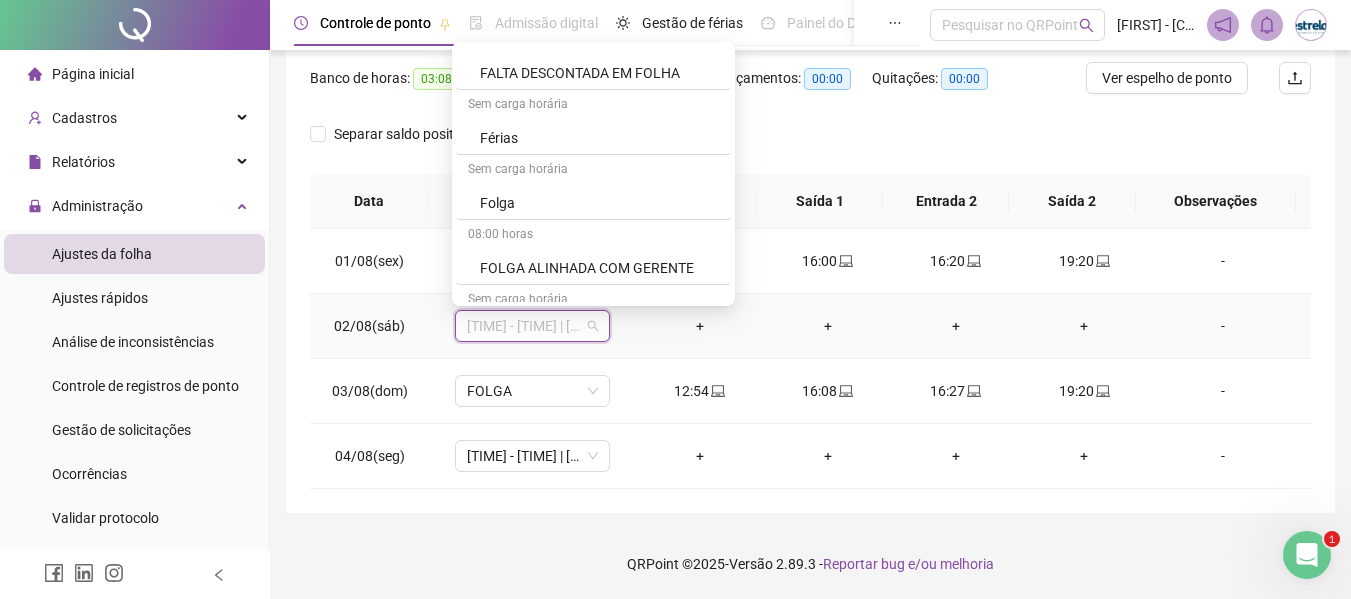 scroll, scrollTop: 1000, scrollLeft: 0, axis: vertical 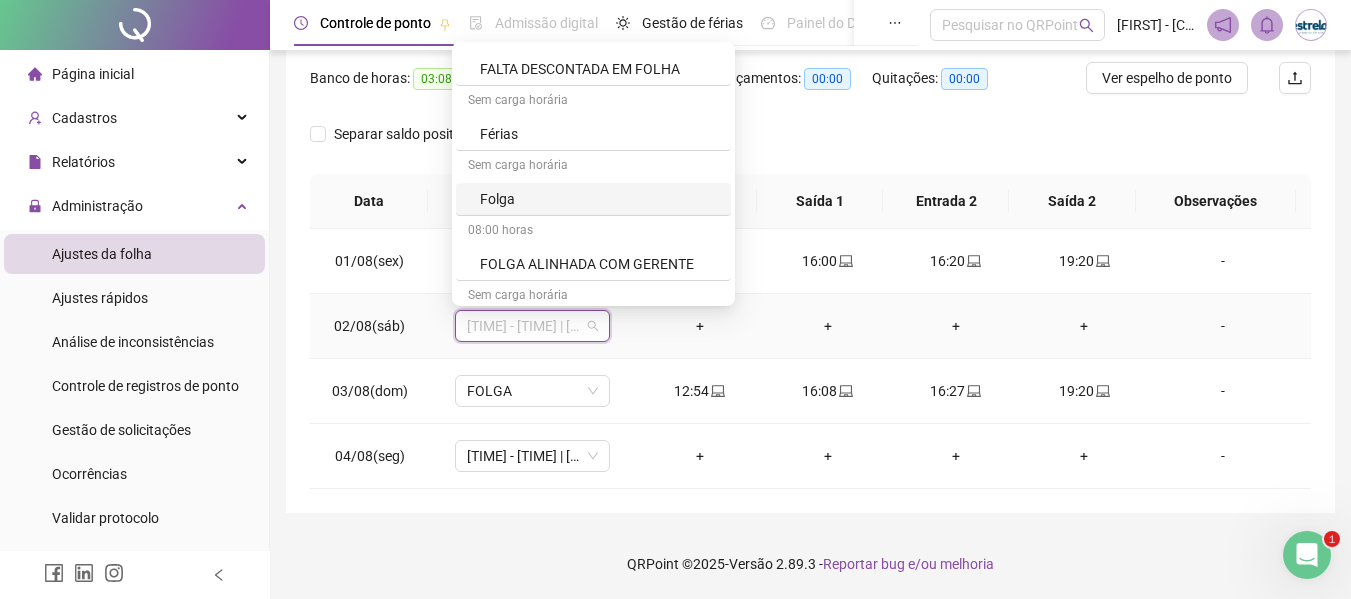 click on "Folga" at bounding box center [599, 199] 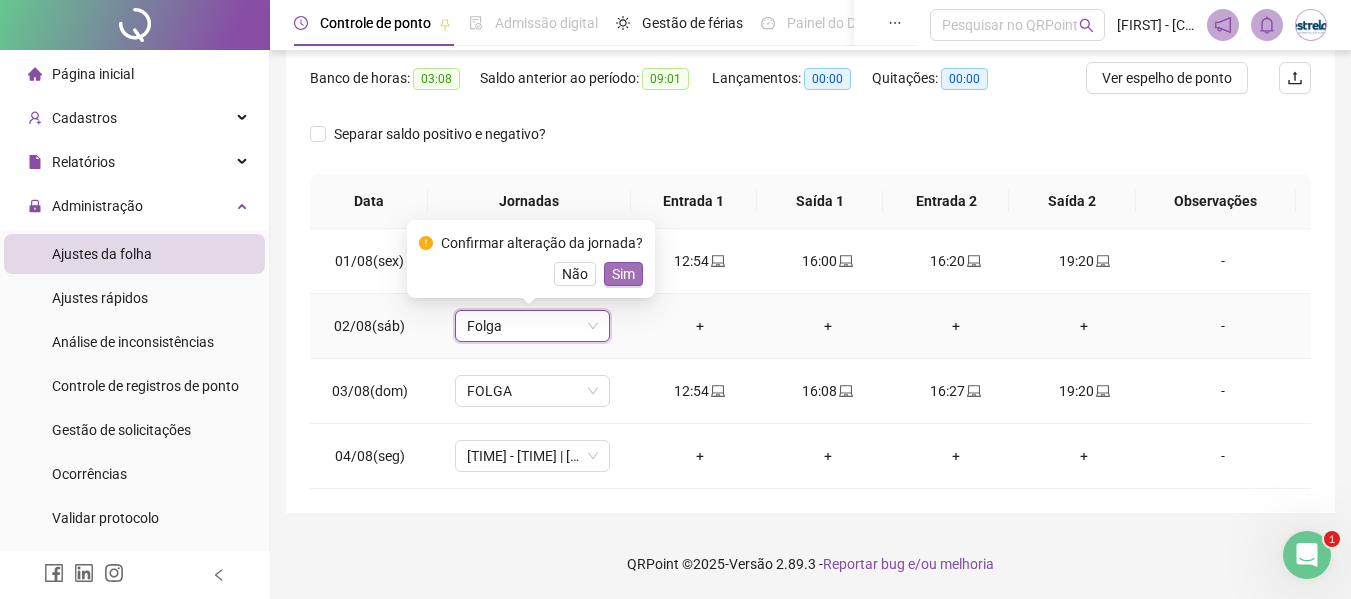 click on "Sim" at bounding box center (623, 274) 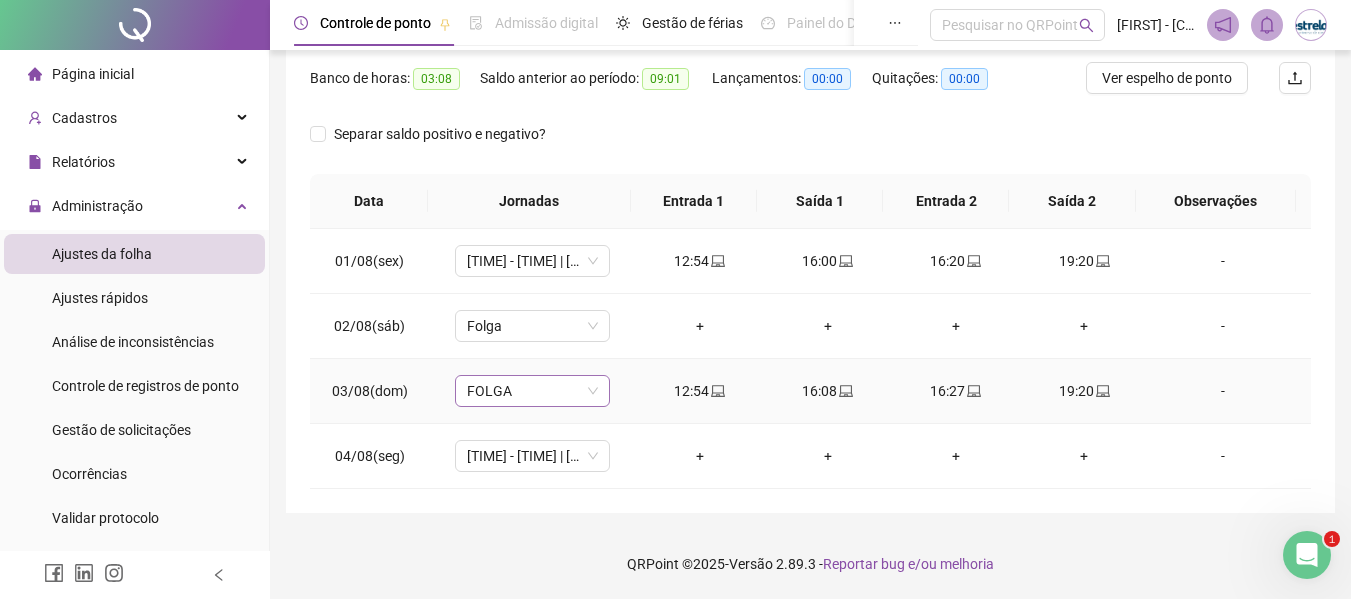 click on "FOLGA" at bounding box center [532, 391] 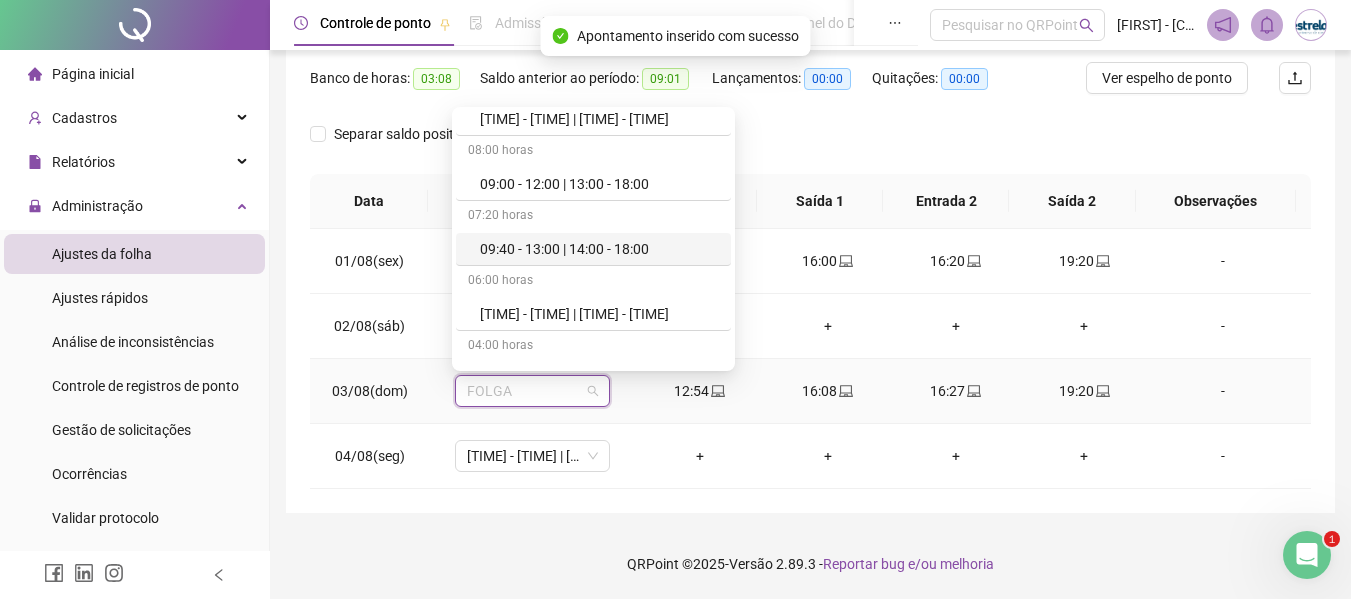 scroll, scrollTop: 400, scrollLeft: 0, axis: vertical 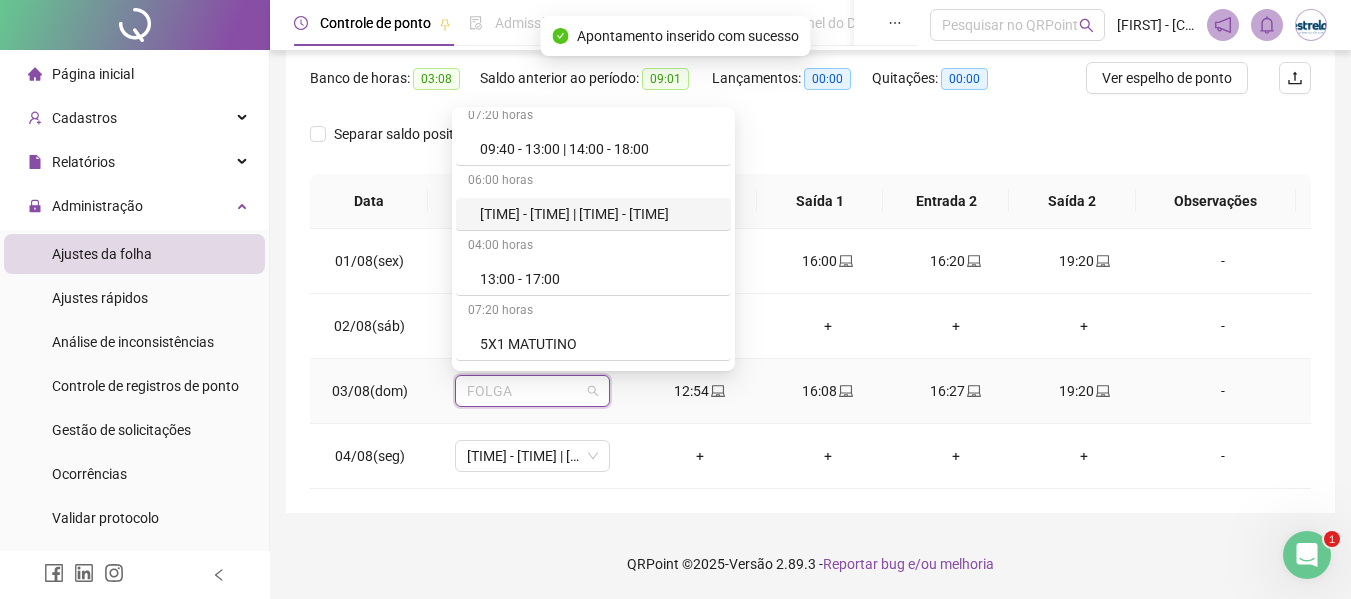 click on "[TIME] - [TIME] | [TIME] - [TIME]" at bounding box center (599, 214) 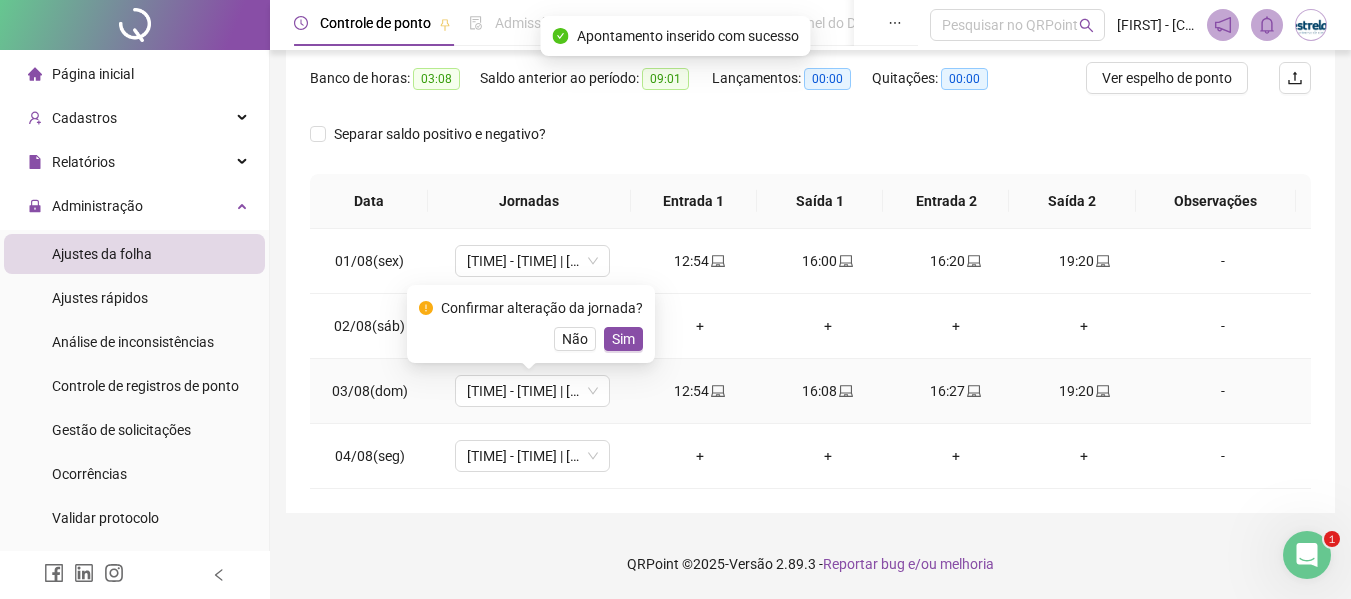 drag, startPoint x: 619, startPoint y: 321, endPoint x: 651, endPoint y: 323, distance: 32.06244 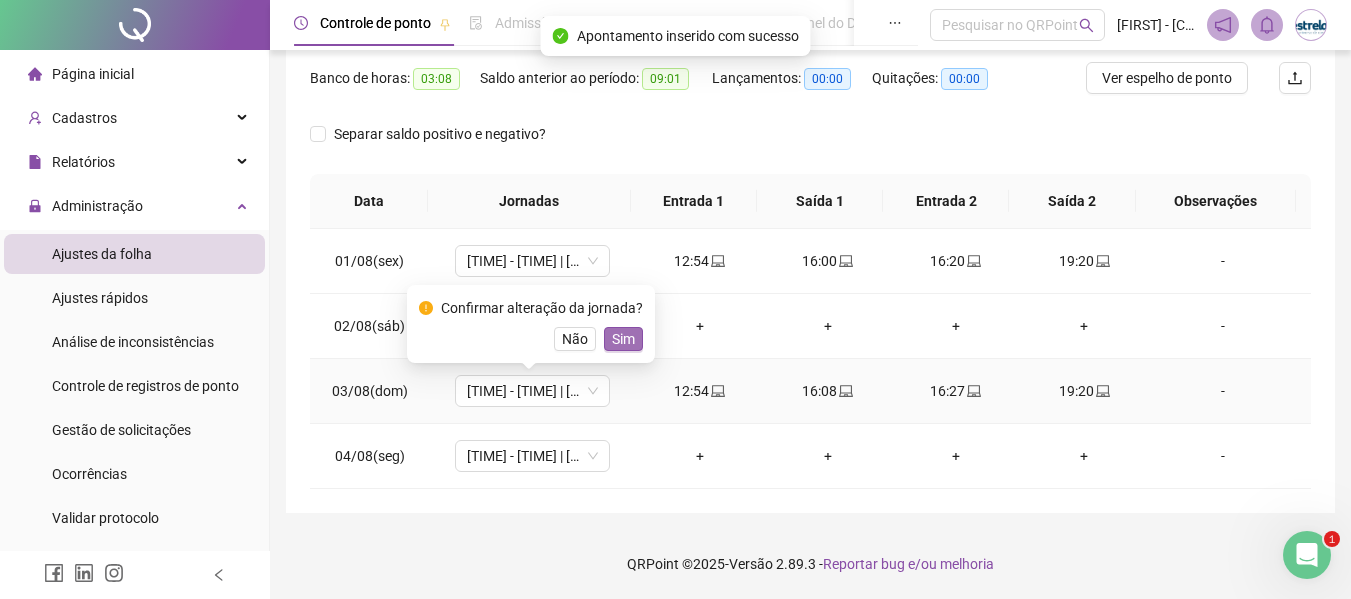 click on "Sim" at bounding box center (623, 339) 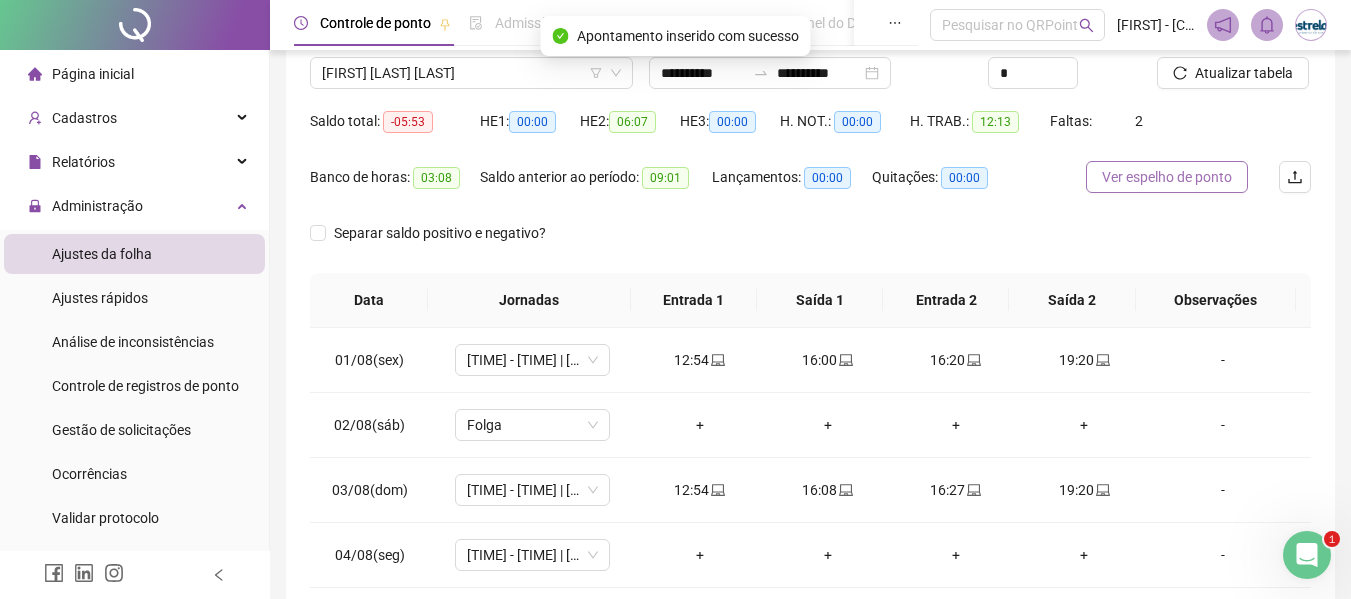 scroll, scrollTop: 156, scrollLeft: 0, axis: vertical 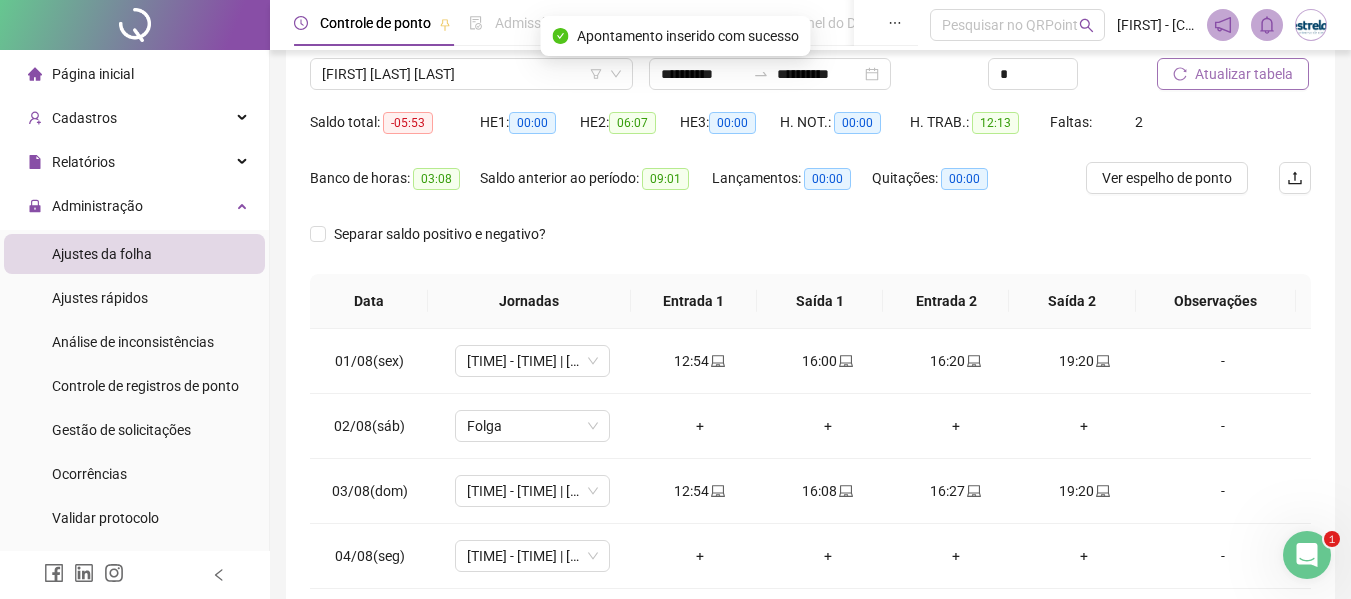 click on "Atualizar tabela" at bounding box center (1244, 74) 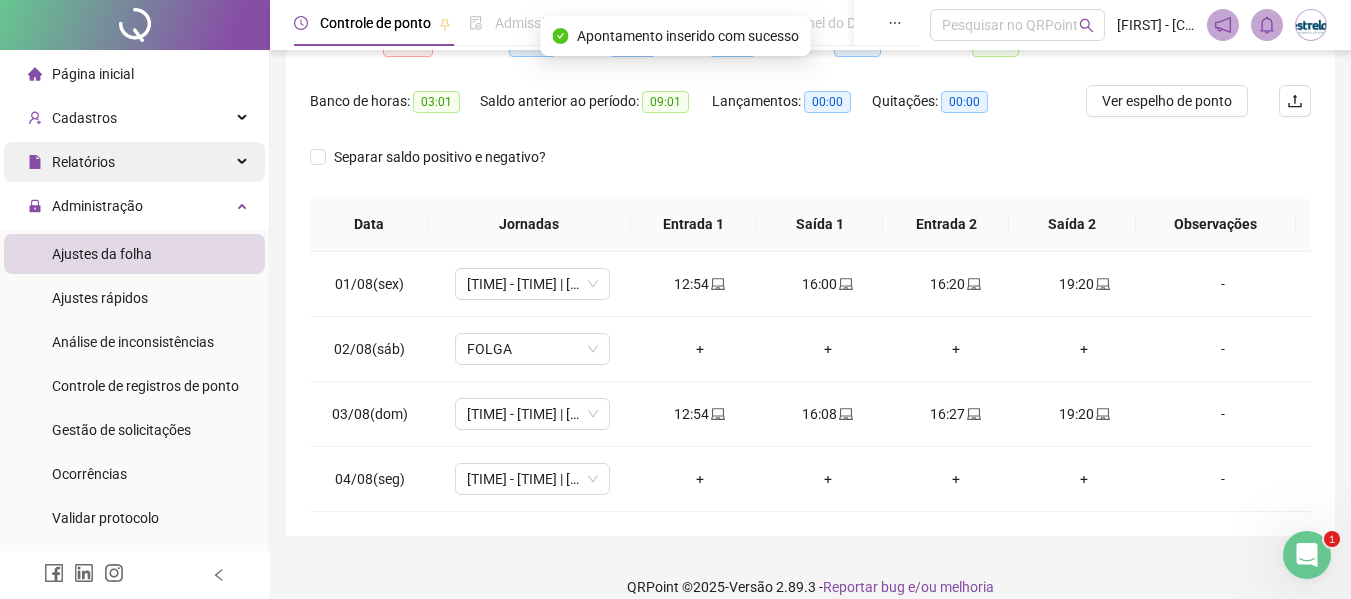 scroll, scrollTop: 256, scrollLeft: 0, axis: vertical 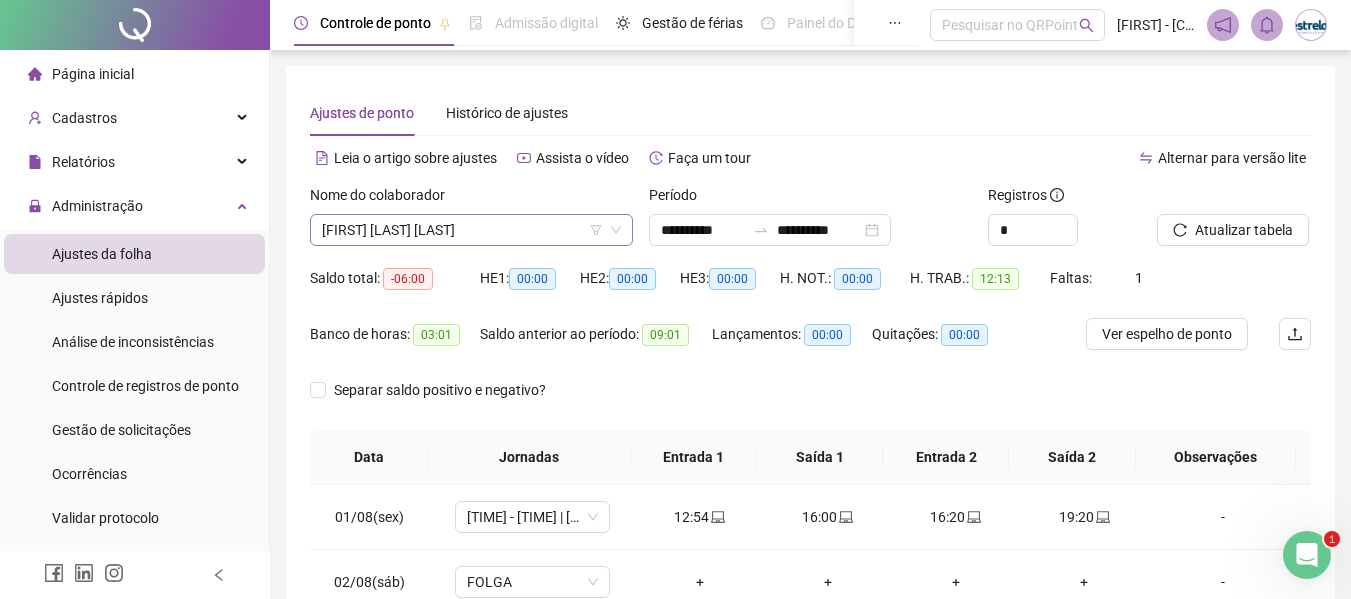 click on "[FIRST] [LAST] [LAST]" at bounding box center (471, 230) 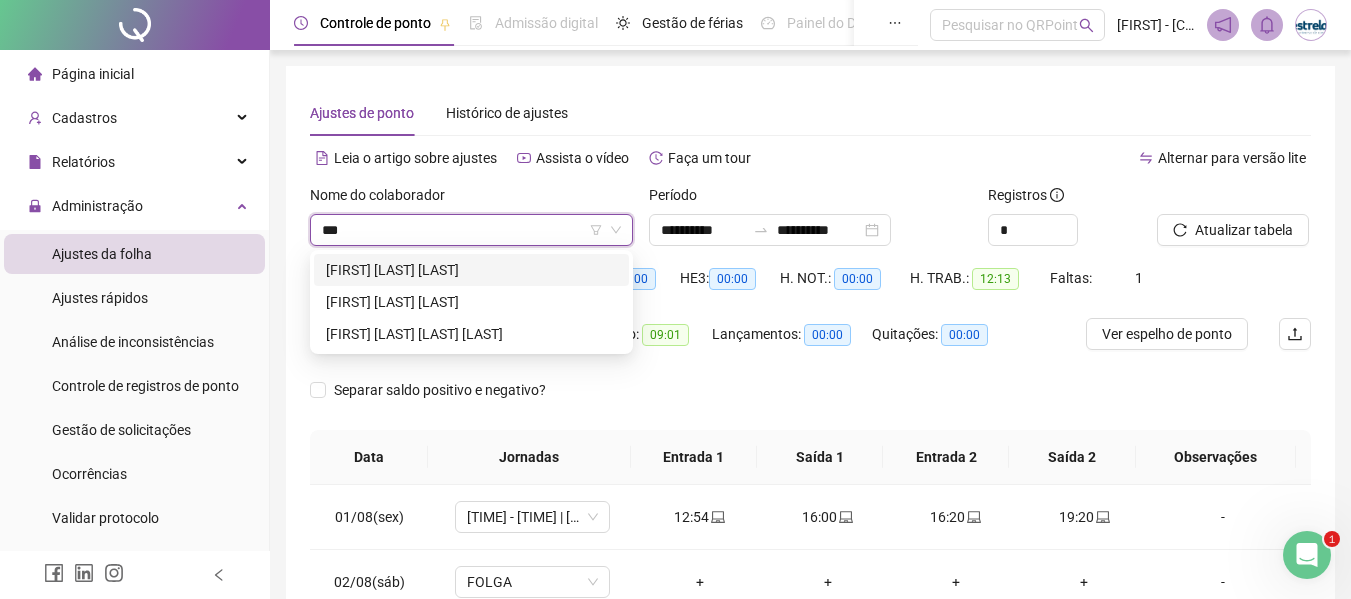 scroll, scrollTop: 0, scrollLeft: 0, axis: both 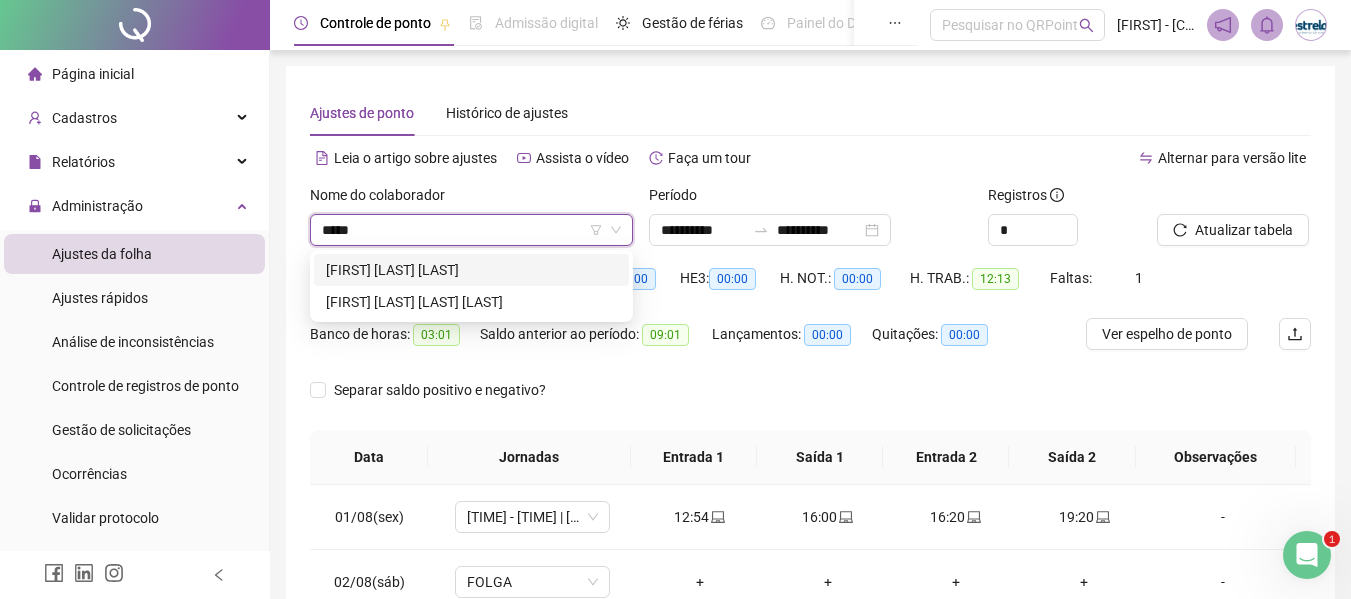 type on "******" 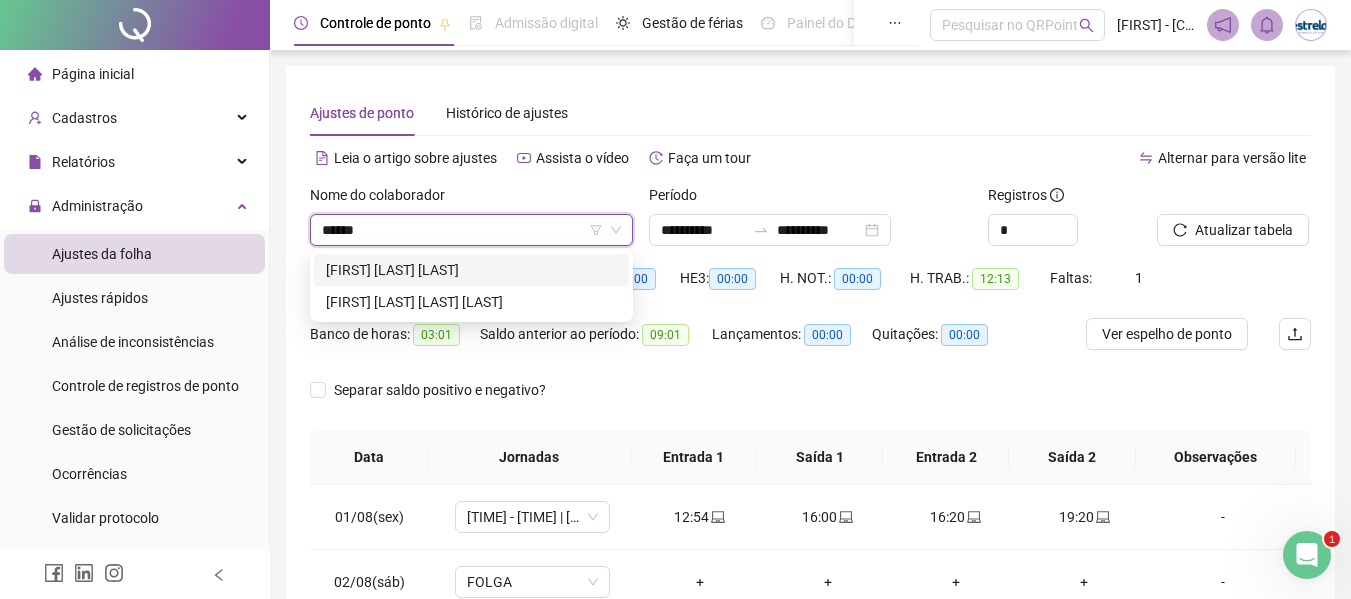click on "[FIRST] [LAST] [LAST]" at bounding box center [471, 270] 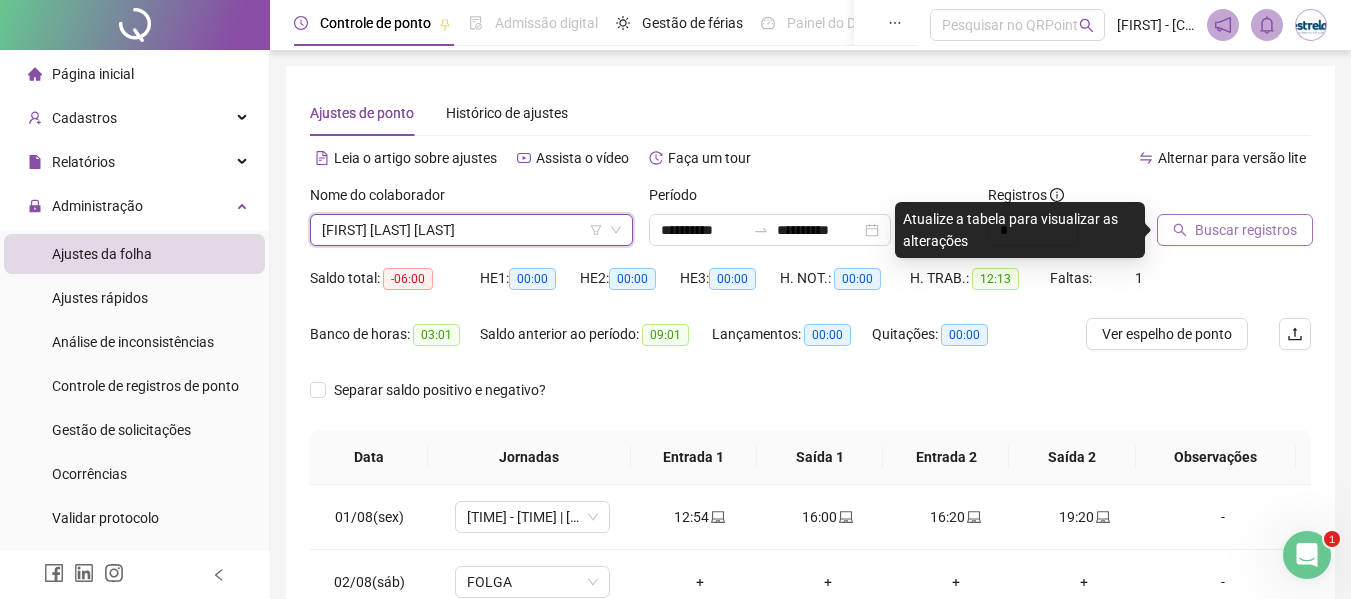 click on "Buscar registros" at bounding box center [1246, 230] 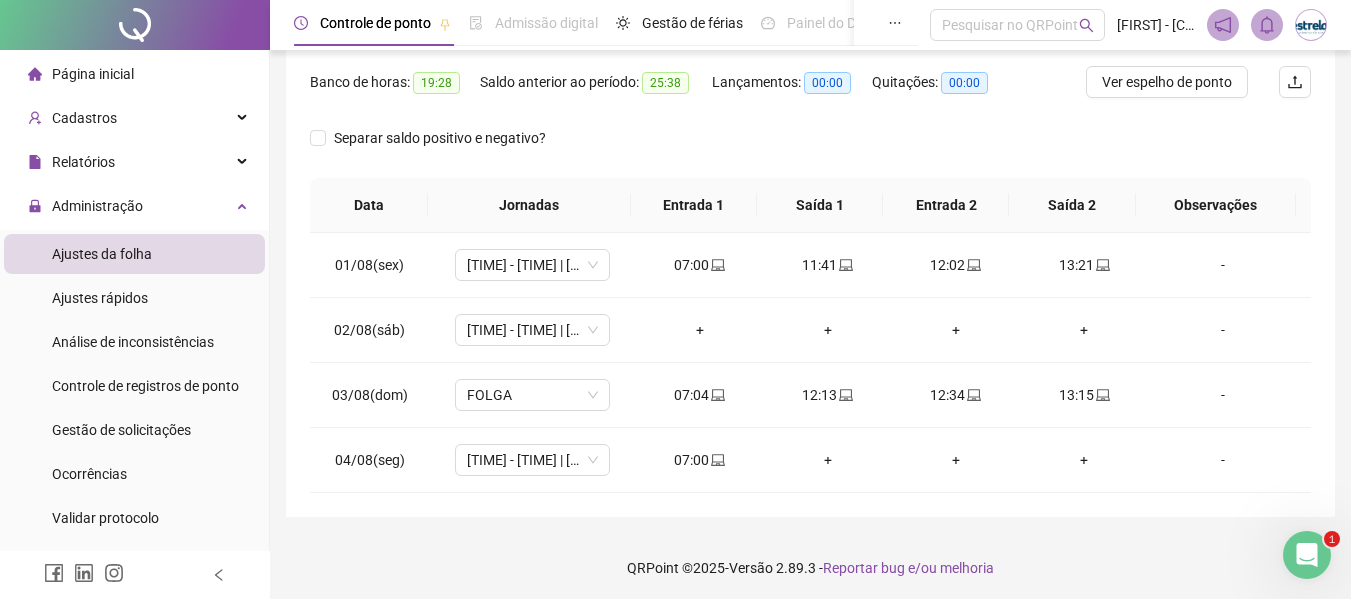 scroll, scrollTop: 256, scrollLeft: 0, axis: vertical 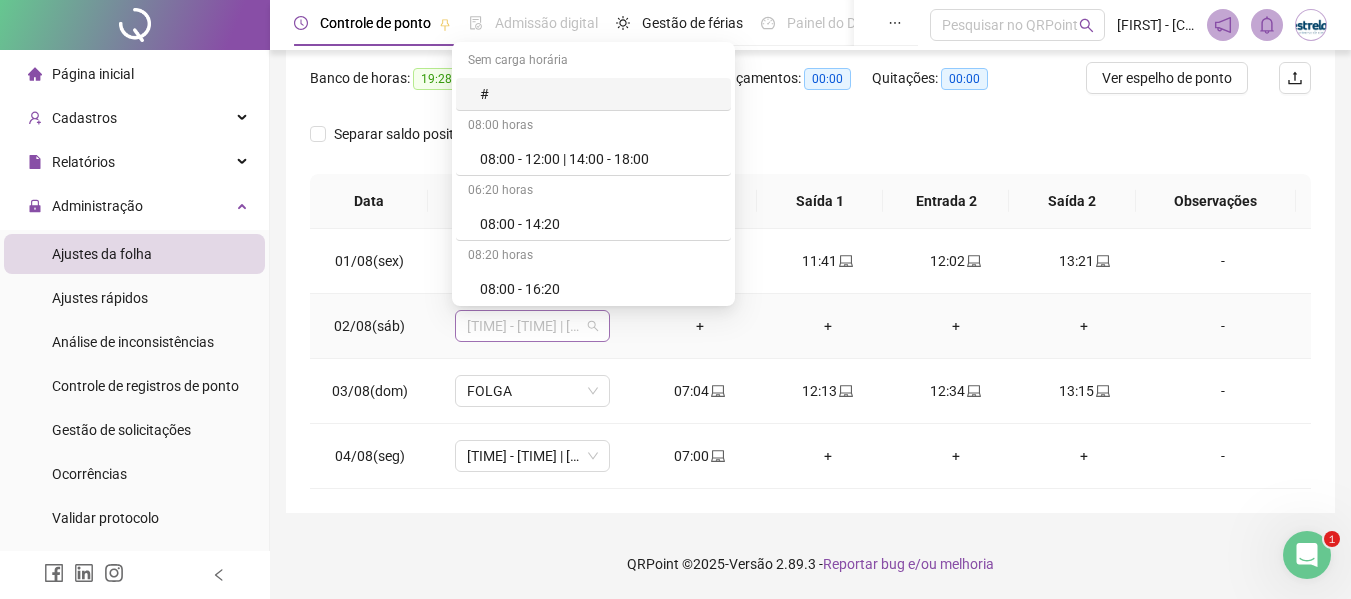 click on "[TIME] - [TIME] | [TIME] - [TIME]" at bounding box center (532, 326) 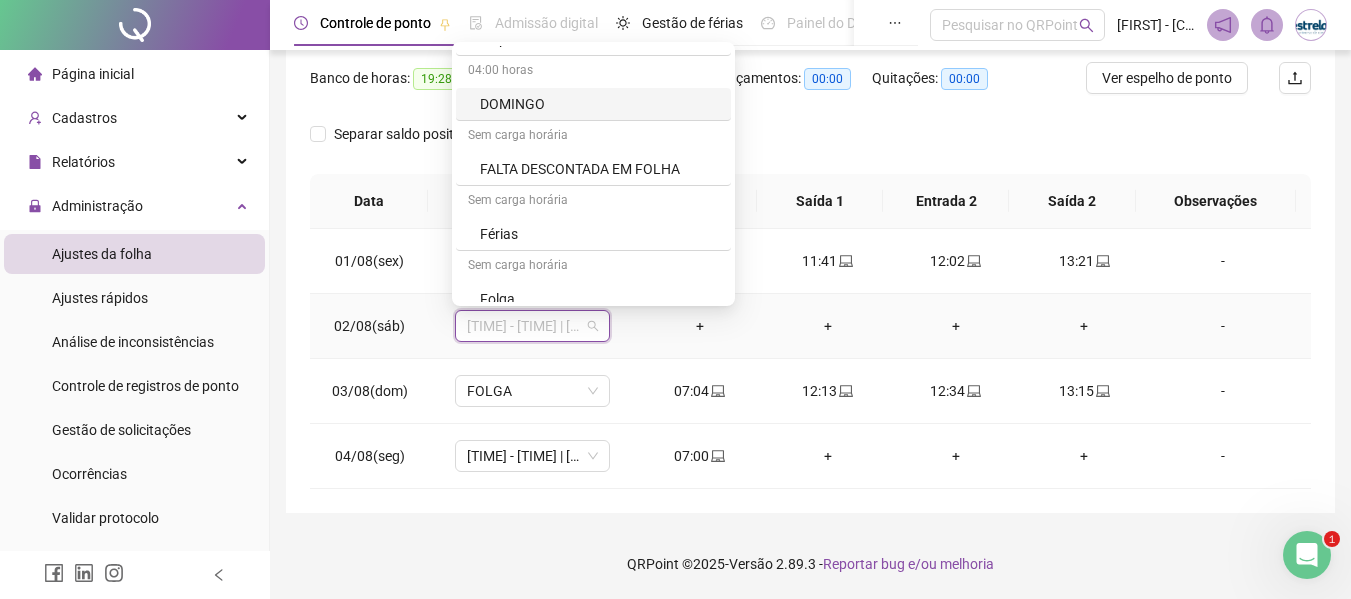 scroll, scrollTop: 1000, scrollLeft: 0, axis: vertical 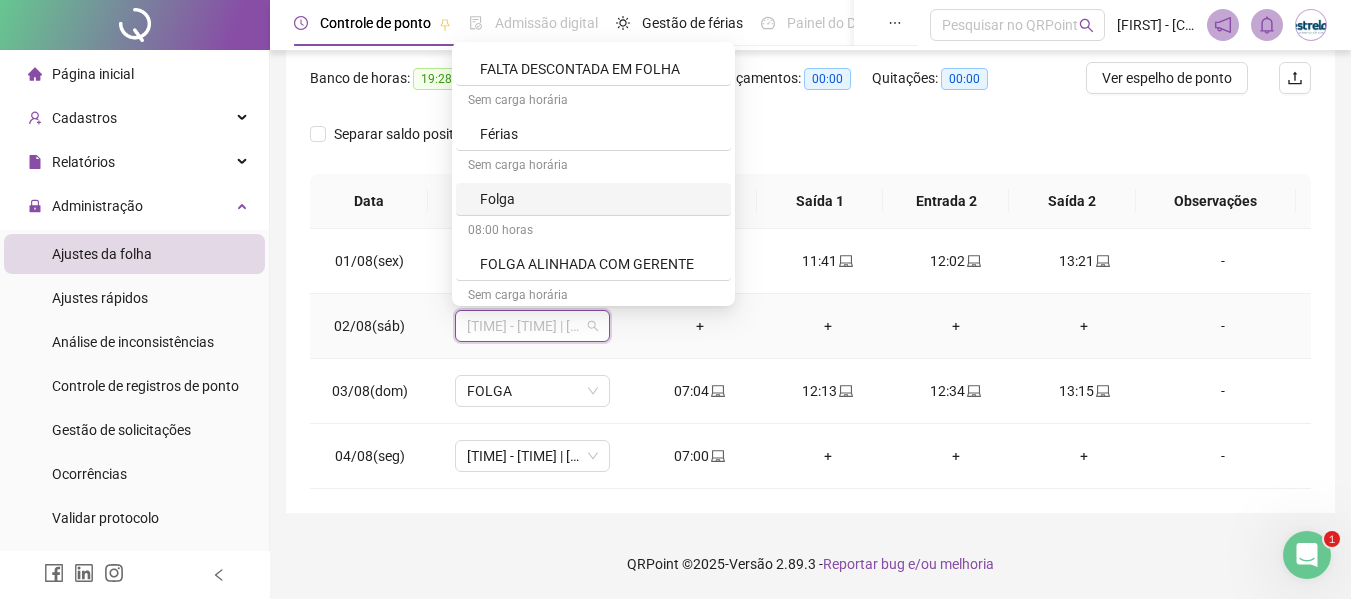 drag, startPoint x: 522, startPoint y: 204, endPoint x: 593, endPoint y: 223, distance: 73.4983 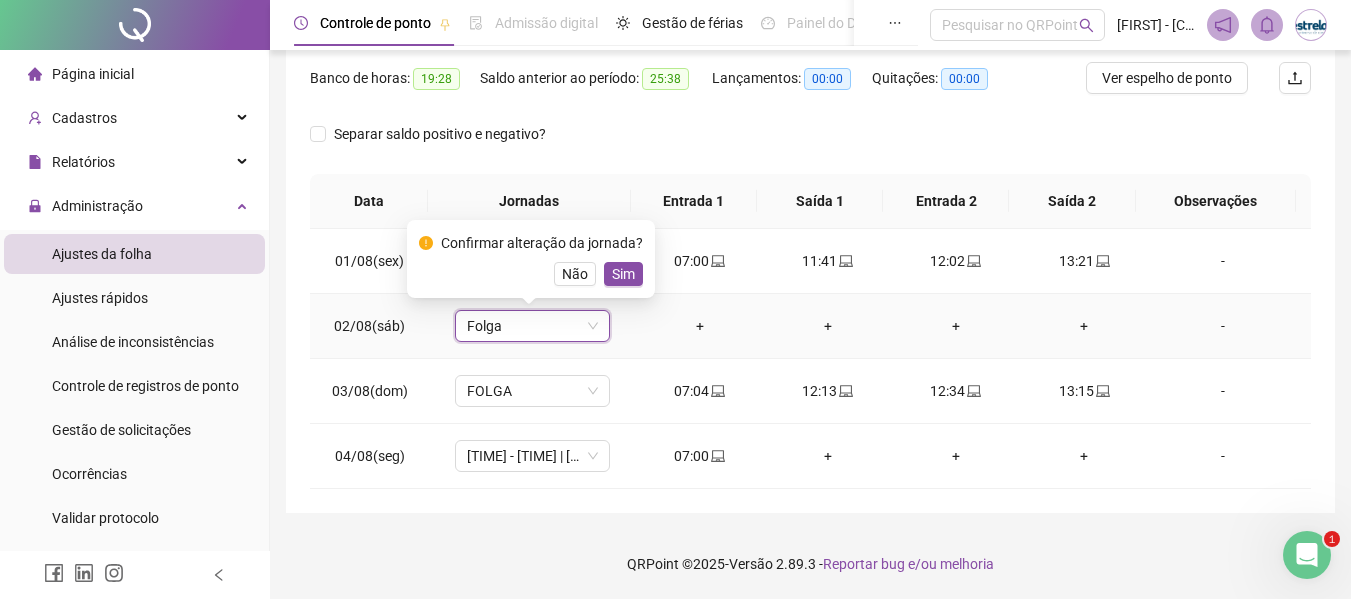 click on "Sim" at bounding box center [623, 274] 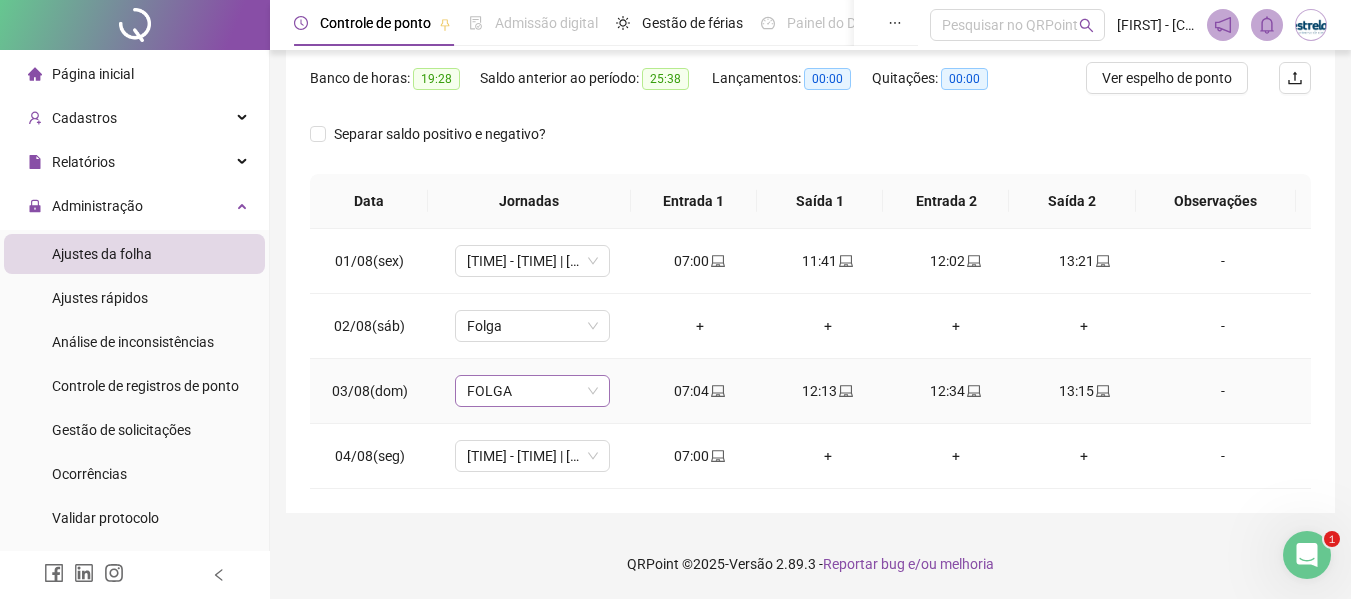 click on "FOLGA" at bounding box center (532, 391) 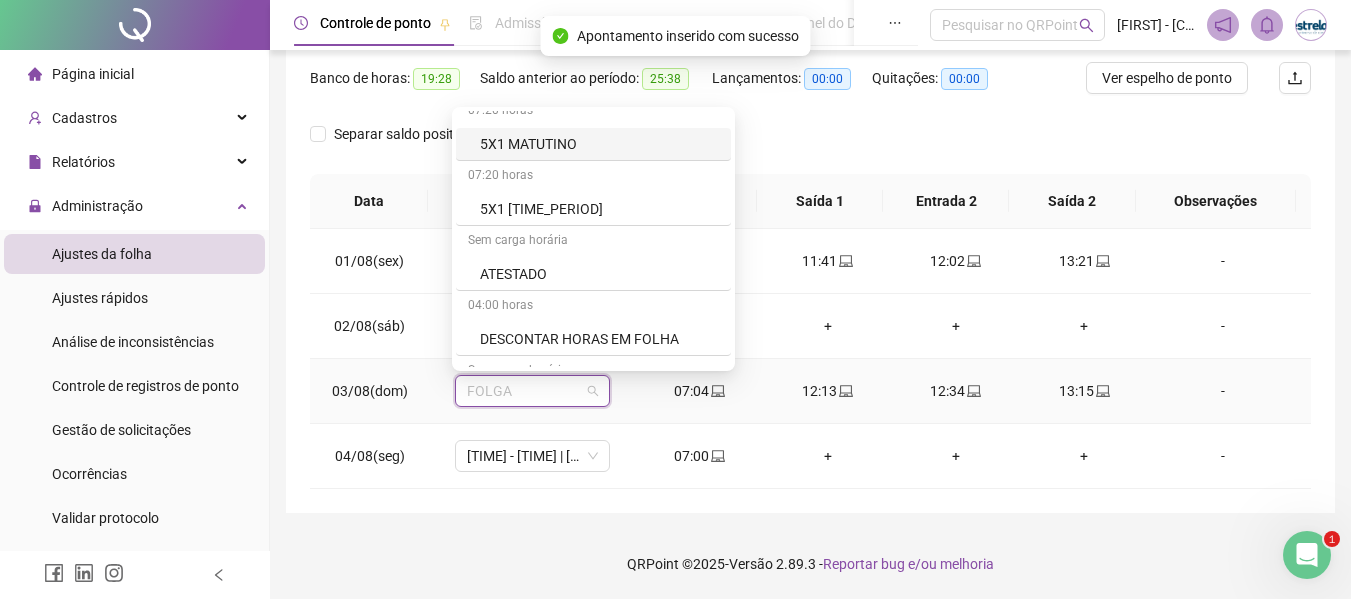 scroll, scrollTop: 400, scrollLeft: 0, axis: vertical 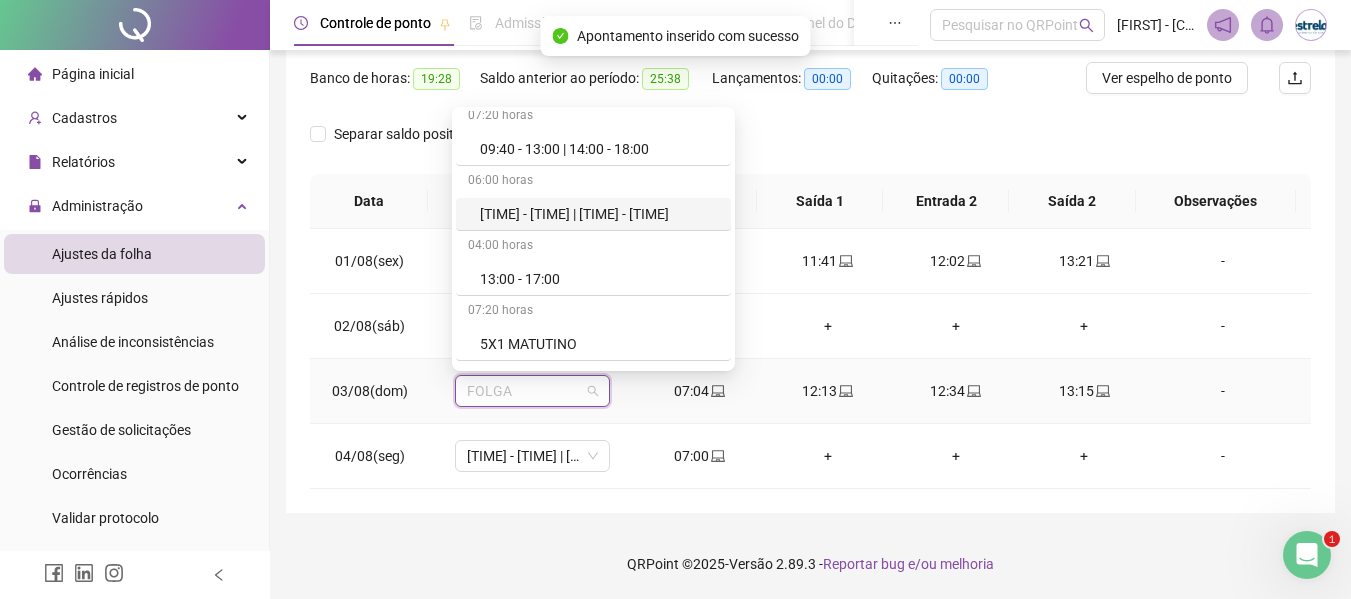 click on "[TIME] - [TIME] | [TIME] - [TIME]" at bounding box center (599, 214) 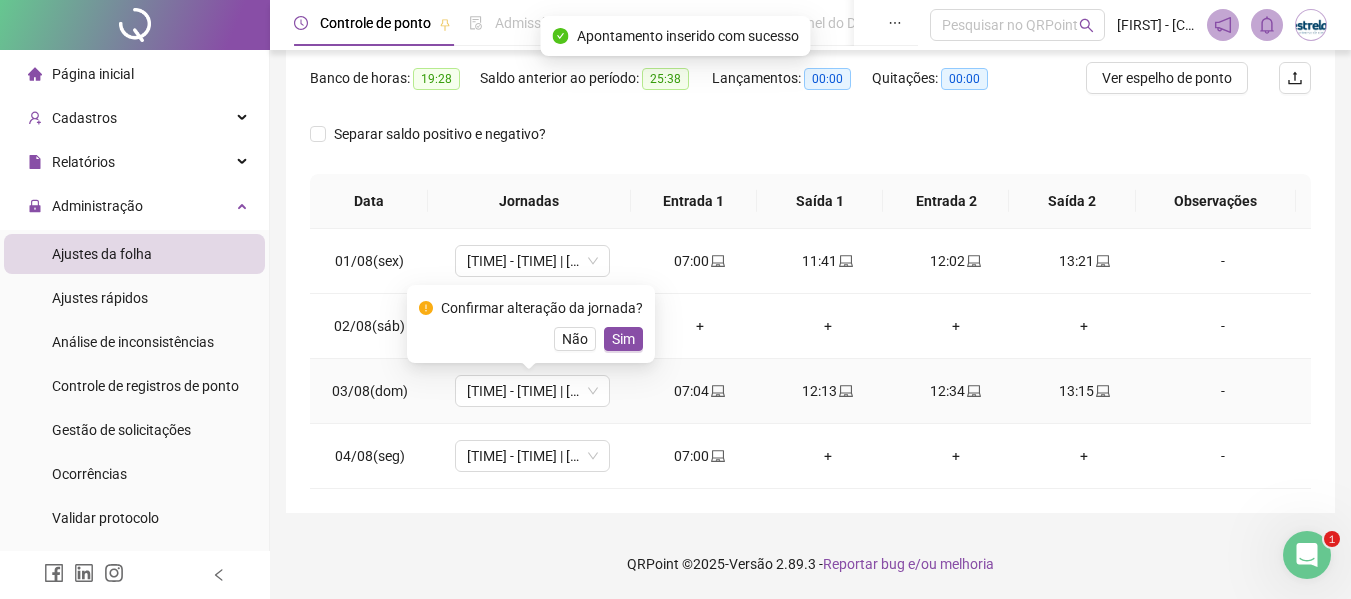 click on "Confirmar alteração da jornada? Não Sim" at bounding box center (531, 324) 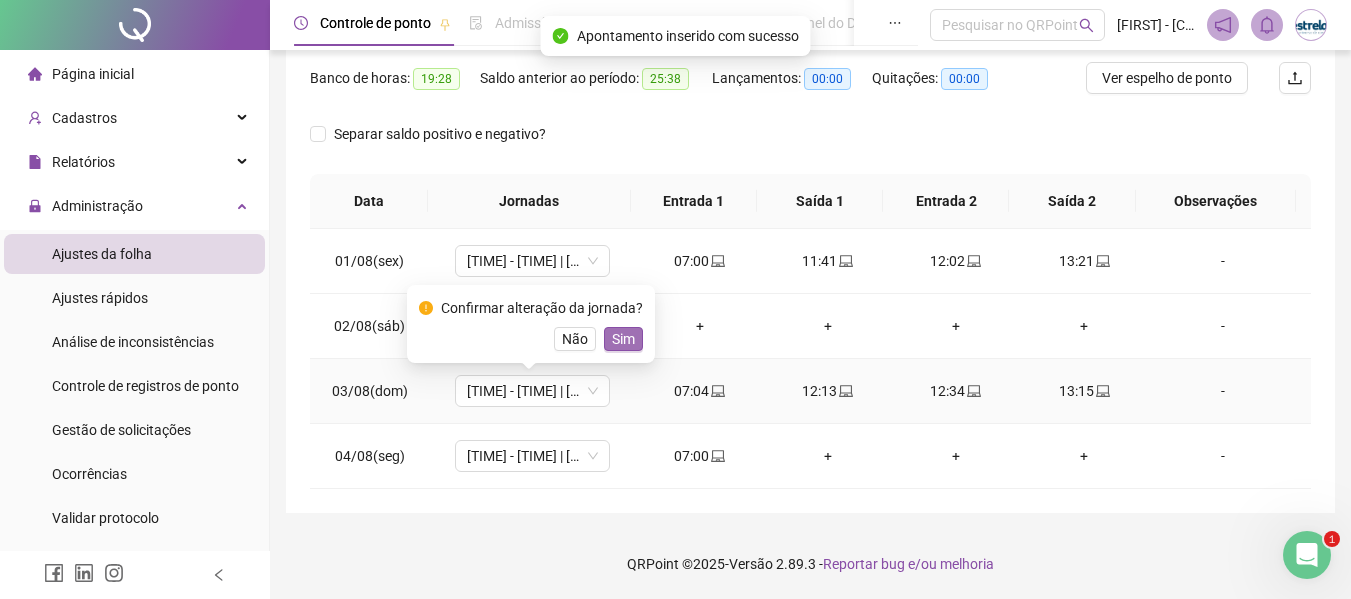 click on "Sim" at bounding box center [623, 339] 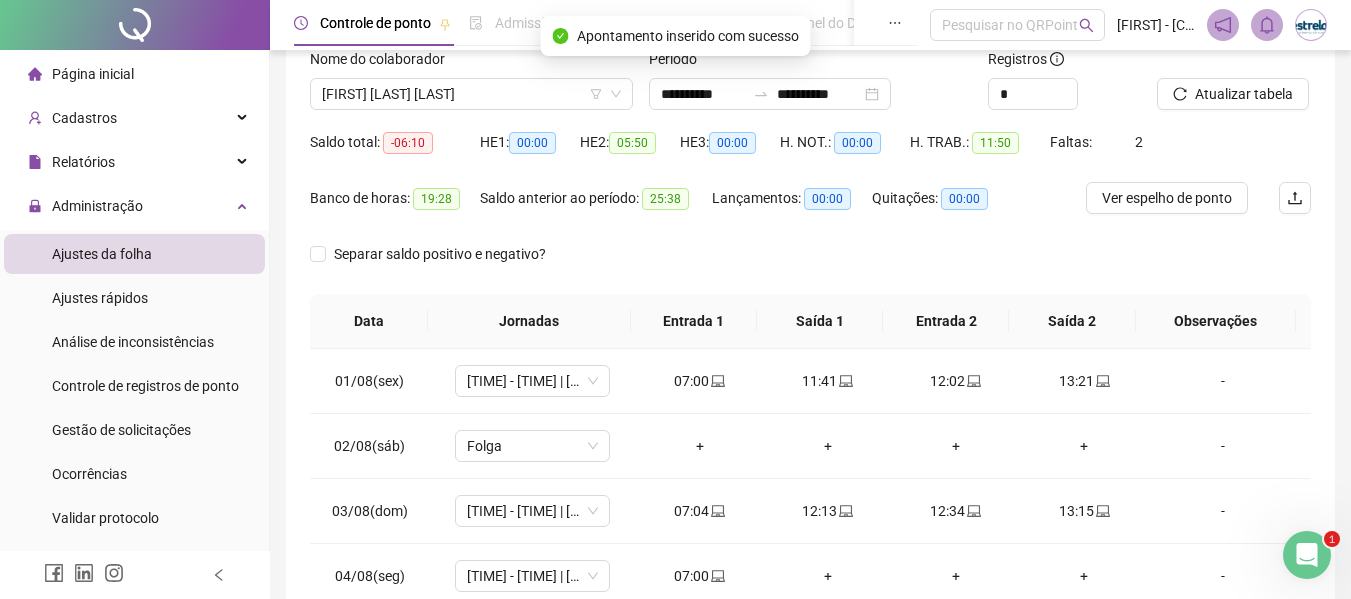 scroll, scrollTop: 0, scrollLeft: 0, axis: both 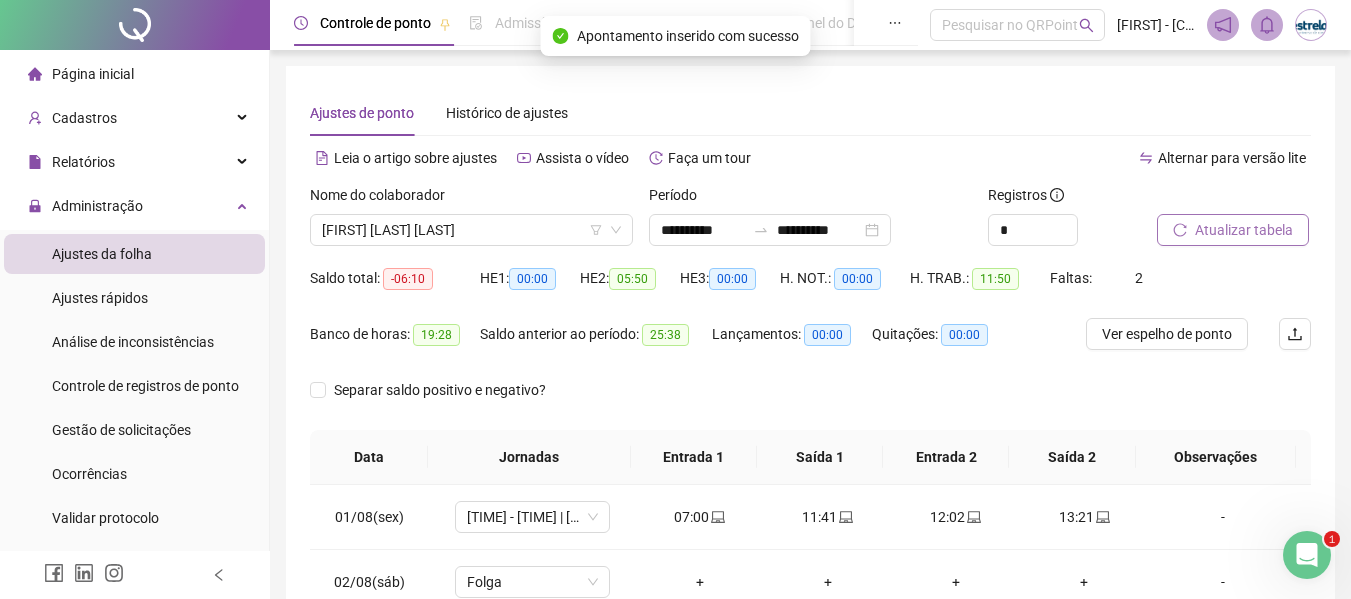 click on "Atualizar tabela" at bounding box center (1233, 230) 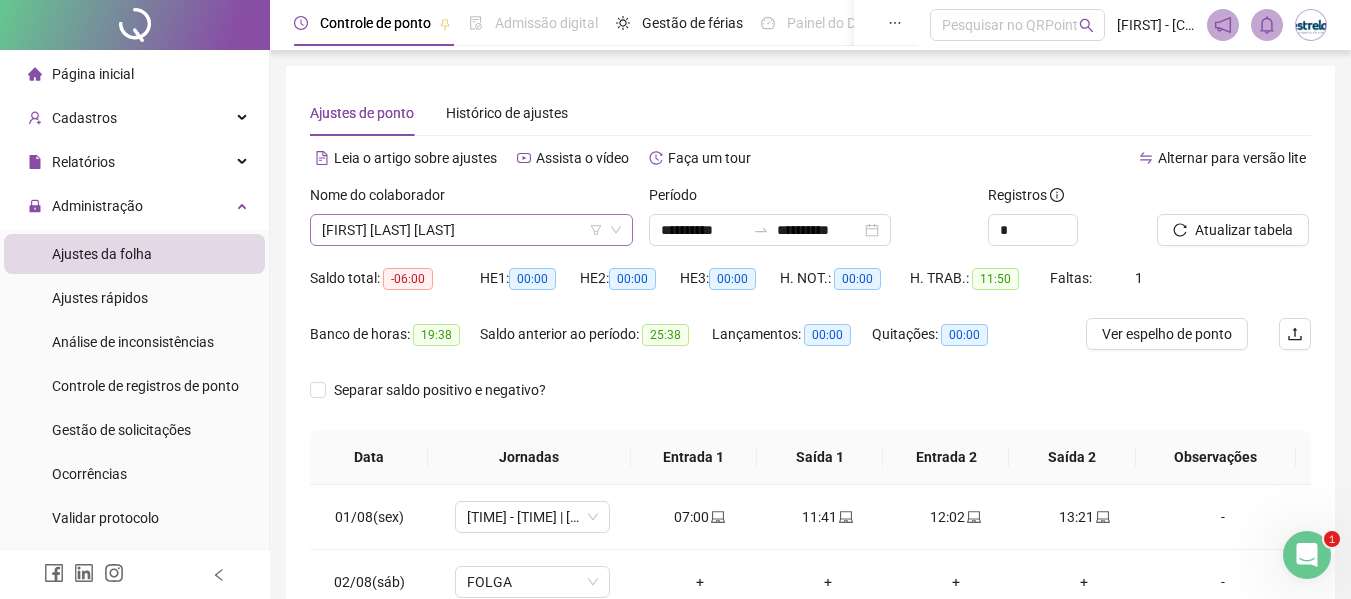 click on "[FIRST] [LAST] [LAST]" at bounding box center (471, 230) 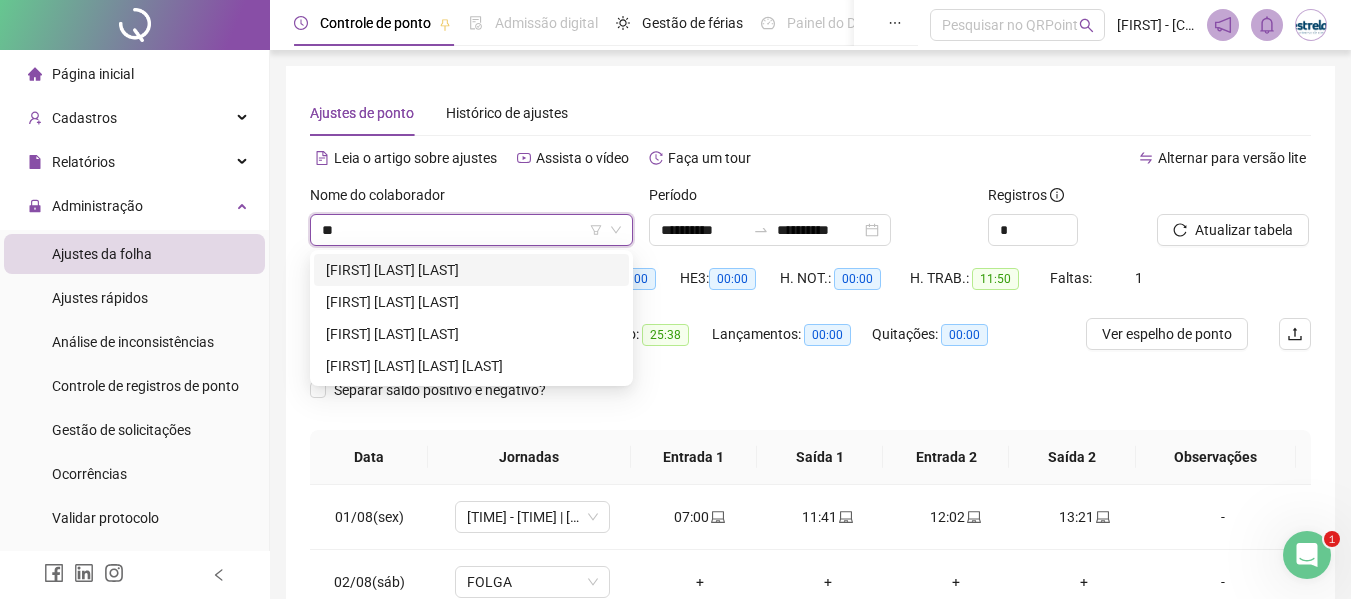 scroll, scrollTop: 0, scrollLeft: 0, axis: both 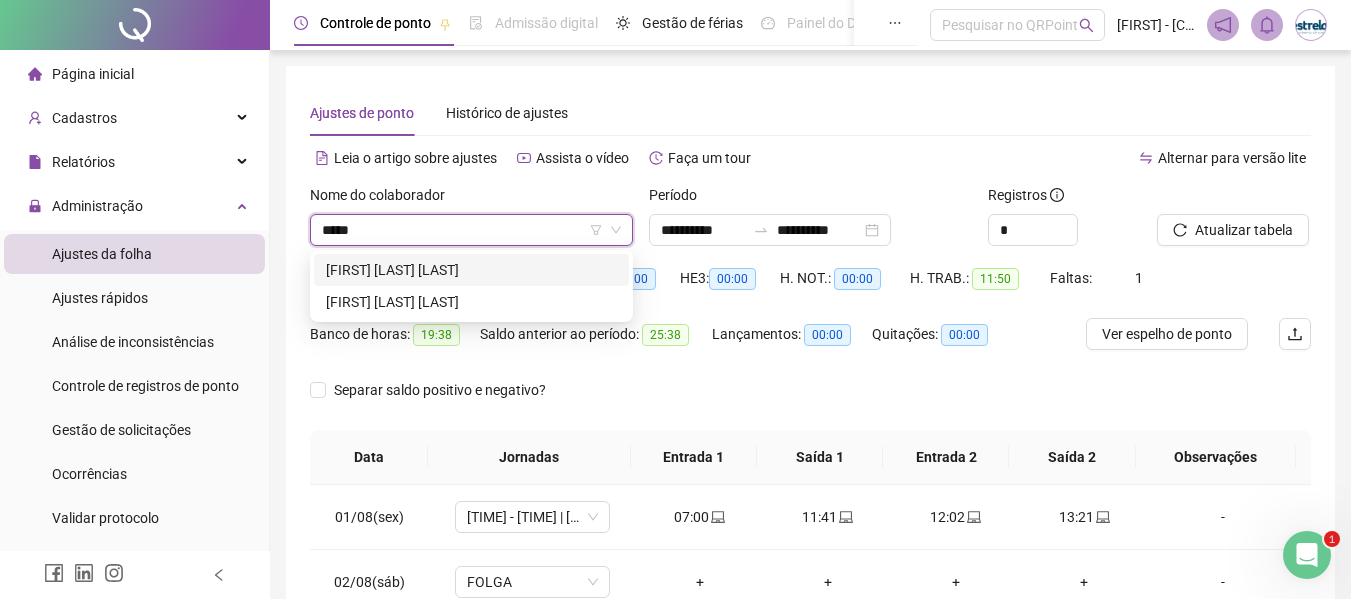 type on "******" 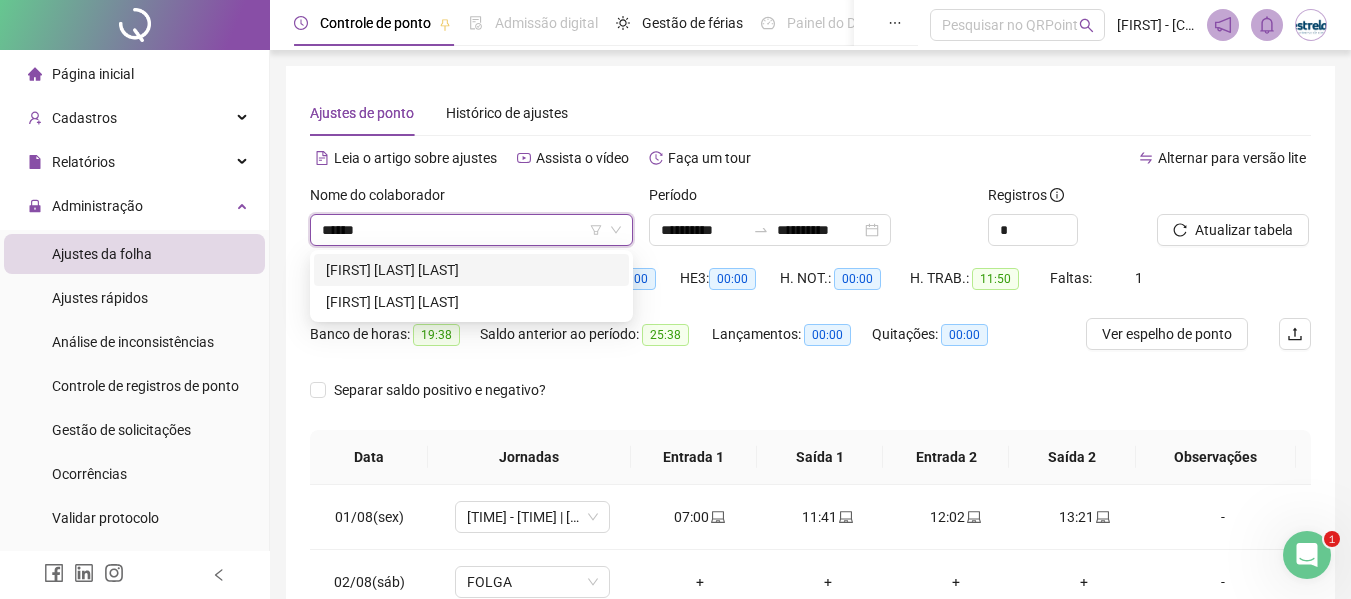 click on "[FIRST] [LAST] [LAST]" at bounding box center (471, 270) 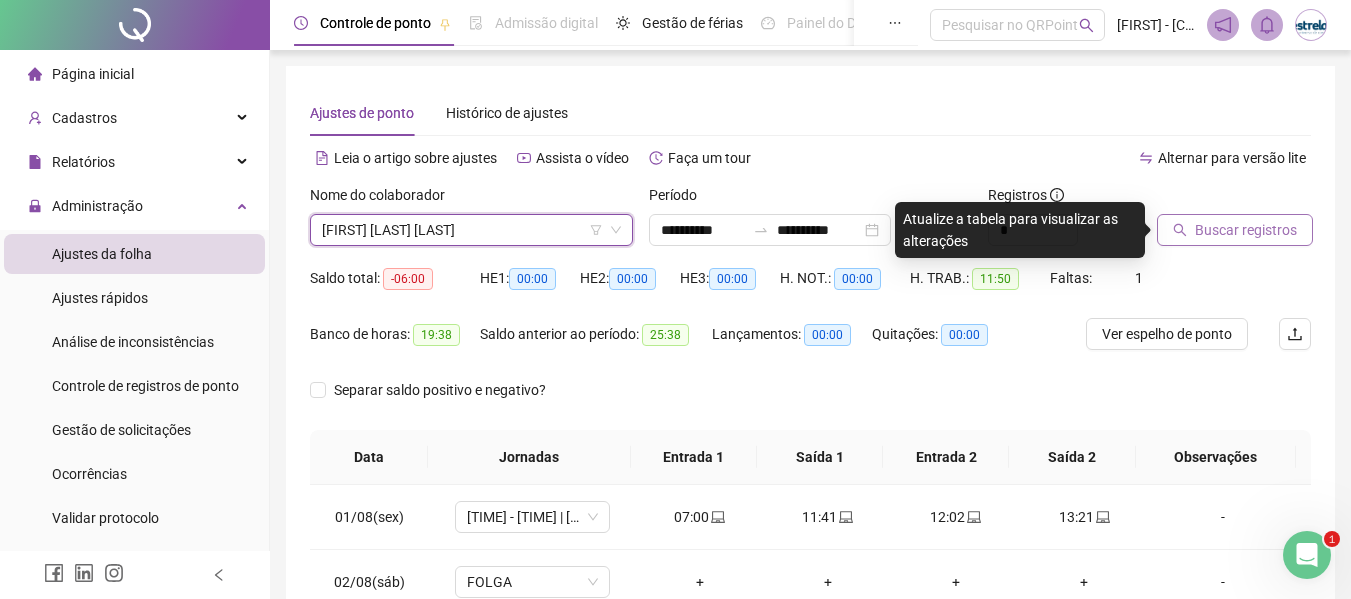 click on "Buscar registros" at bounding box center [1246, 230] 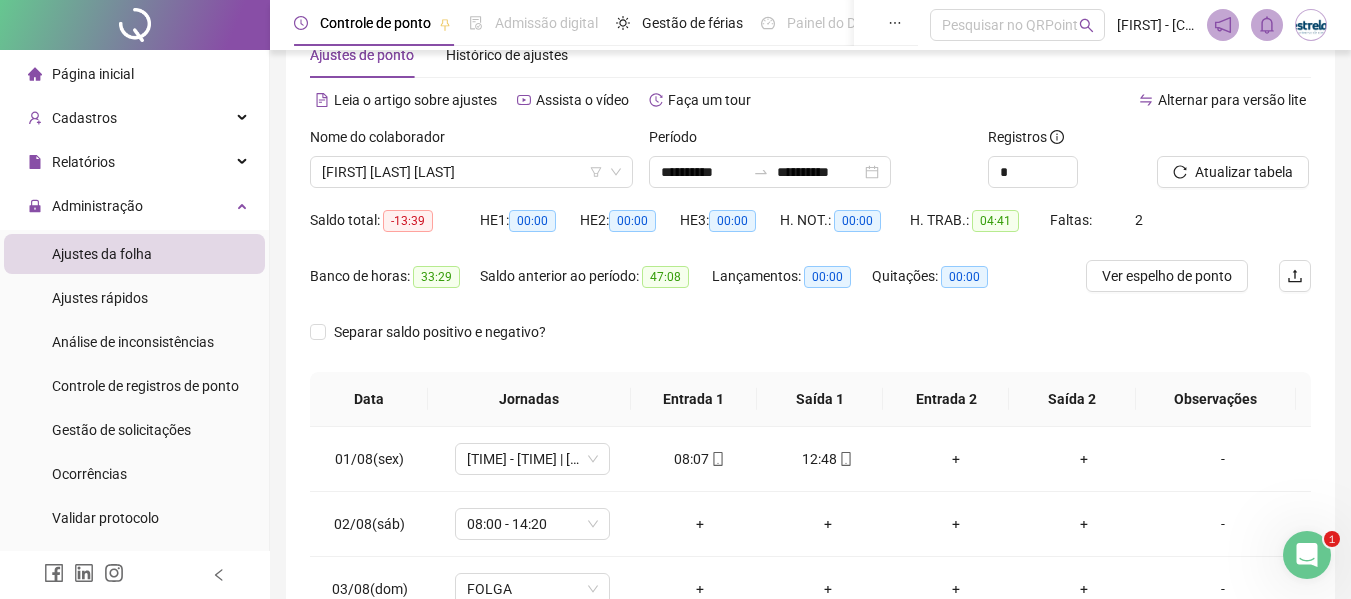 scroll, scrollTop: 56, scrollLeft: 0, axis: vertical 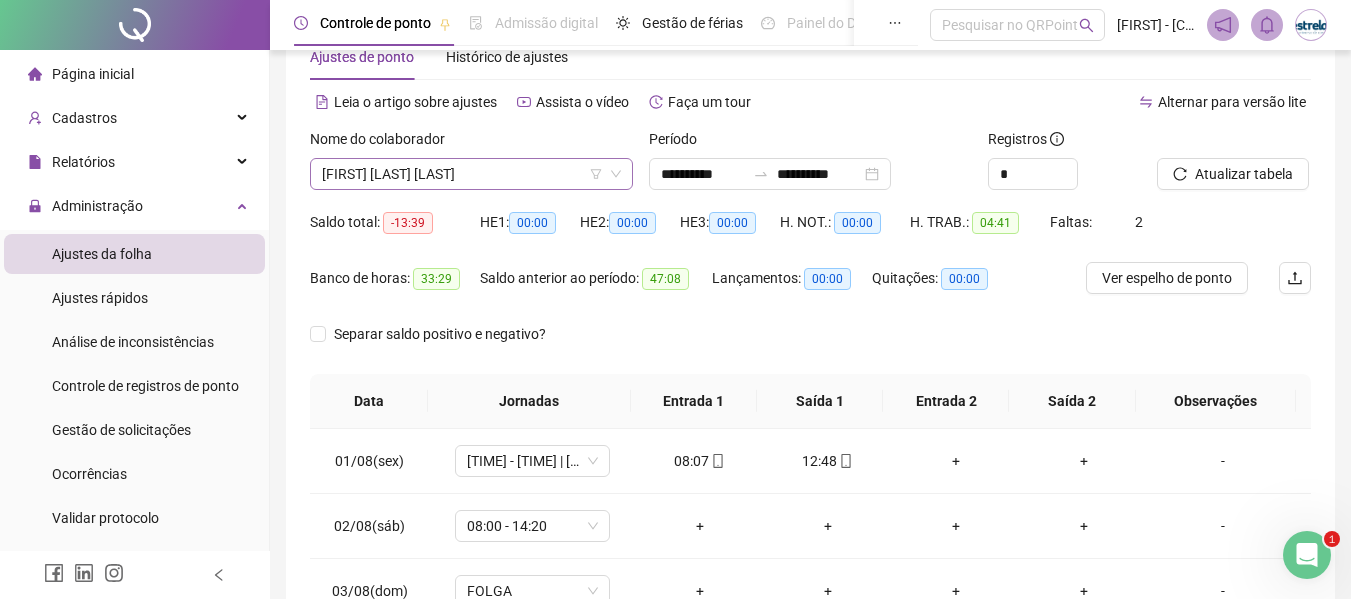 click on "[FIRST] [LAST] [LAST]" at bounding box center (471, 174) 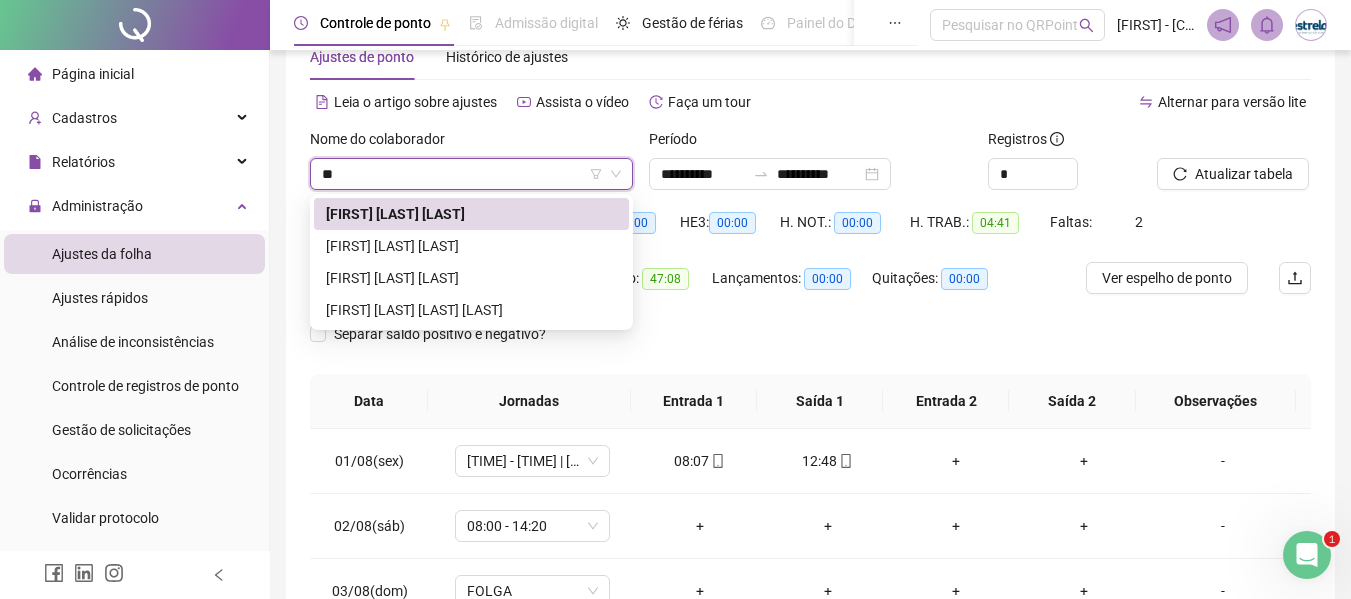 scroll, scrollTop: 0, scrollLeft: 0, axis: both 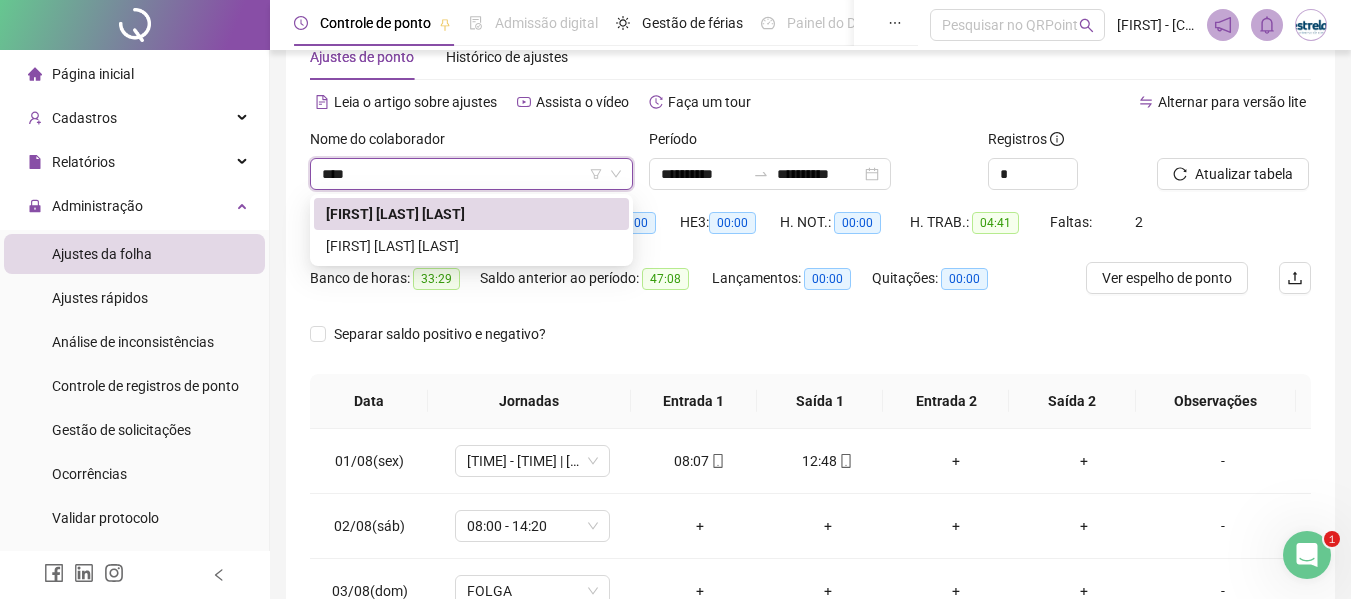type on "*****" 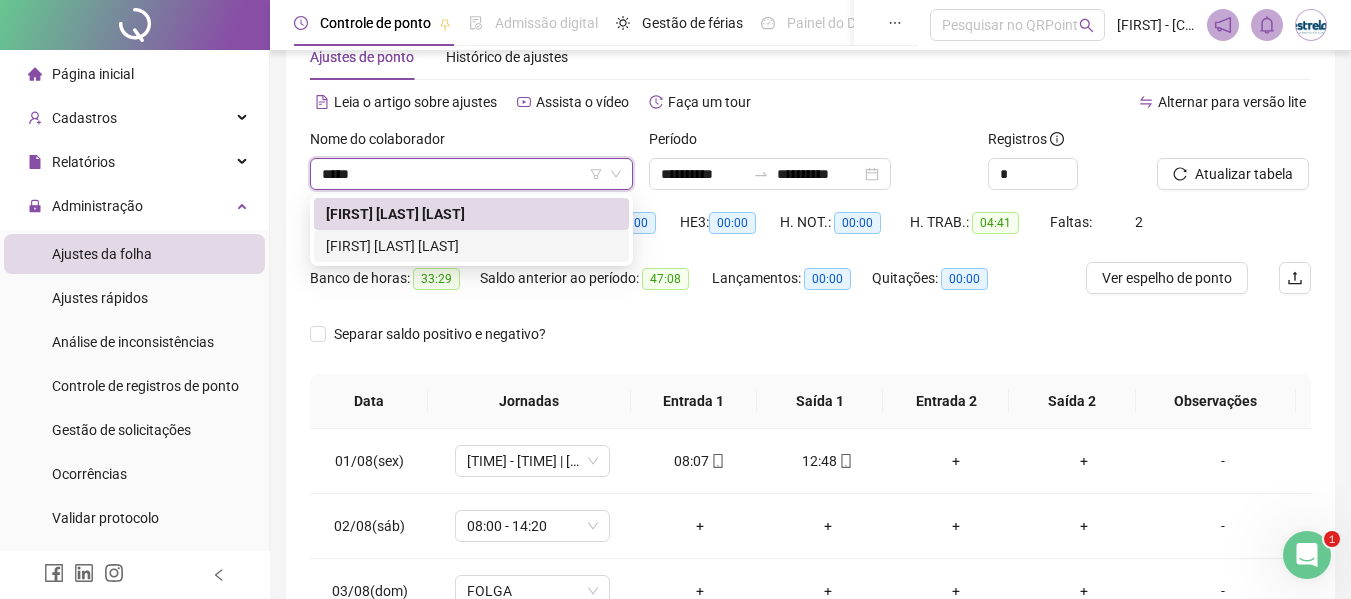 click on "[FIRST] [LAST] [LAST]" at bounding box center (471, 246) 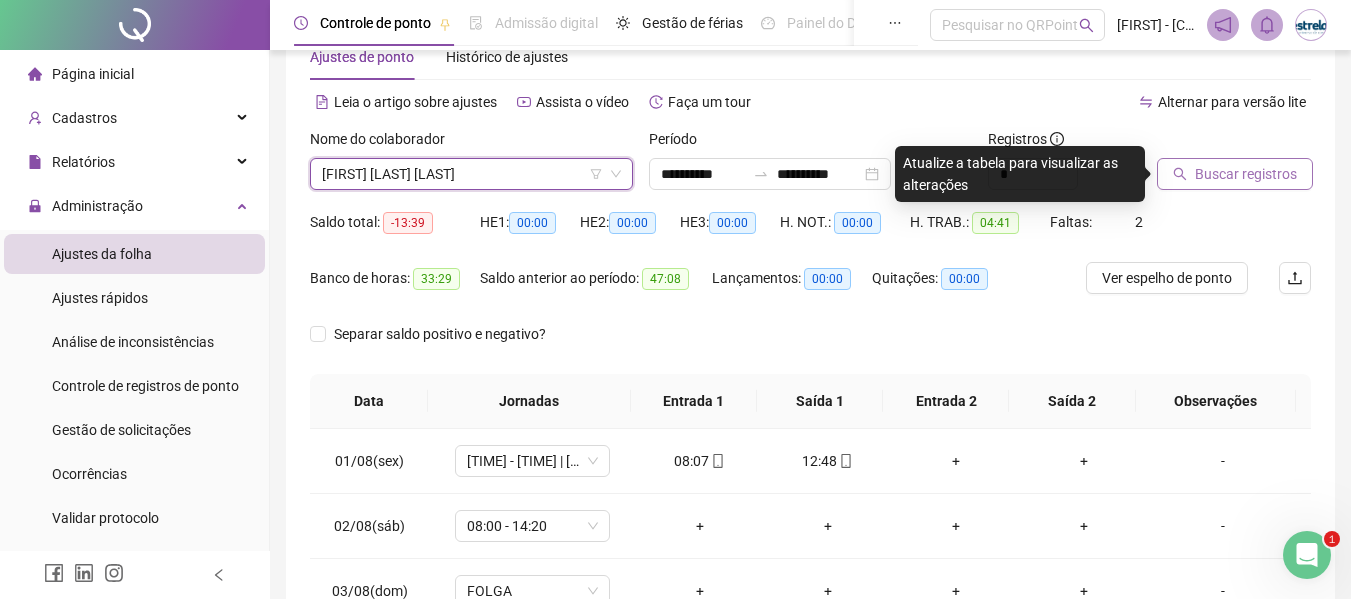 click on "Buscar registros" at bounding box center [1246, 174] 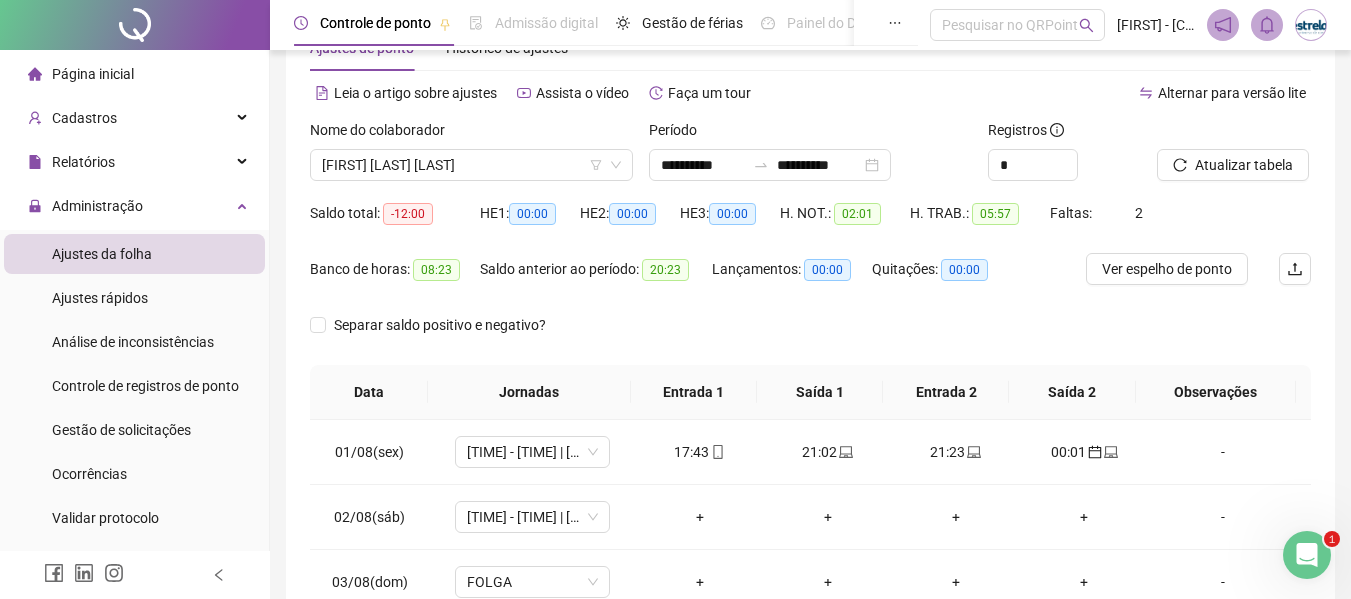 scroll, scrollTop: 56, scrollLeft: 0, axis: vertical 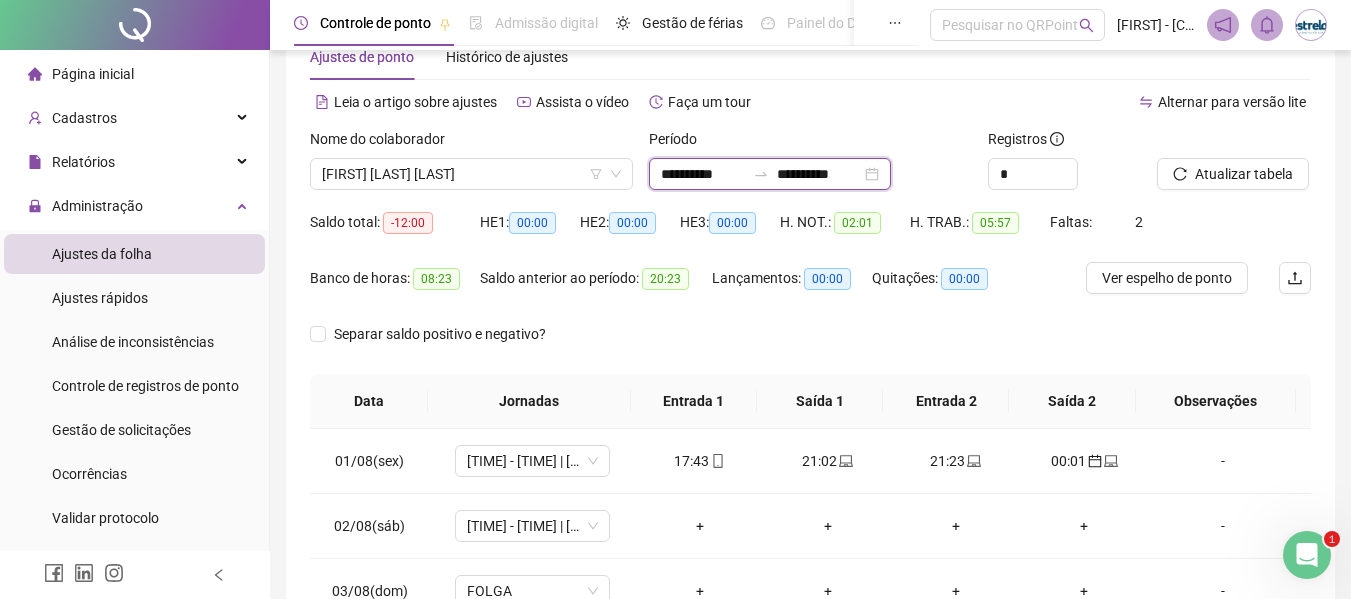 click on "**********" at bounding box center [703, 174] 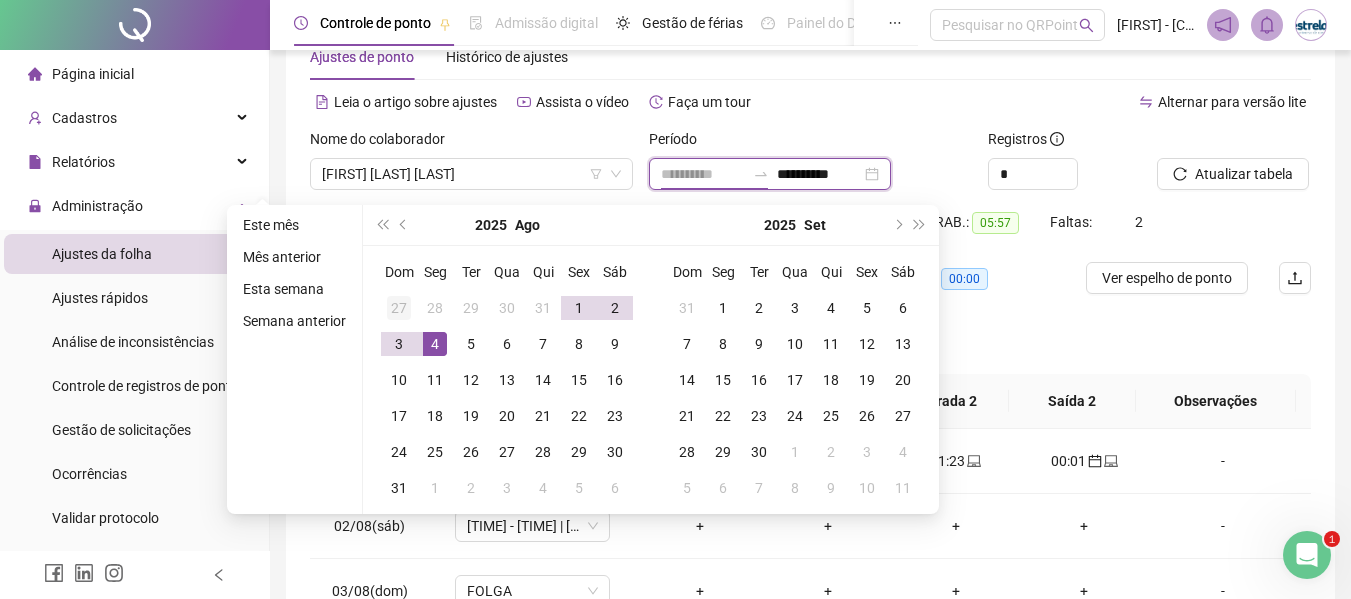 type on "**********" 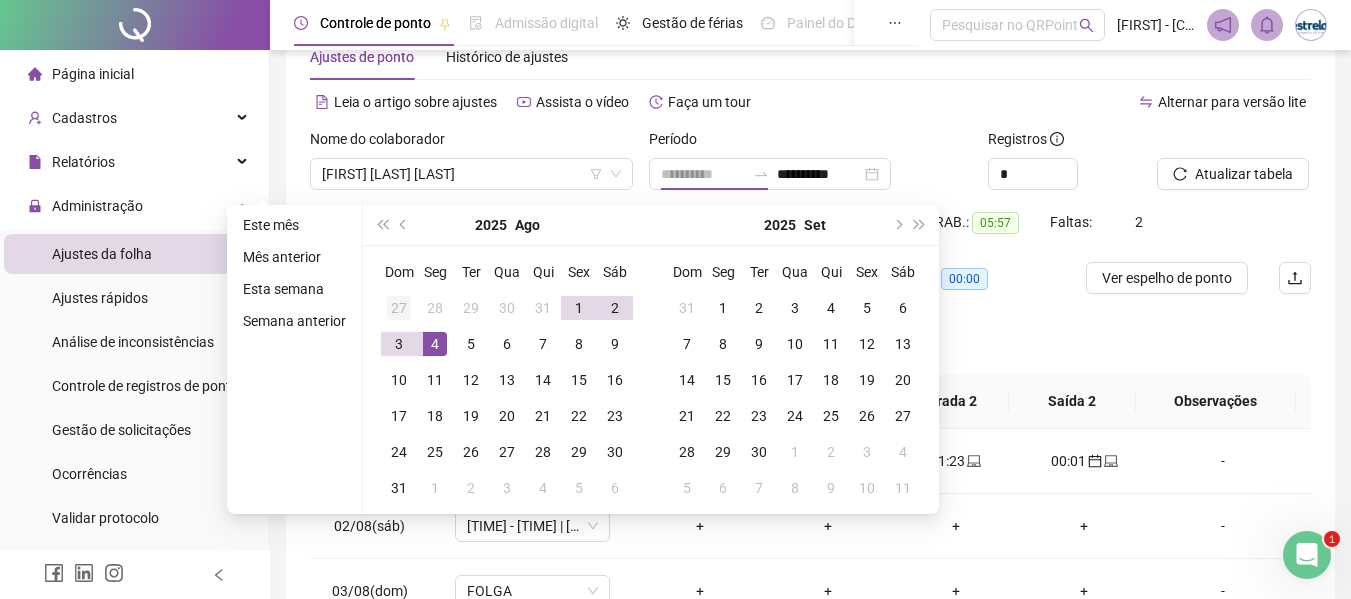drag, startPoint x: 391, startPoint y: 305, endPoint x: 651, endPoint y: 273, distance: 261.96182 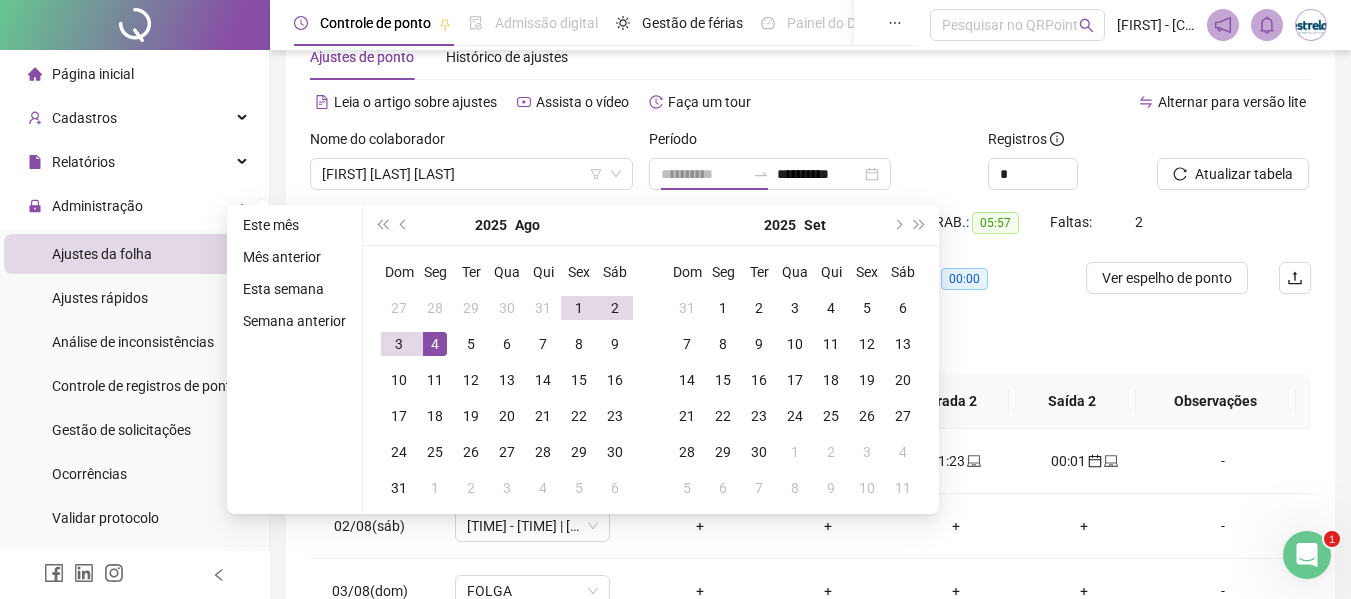 click on "27" at bounding box center [399, 308] 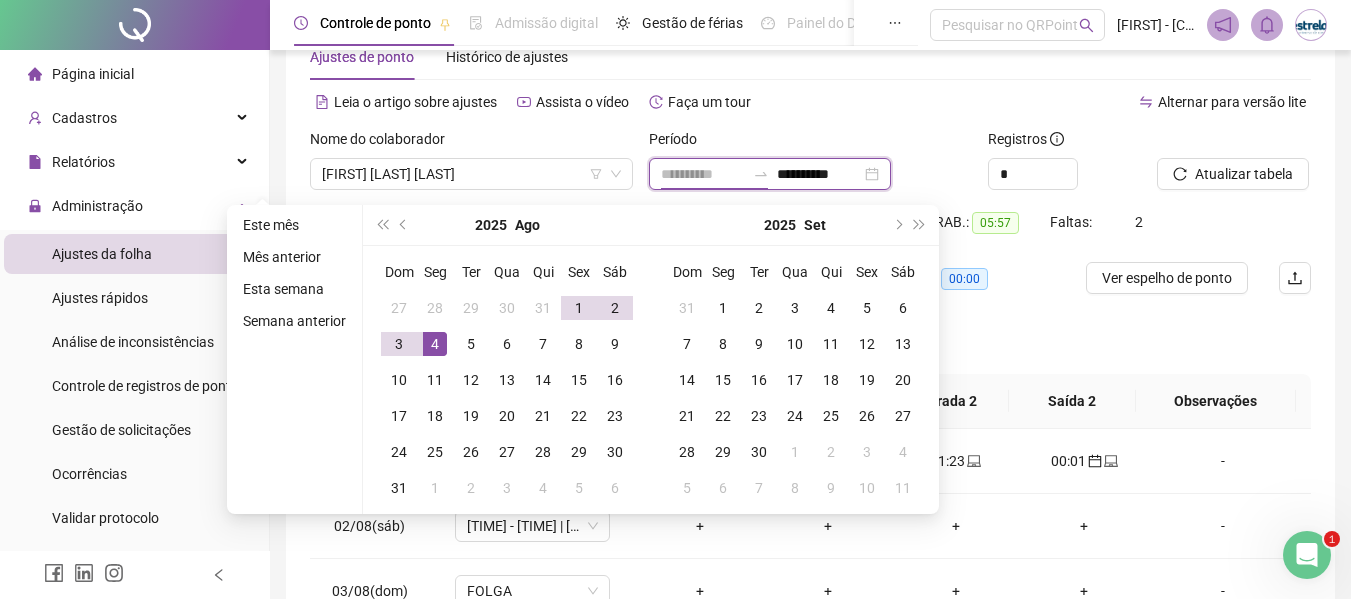 type on "**********" 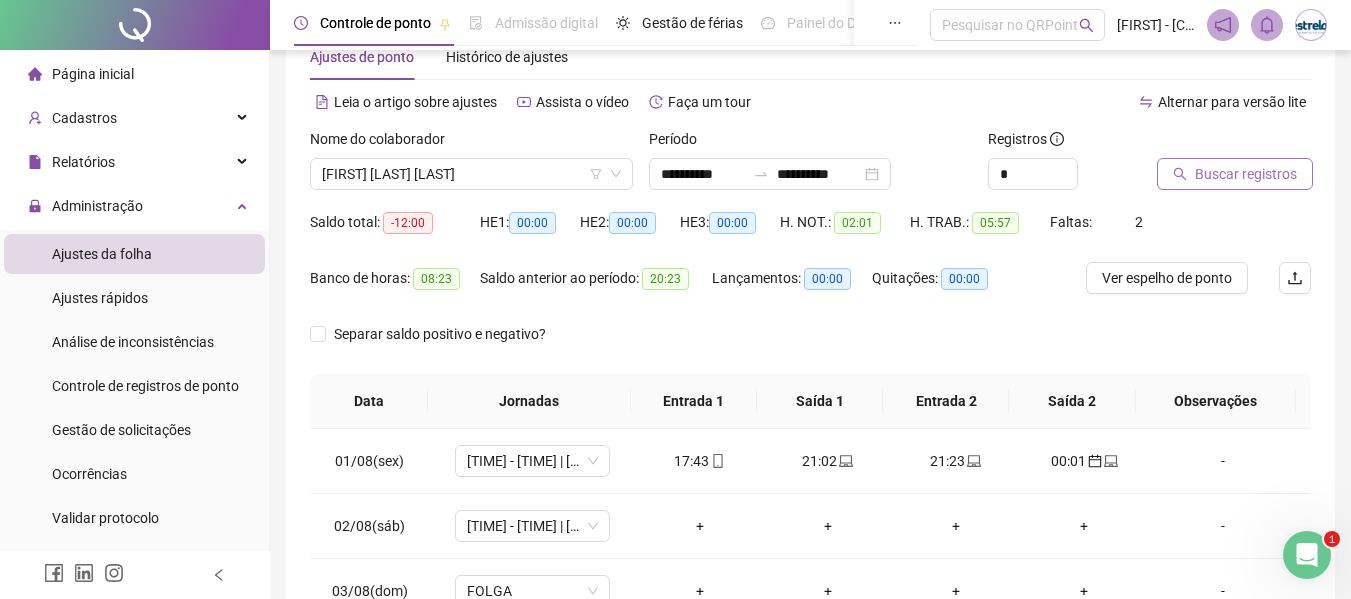 click on "Buscar registros" at bounding box center [1246, 174] 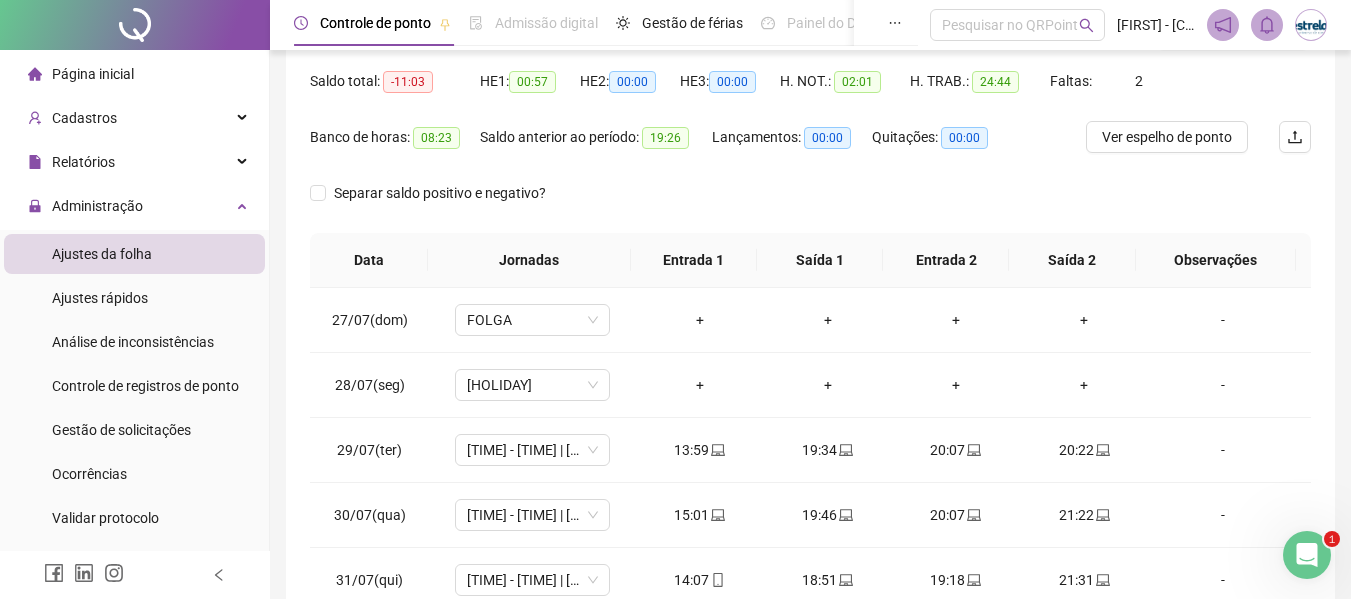 scroll, scrollTop: 423, scrollLeft: 0, axis: vertical 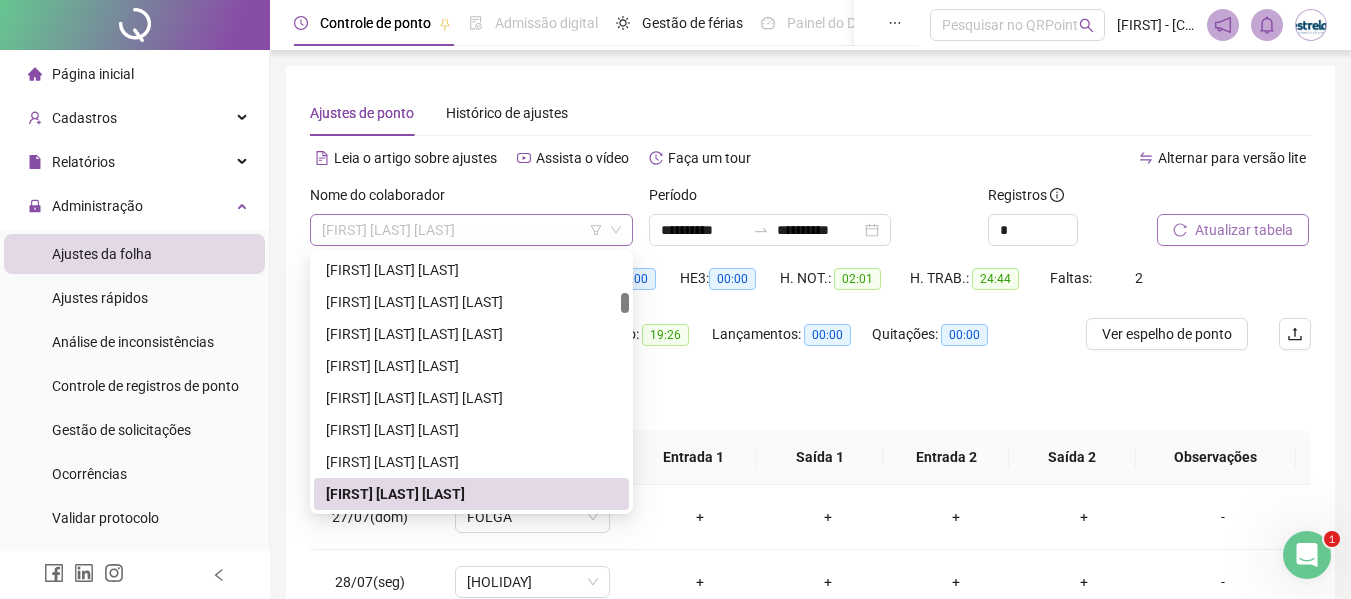click on "[FIRST] [LAST] [LAST]" at bounding box center [471, 230] 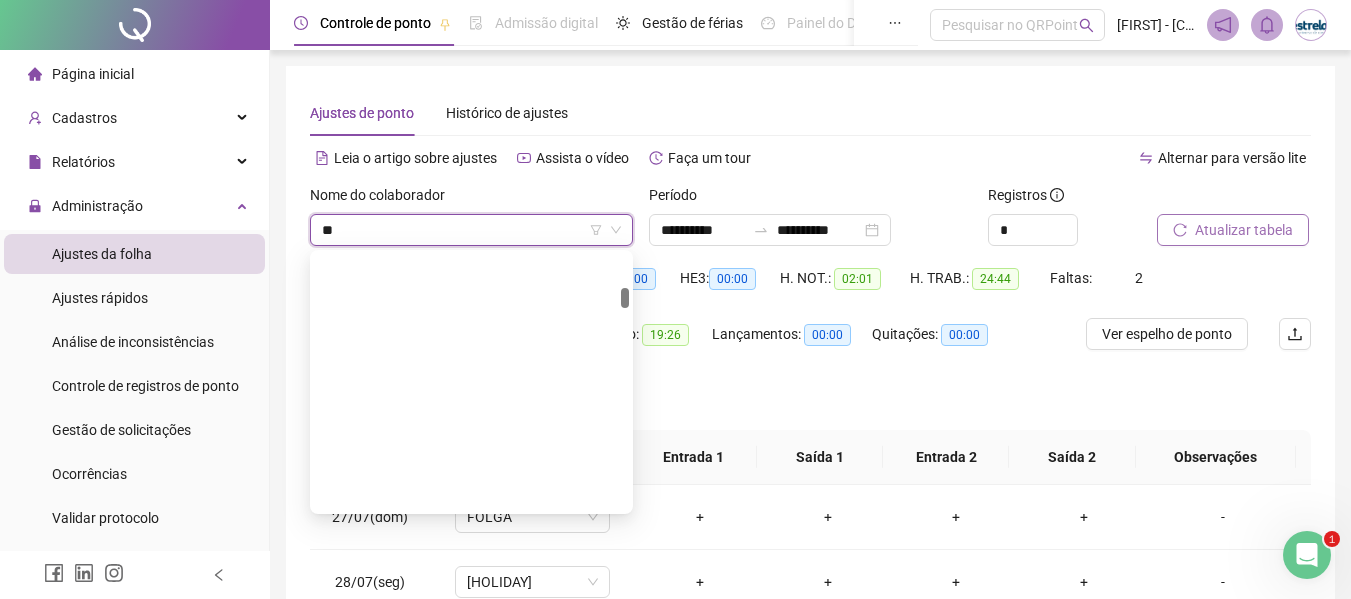 scroll, scrollTop: 0, scrollLeft: 0, axis: both 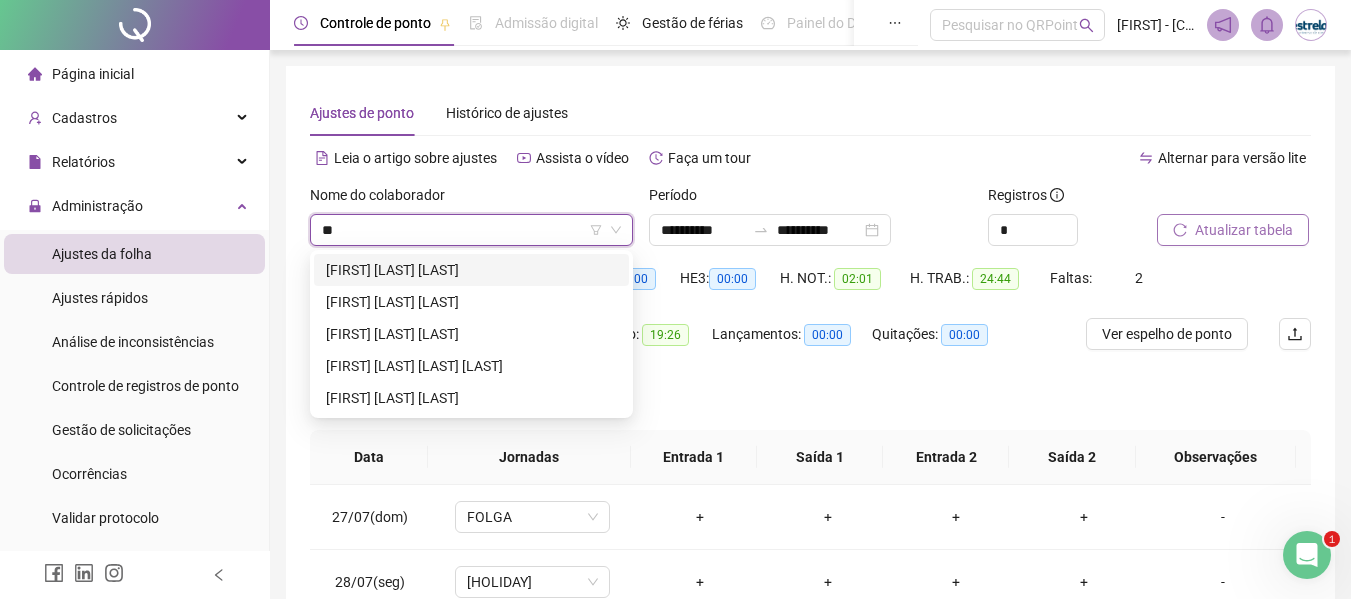 type on "***" 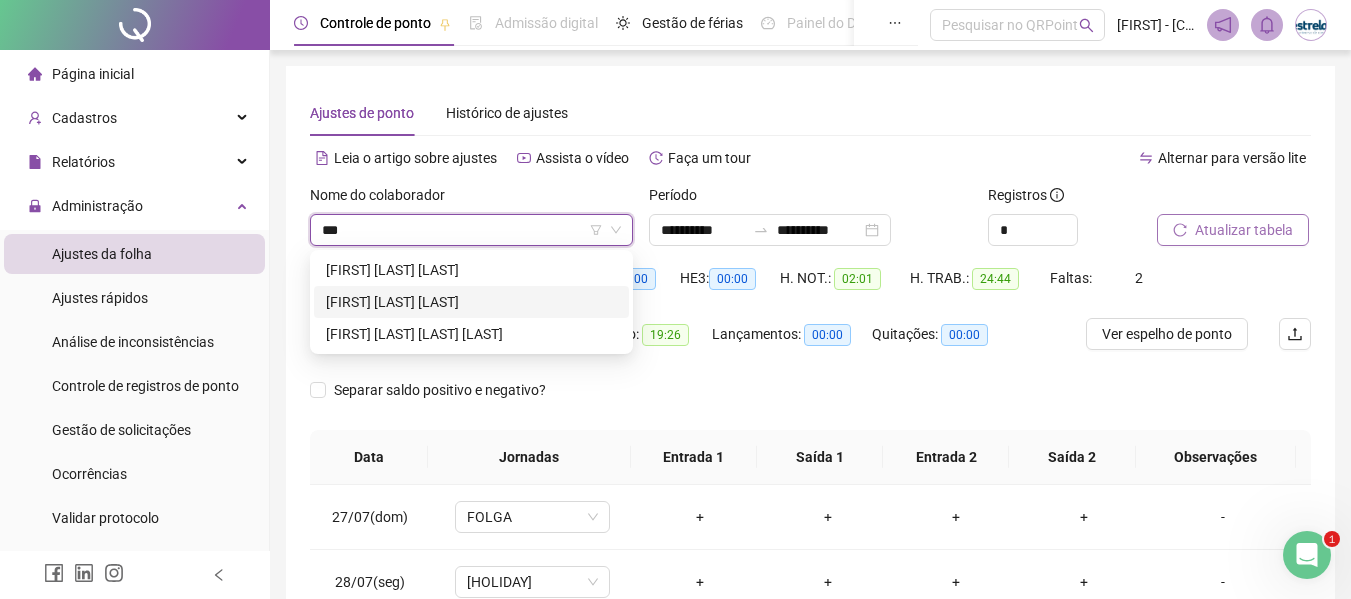 click on "[FIRST] [LAST] [LAST]" at bounding box center (471, 302) 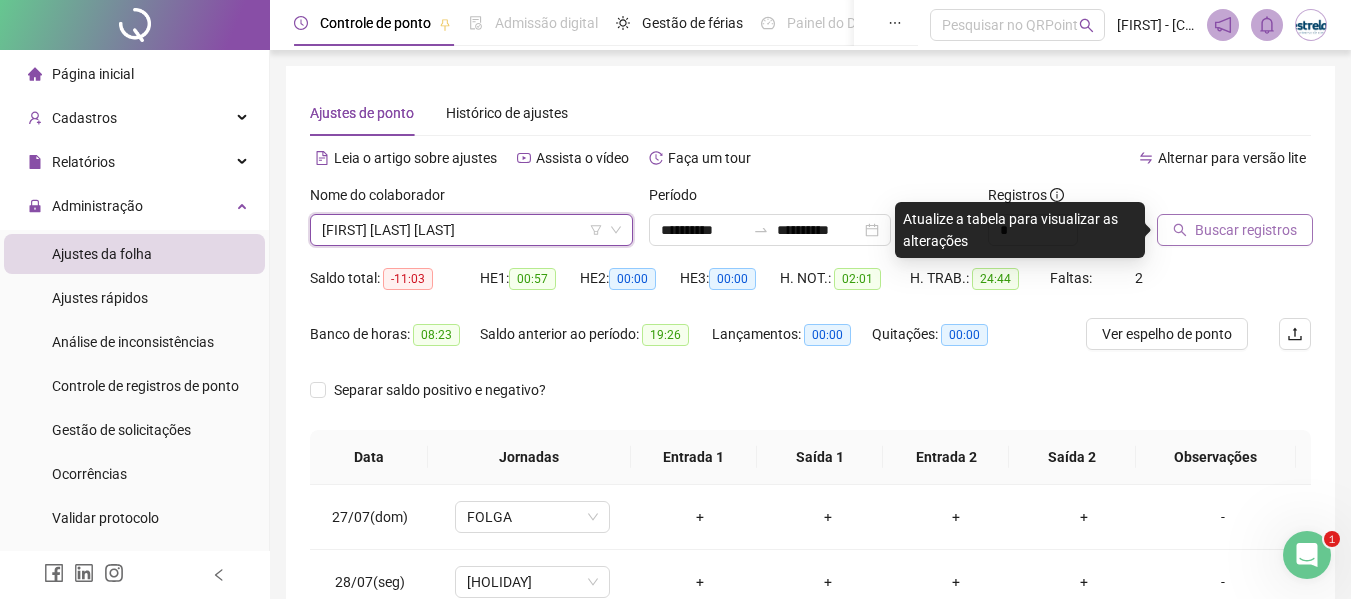 click on "Buscar registros" at bounding box center (1246, 230) 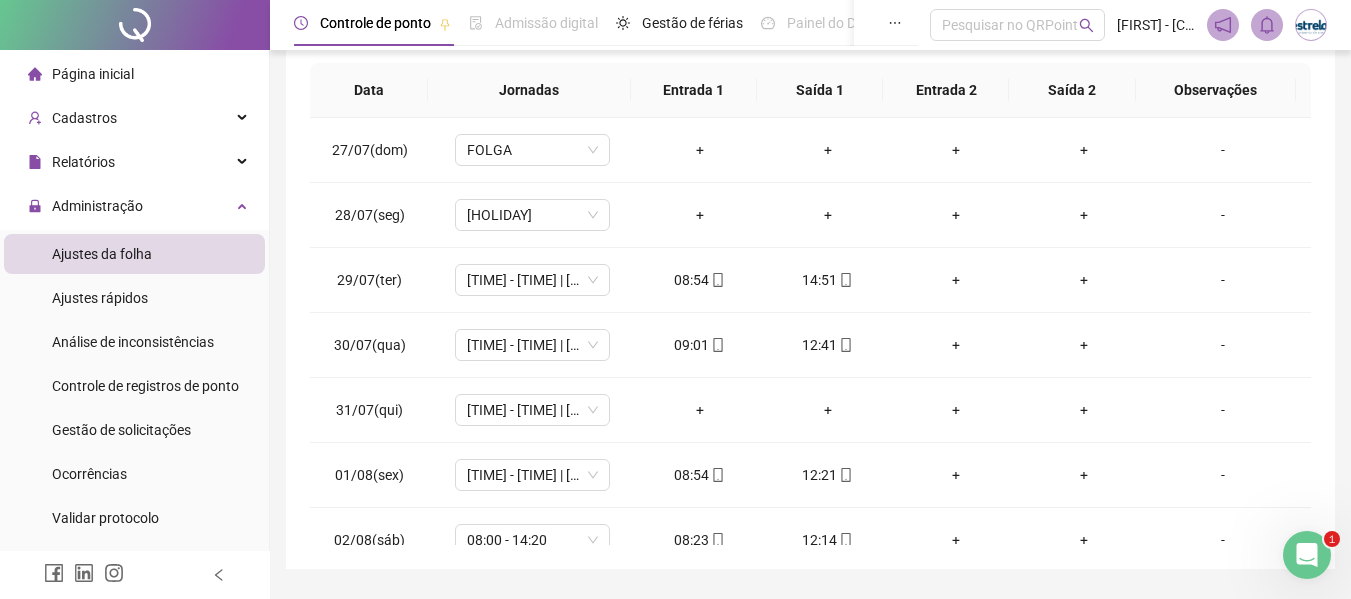scroll, scrollTop: 400, scrollLeft: 0, axis: vertical 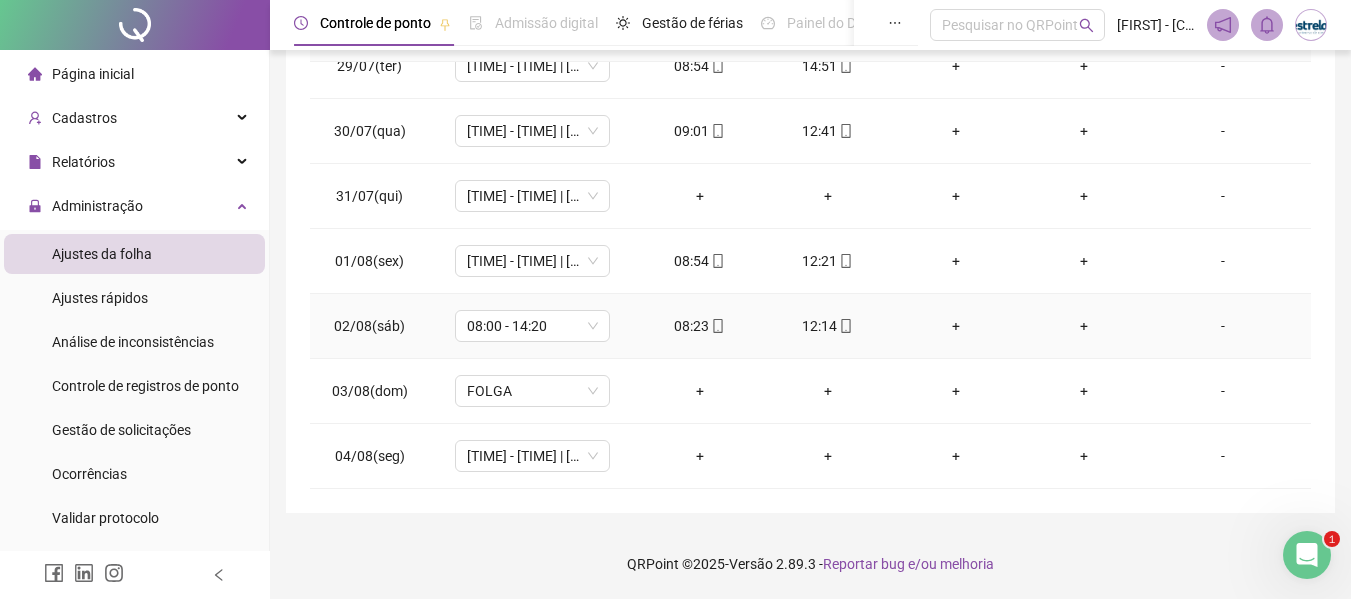 click 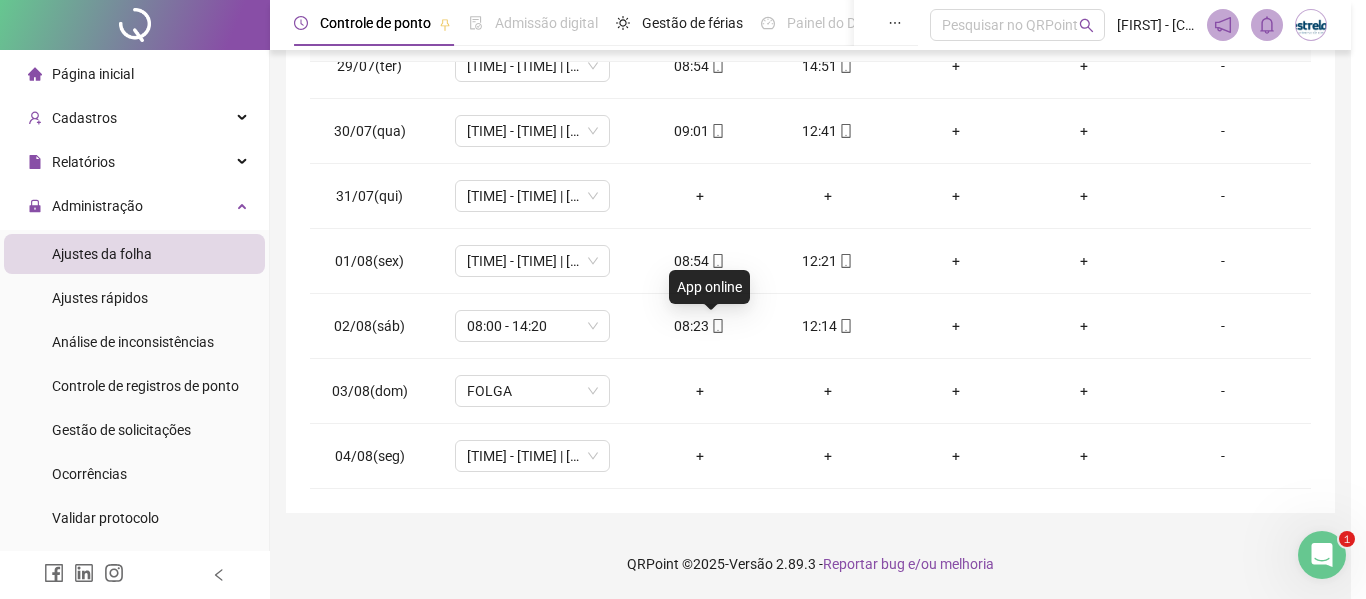 type on "**********" 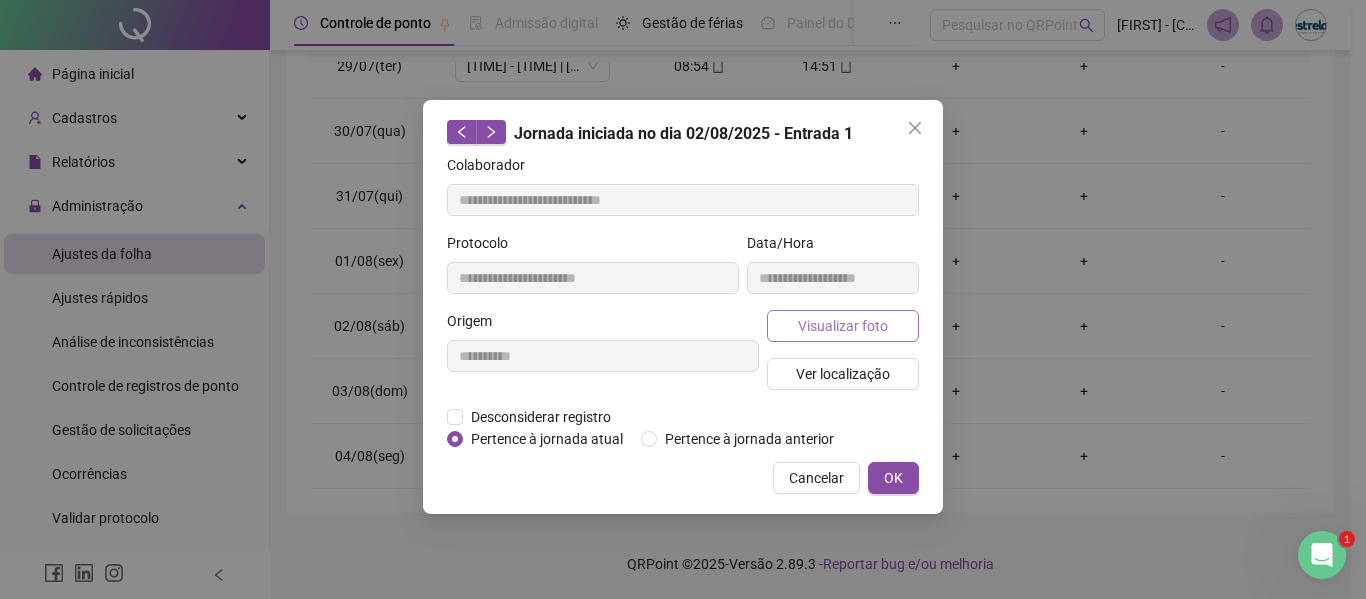 click on "Visualizar foto" at bounding box center [843, 326] 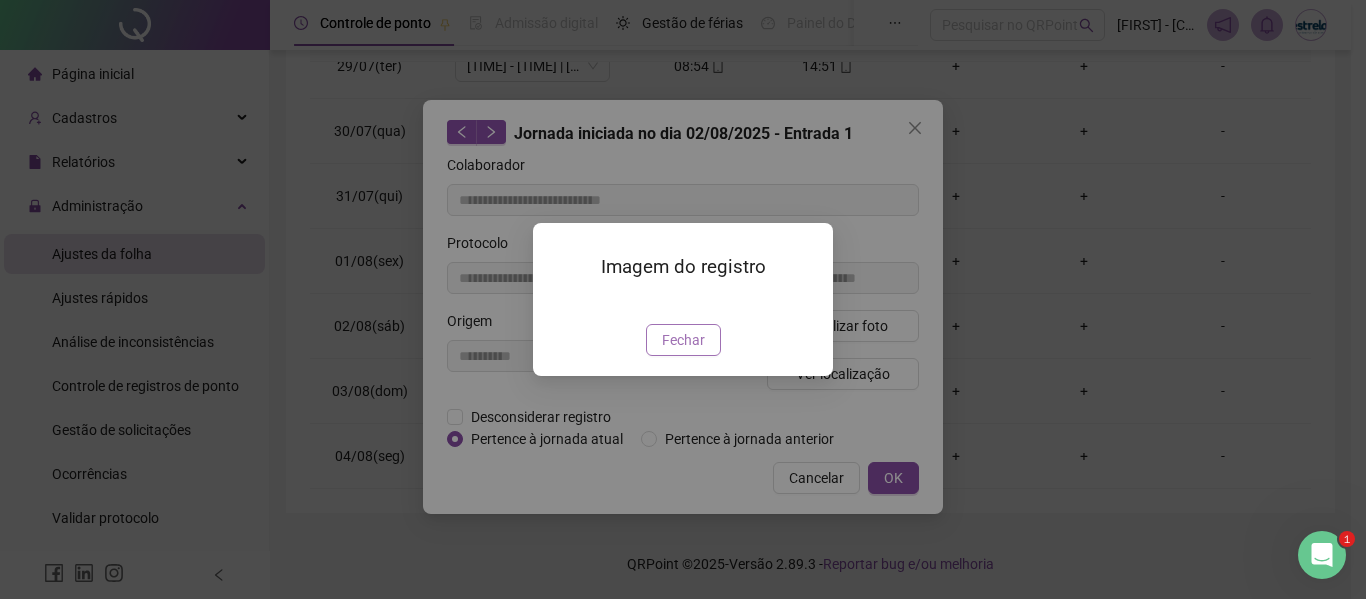 click on "Fechar" at bounding box center (683, 340) 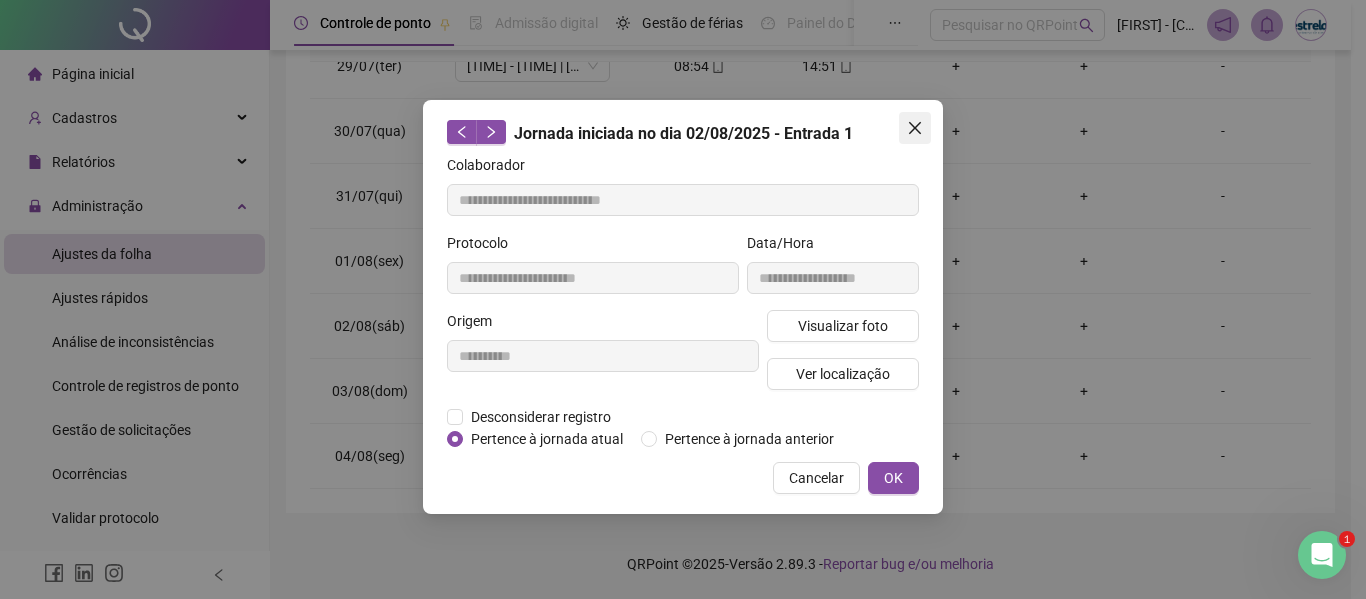 click 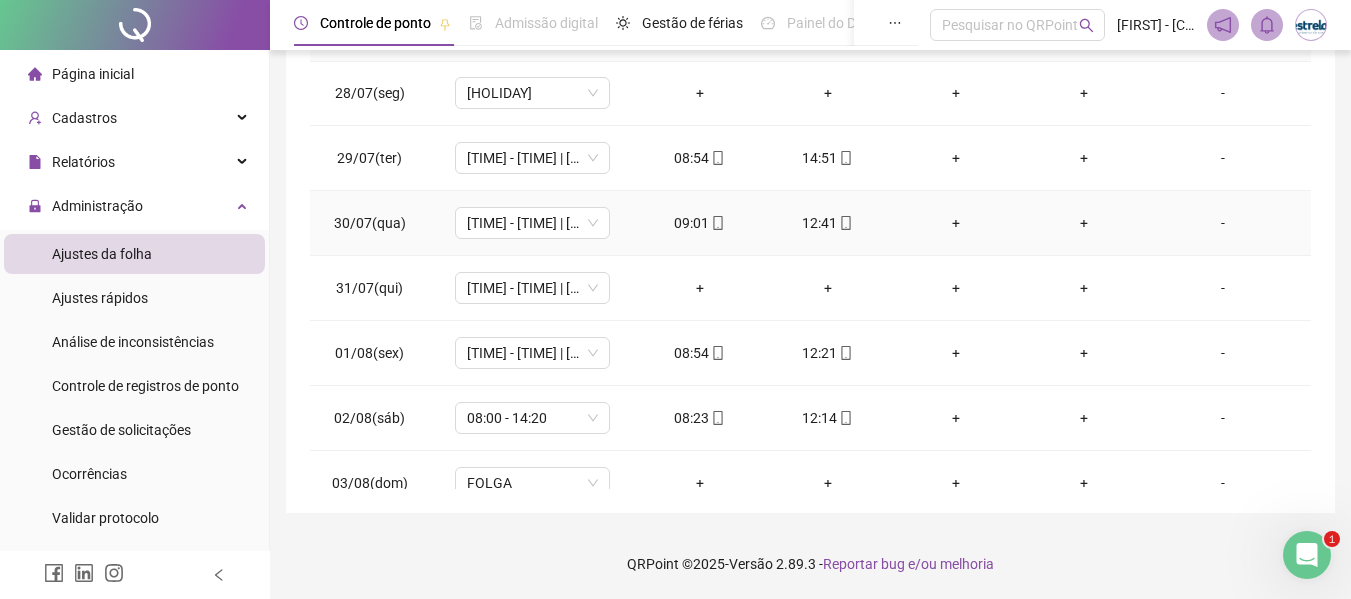 scroll, scrollTop: 0, scrollLeft: 0, axis: both 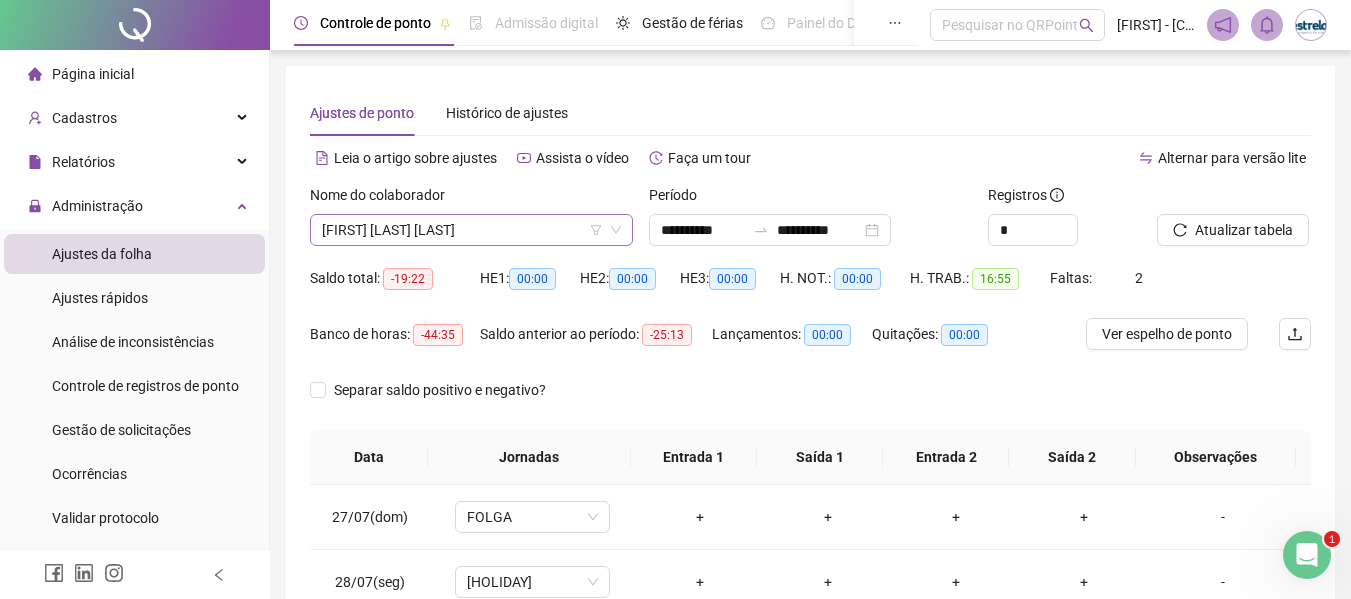 click on "[FIRST] [LAST] [LAST]" at bounding box center (471, 230) 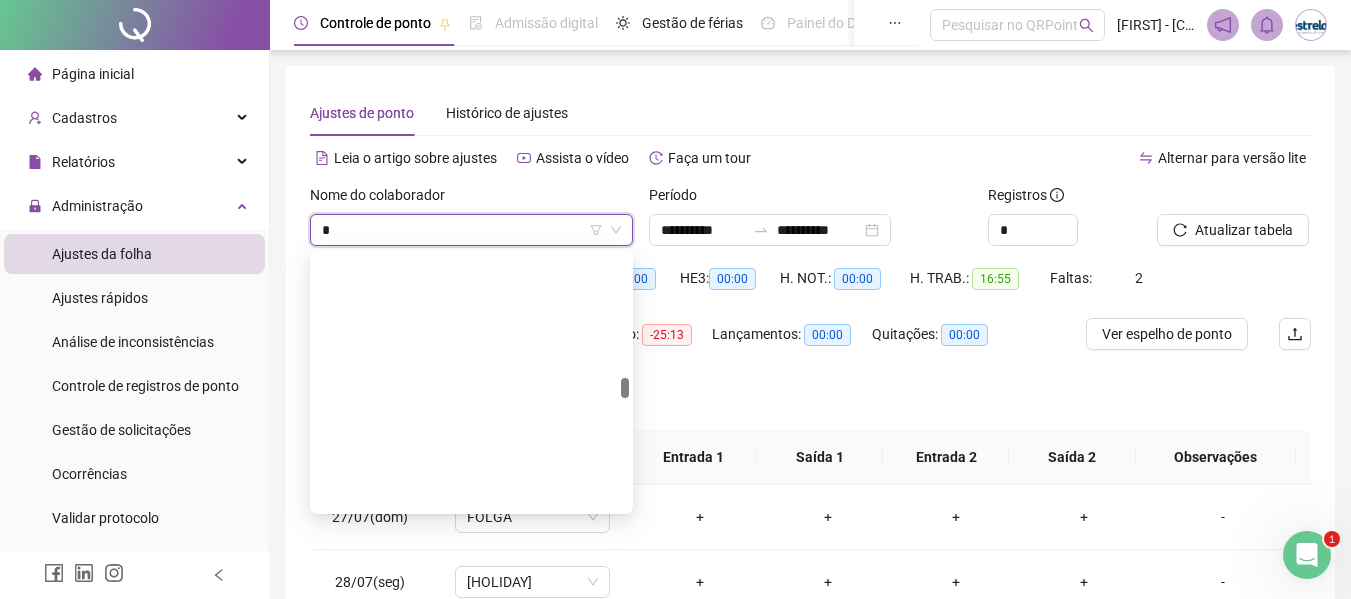 scroll, scrollTop: 2112, scrollLeft: 0, axis: vertical 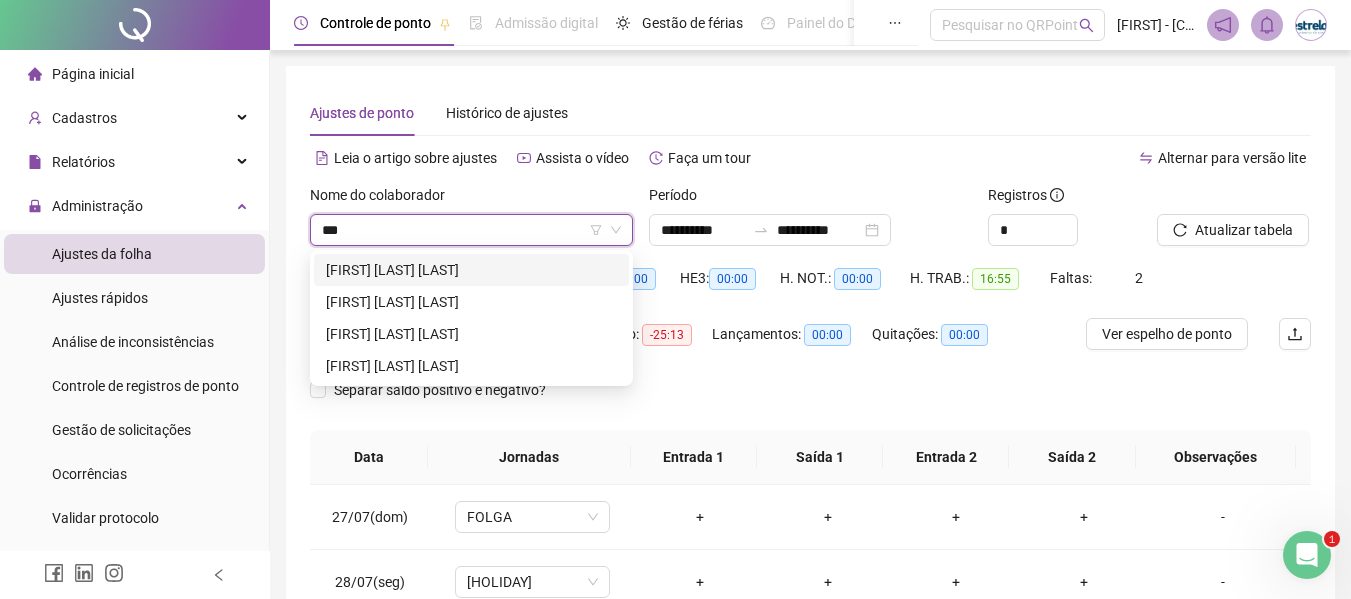type on "****" 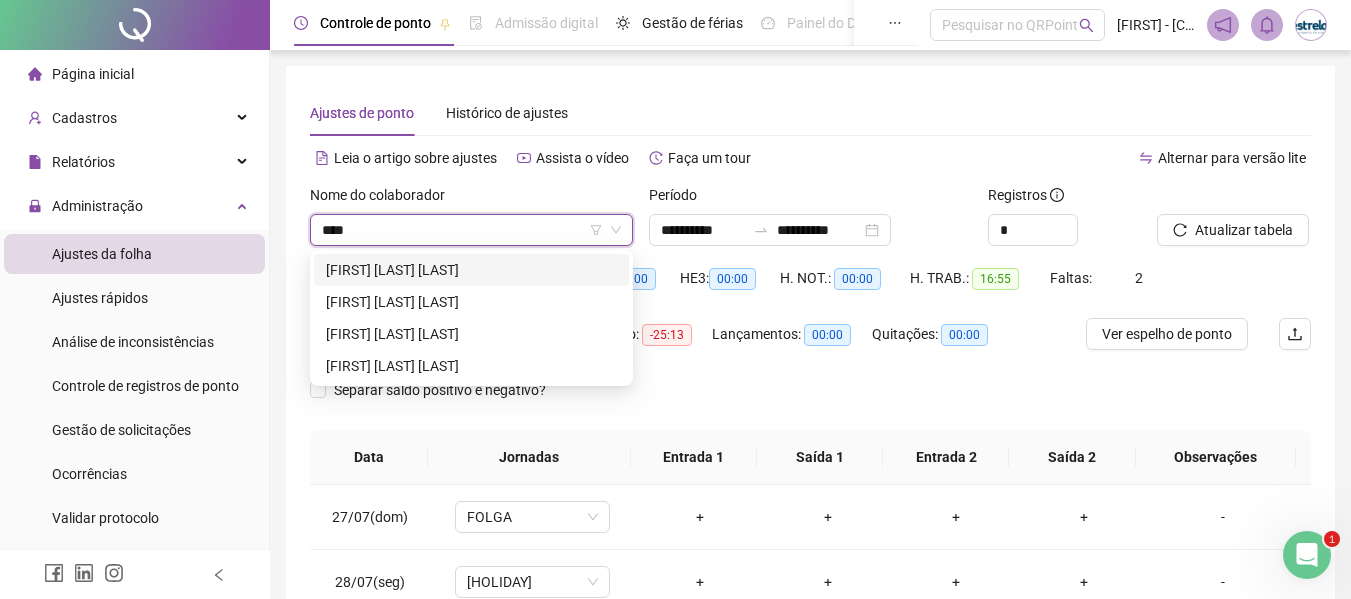 click on "[FIRST] [LAST] [LAST]" at bounding box center [471, 270] 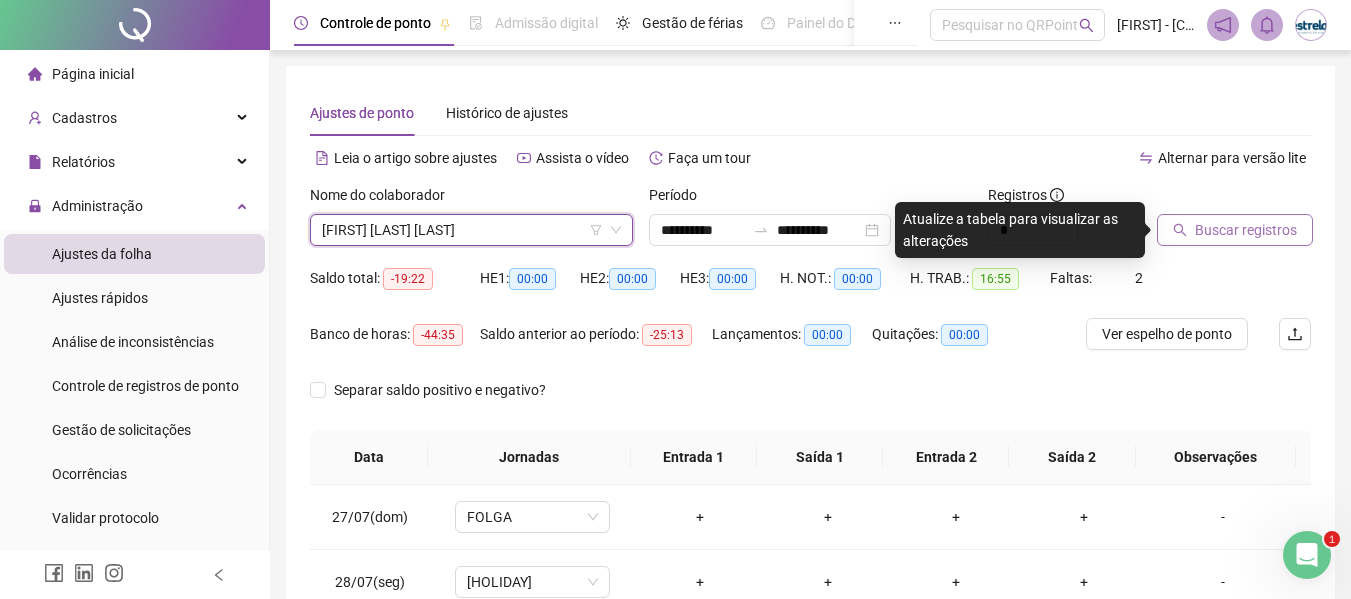 click on "Buscar registros" at bounding box center [1246, 230] 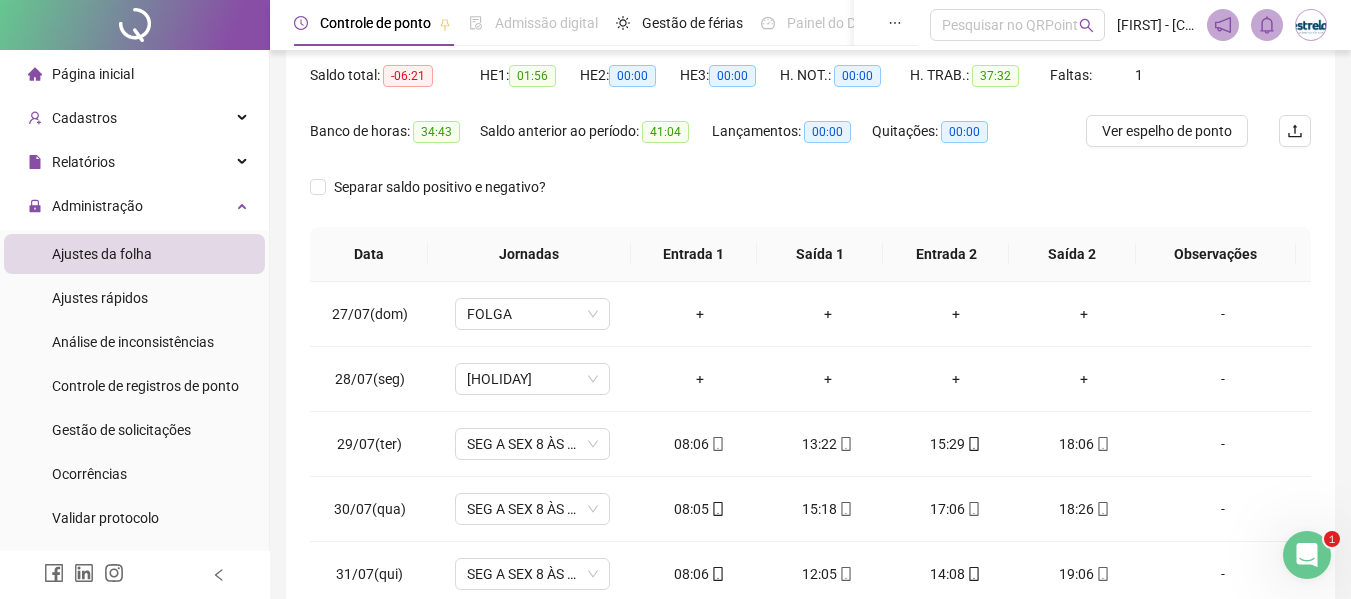 scroll, scrollTop: 423, scrollLeft: 0, axis: vertical 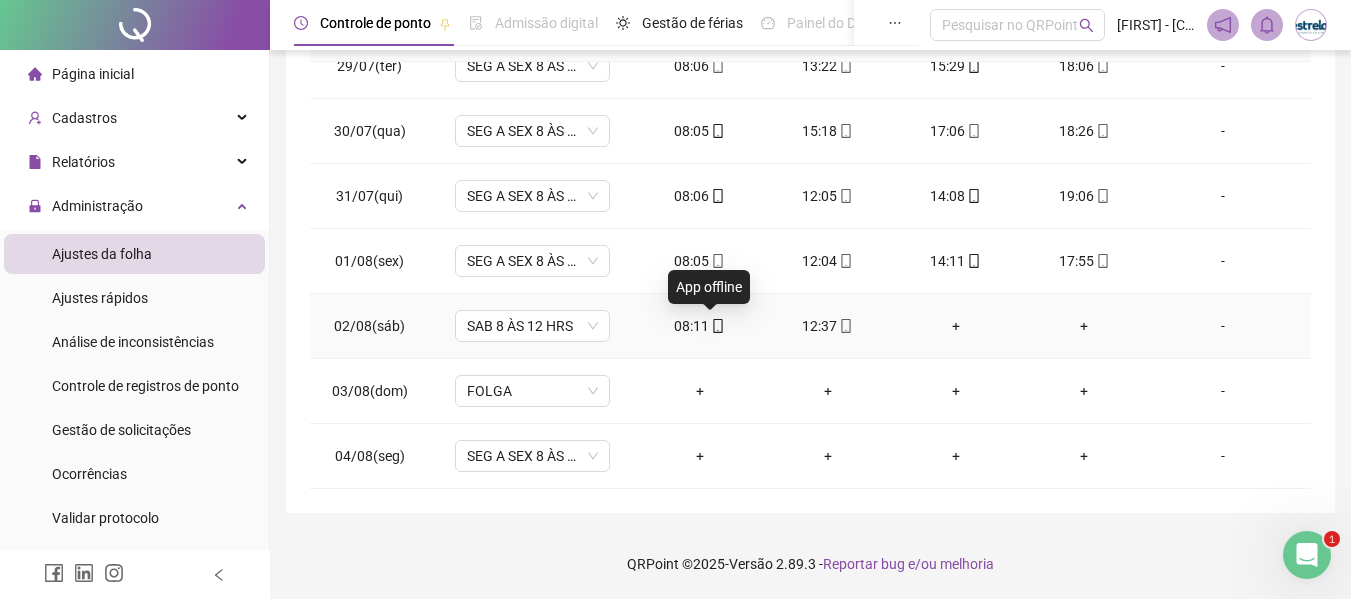 drag, startPoint x: 715, startPoint y: 320, endPoint x: 724, endPoint y: 330, distance: 13.453624 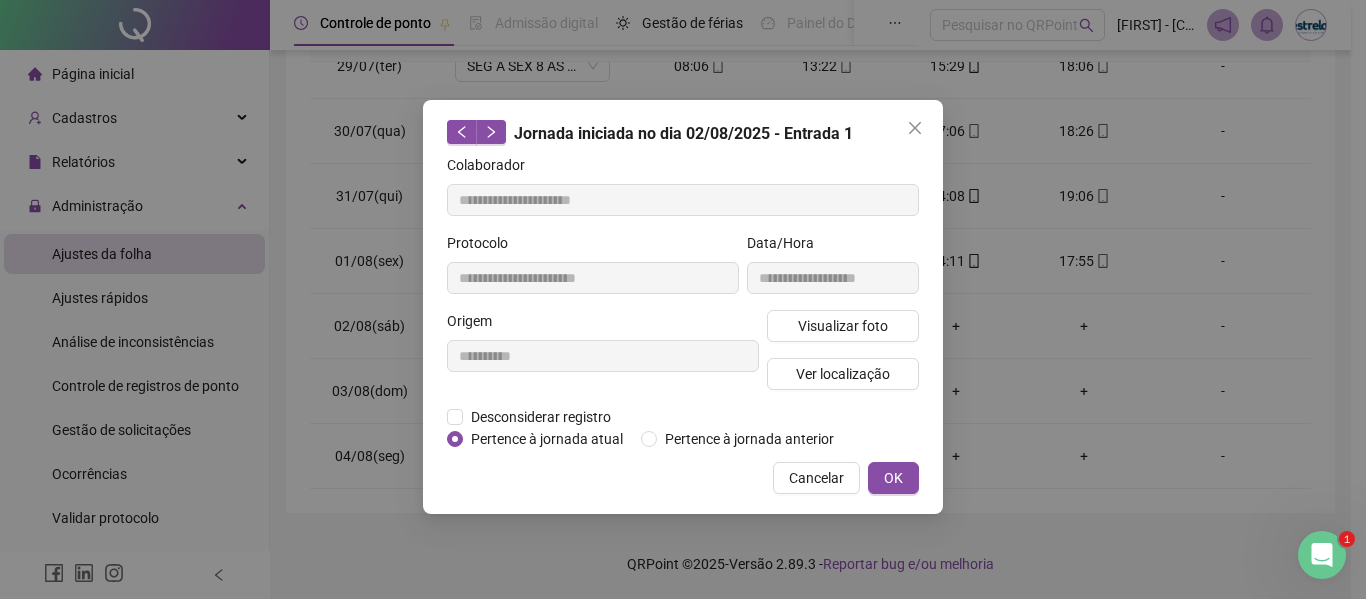 type on "**********" 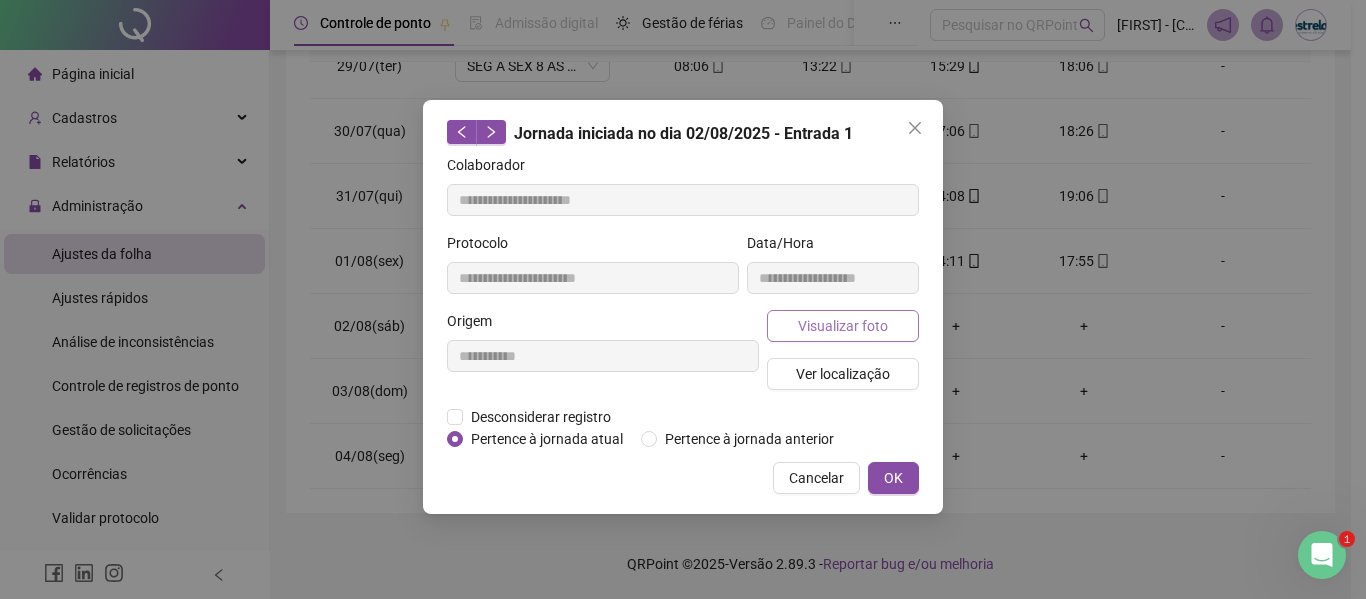 click on "Visualizar foto" at bounding box center (843, 326) 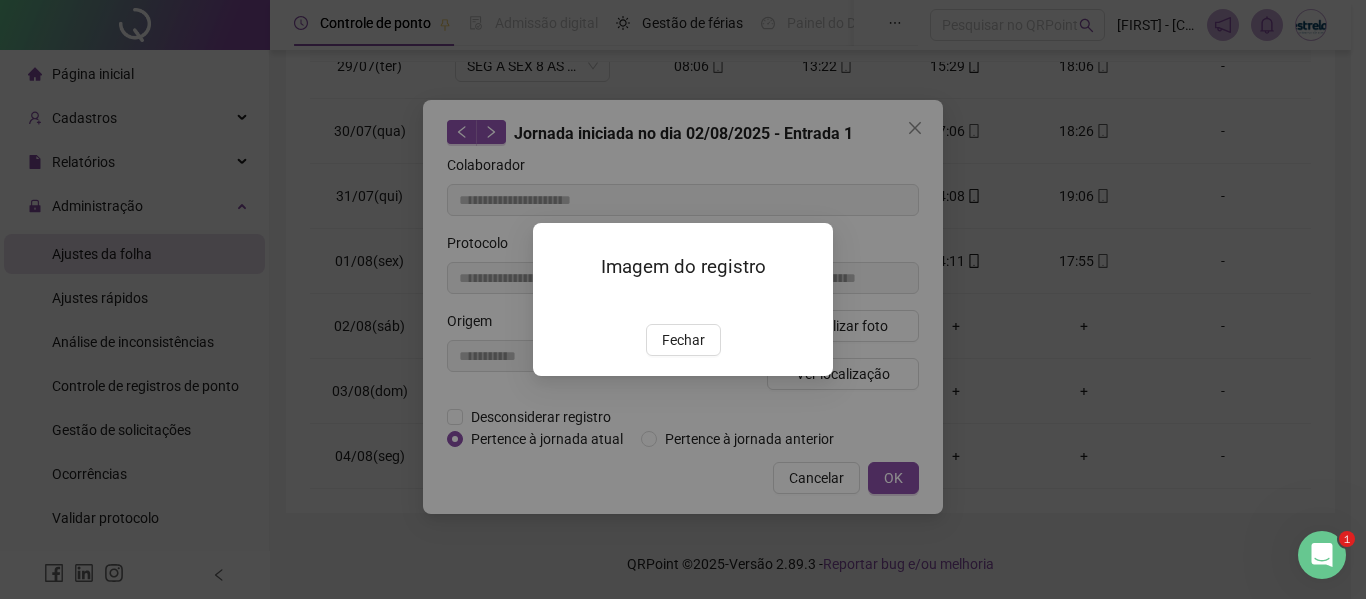 click on "Fechar" at bounding box center [683, 340] 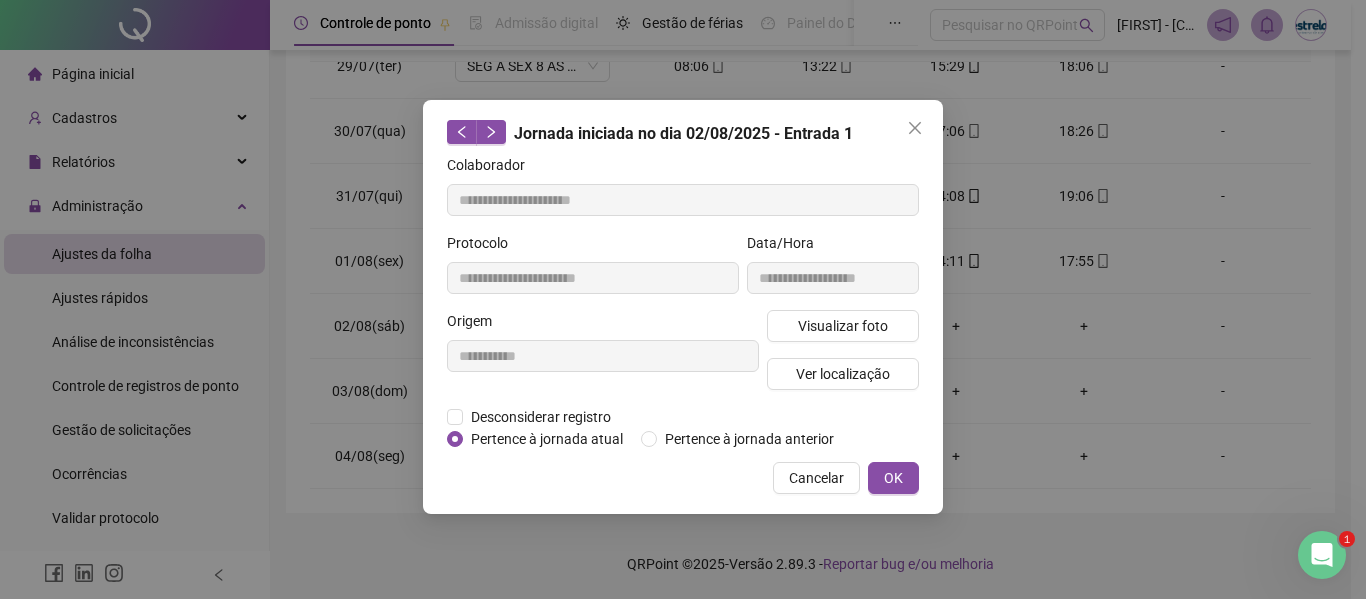 click at bounding box center (915, 128) 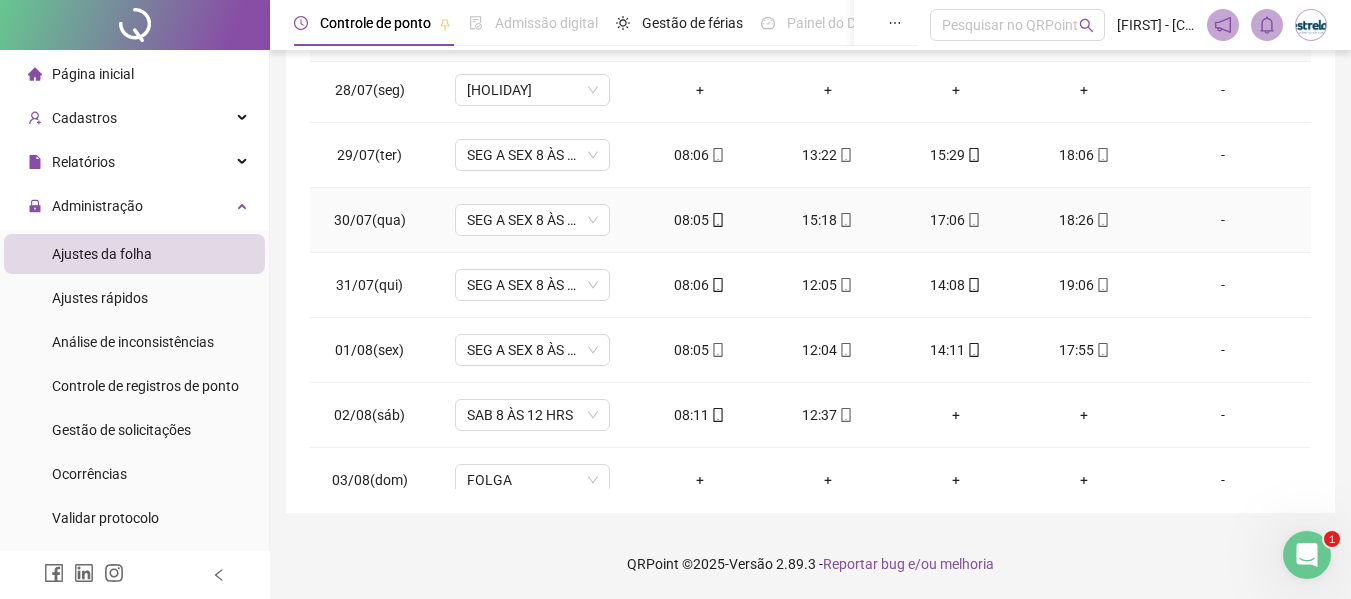 scroll, scrollTop: 0, scrollLeft: 0, axis: both 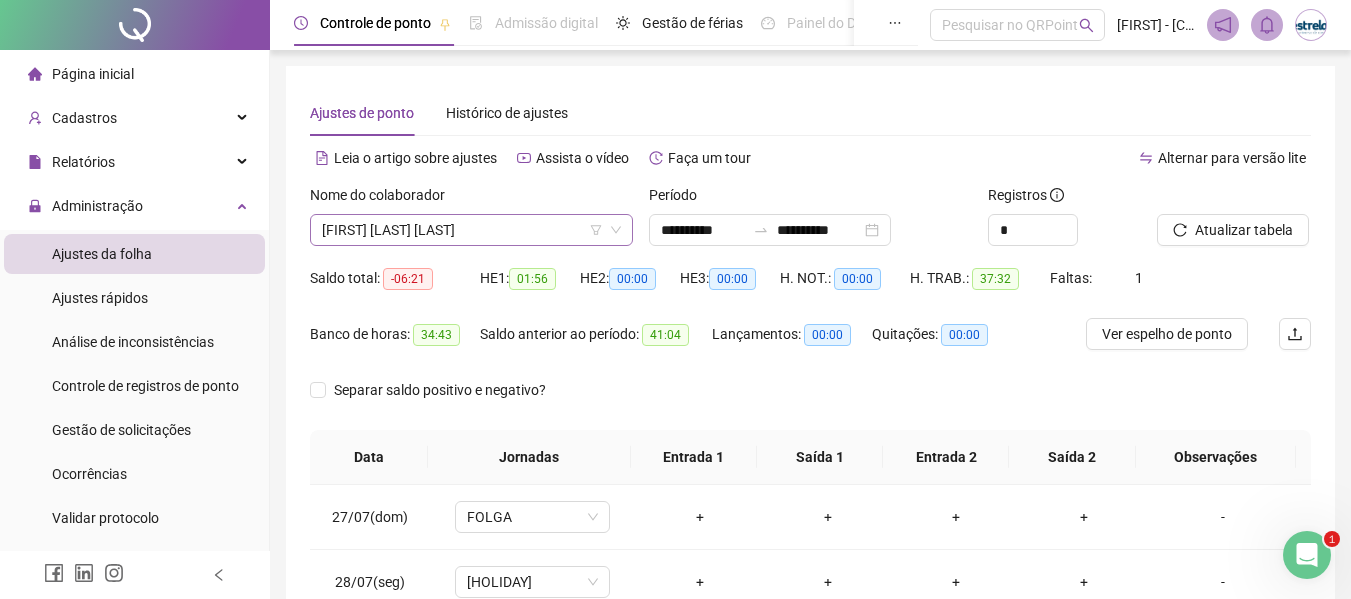 click on "[FIRST] [LAST] [LAST]" at bounding box center (471, 230) 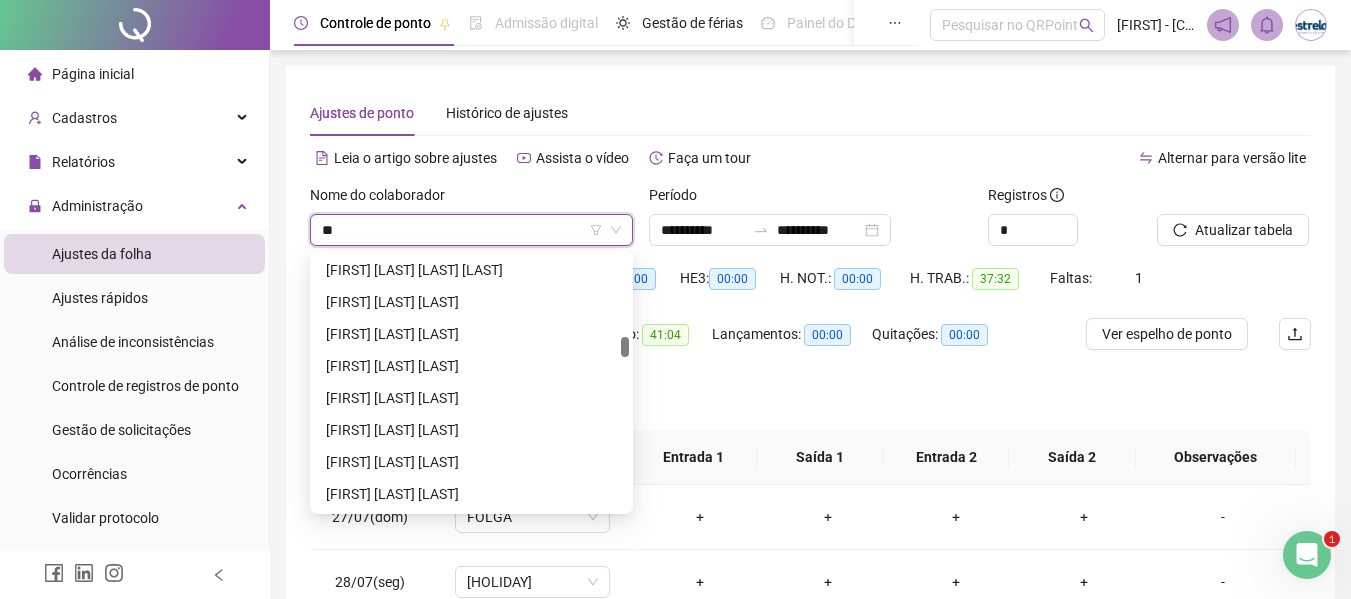 scroll, scrollTop: 0, scrollLeft: 0, axis: both 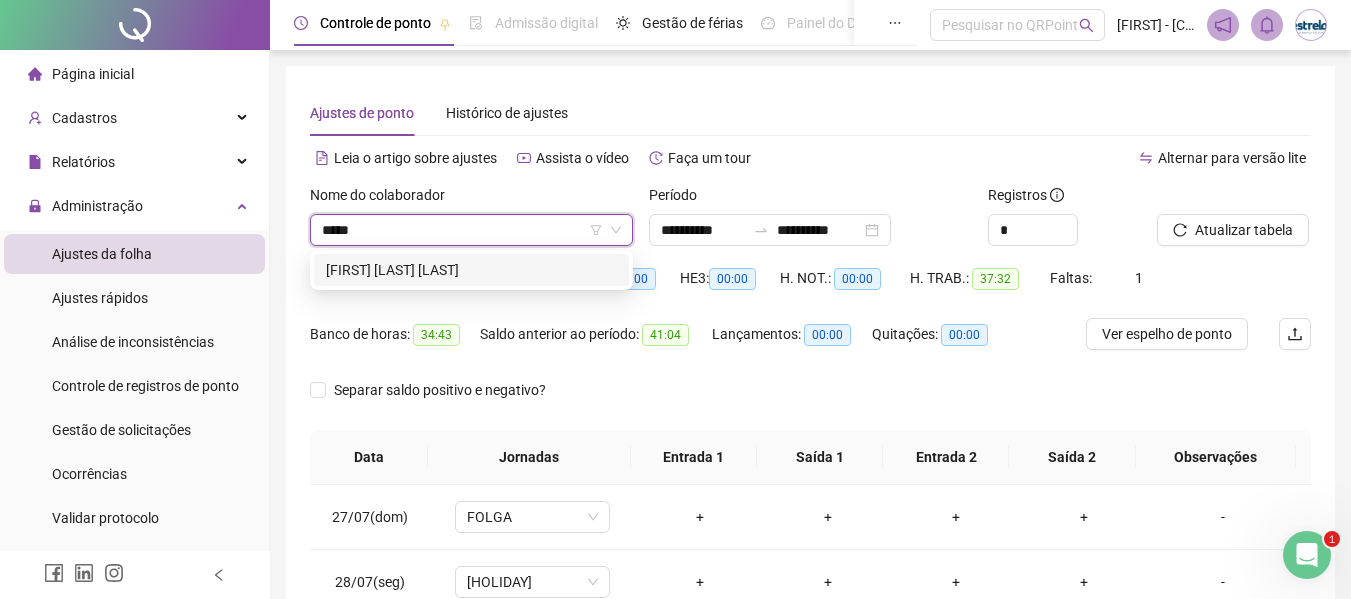 type on "******" 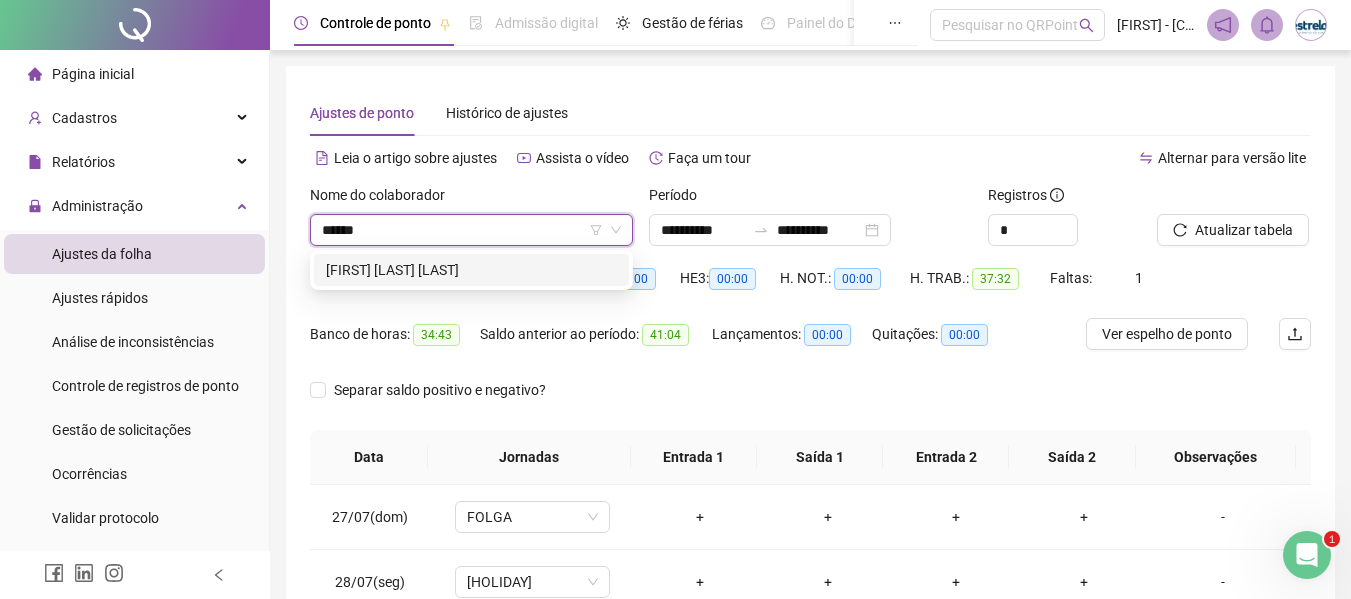 click on "[FIRST] [LAST] [LAST]" at bounding box center (471, 270) 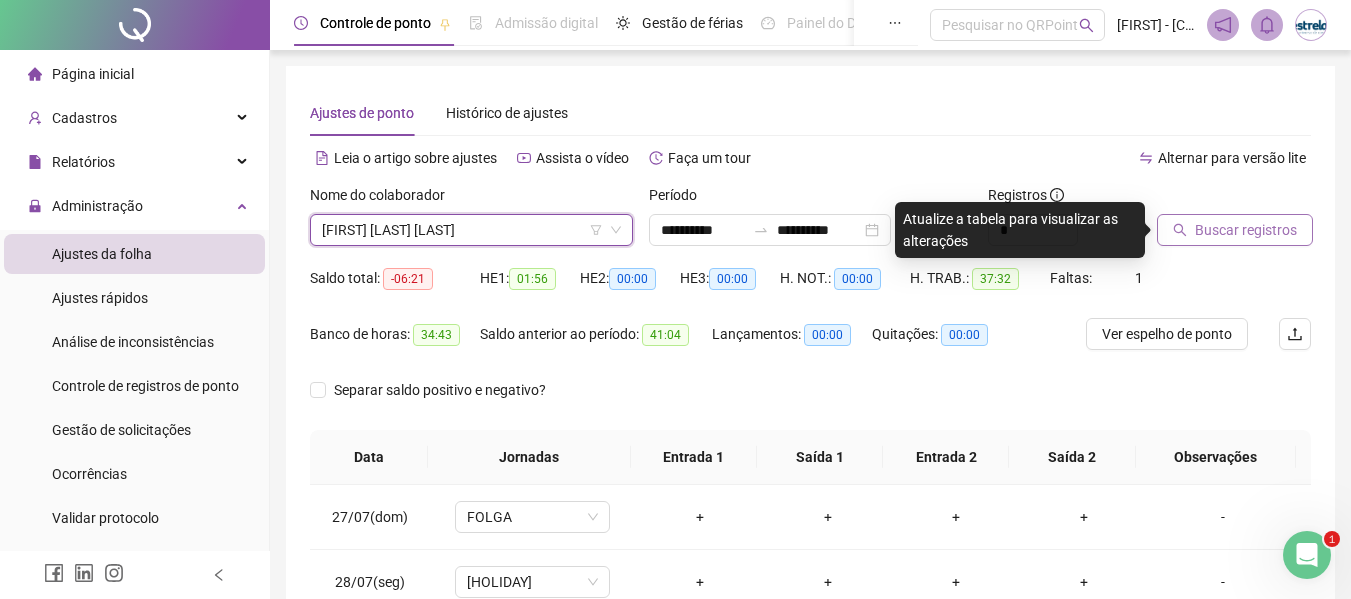 click on "Buscar registros" at bounding box center (1235, 230) 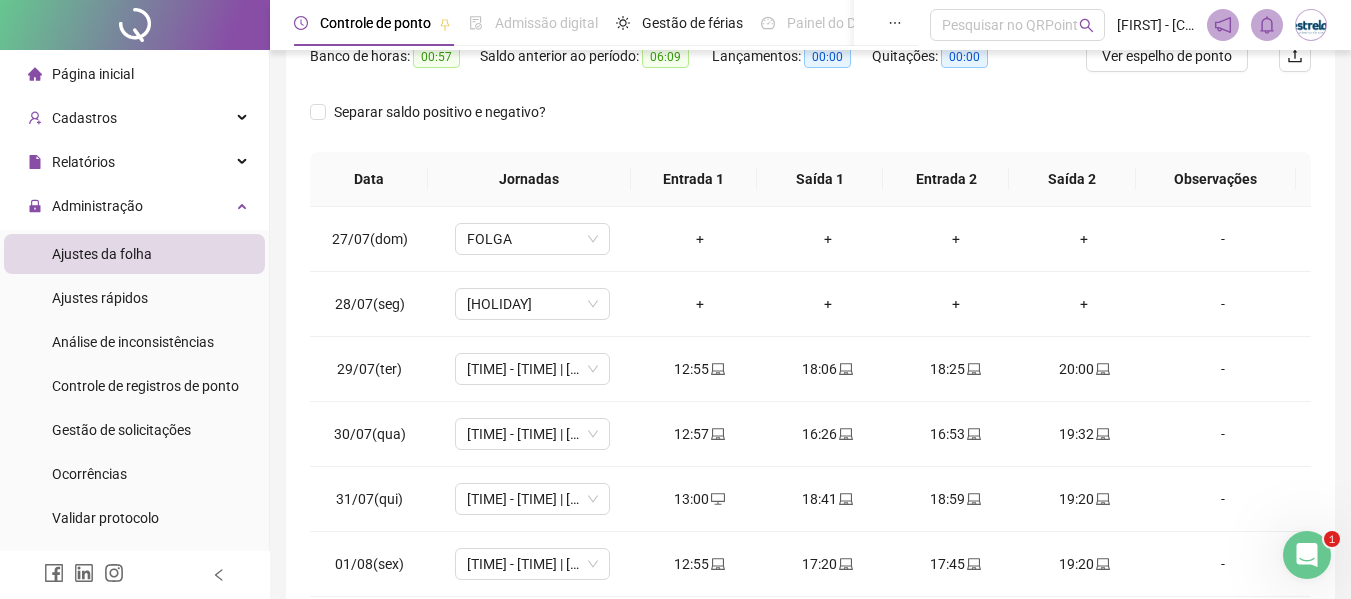 scroll, scrollTop: 300, scrollLeft: 0, axis: vertical 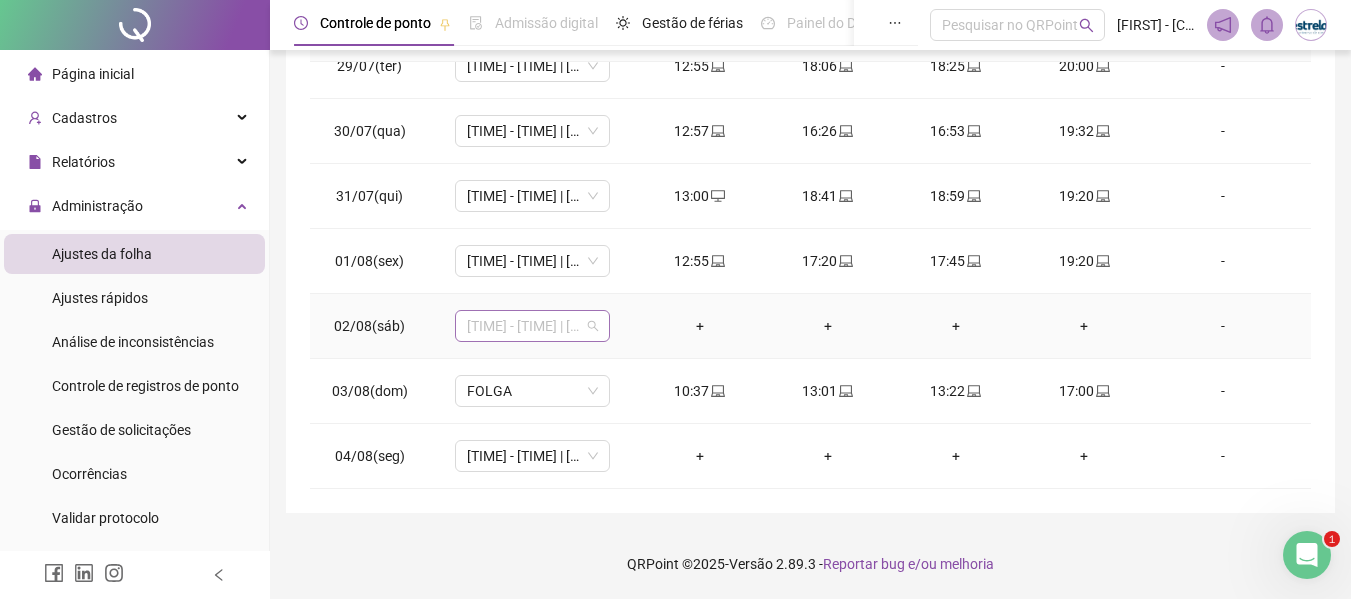 click on "[TIME] - [TIME] | [TIME] - [TIME]" at bounding box center (532, 326) 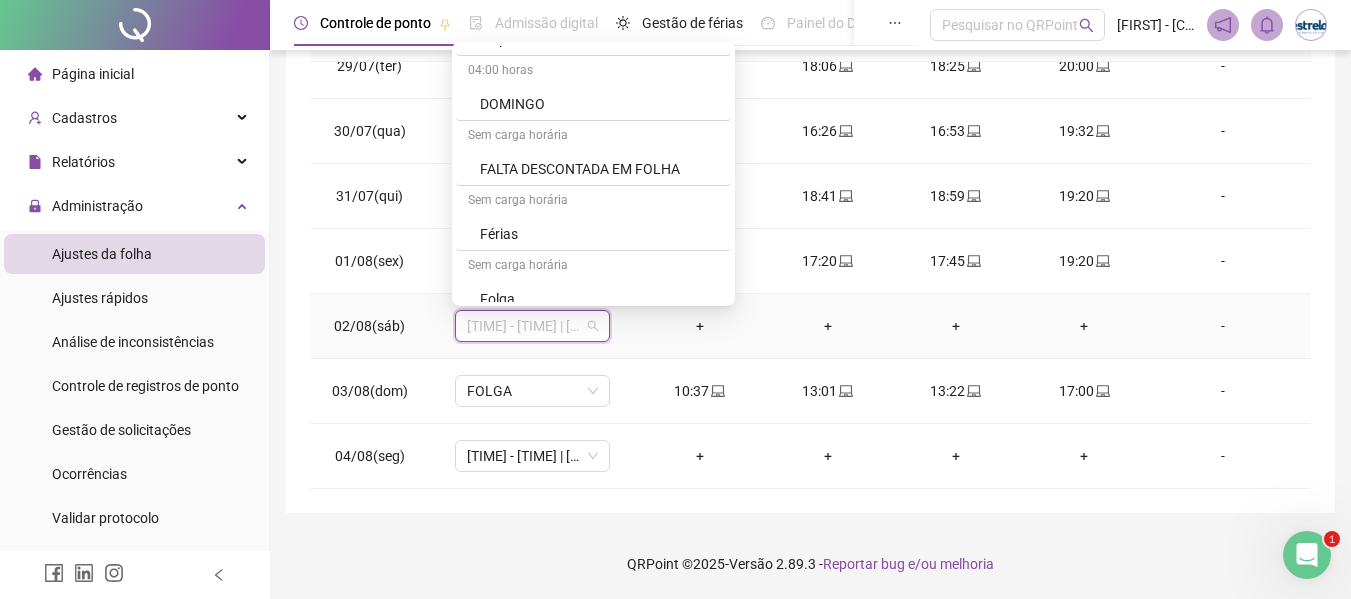 scroll, scrollTop: 1000, scrollLeft: 0, axis: vertical 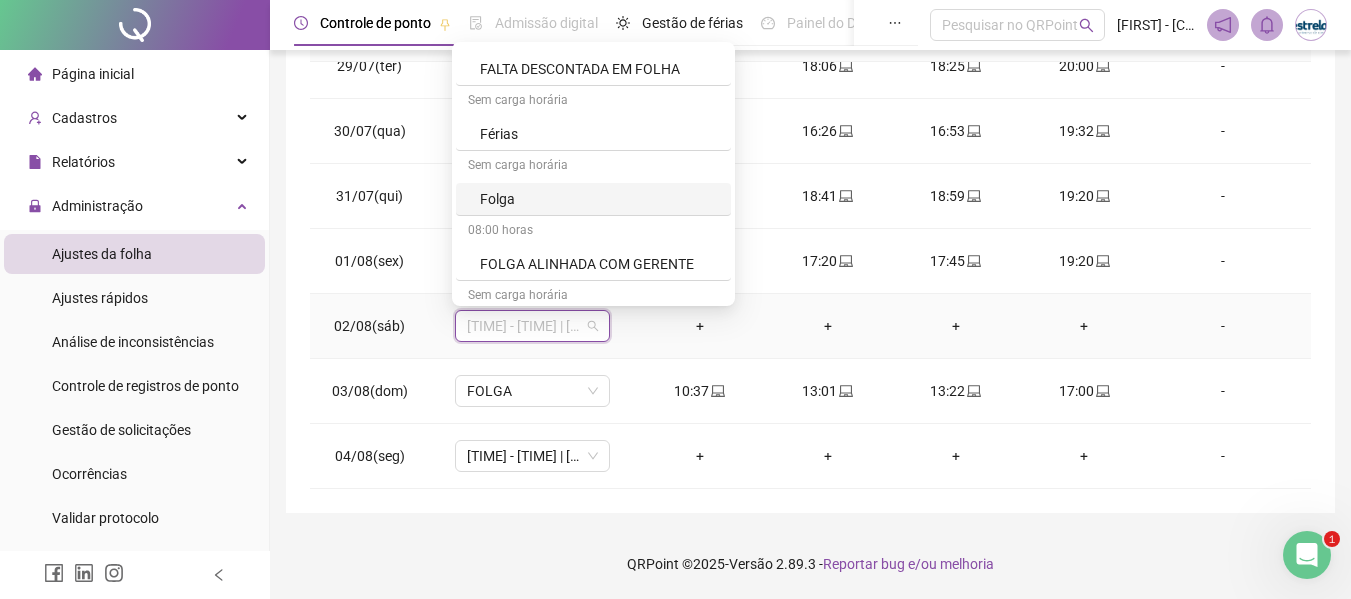click on "Folga" at bounding box center (599, 199) 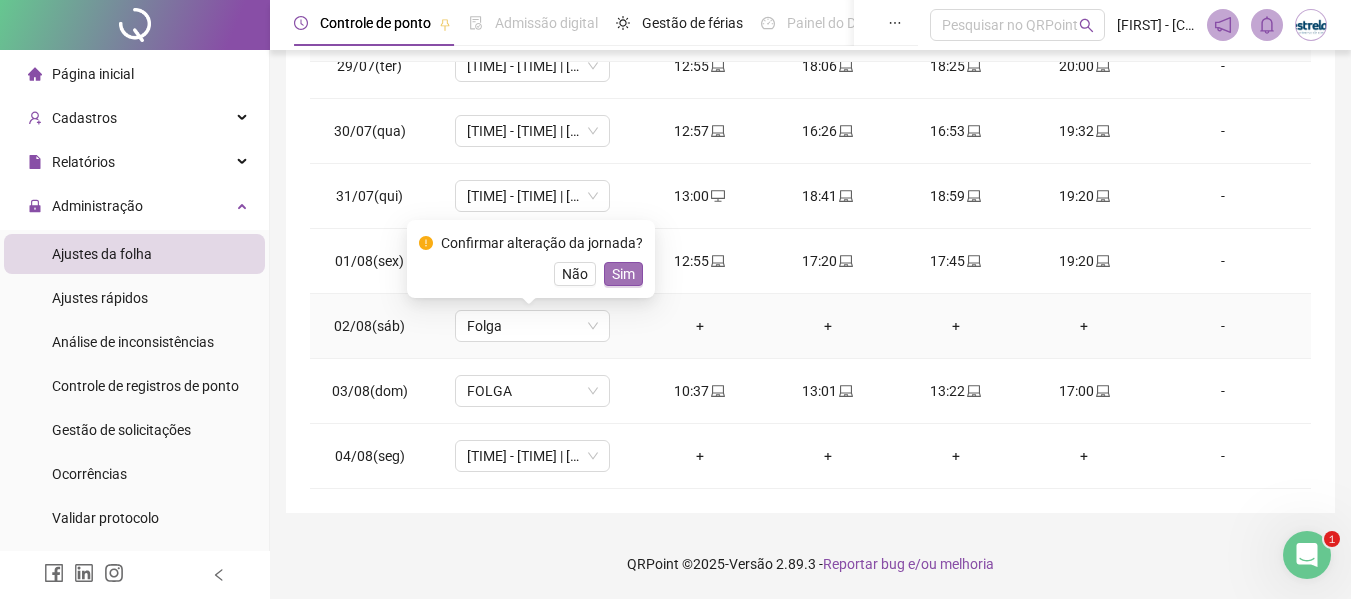 drag, startPoint x: 607, startPoint y: 267, endPoint x: 586, endPoint y: 375, distance: 110.02273 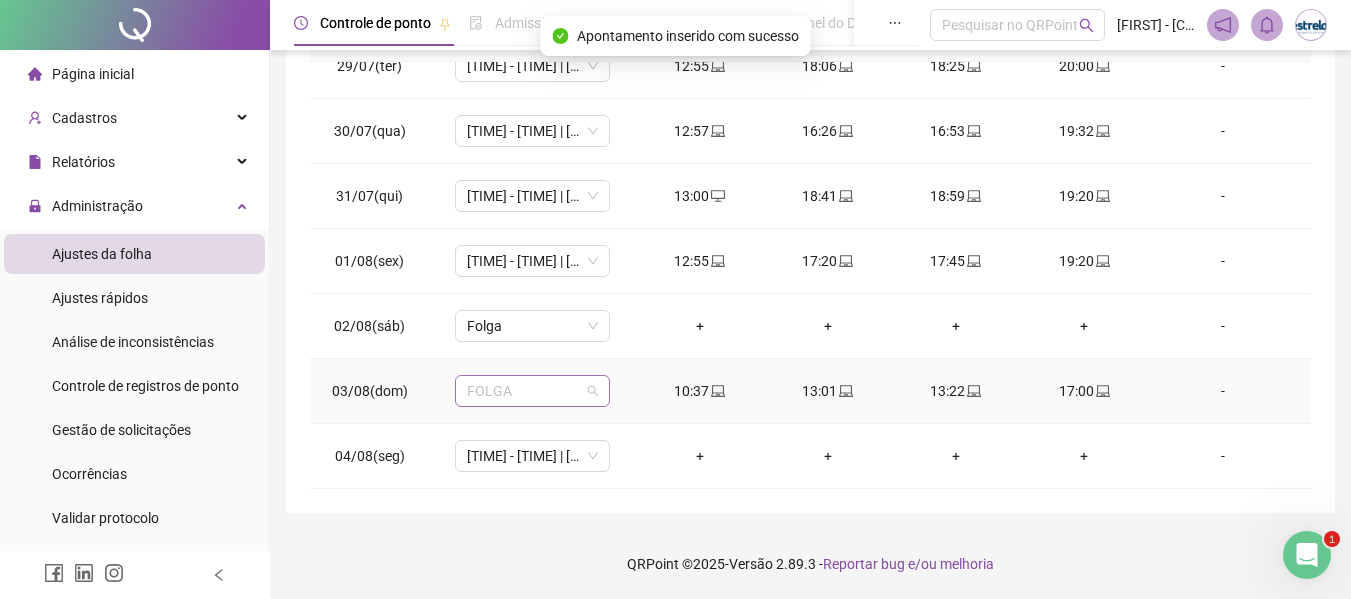 click on "FOLGA" at bounding box center (532, 391) 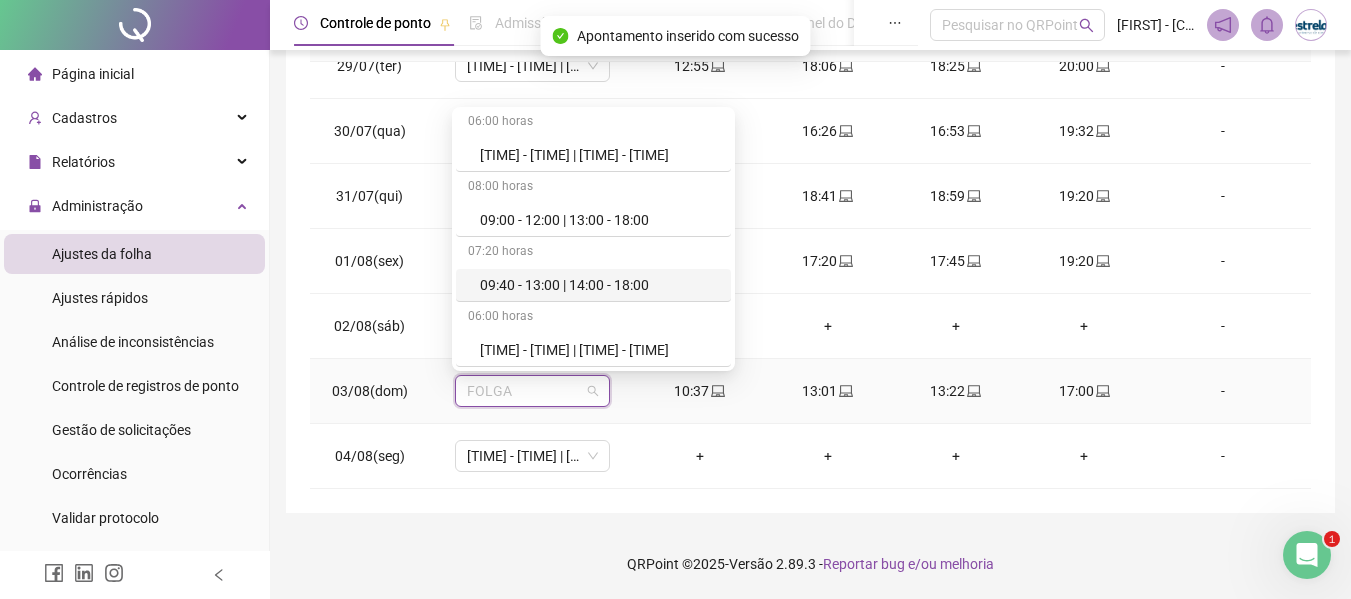 scroll, scrollTop: 300, scrollLeft: 0, axis: vertical 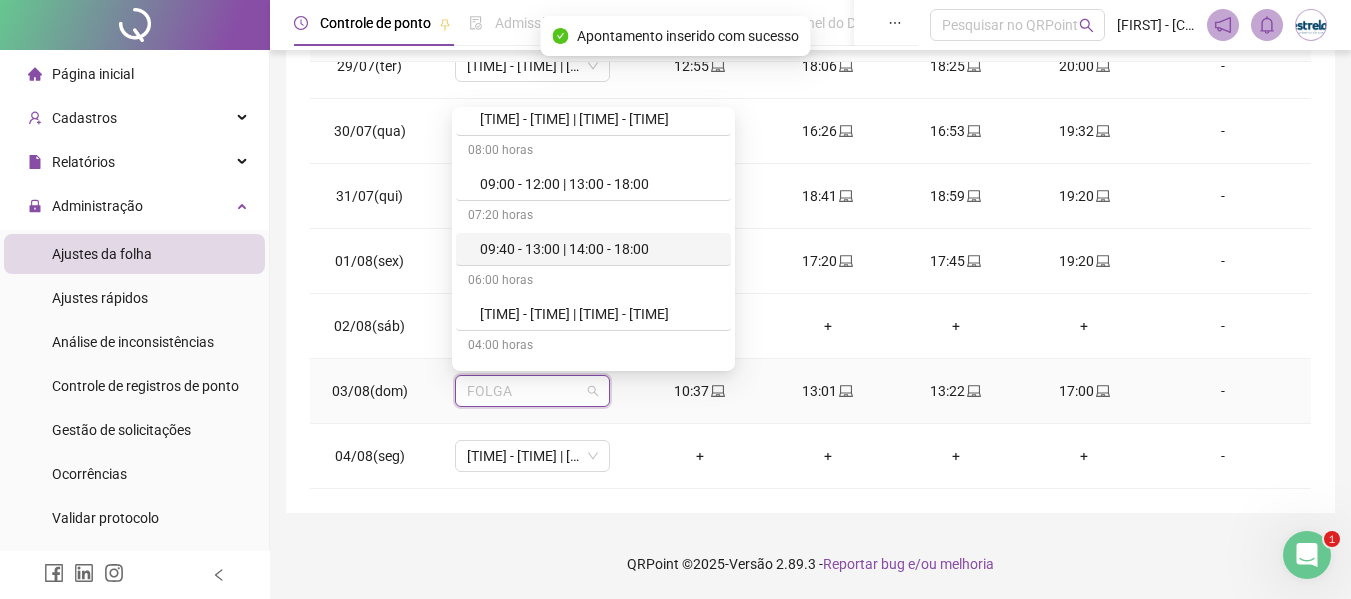 click on "06:00 horas" at bounding box center (593, 282) 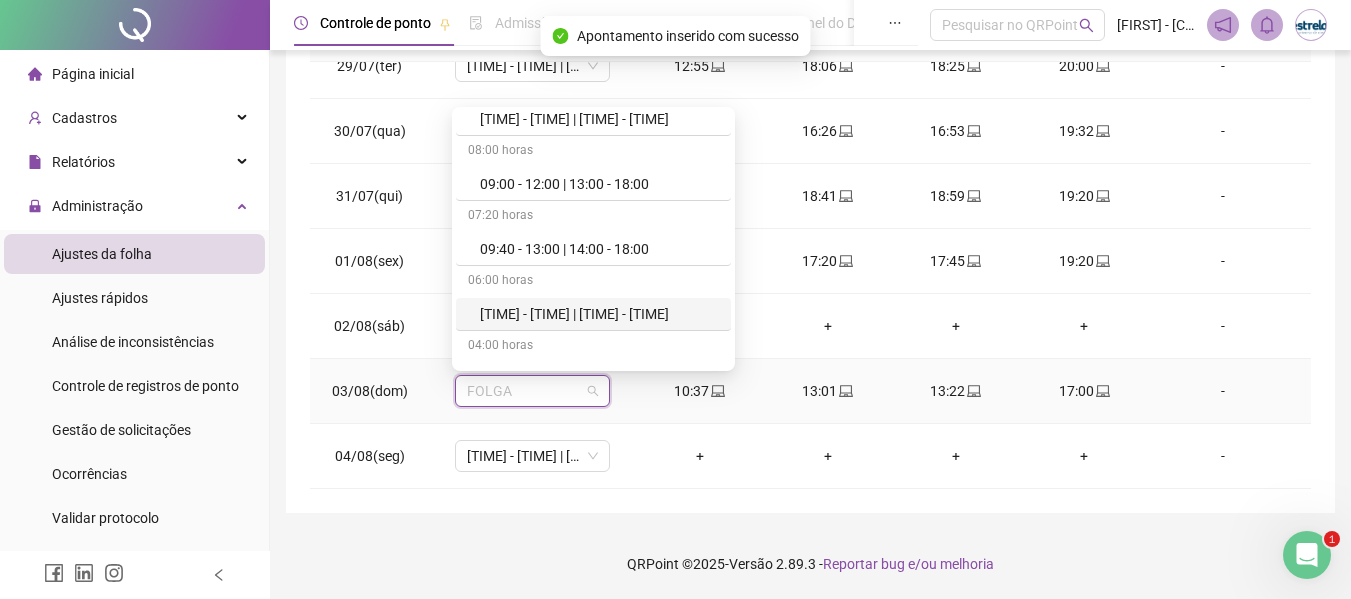 click on "[TIME] - [TIME] | [TIME] - [TIME]" at bounding box center (599, 314) 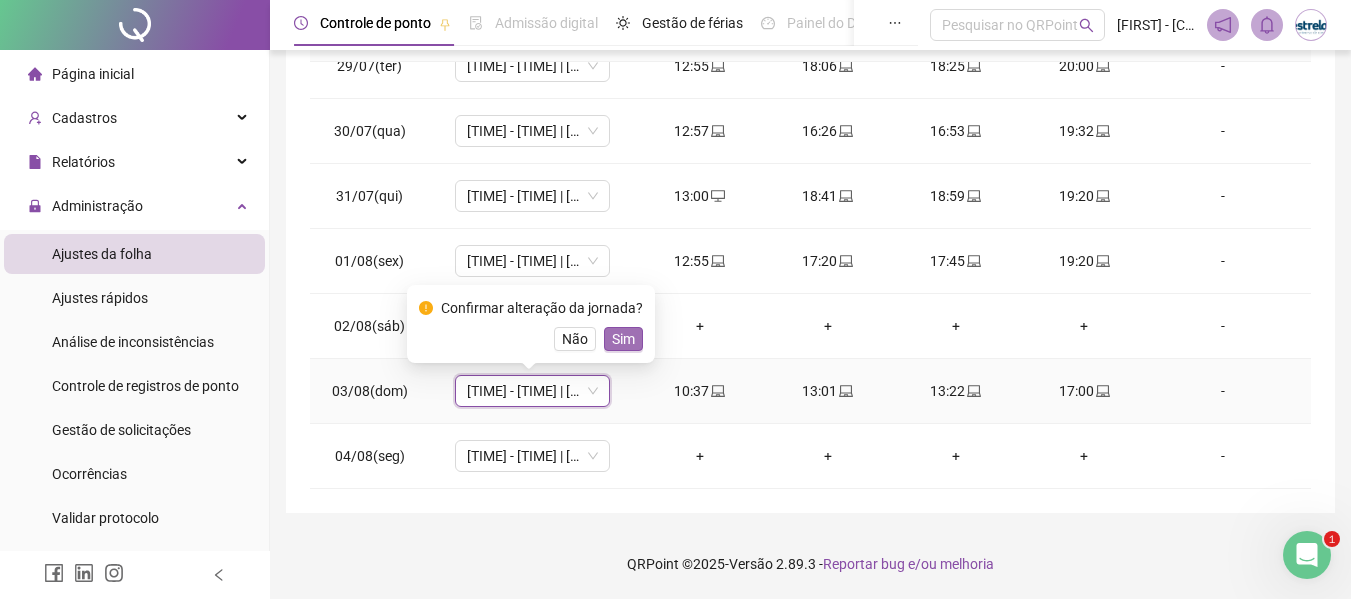 click on "Sim" at bounding box center (623, 339) 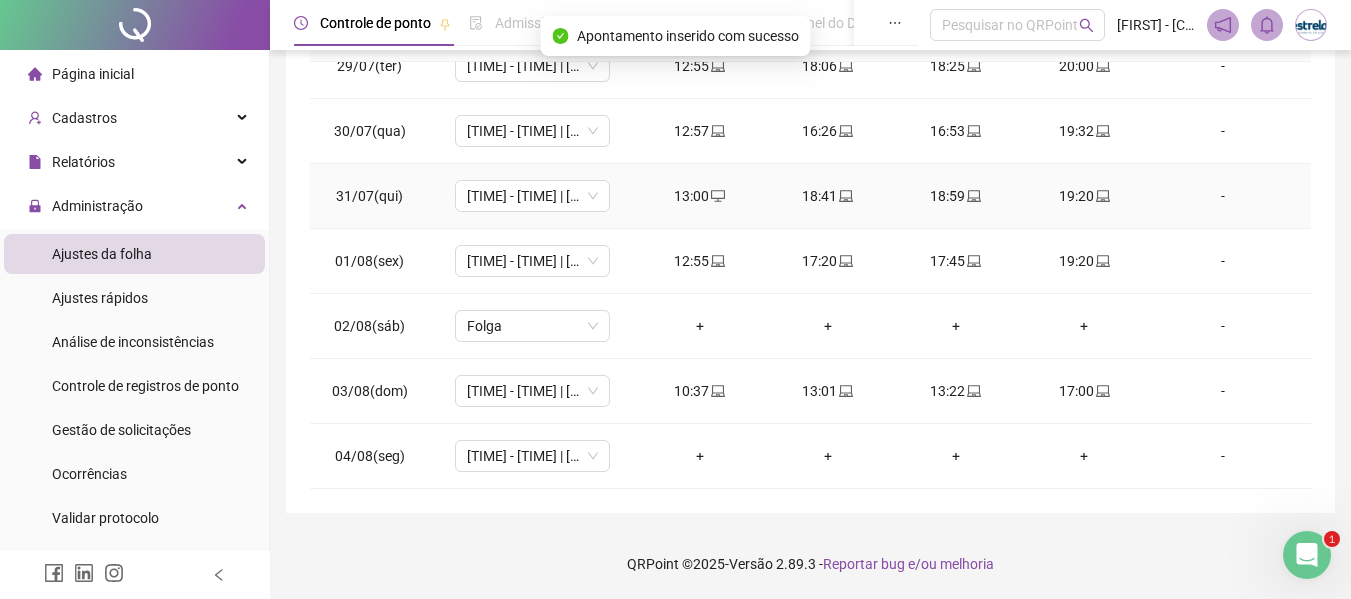 scroll, scrollTop: 0, scrollLeft: 0, axis: both 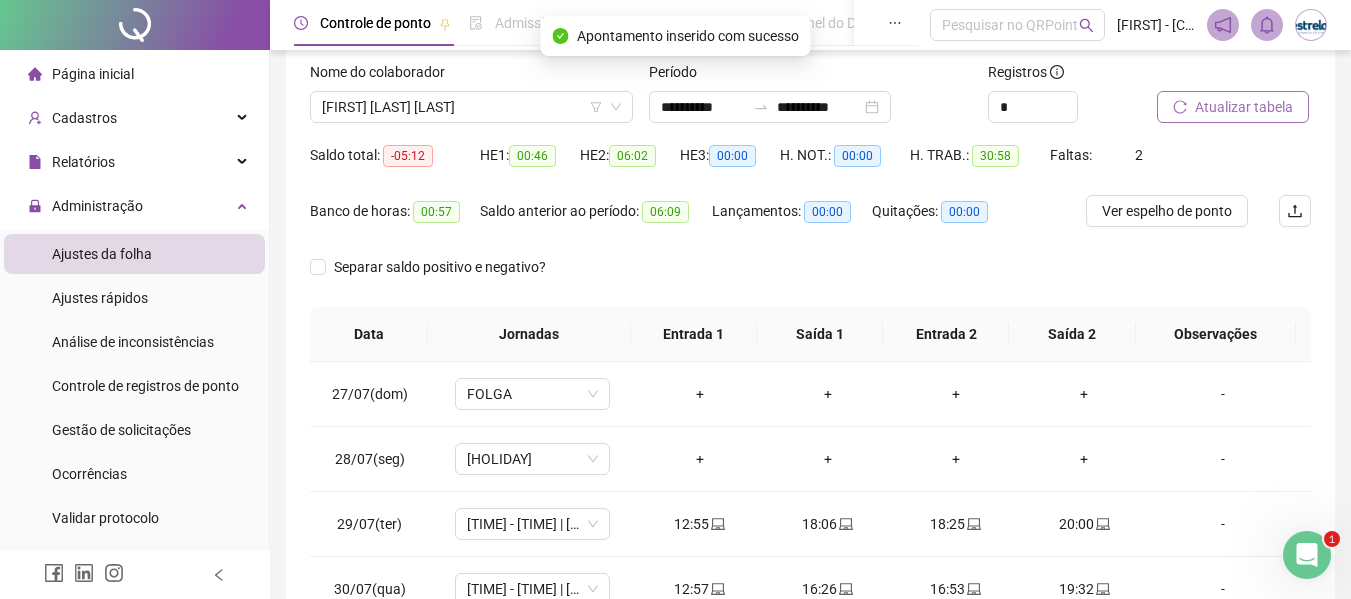 click on "Atualizar tabela" at bounding box center [1244, 107] 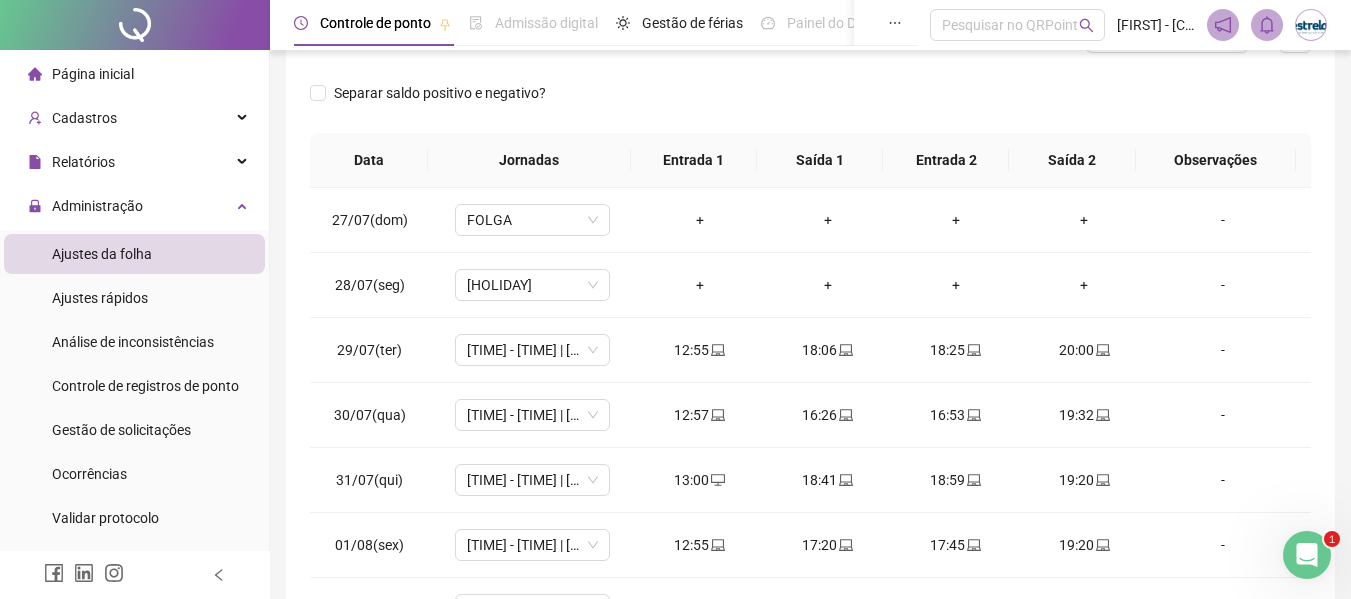 scroll, scrollTop: 423, scrollLeft: 0, axis: vertical 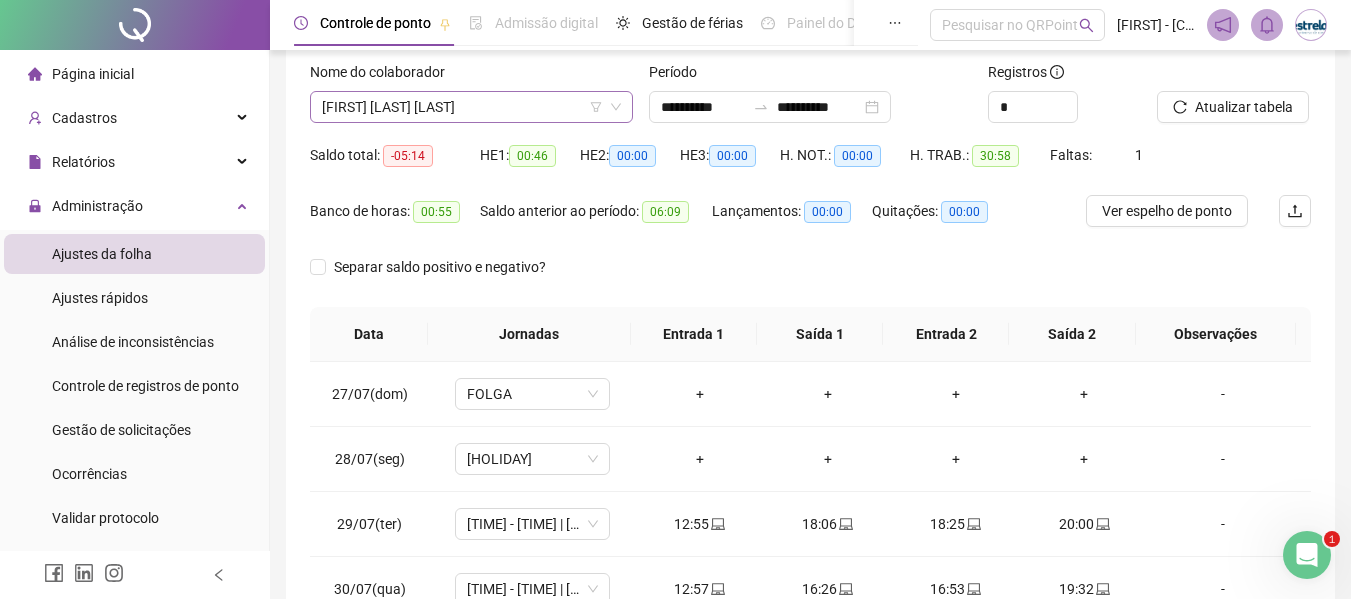 click on "[FIRST] [LAST] [LAST]" at bounding box center [471, 107] 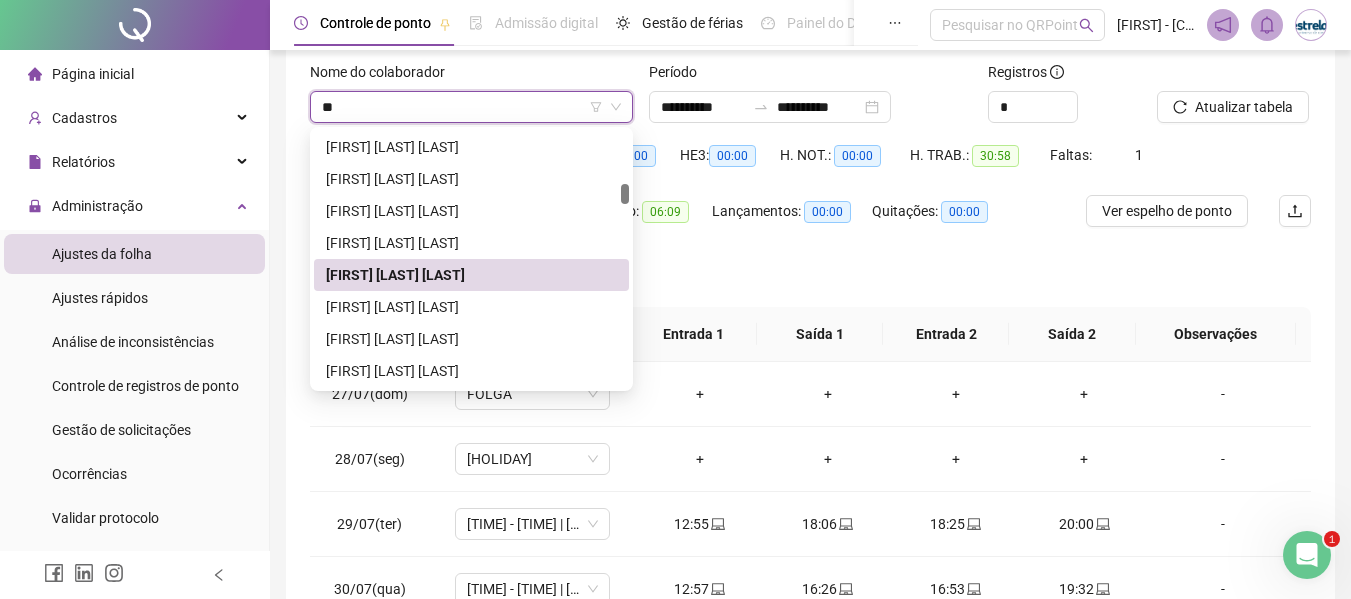 scroll, scrollTop: 128, scrollLeft: 0, axis: vertical 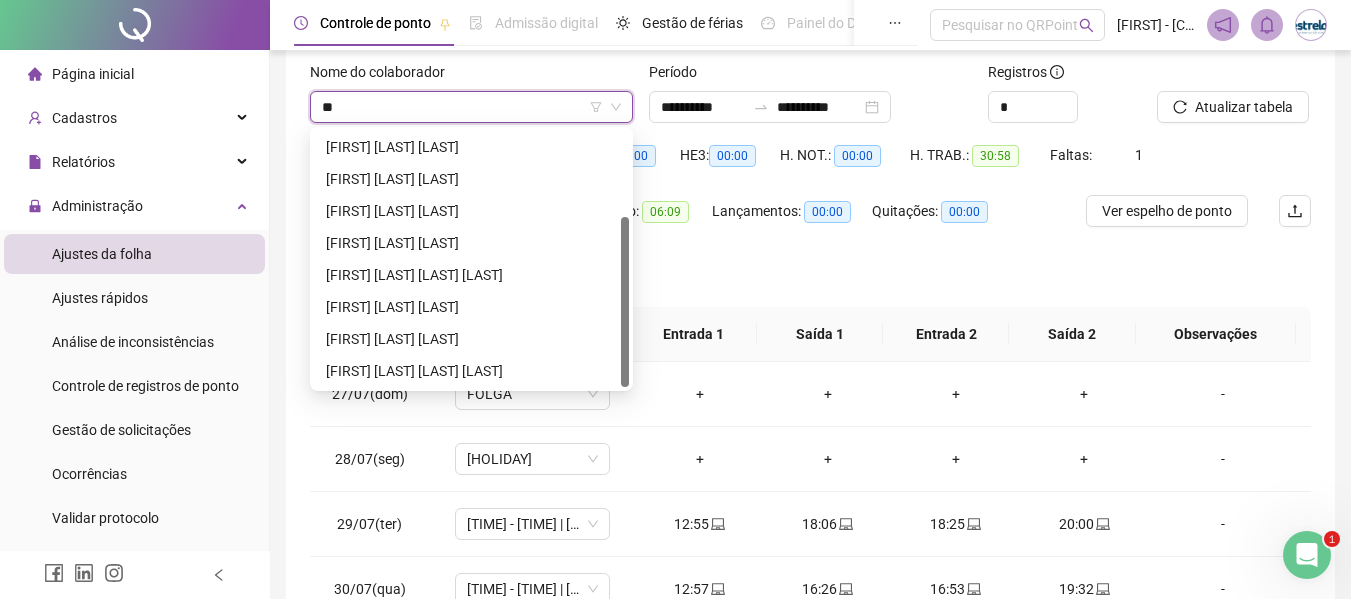 type on "***" 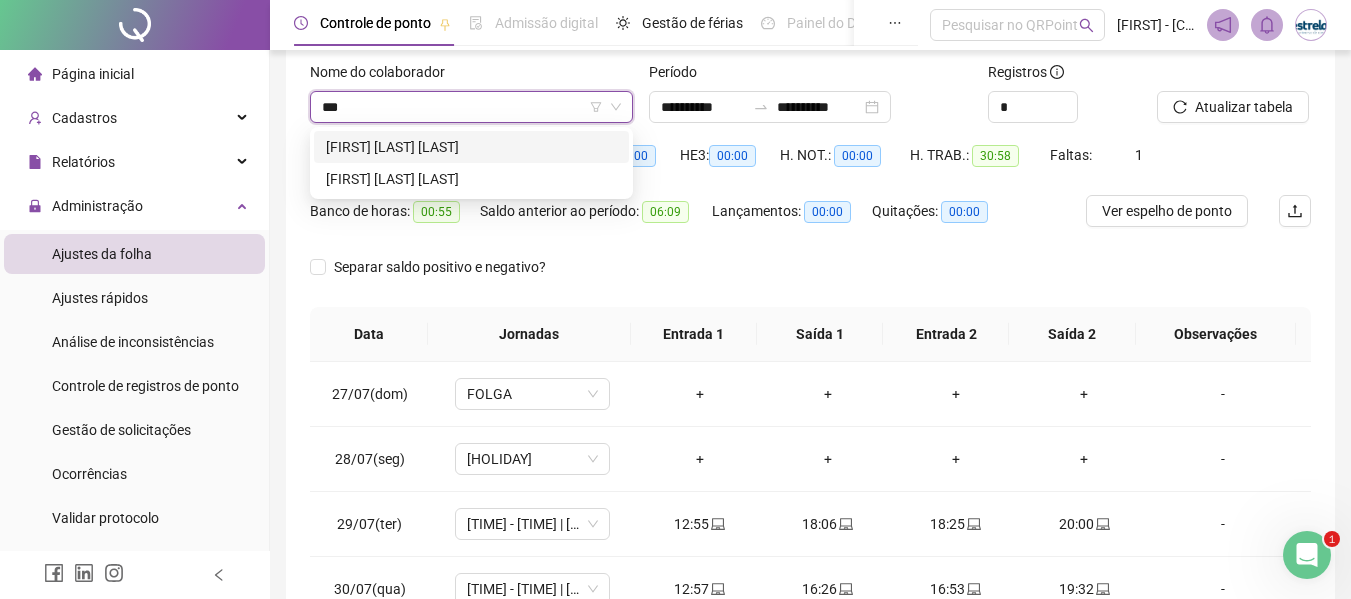 scroll, scrollTop: 0, scrollLeft: 0, axis: both 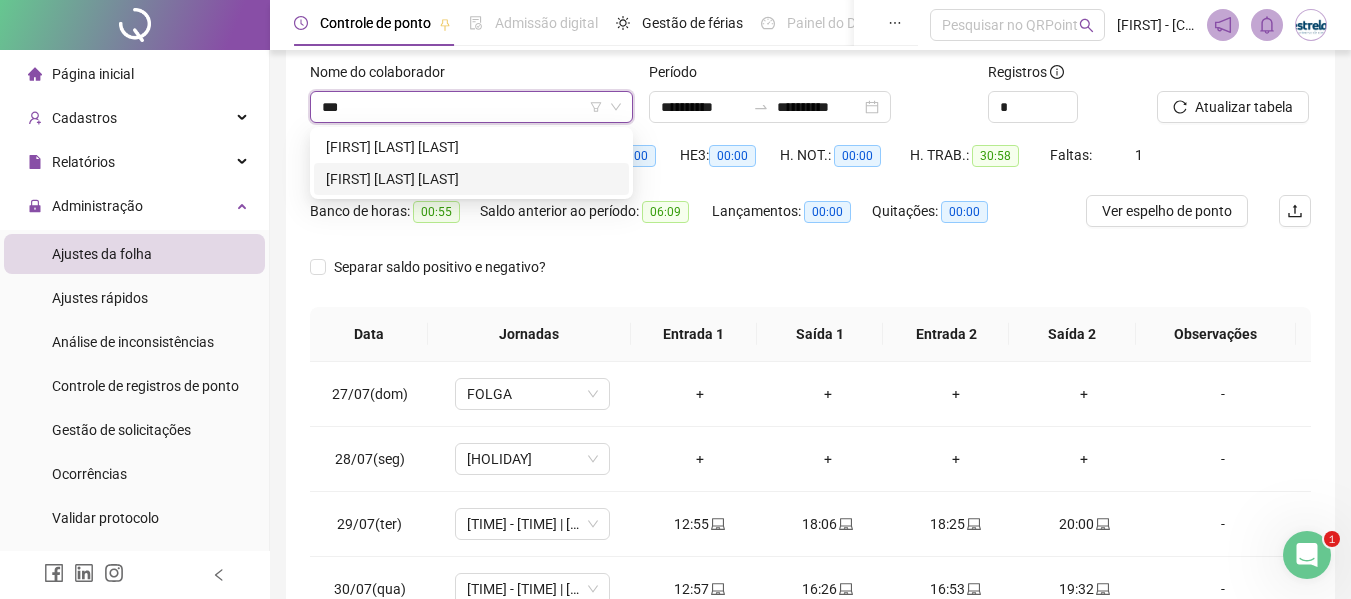 click on "[FIRST] [LAST] [LAST]" at bounding box center [471, 179] 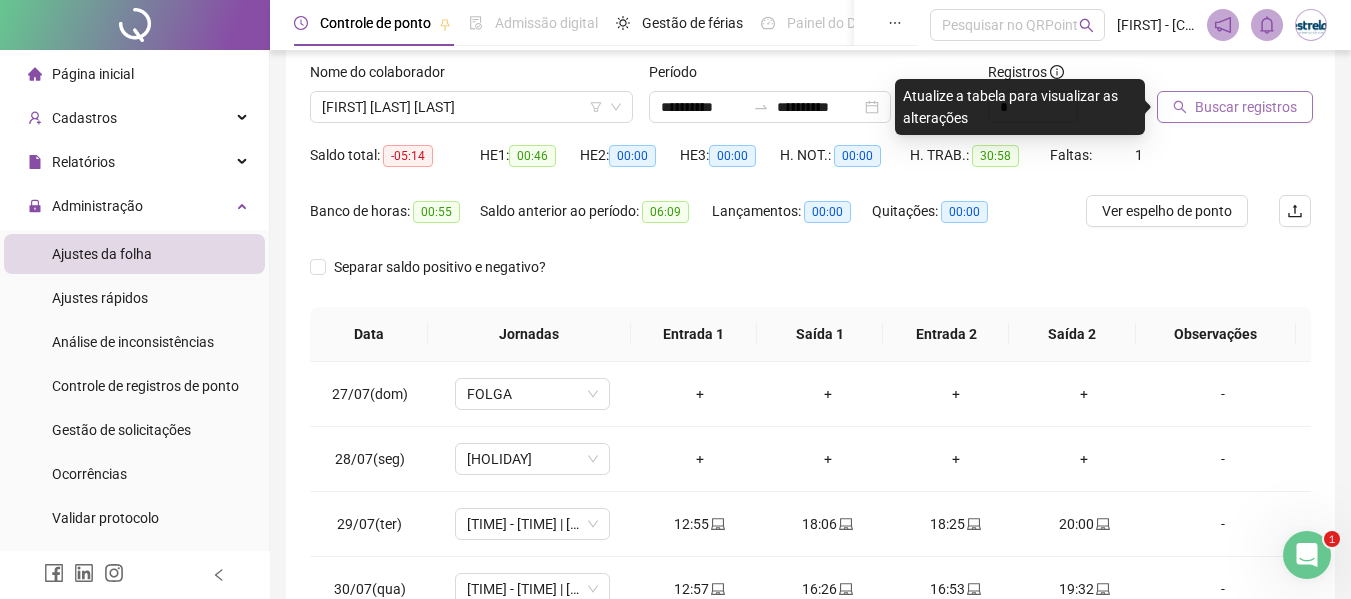 click on "Buscar registros" at bounding box center [1246, 107] 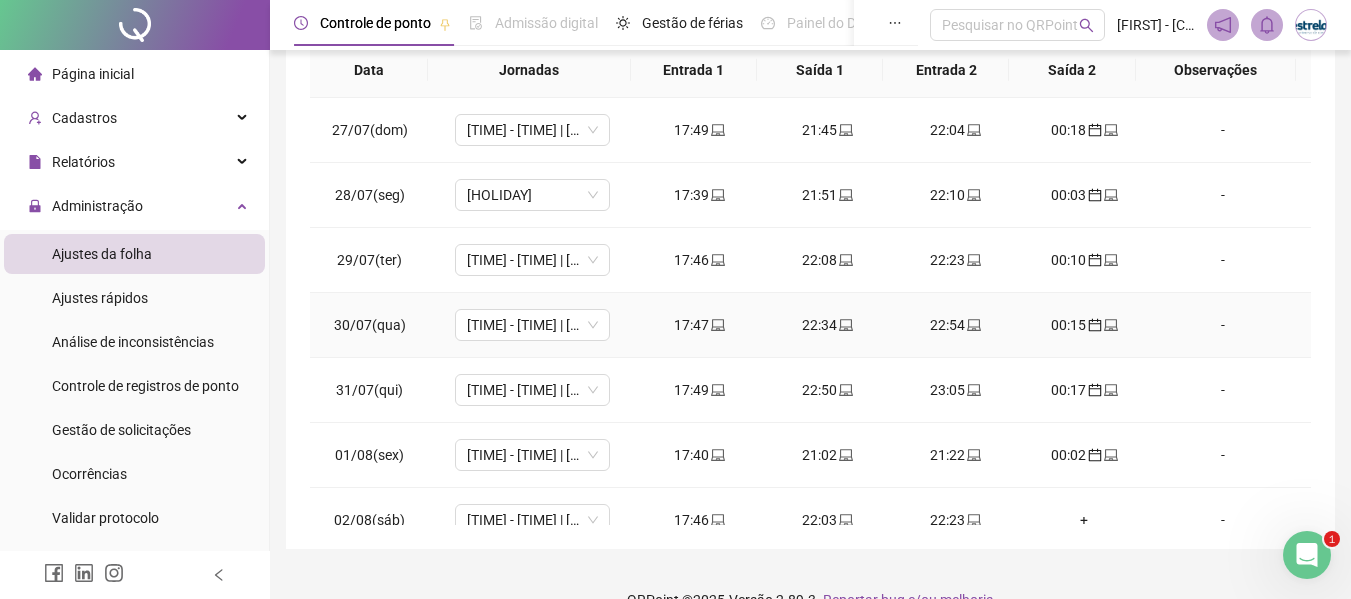scroll, scrollTop: 423, scrollLeft: 0, axis: vertical 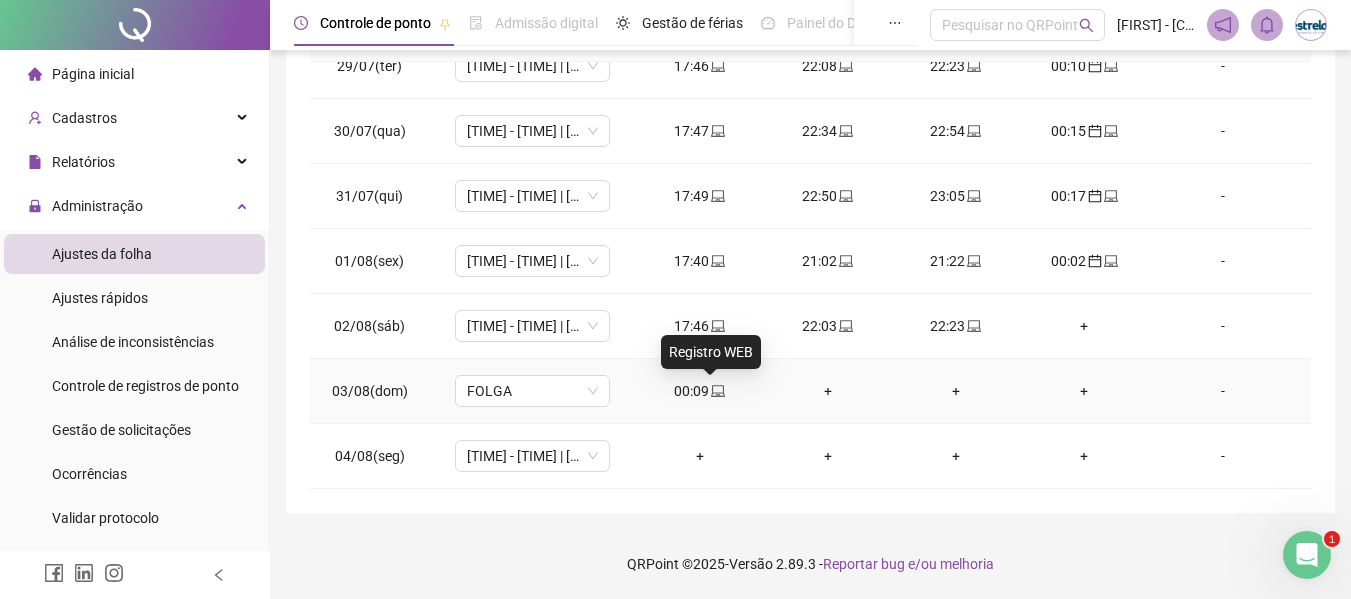 click 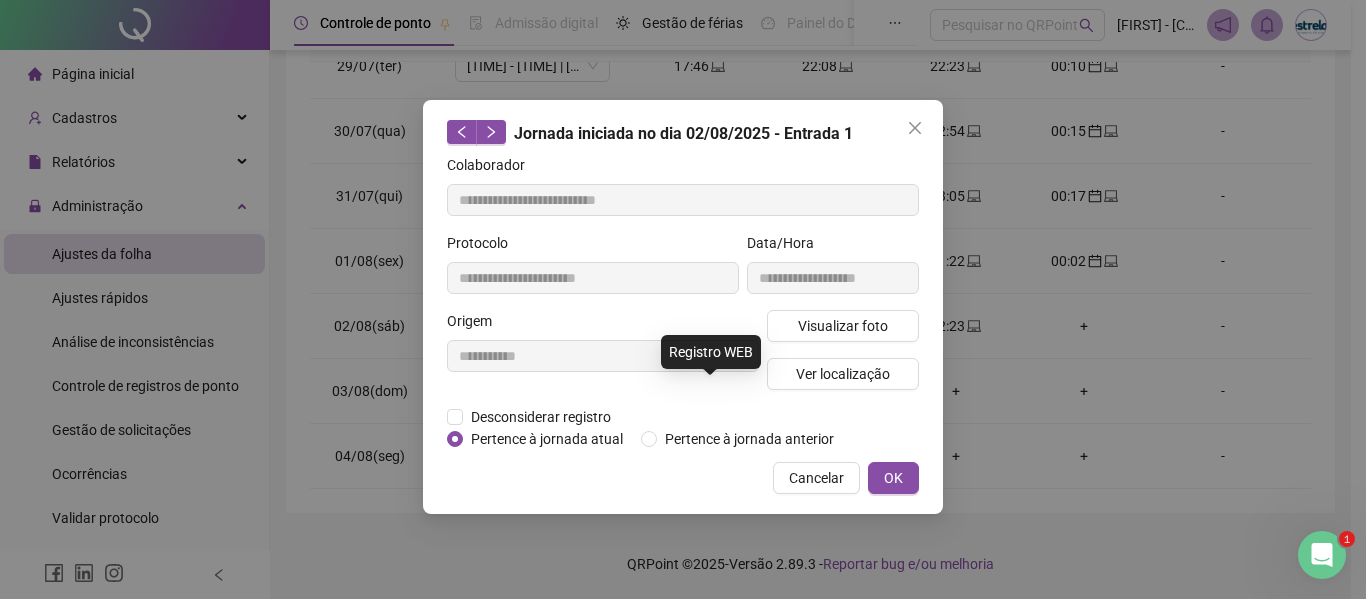 type on "**********" 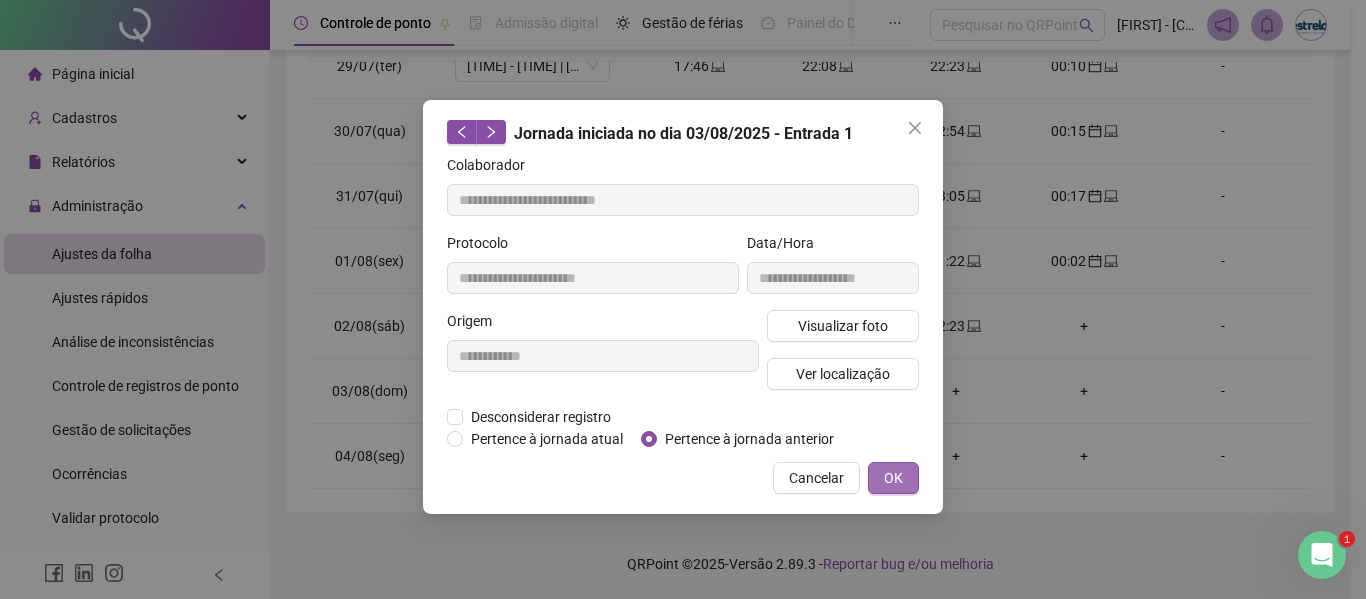 click on "OK" at bounding box center (893, 478) 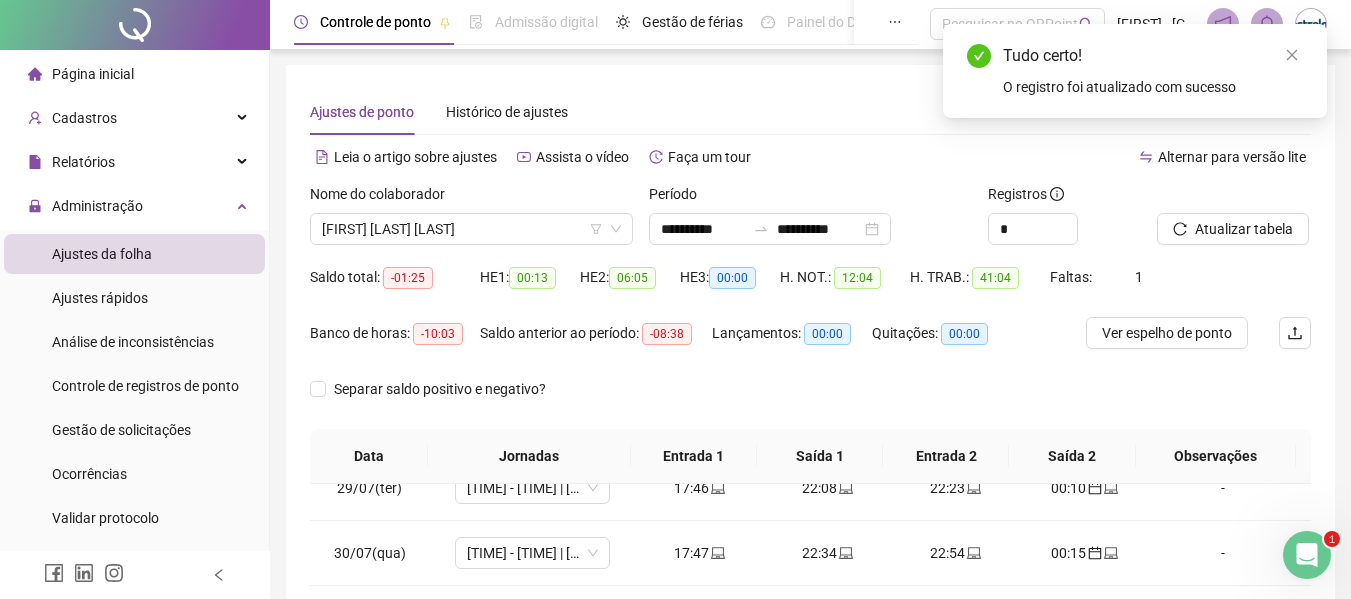 scroll, scrollTop: 0, scrollLeft: 0, axis: both 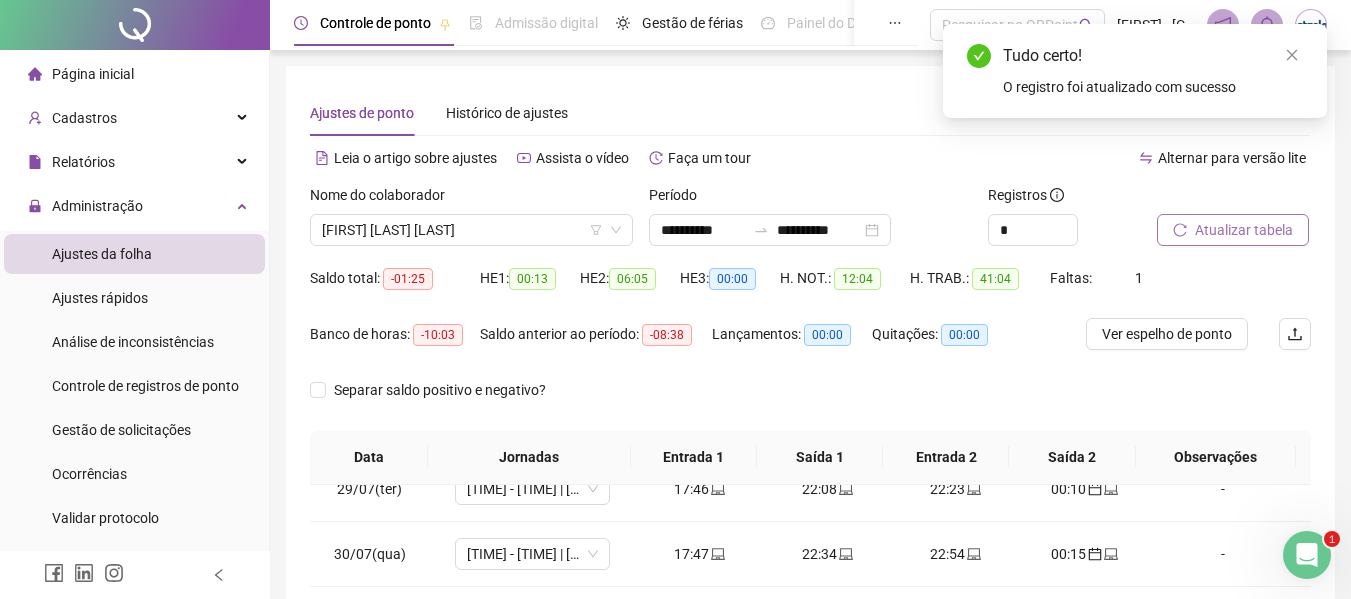 click on "Atualizar tabela" at bounding box center (1244, 230) 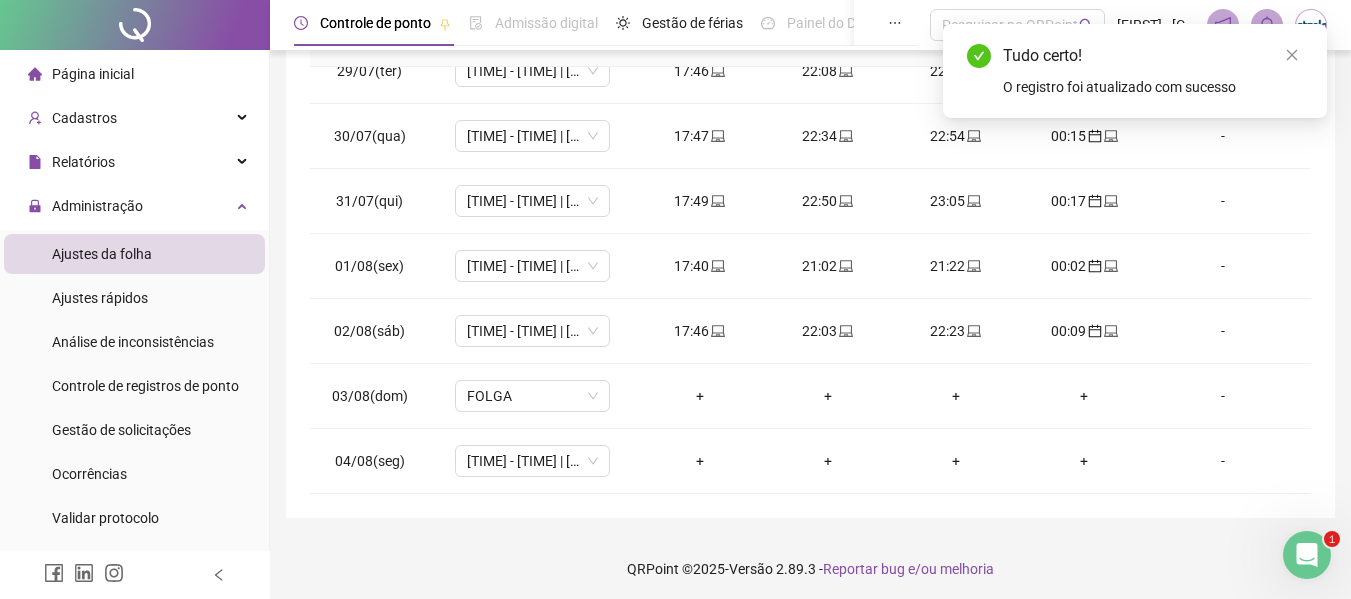 scroll, scrollTop: 423, scrollLeft: 0, axis: vertical 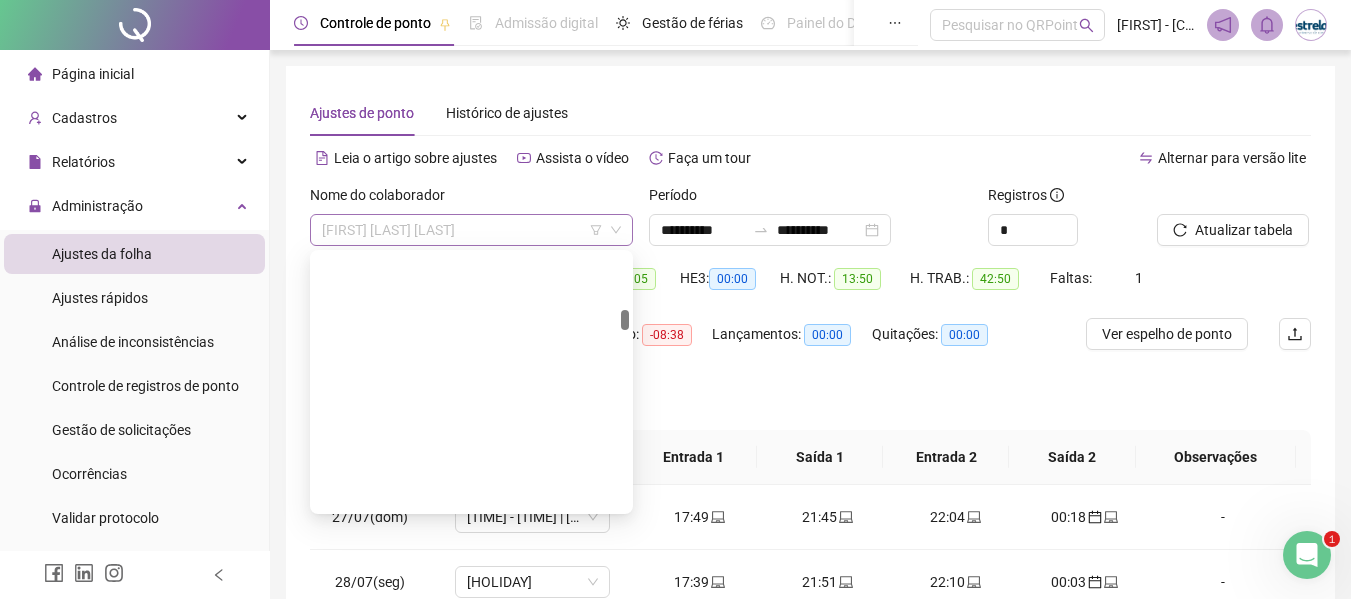 click on "[FIRST] [LAST] [LAST]" at bounding box center (471, 230) 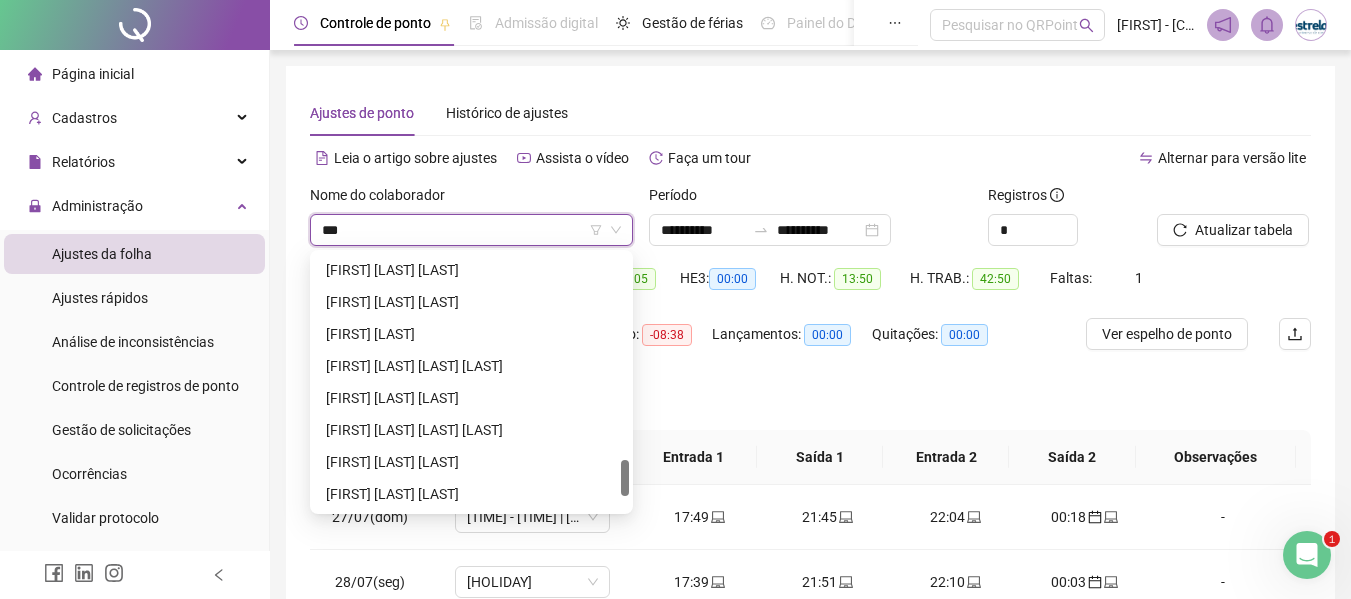 scroll, scrollTop: 0, scrollLeft: 0, axis: both 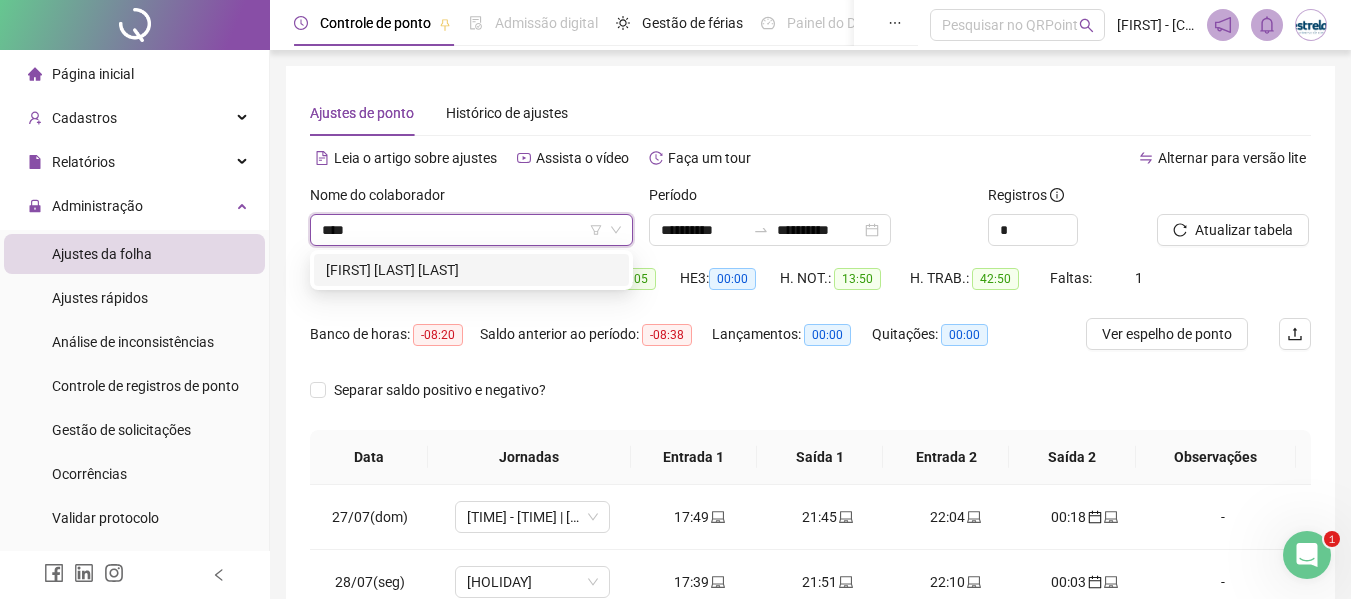 type on "*****" 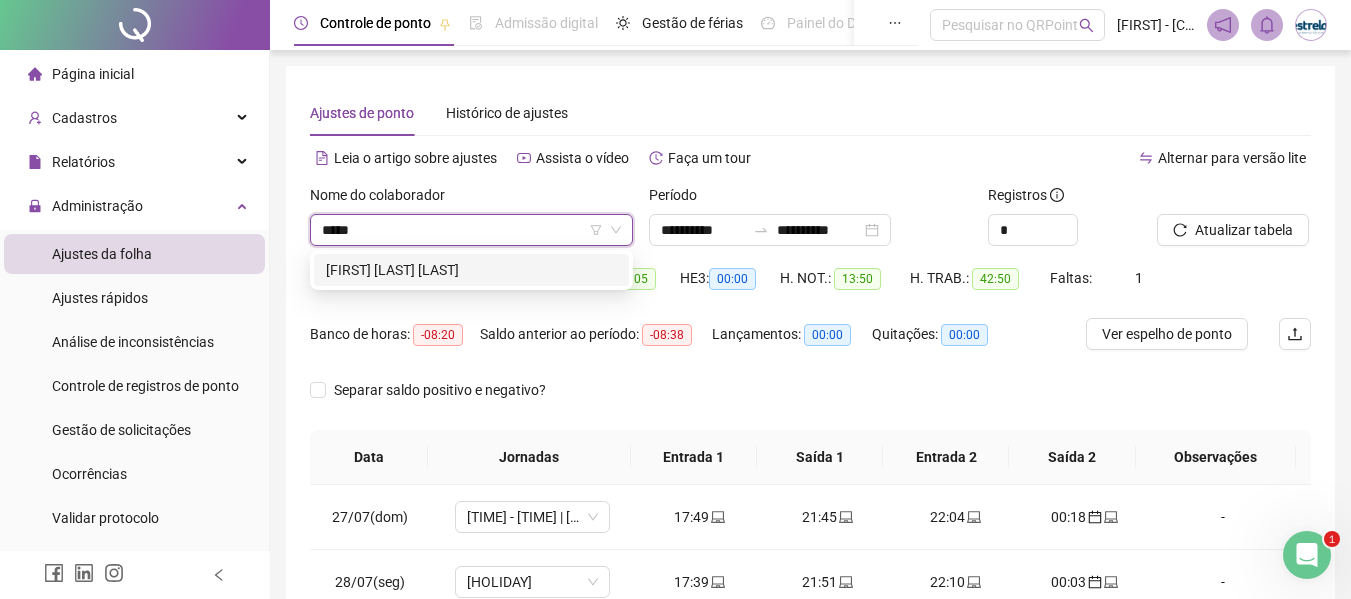 click on "[FIRST] [LAST] [LAST]" at bounding box center (471, 270) 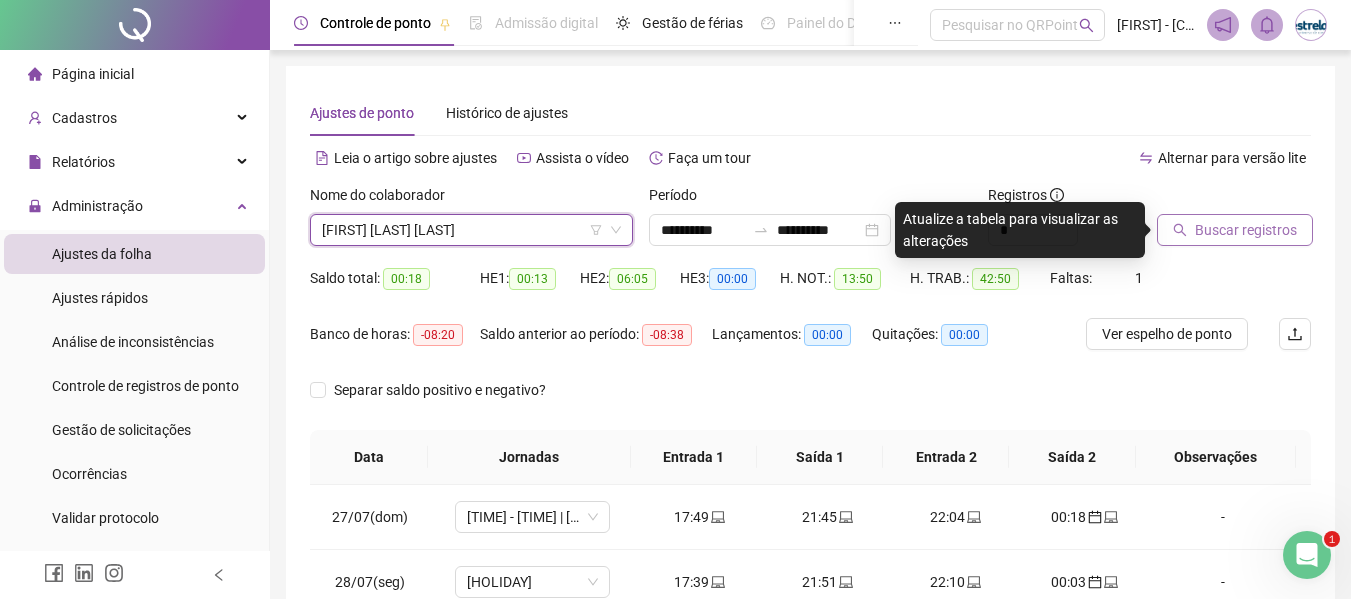 click on "Buscar registros" at bounding box center [1246, 230] 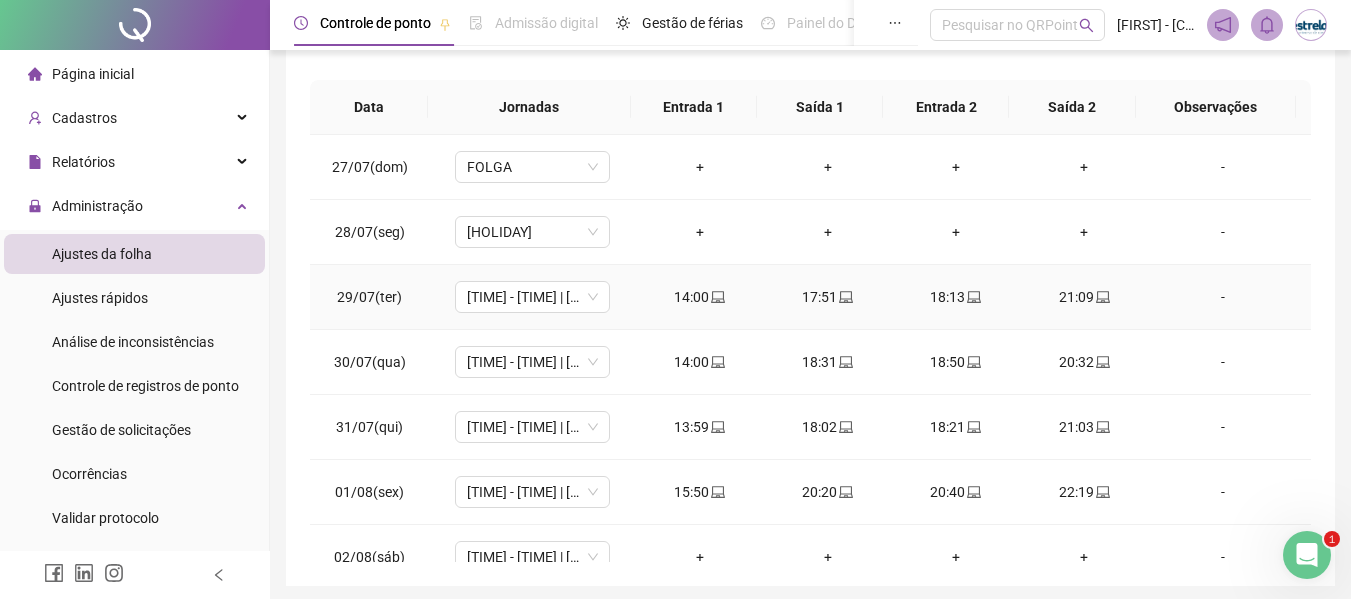 scroll, scrollTop: 423, scrollLeft: 0, axis: vertical 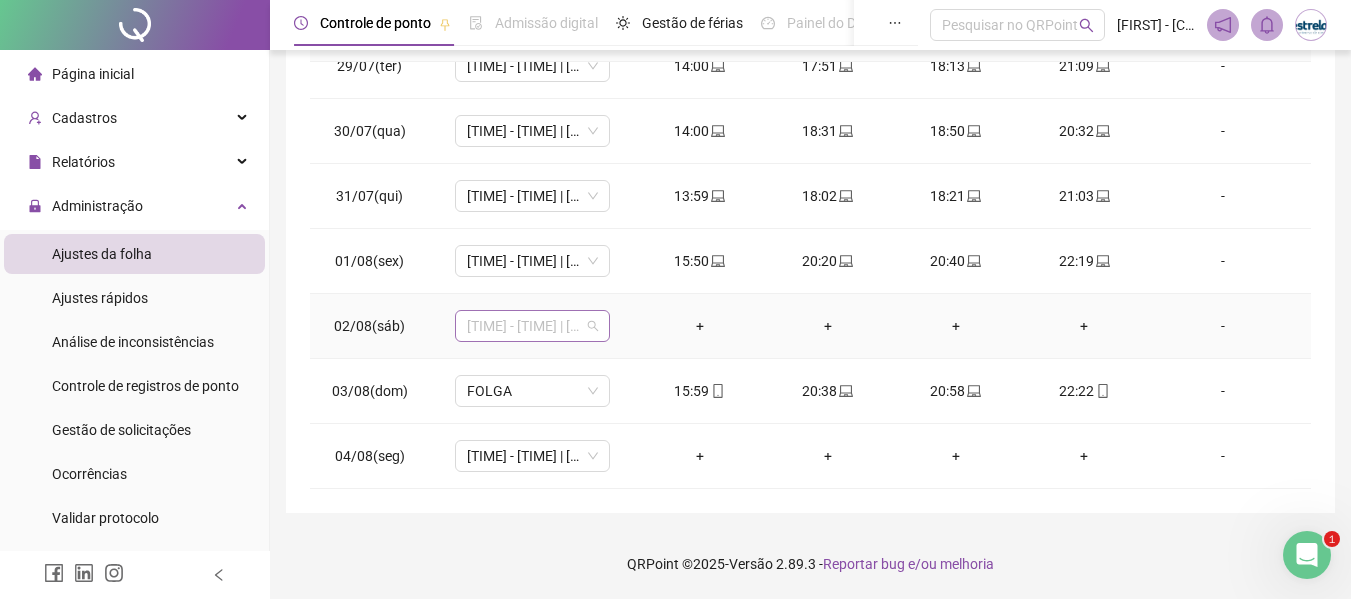 click on "[TIME] - [TIME] | [TIME] - [TIME]" at bounding box center [532, 326] 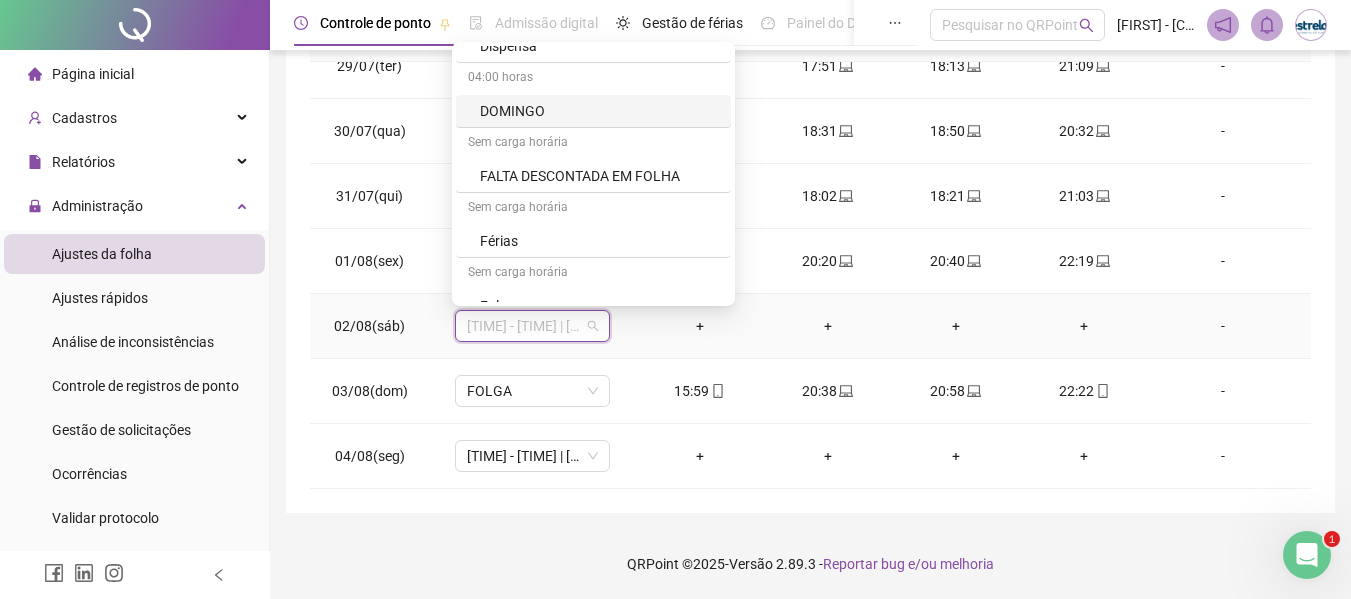 scroll, scrollTop: 1000, scrollLeft: 0, axis: vertical 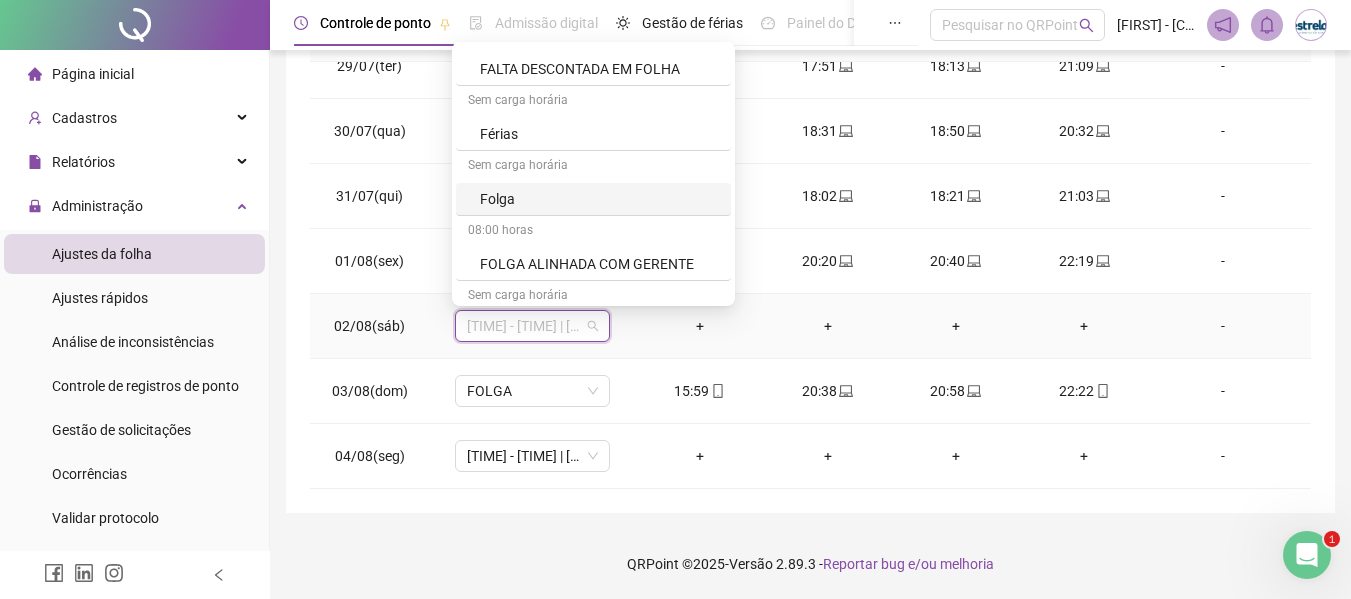 click on "Folga" at bounding box center (599, 199) 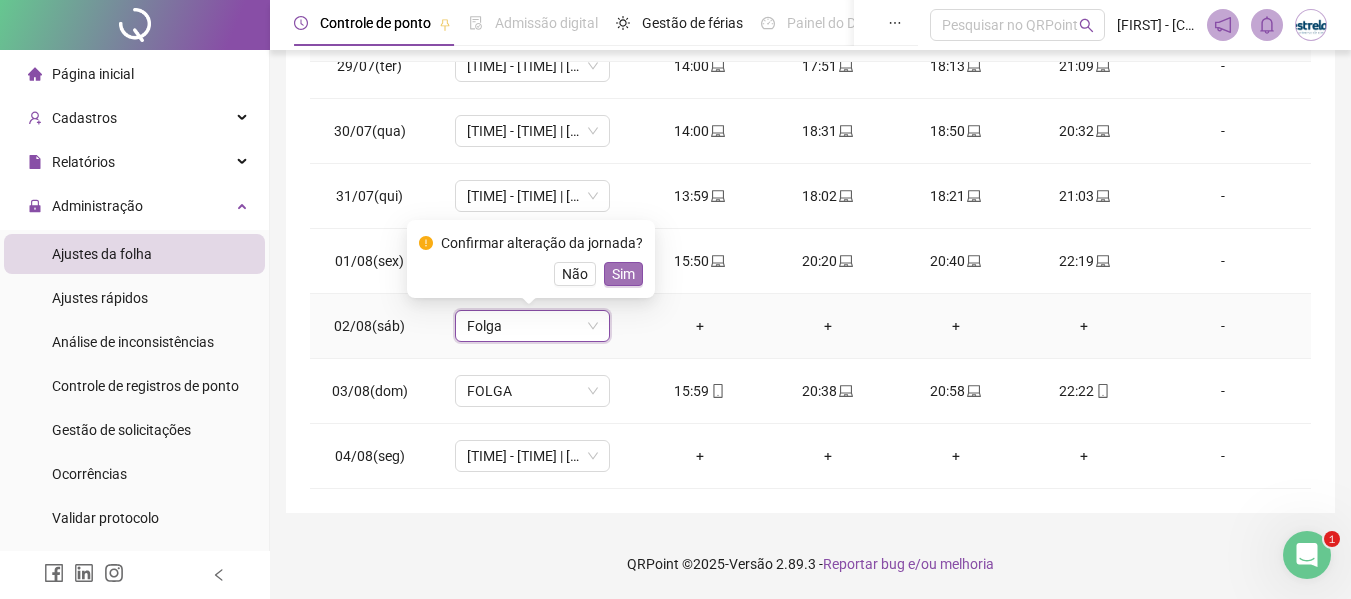 click on "Sim" at bounding box center (623, 274) 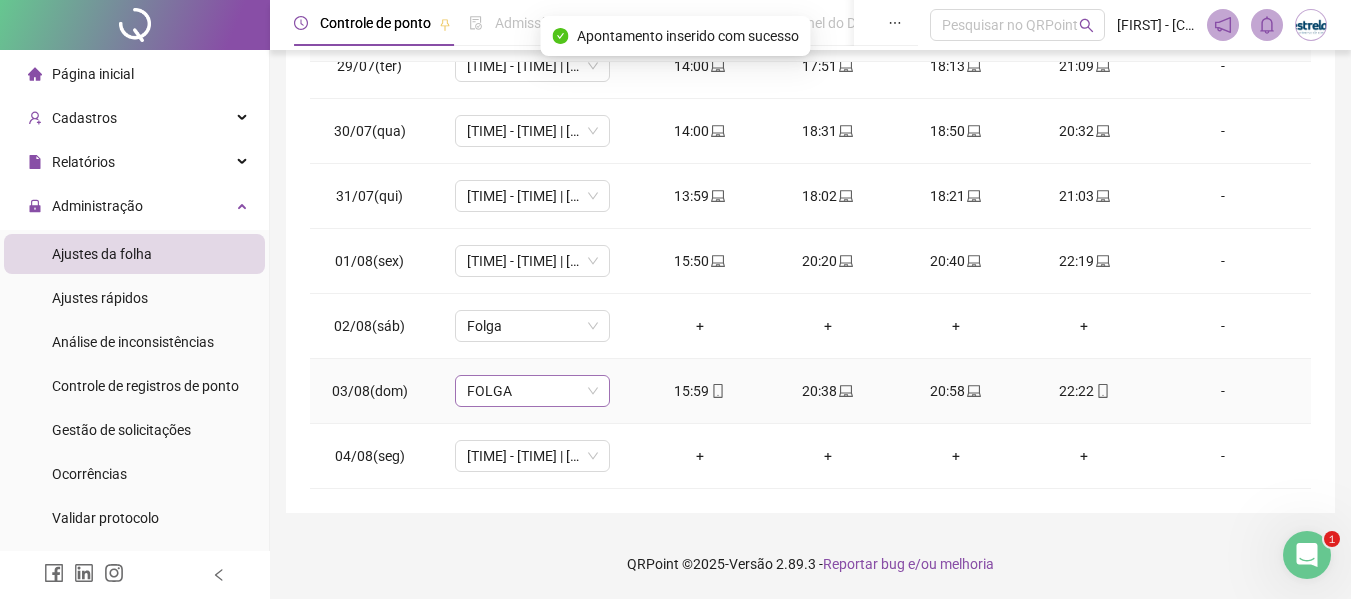 click on "FOLGA" at bounding box center [532, 391] 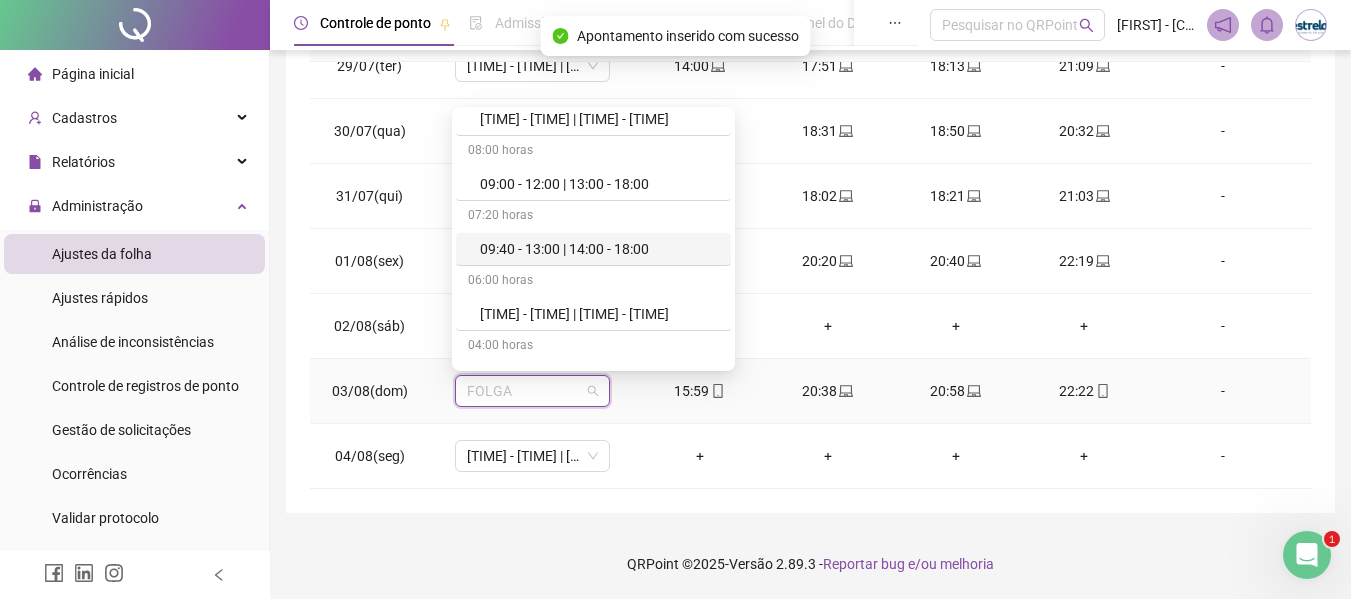 scroll, scrollTop: 400, scrollLeft: 0, axis: vertical 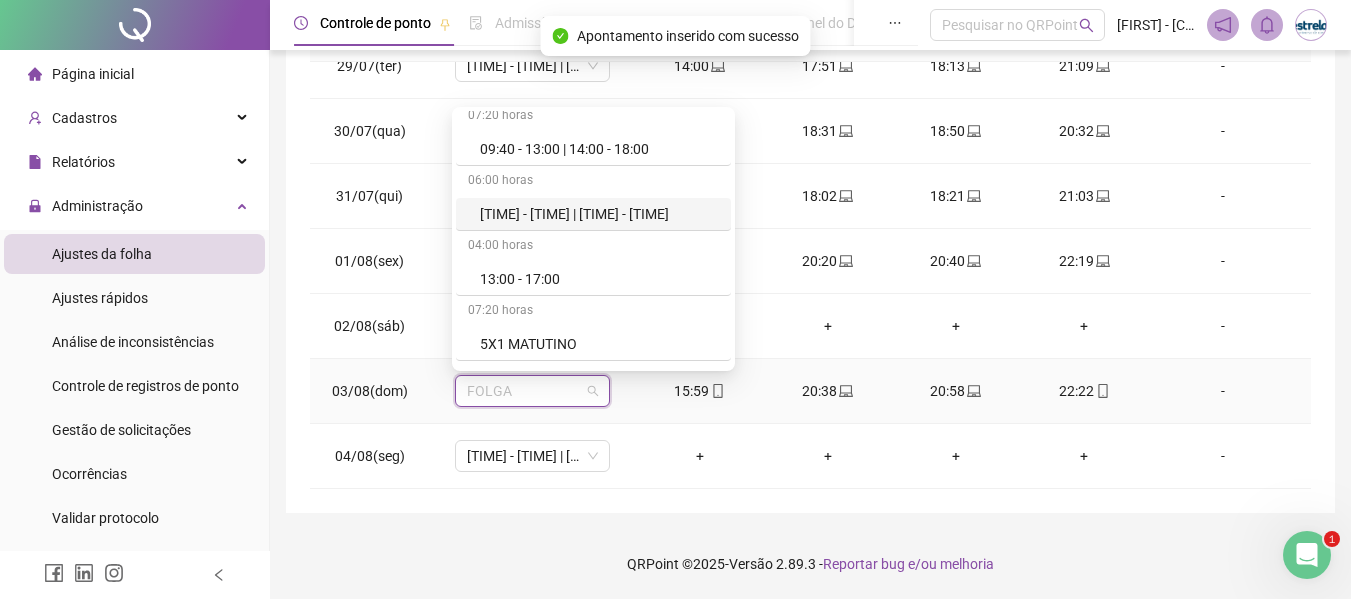 click on "[TIME] - [TIME] | [TIME] - [TIME]" at bounding box center (593, 214) 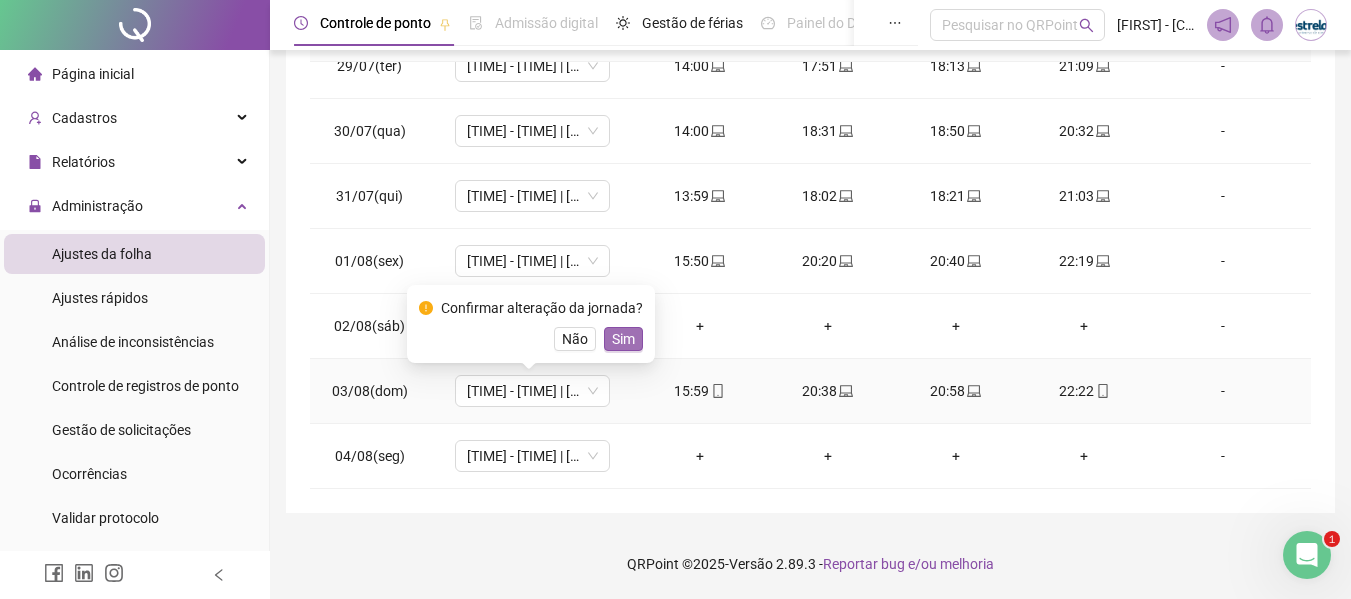 drag, startPoint x: 617, startPoint y: 337, endPoint x: 837, endPoint y: 274, distance: 228.84274 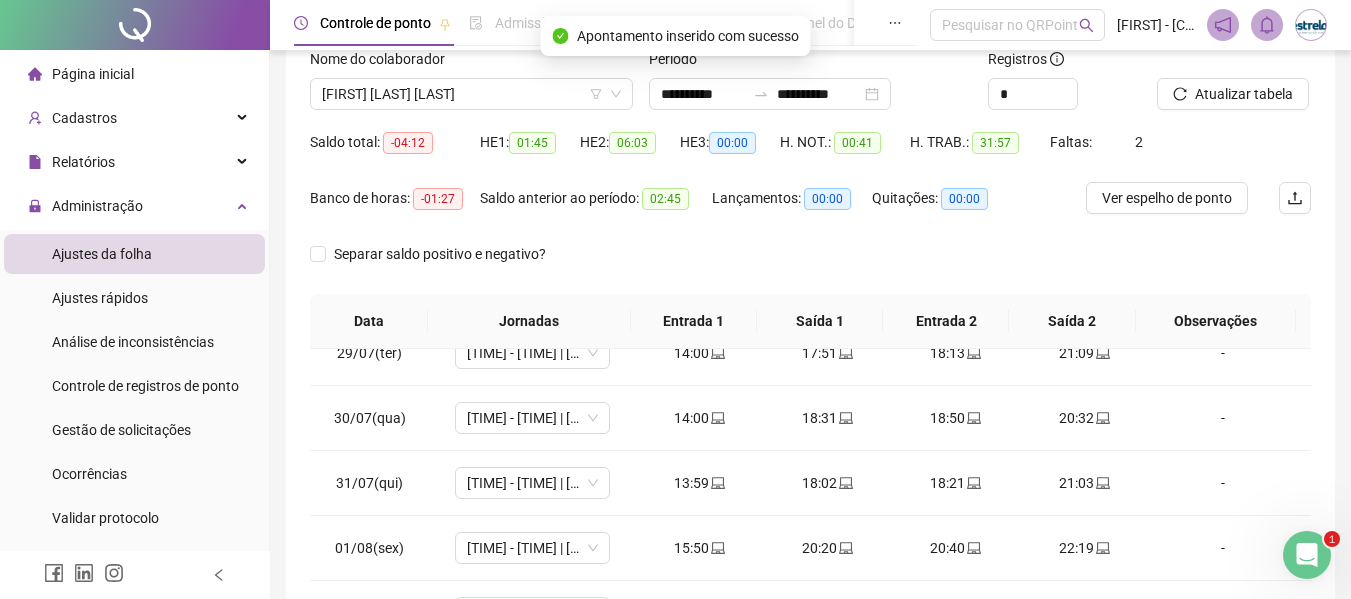 scroll, scrollTop: 23, scrollLeft: 0, axis: vertical 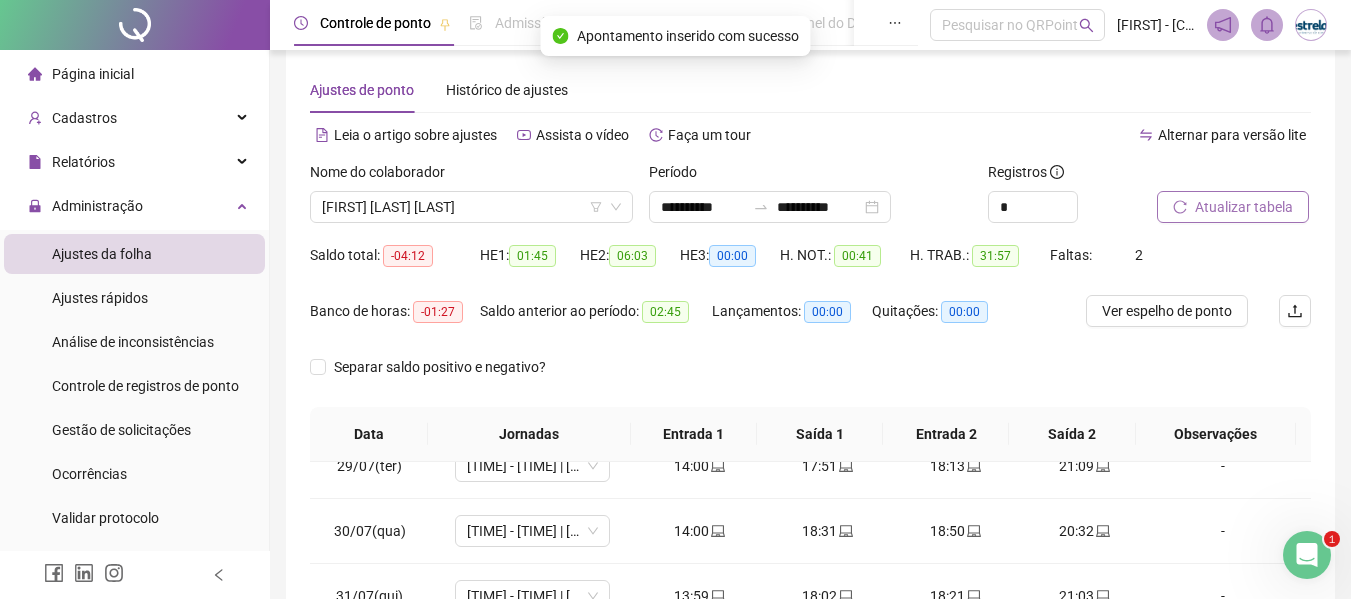 click on "Atualizar tabela" at bounding box center [1244, 207] 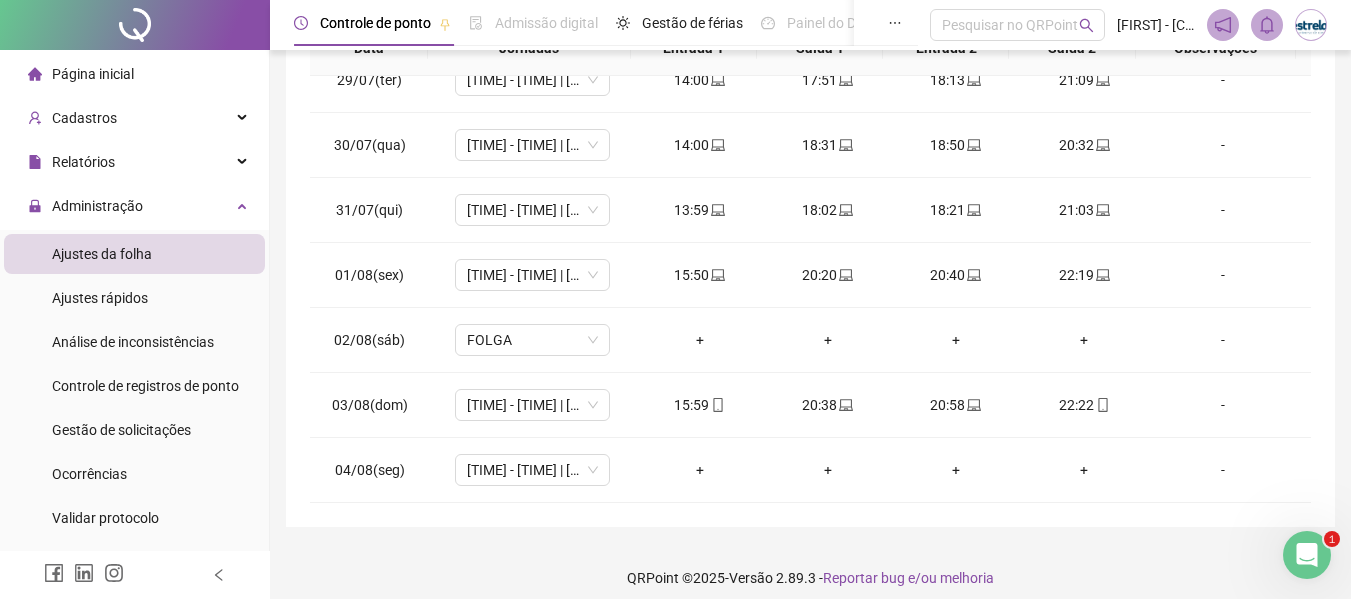 scroll, scrollTop: 423, scrollLeft: 0, axis: vertical 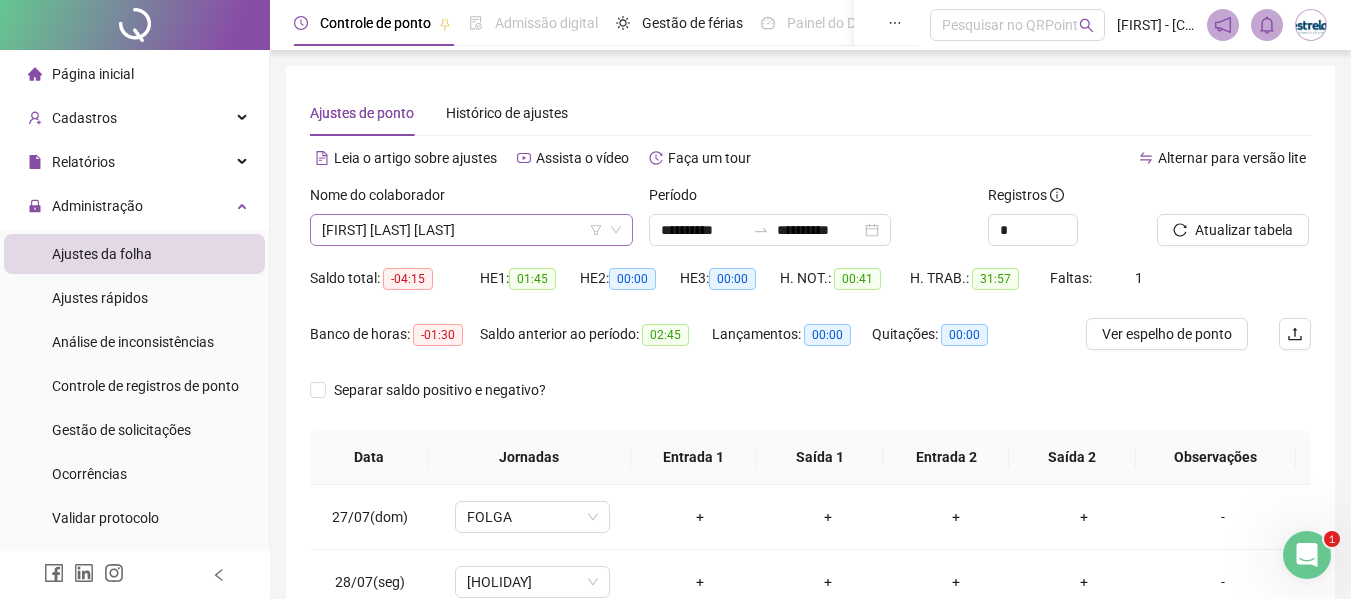 drag, startPoint x: 565, startPoint y: 237, endPoint x: 586, endPoint y: 237, distance: 21 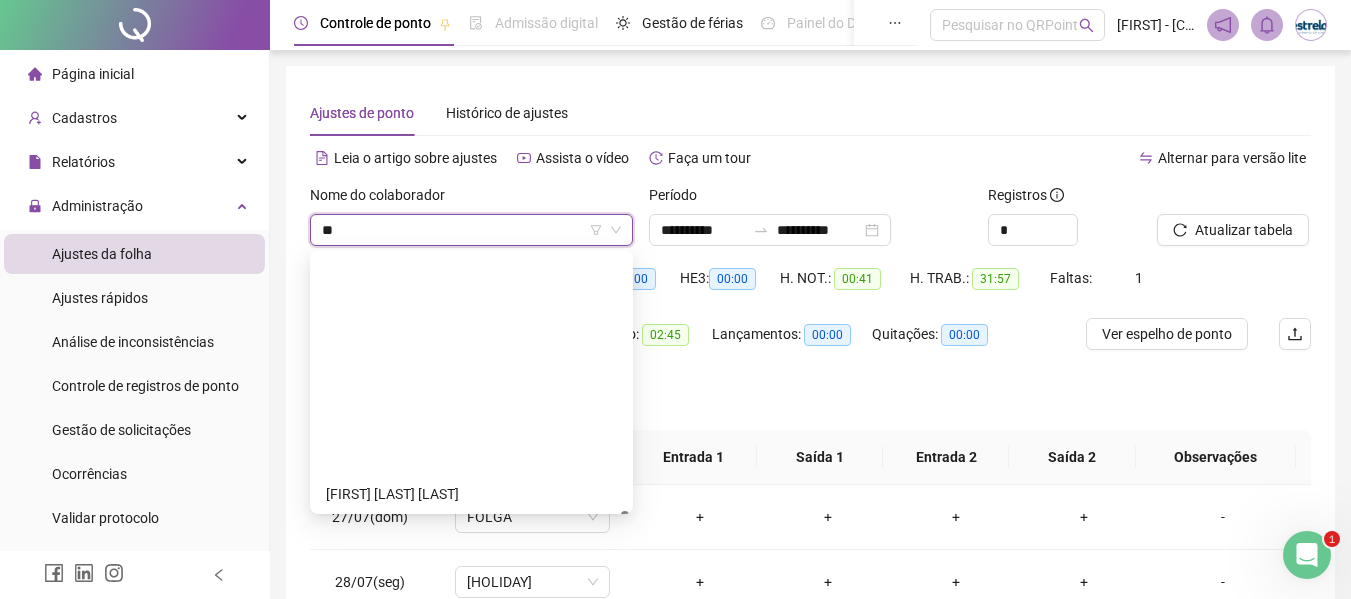 scroll, scrollTop: 0, scrollLeft: 0, axis: both 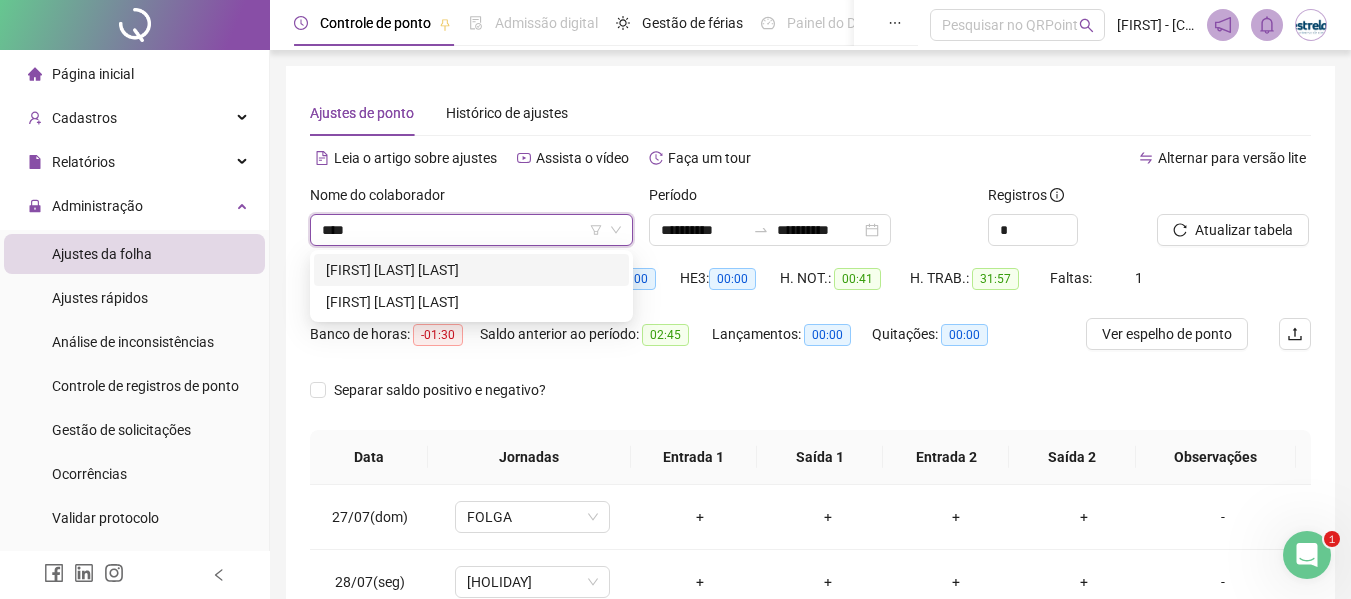 type on "*****" 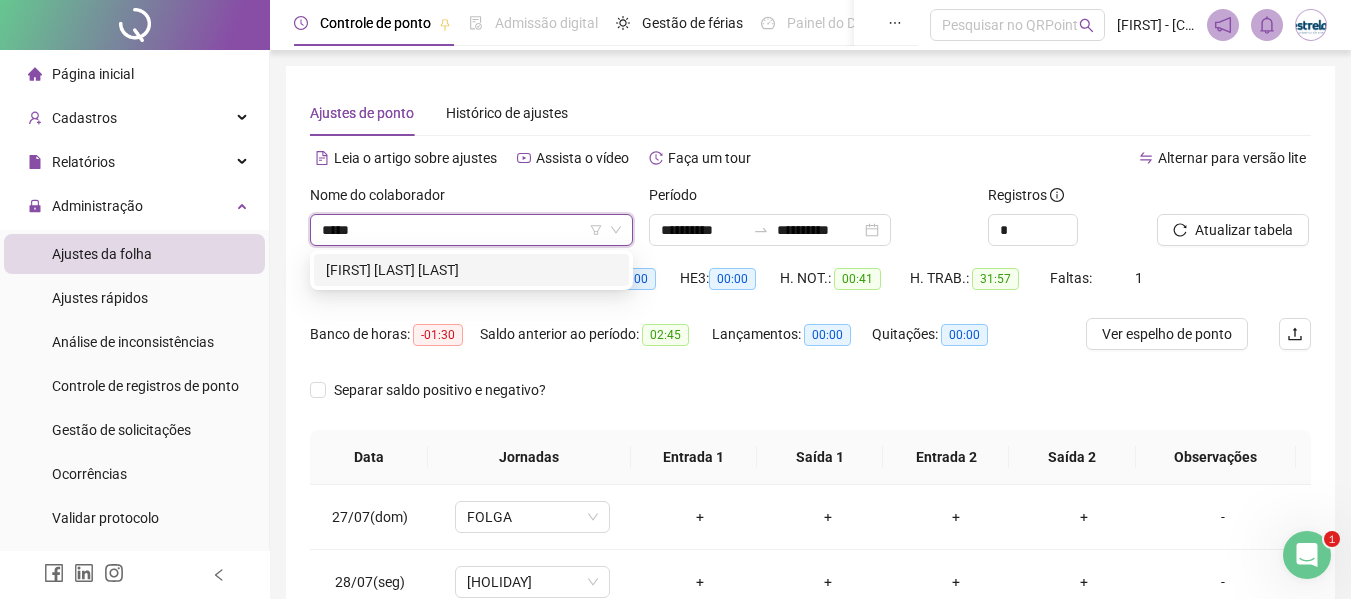 click on "[FIRST] [LAST] [LAST]" at bounding box center (471, 270) 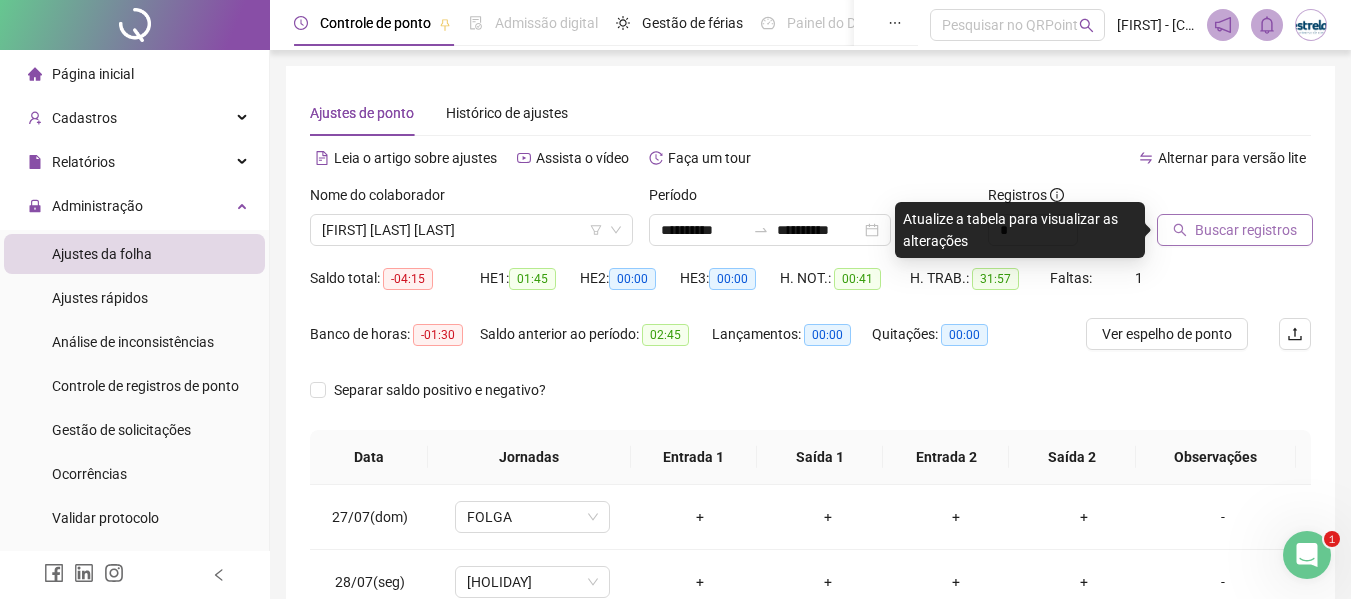 click 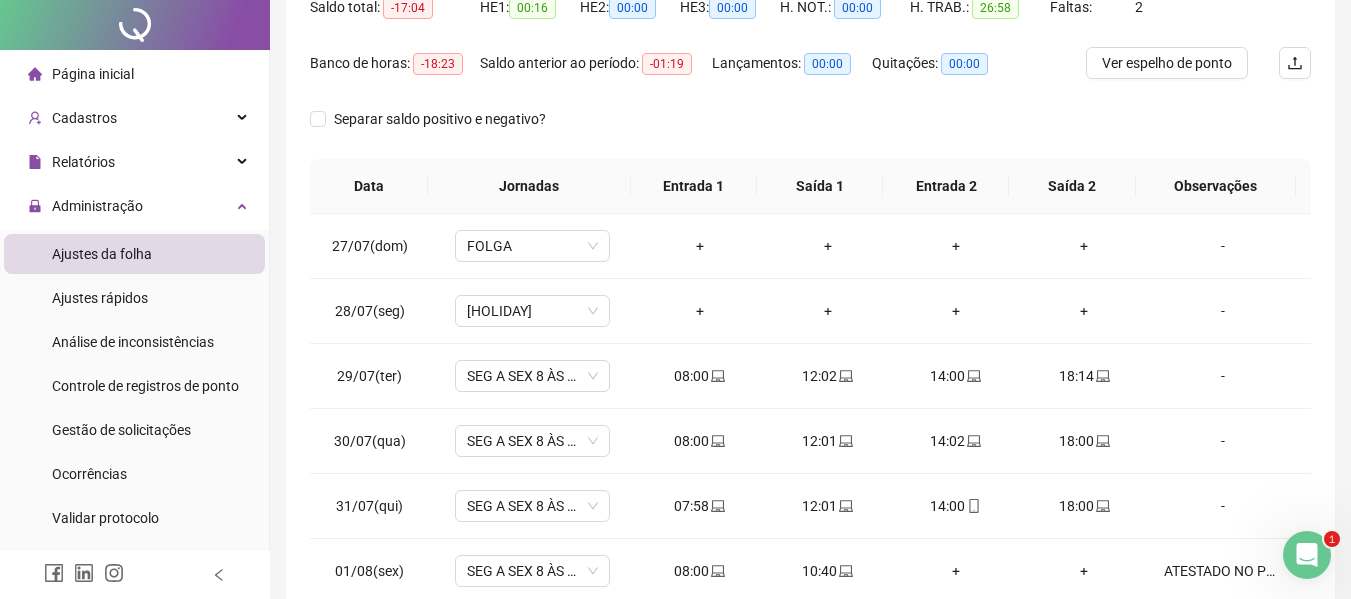 scroll, scrollTop: 423, scrollLeft: 0, axis: vertical 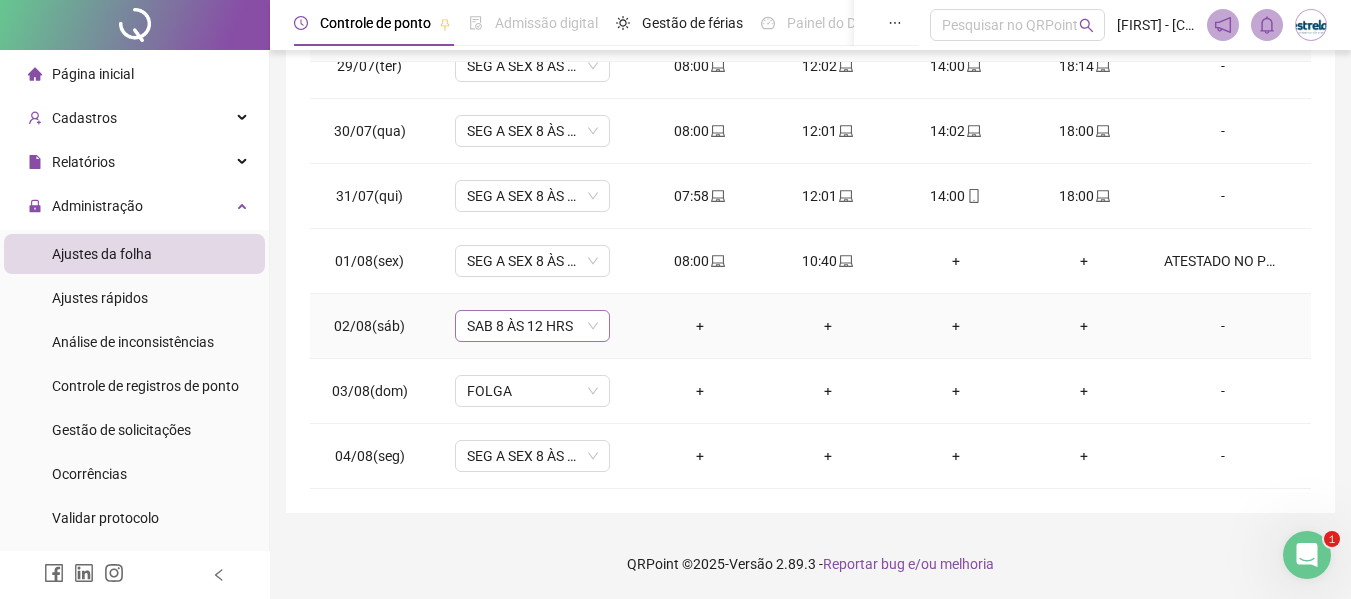 click on "SAB 8 ÀS 12 HRS" at bounding box center [532, 326] 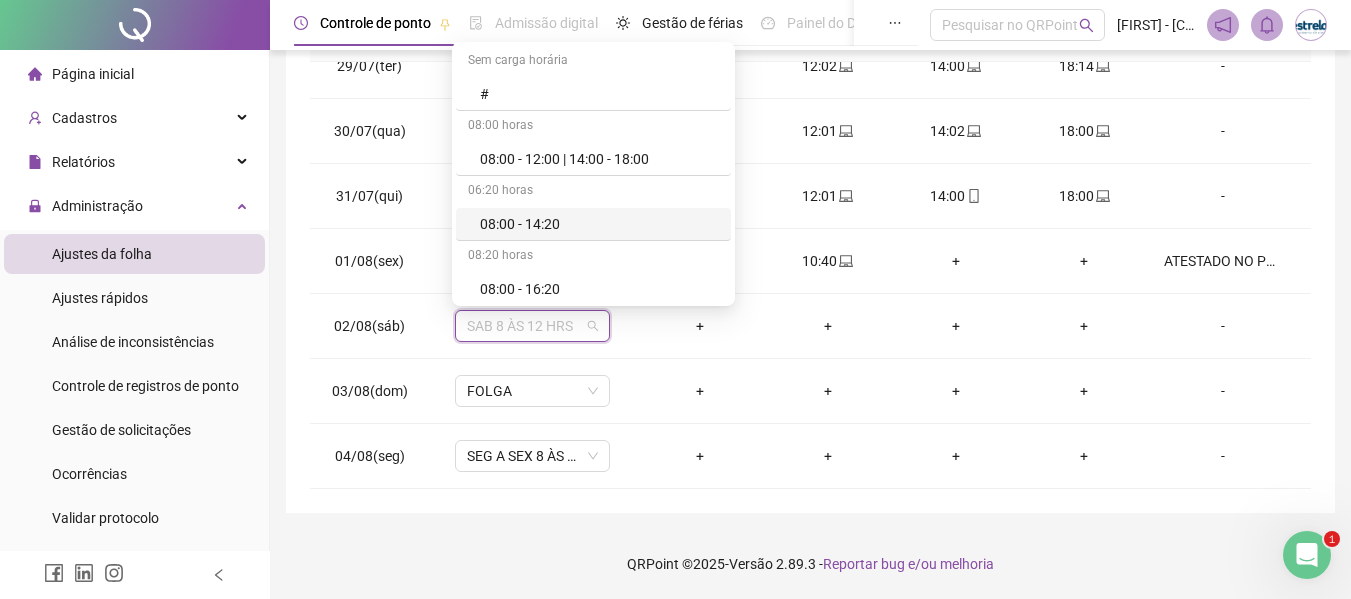 click on "**********" at bounding box center (810, 78) 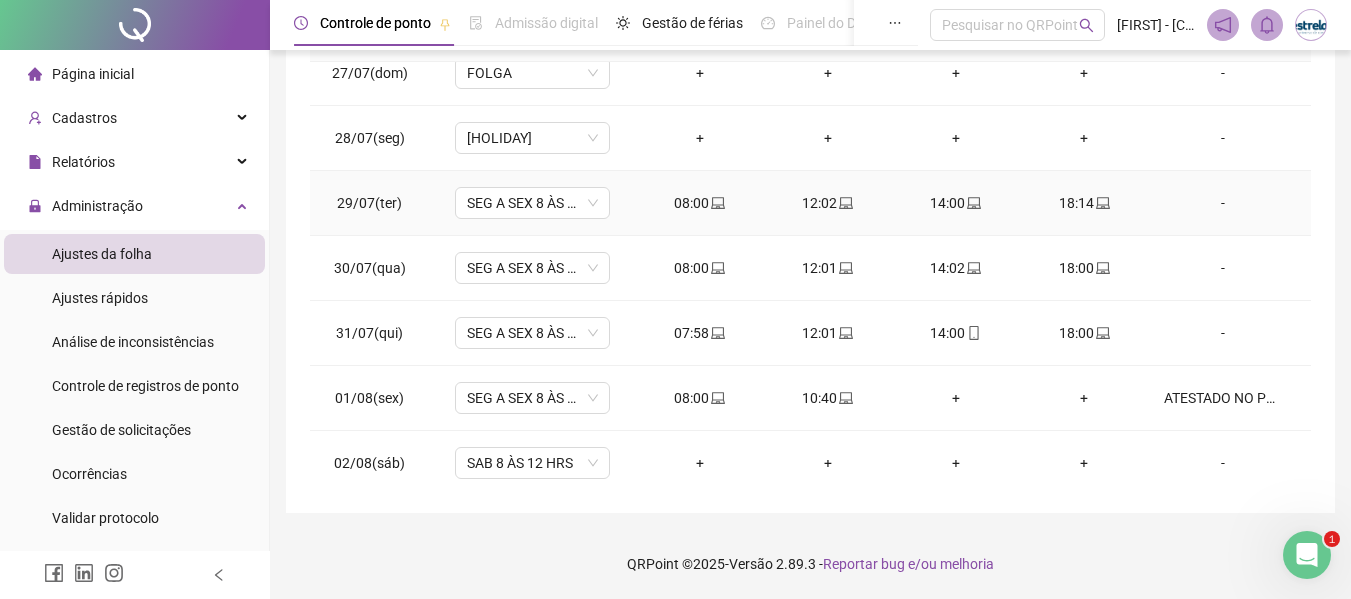 scroll, scrollTop: 0, scrollLeft: 0, axis: both 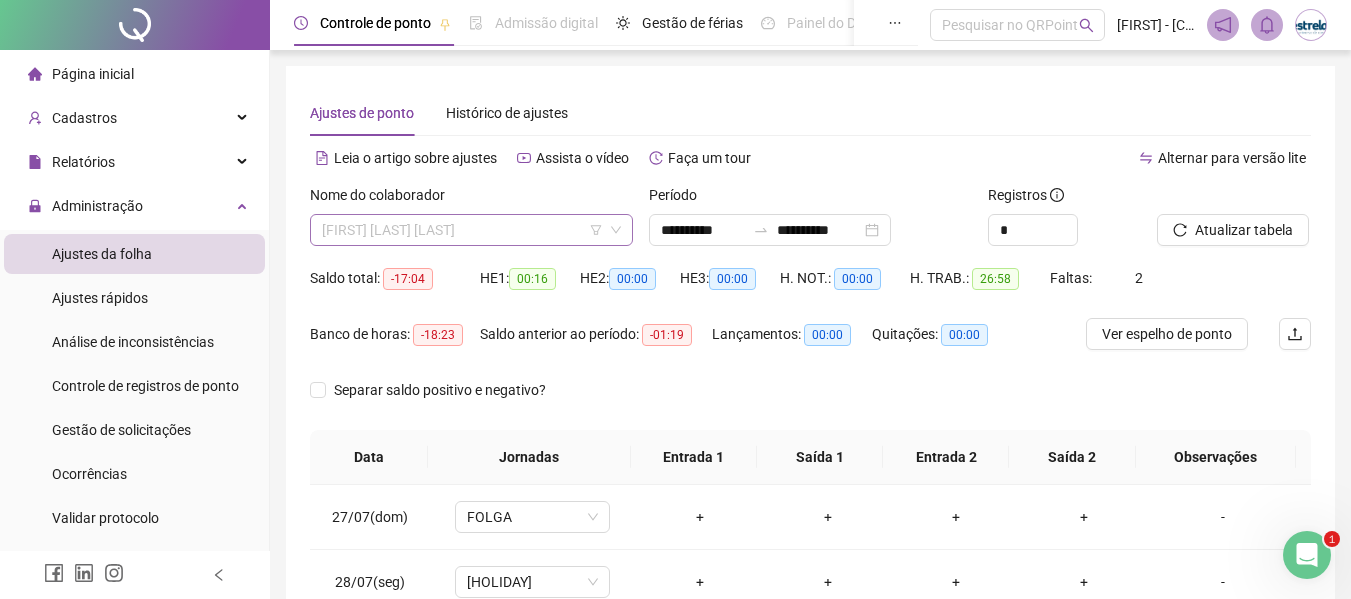click on "[FIRST] [LAST] [LAST]" at bounding box center [471, 230] 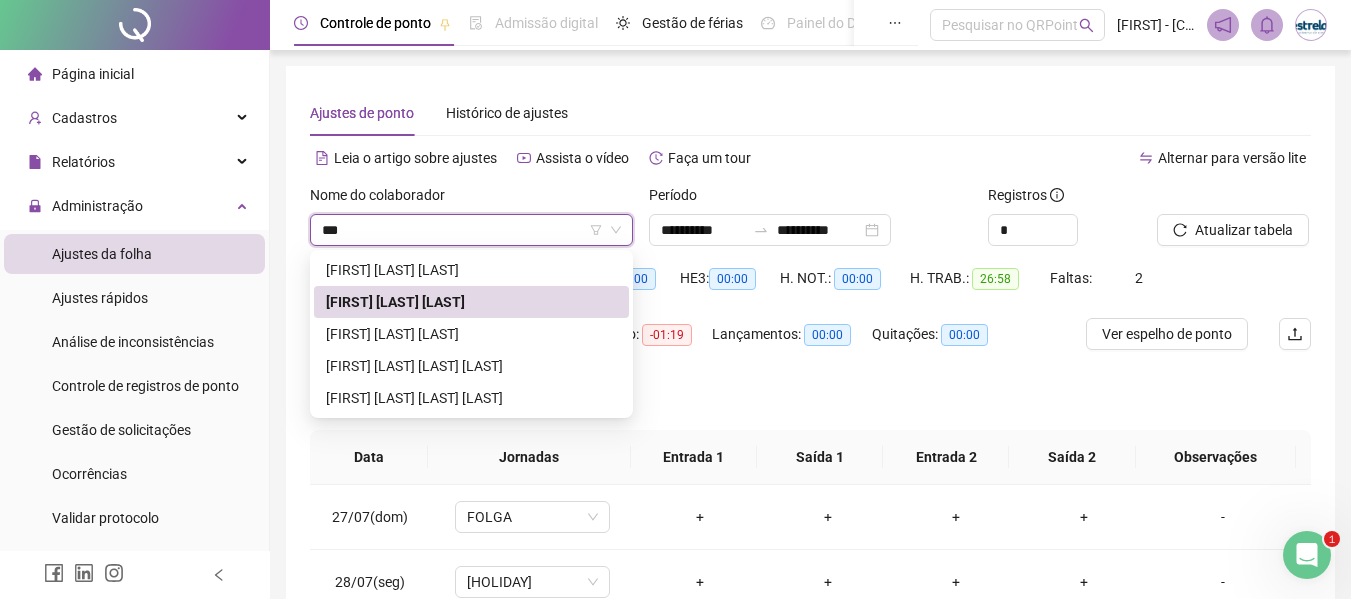 scroll, scrollTop: 0, scrollLeft: 0, axis: both 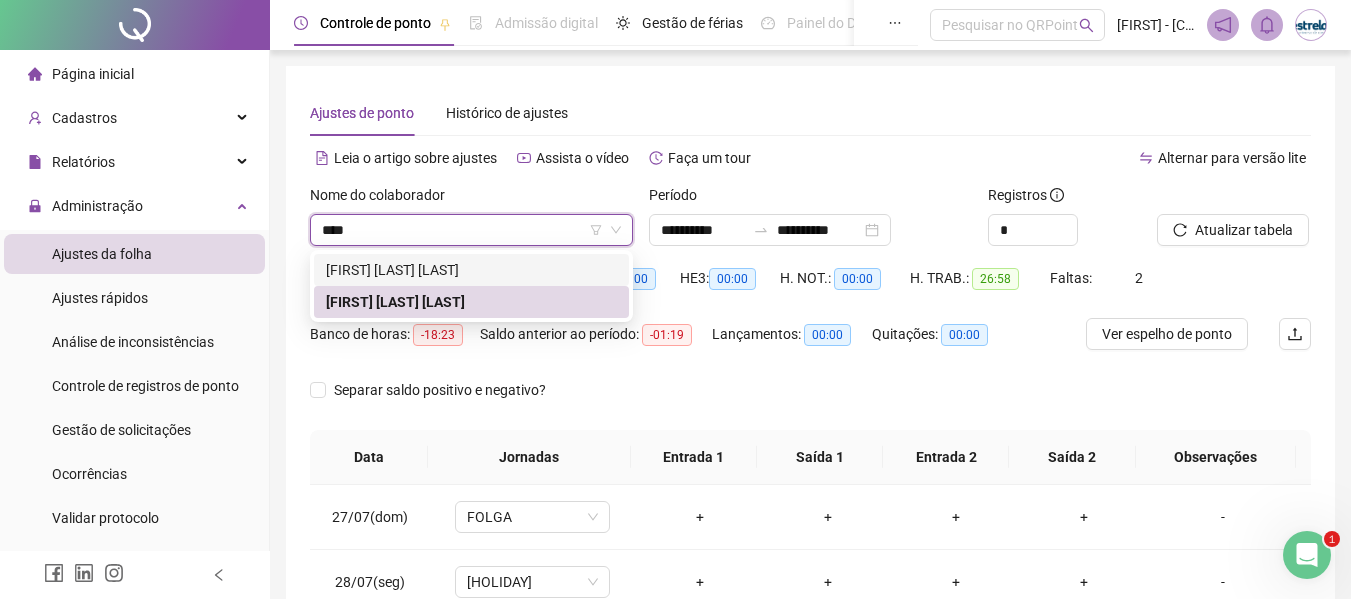 drag, startPoint x: 437, startPoint y: 273, endPoint x: 789, endPoint y: 234, distance: 354.15393 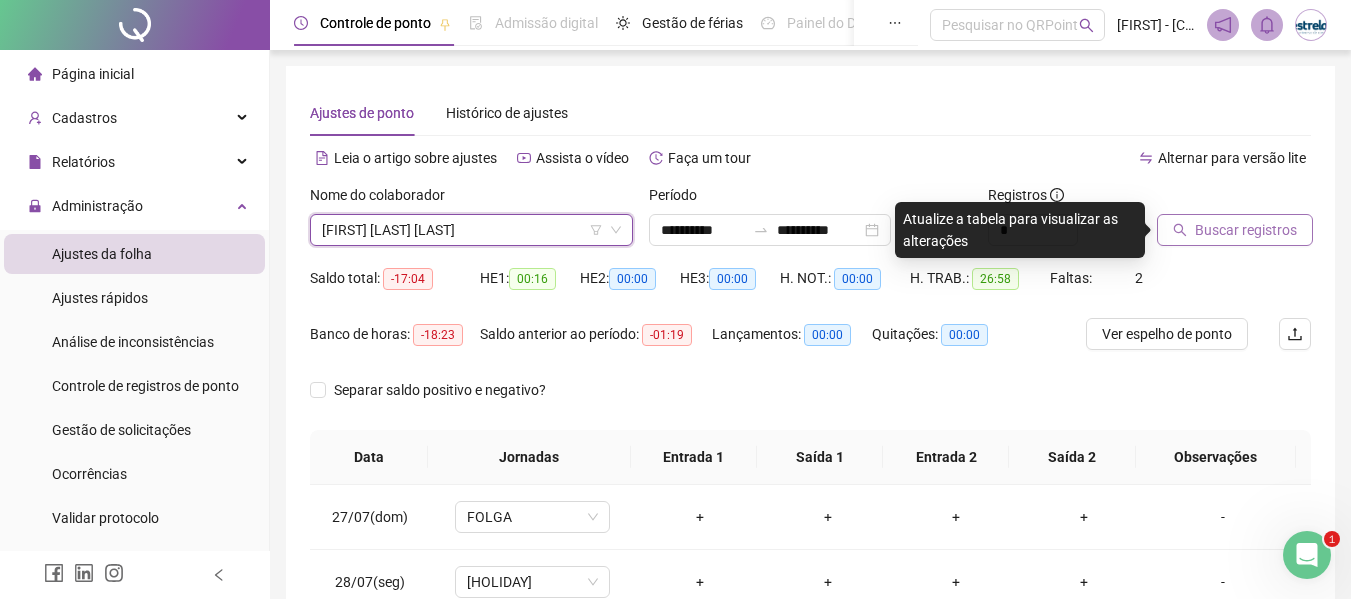 click on "Buscar registros" at bounding box center (1246, 230) 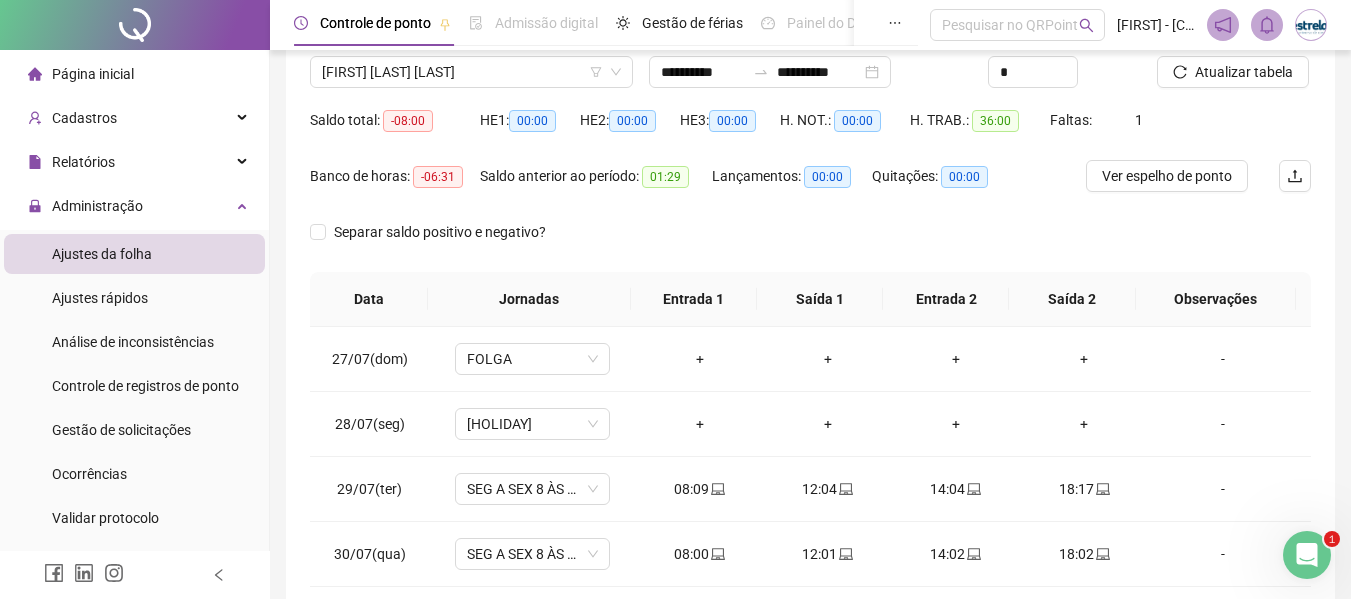 scroll, scrollTop: 423, scrollLeft: 0, axis: vertical 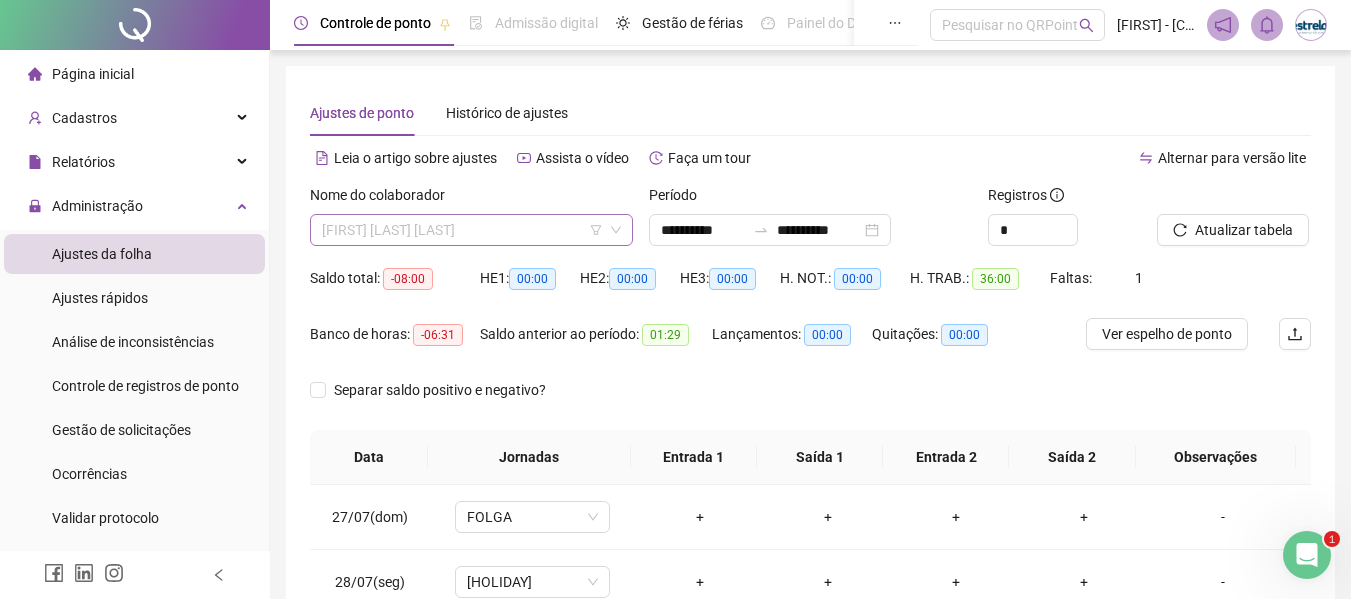 click on "[FIRST] [LAST] [LAST]" at bounding box center (471, 230) 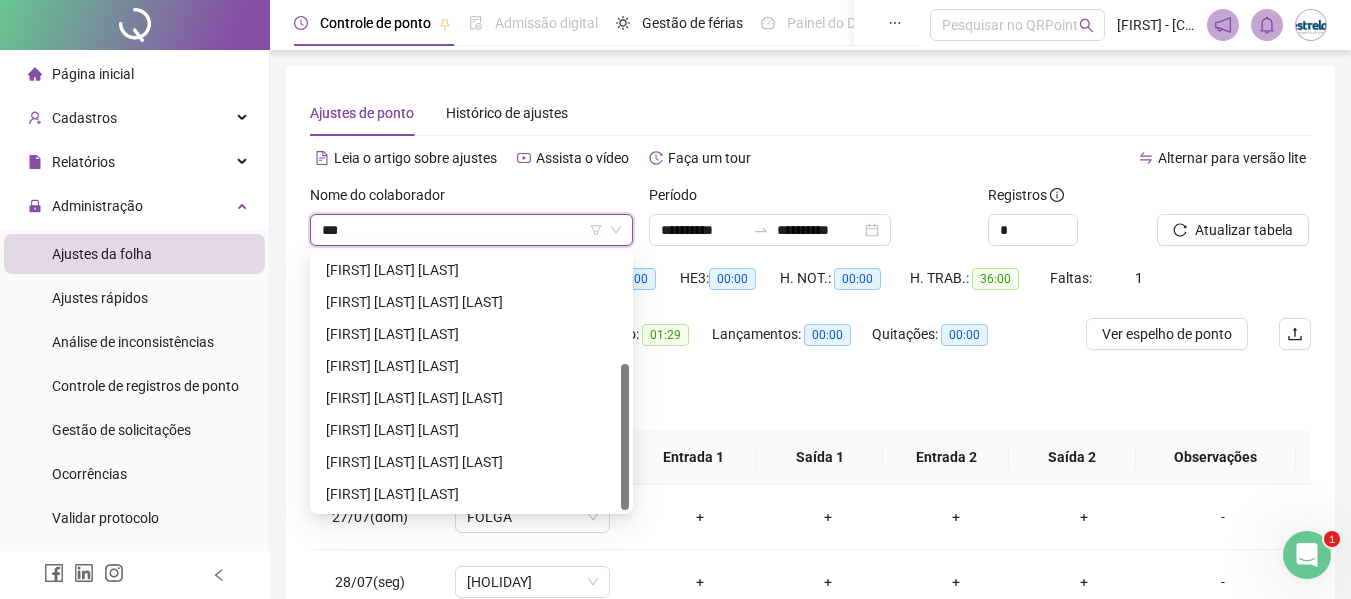 scroll, scrollTop: 0, scrollLeft: 0, axis: both 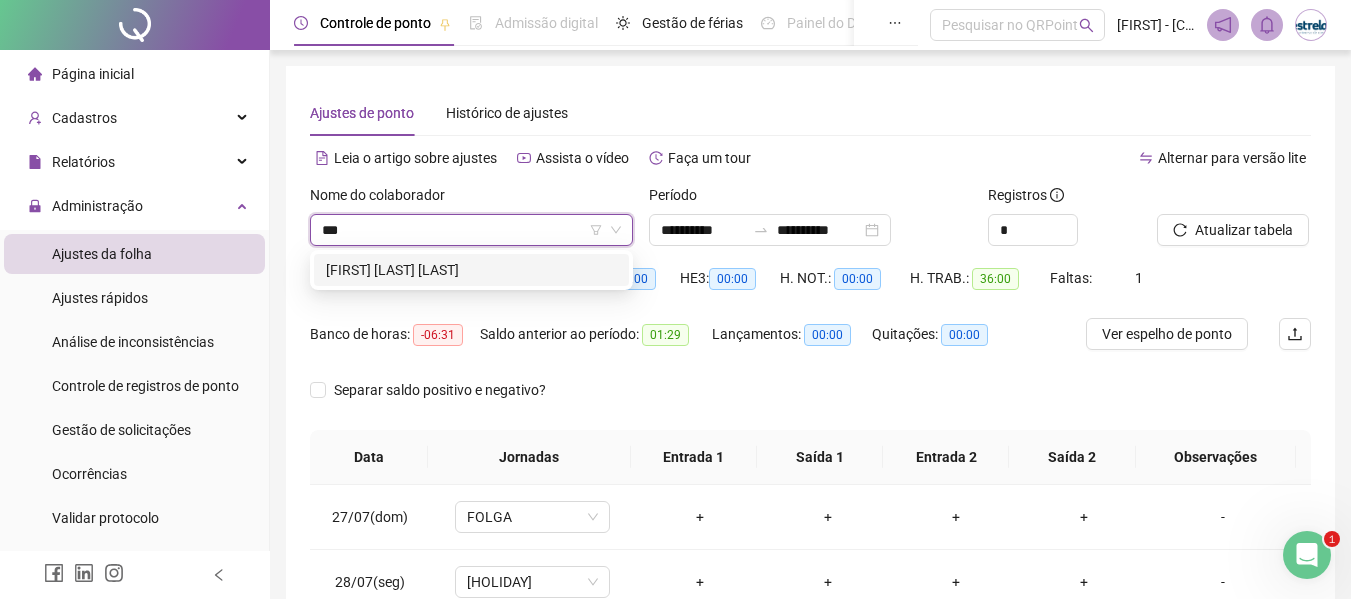 type on "***" 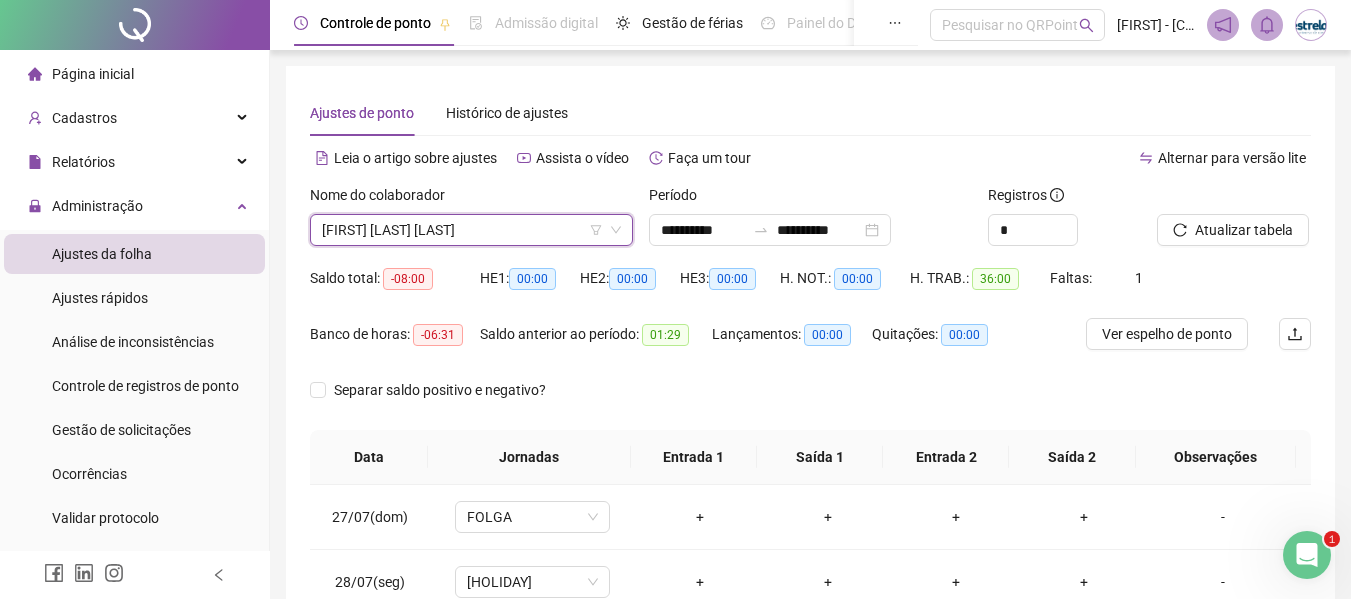 click on "[FIRST] [LAST] [LAST]" at bounding box center [471, 230] 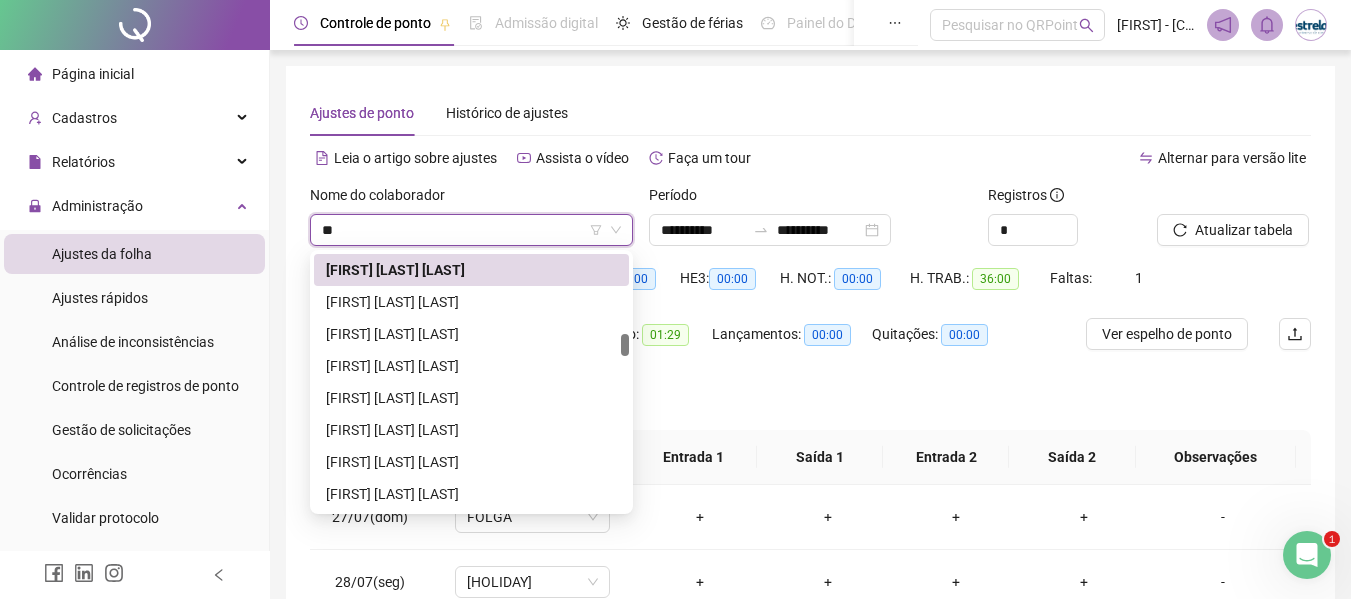 scroll, scrollTop: 0, scrollLeft: 0, axis: both 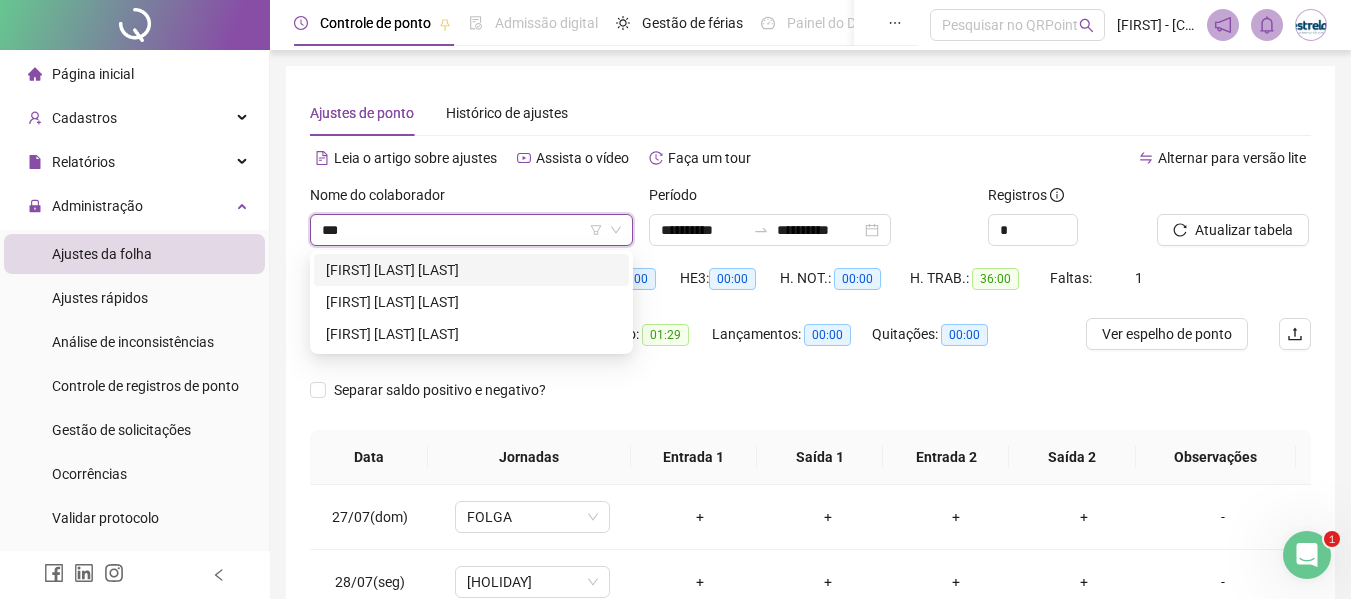 type on "****" 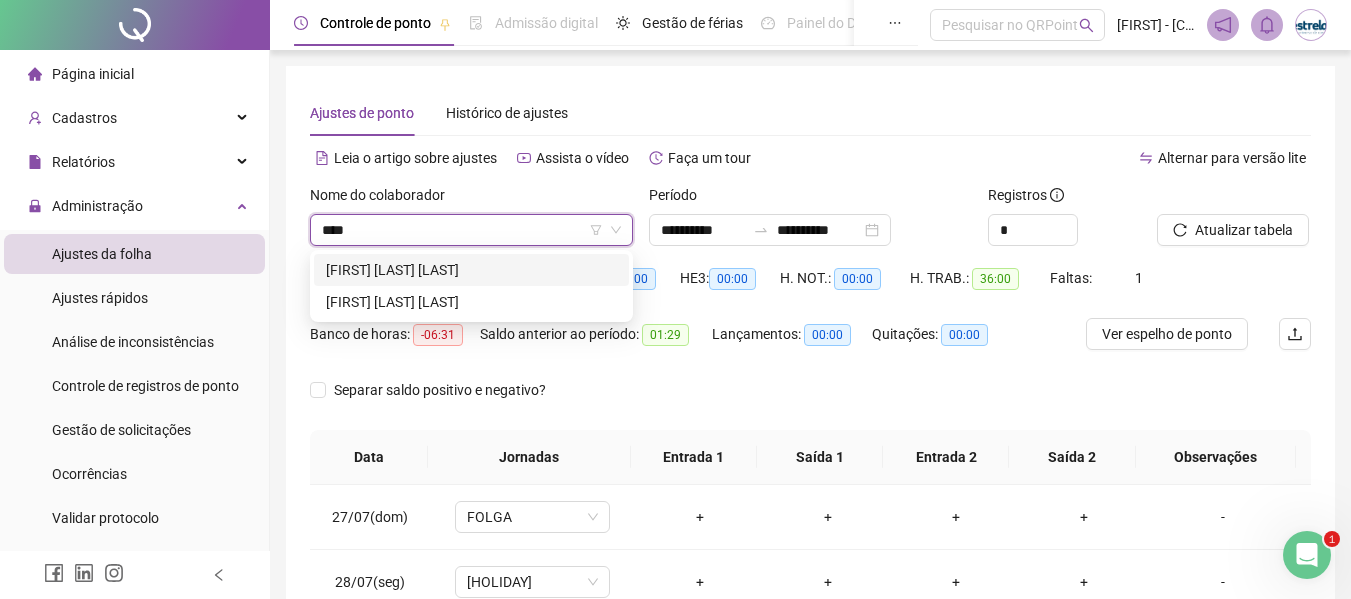 click on "[FIRST] [LAST] [LAST]" at bounding box center (471, 270) 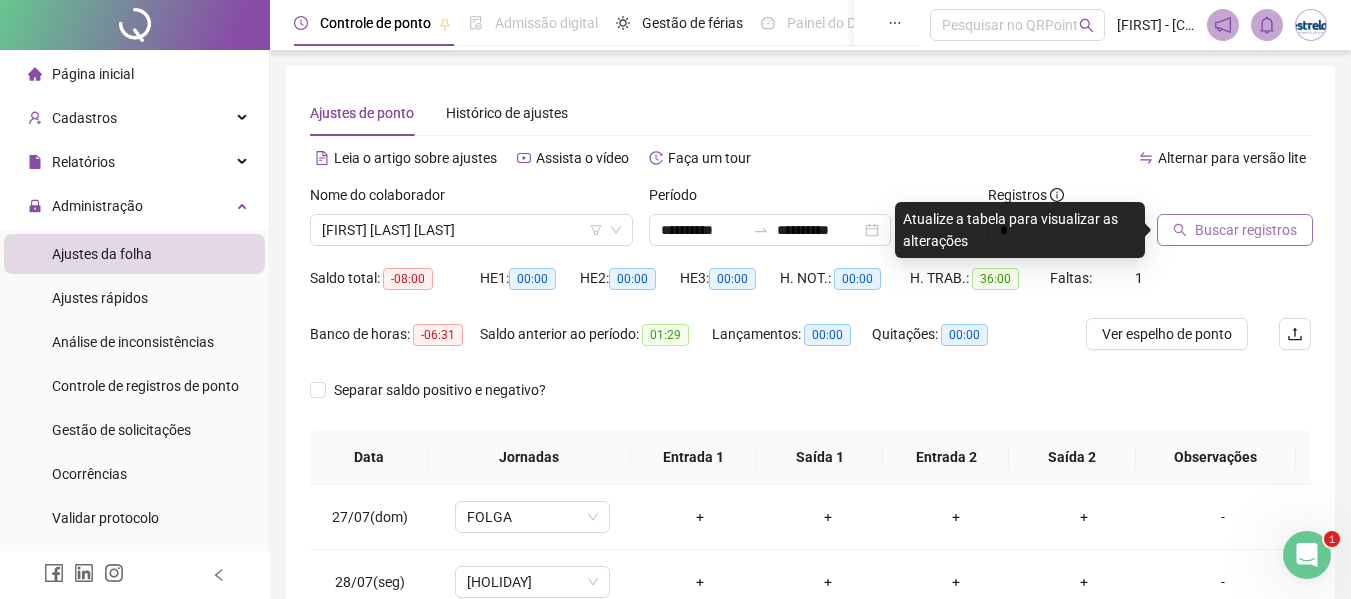click on "Buscar registros" at bounding box center (1246, 230) 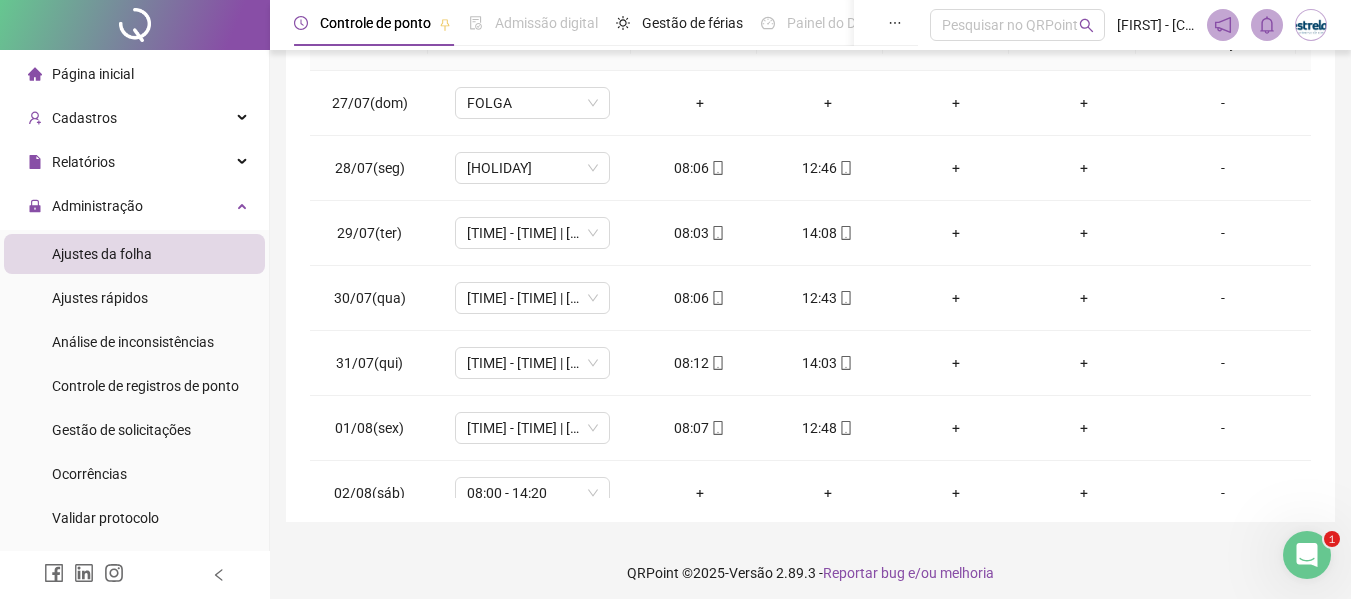 scroll, scrollTop: 423, scrollLeft: 0, axis: vertical 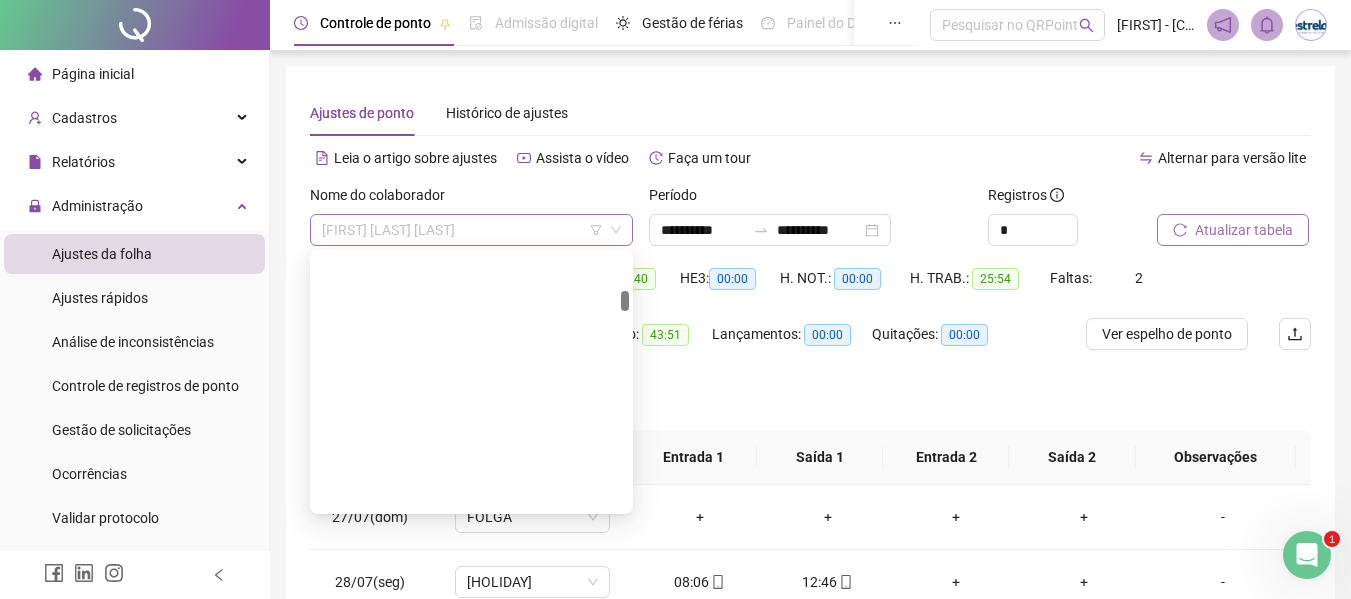 click on "[FIRST] [LAST] [LAST]" at bounding box center [471, 230] 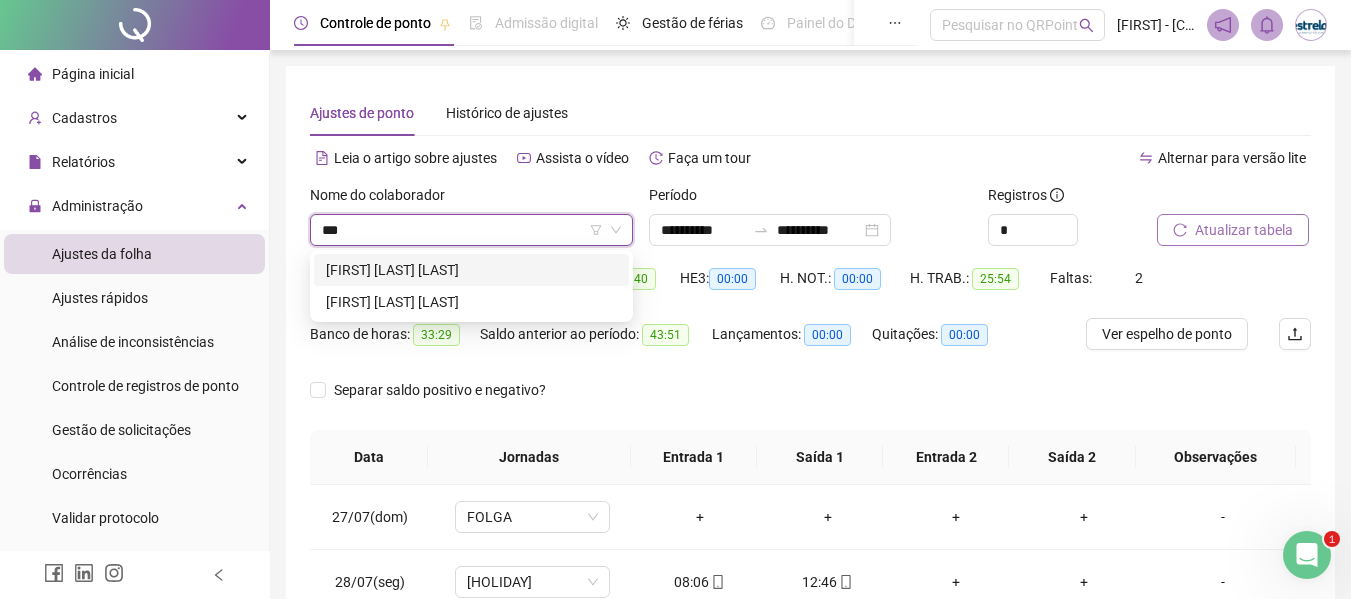 scroll, scrollTop: 0, scrollLeft: 0, axis: both 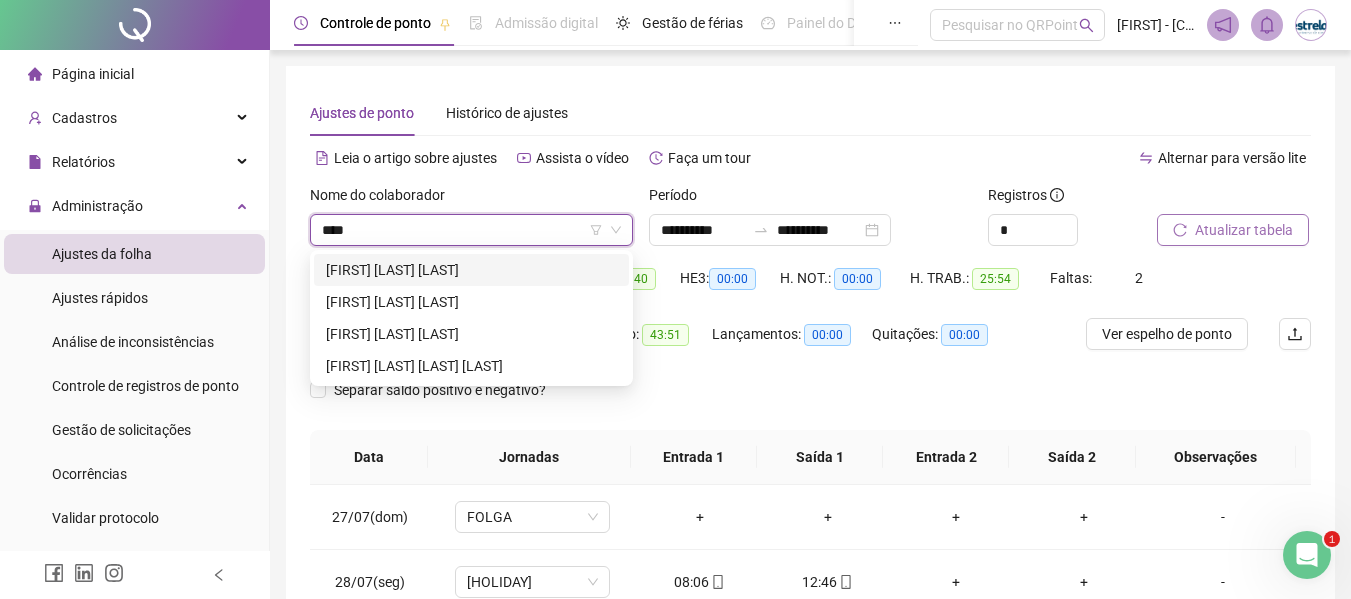 type on "*****" 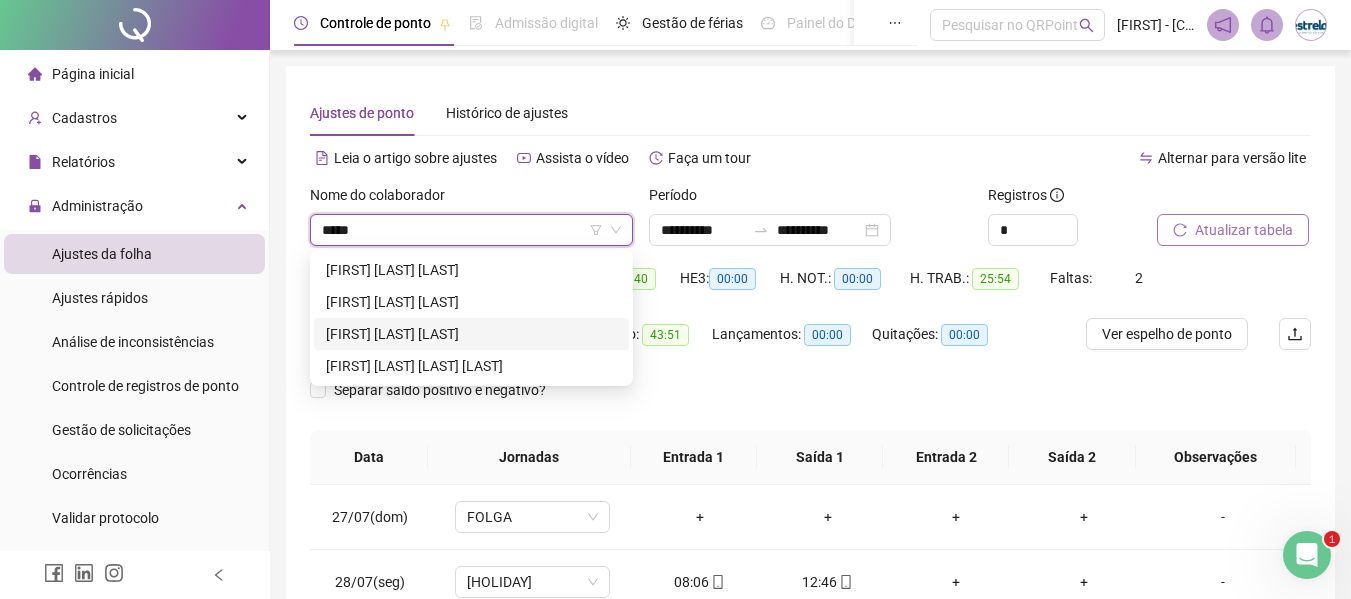 click on "[FIRST] [LAST] [LAST]" at bounding box center (471, 334) 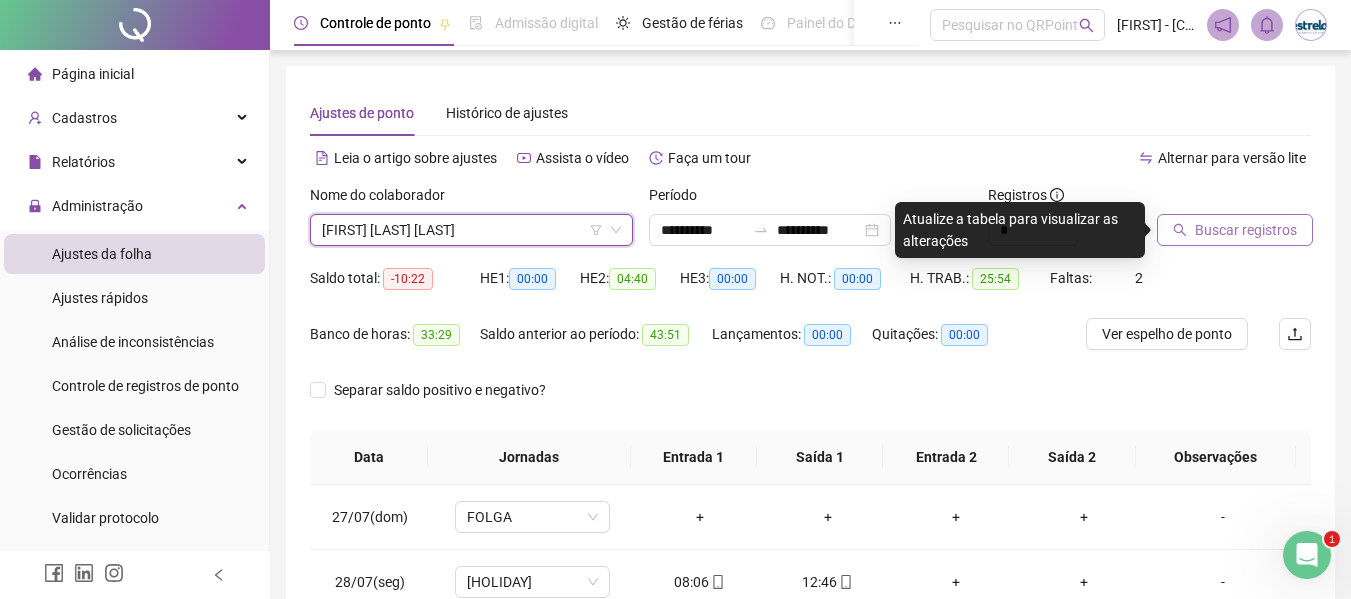 click on "Buscar registros" at bounding box center (1235, 230) 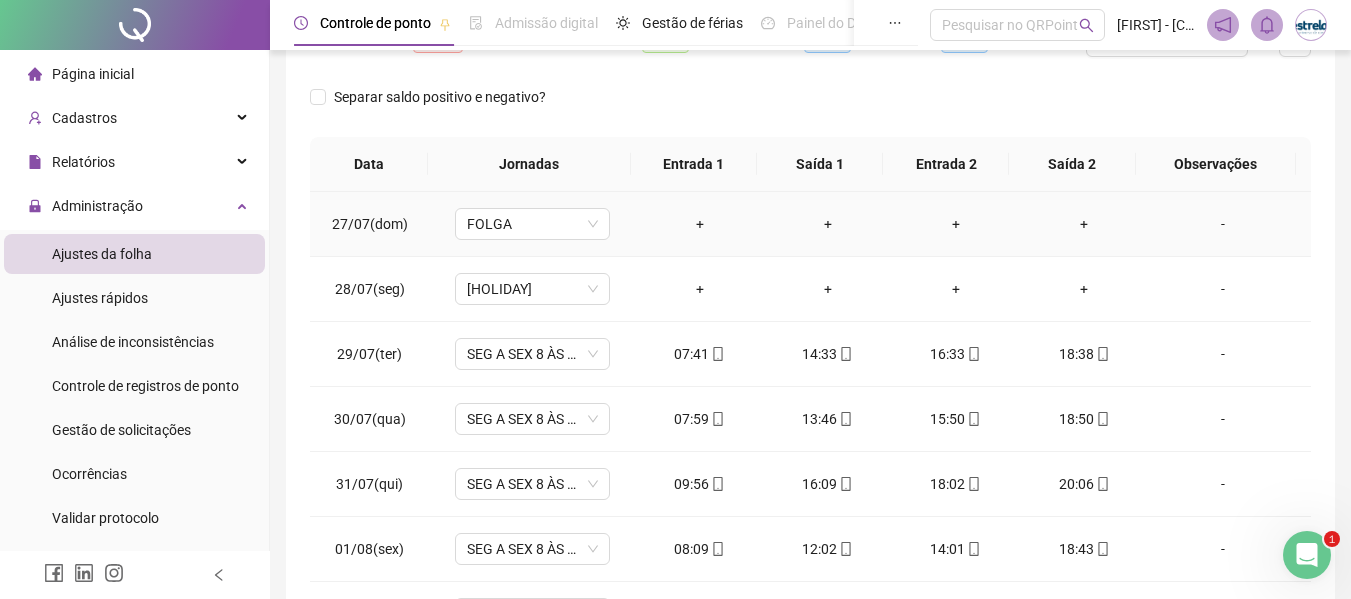 scroll, scrollTop: 300, scrollLeft: 0, axis: vertical 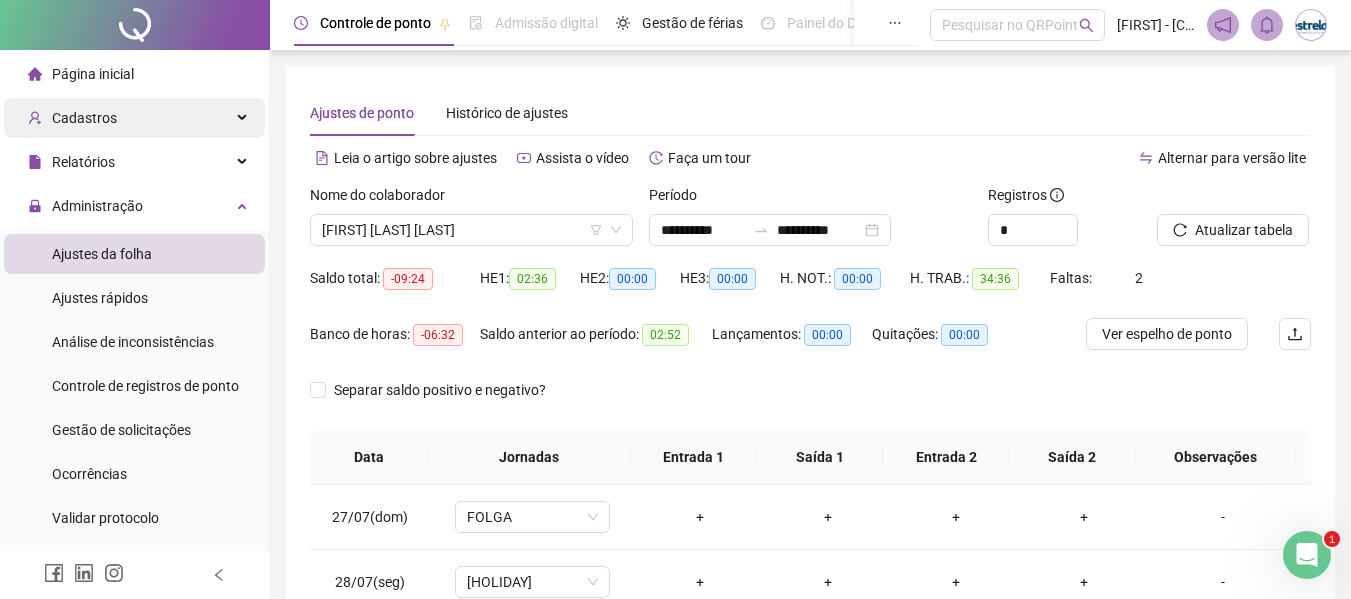 click on "Cadastros" at bounding box center (134, 118) 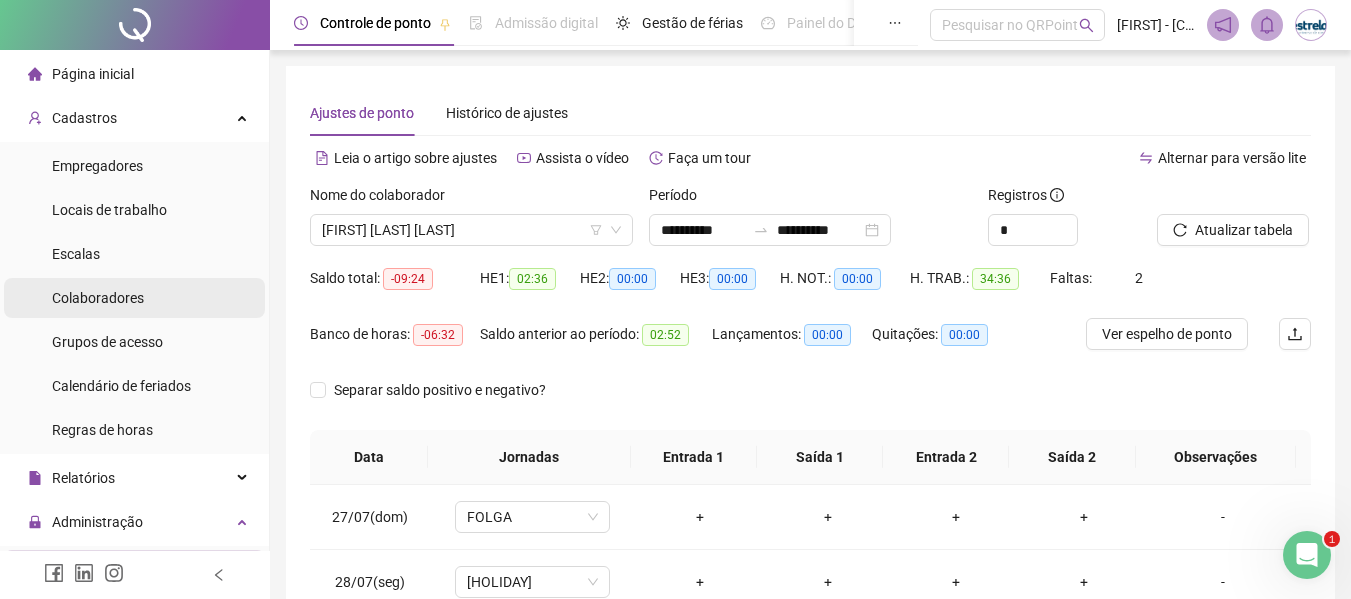 click on "Colaboradores" at bounding box center (98, 298) 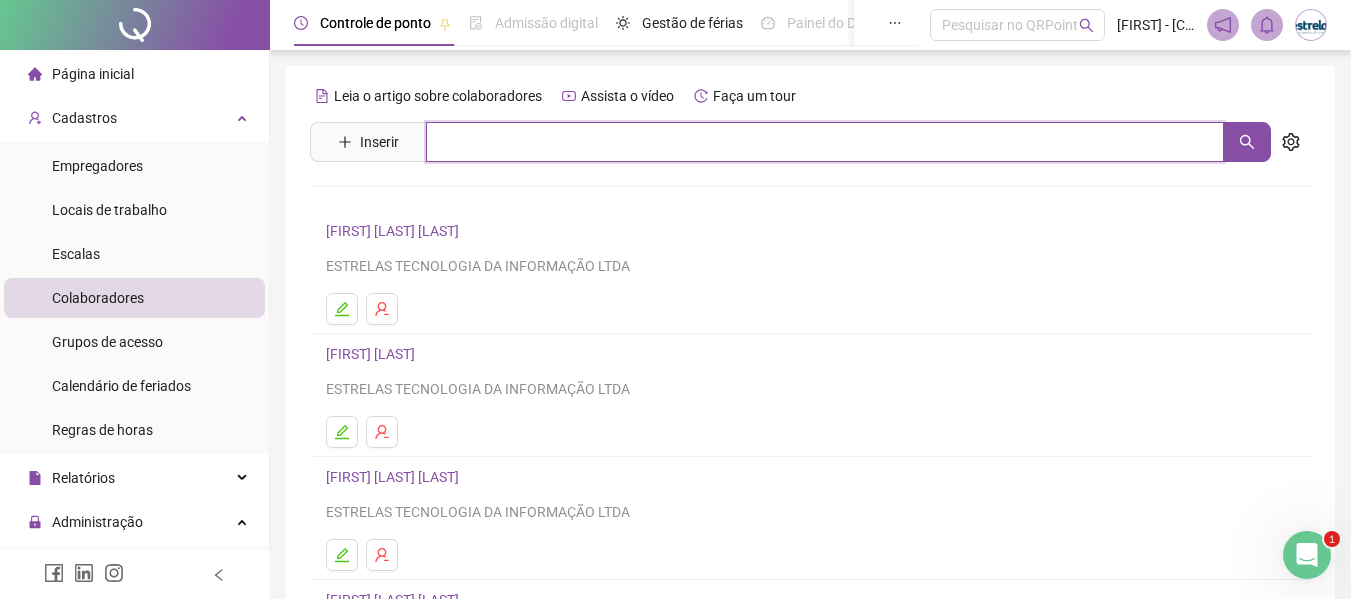 click at bounding box center [825, 142] 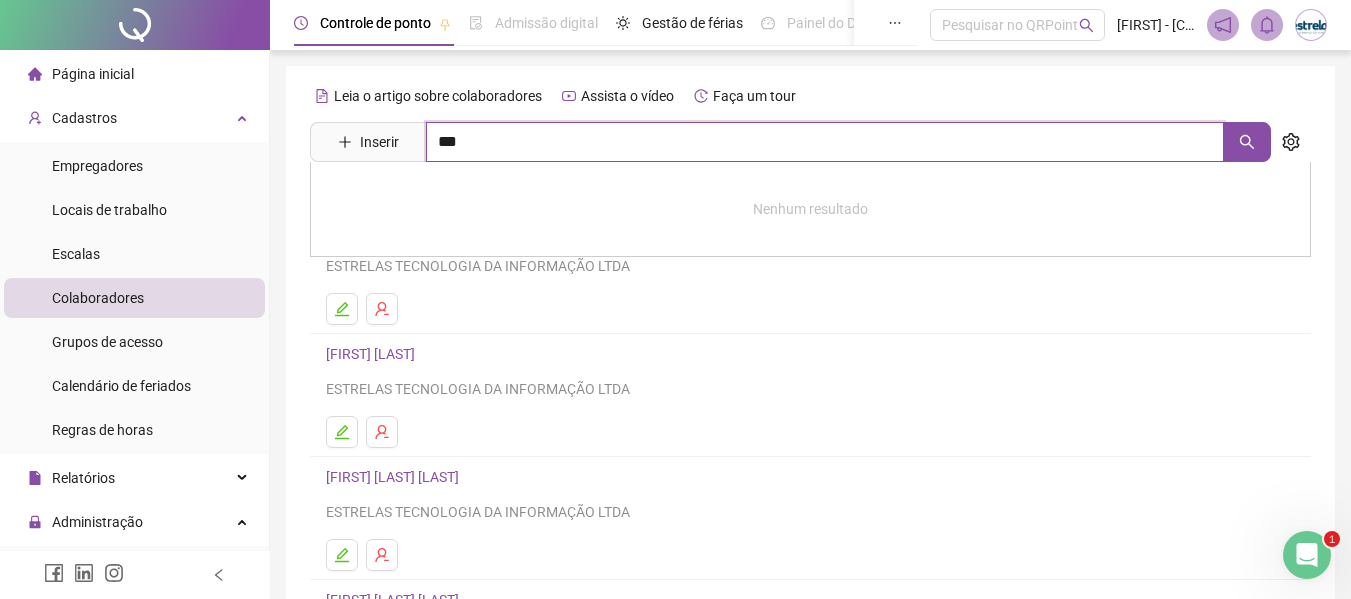 type on "***" 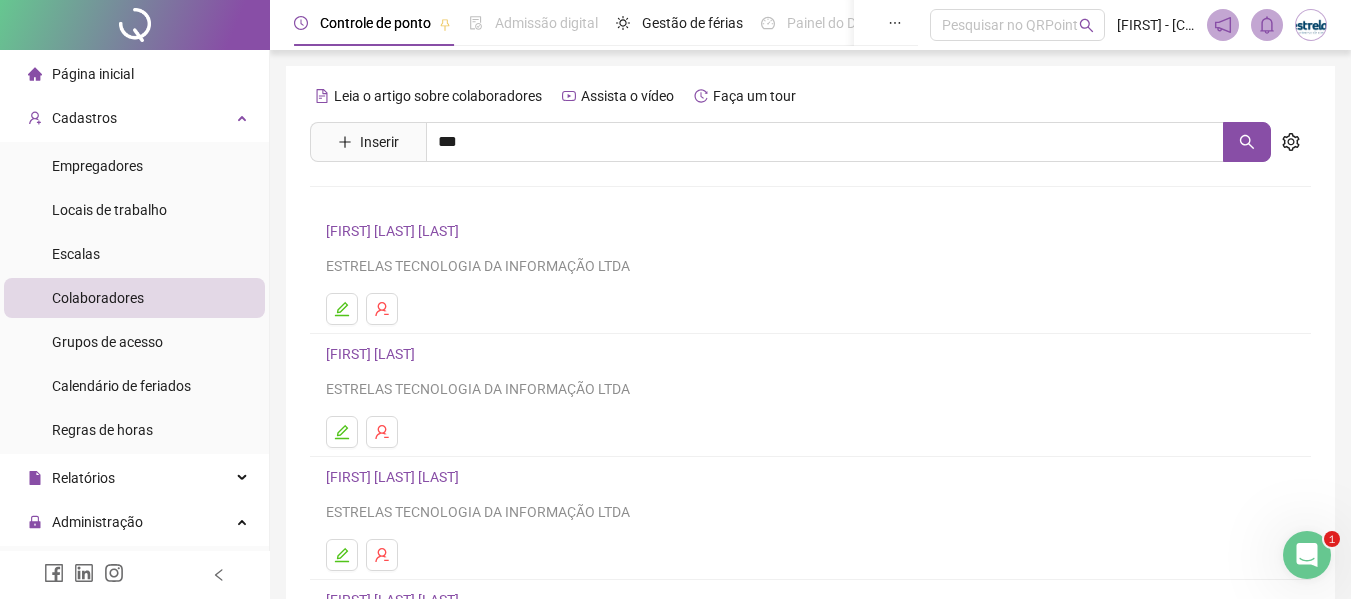 click on "[FIRST] [LAST] [LAST]" at bounding box center [413, 201] 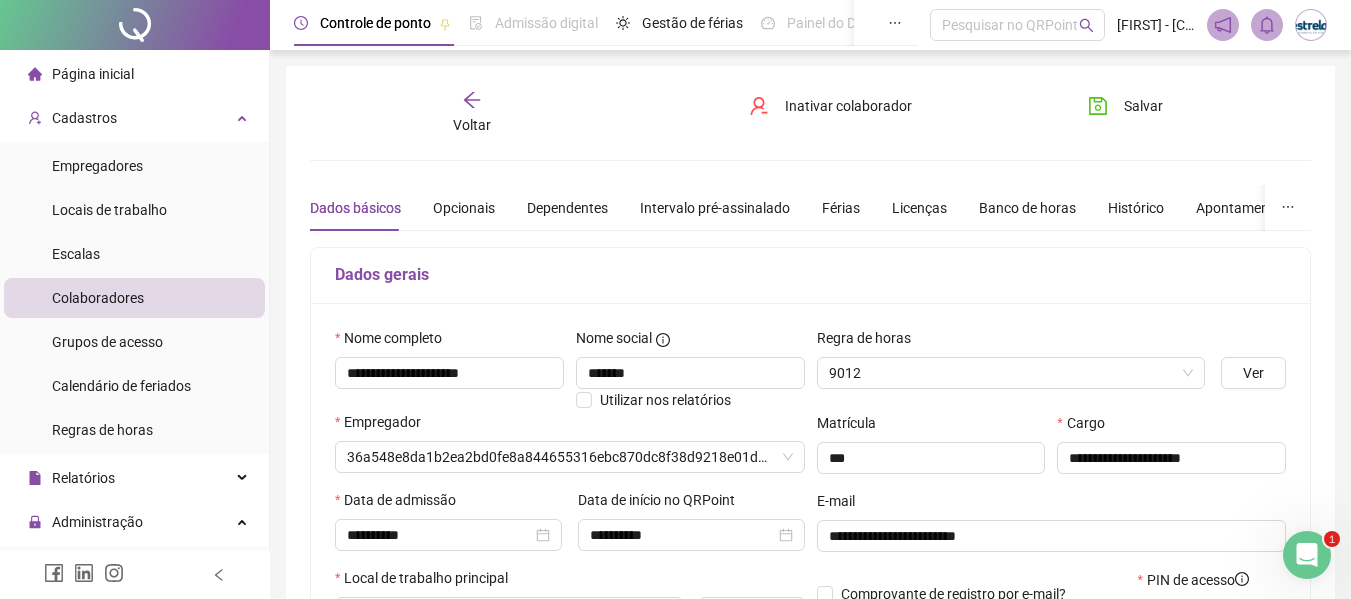 type on "****" 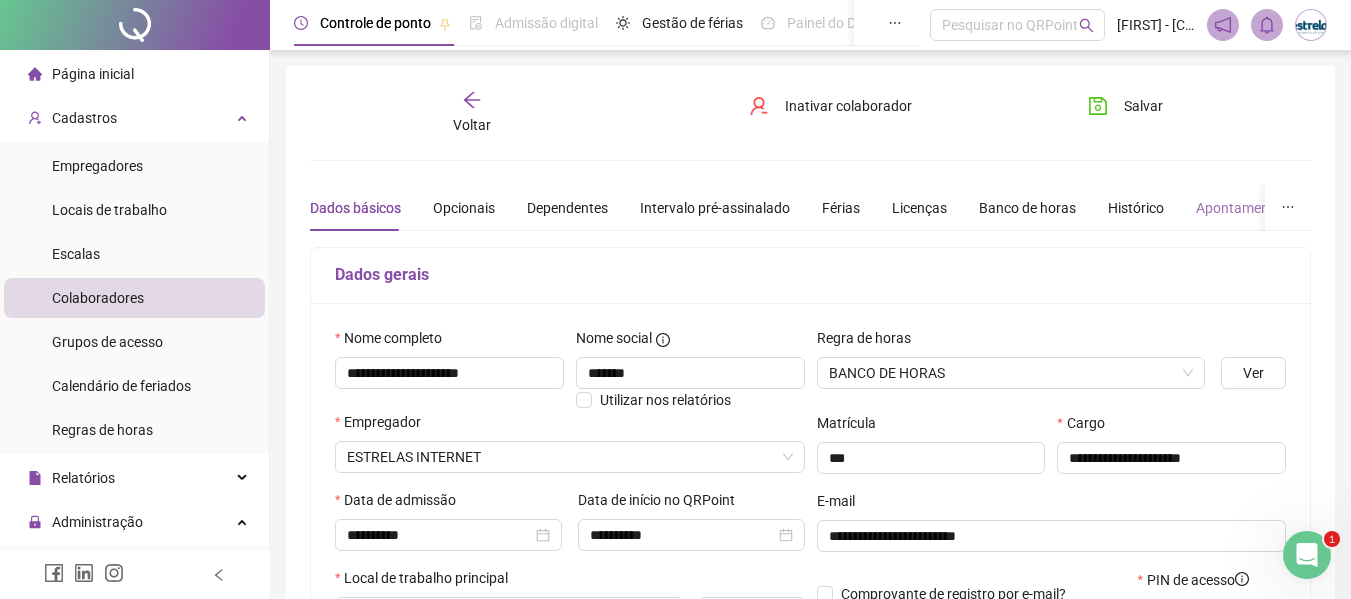 click on "Apontamentos" at bounding box center [1242, 208] 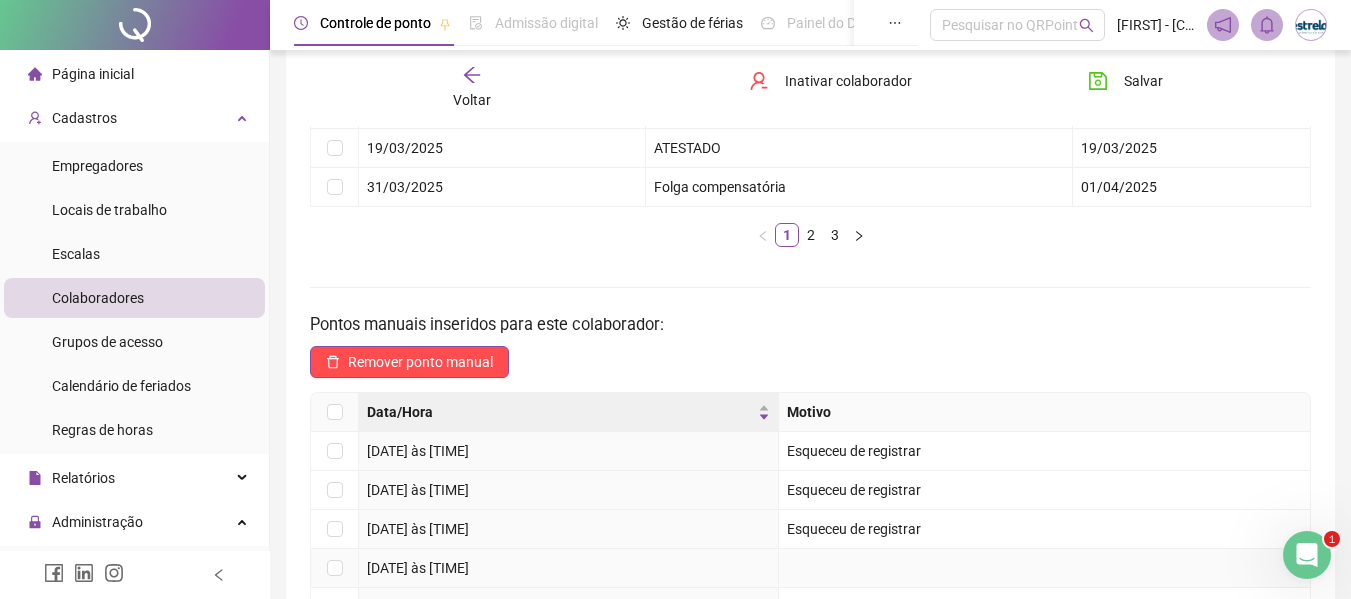 scroll, scrollTop: 235, scrollLeft: 0, axis: vertical 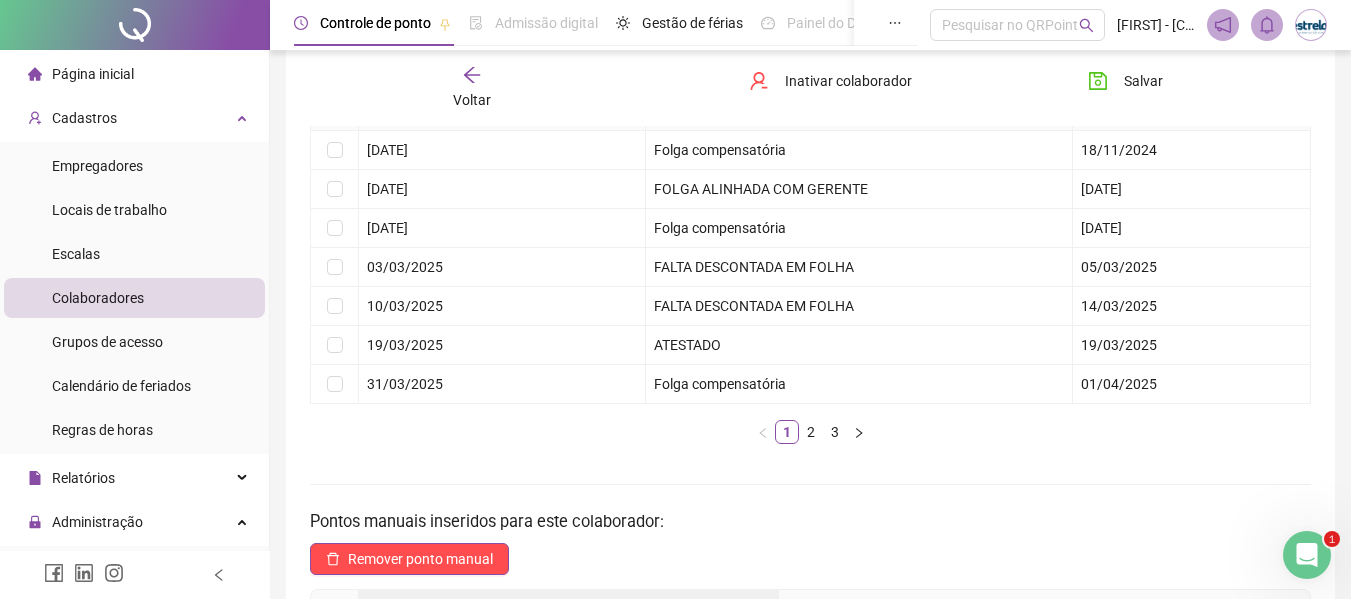 click on "Voltar" at bounding box center (472, 88) 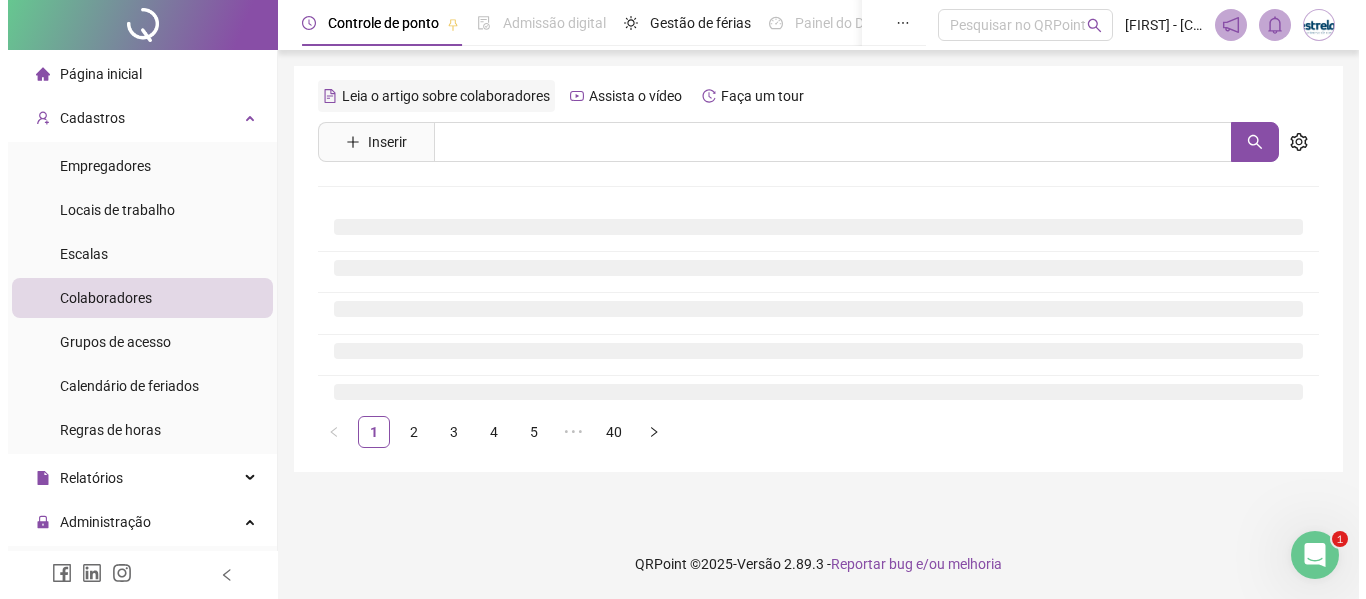 scroll, scrollTop: 0, scrollLeft: 0, axis: both 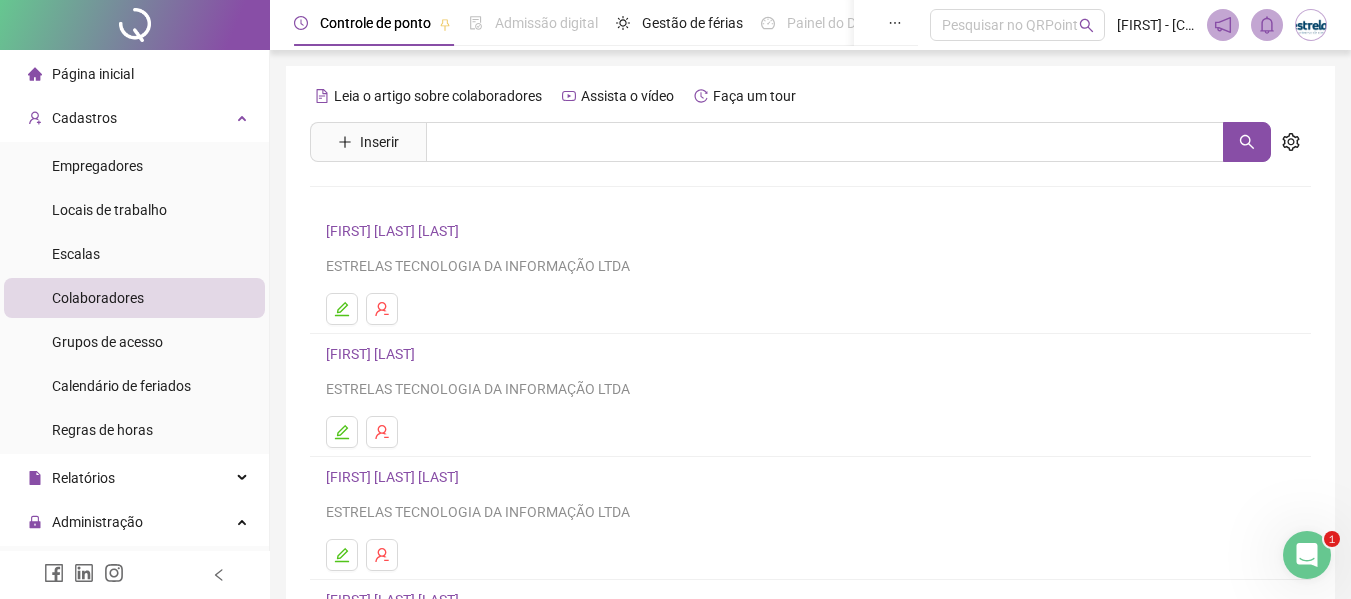 click on "Página inicial" at bounding box center (93, 74) 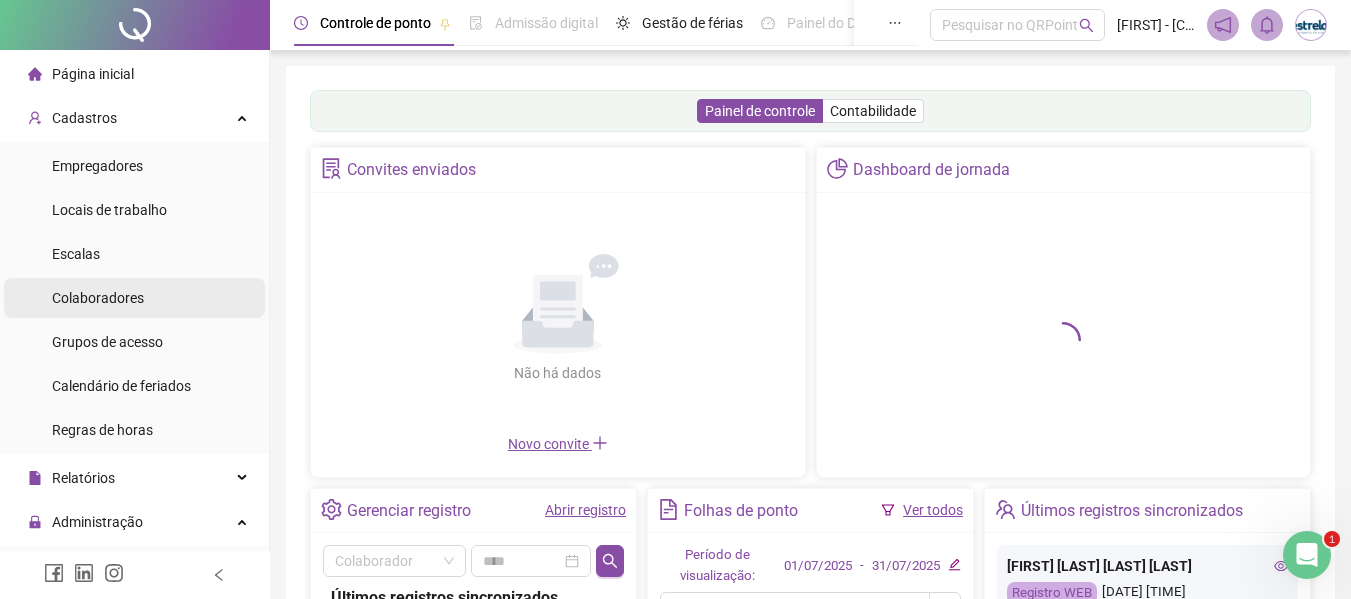 click on "Colaboradores" at bounding box center (98, 298) 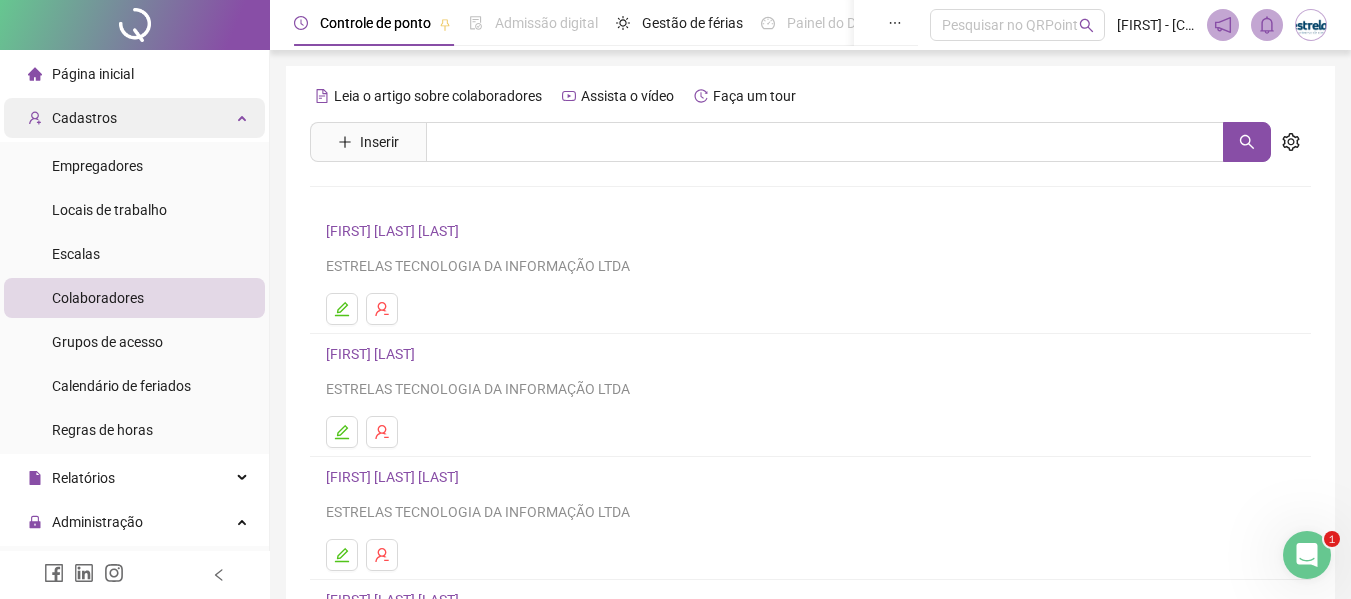 click on "Cadastros" at bounding box center (134, 118) 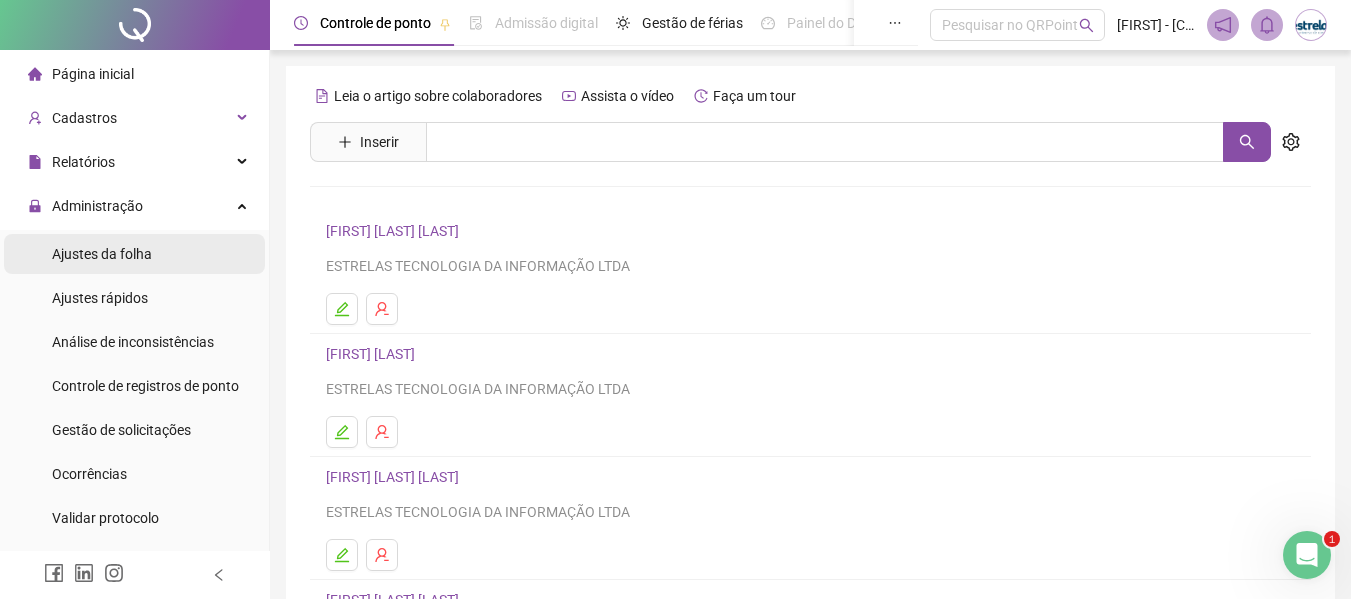 click on "Ajustes da folha" at bounding box center [102, 254] 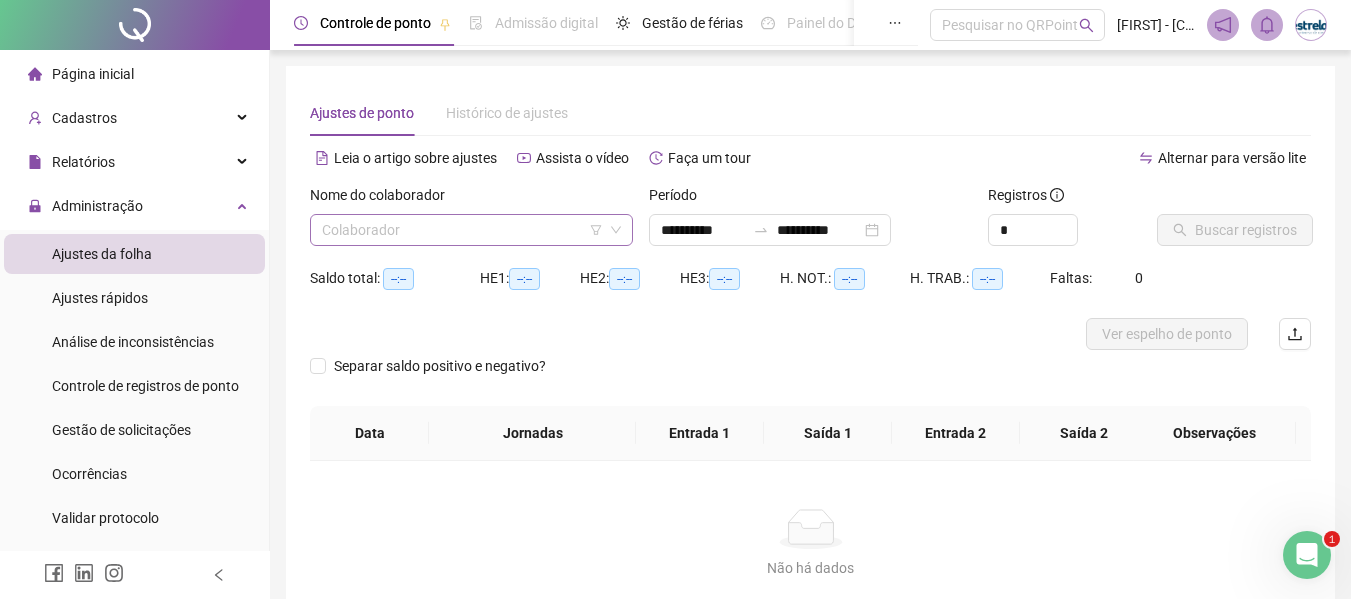 click at bounding box center [462, 230] 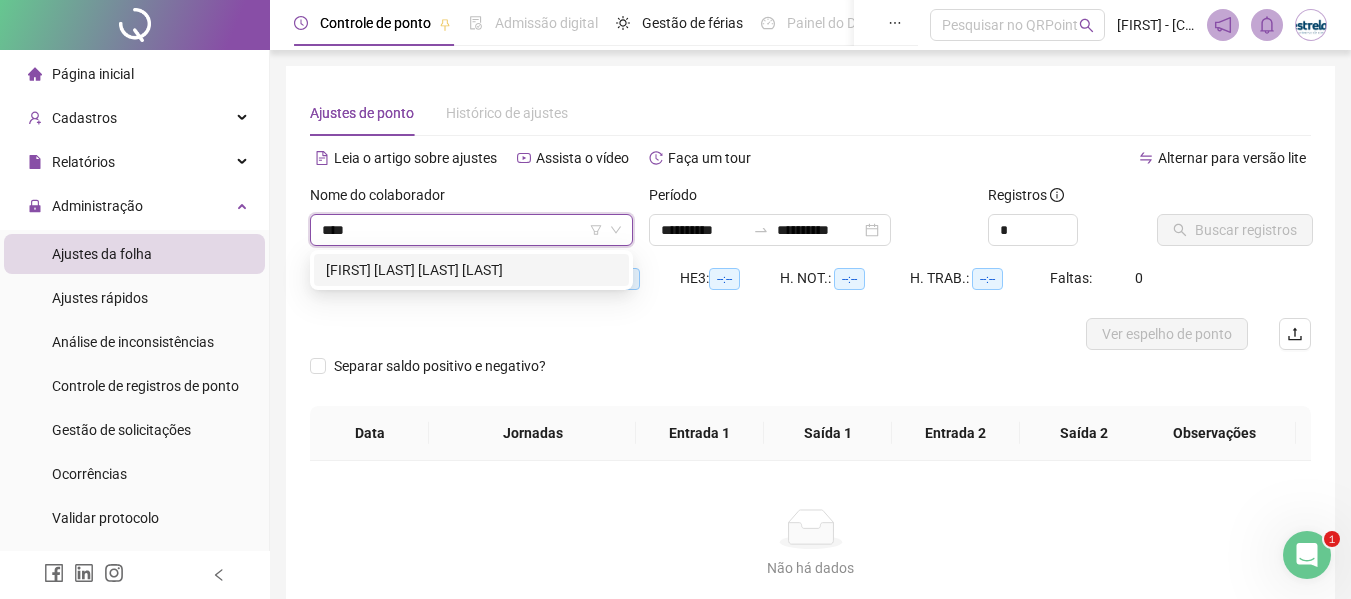type on "*****" 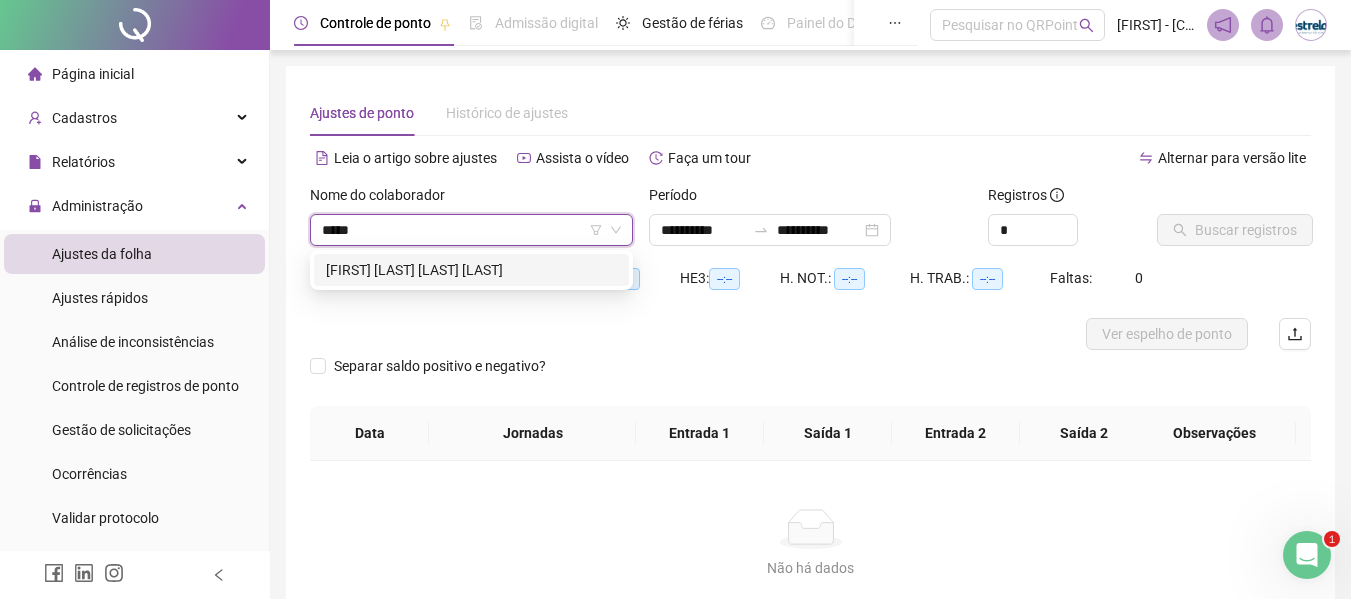 click on "[FIRST] [LAST] [LAST] [LAST]" at bounding box center [471, 270] 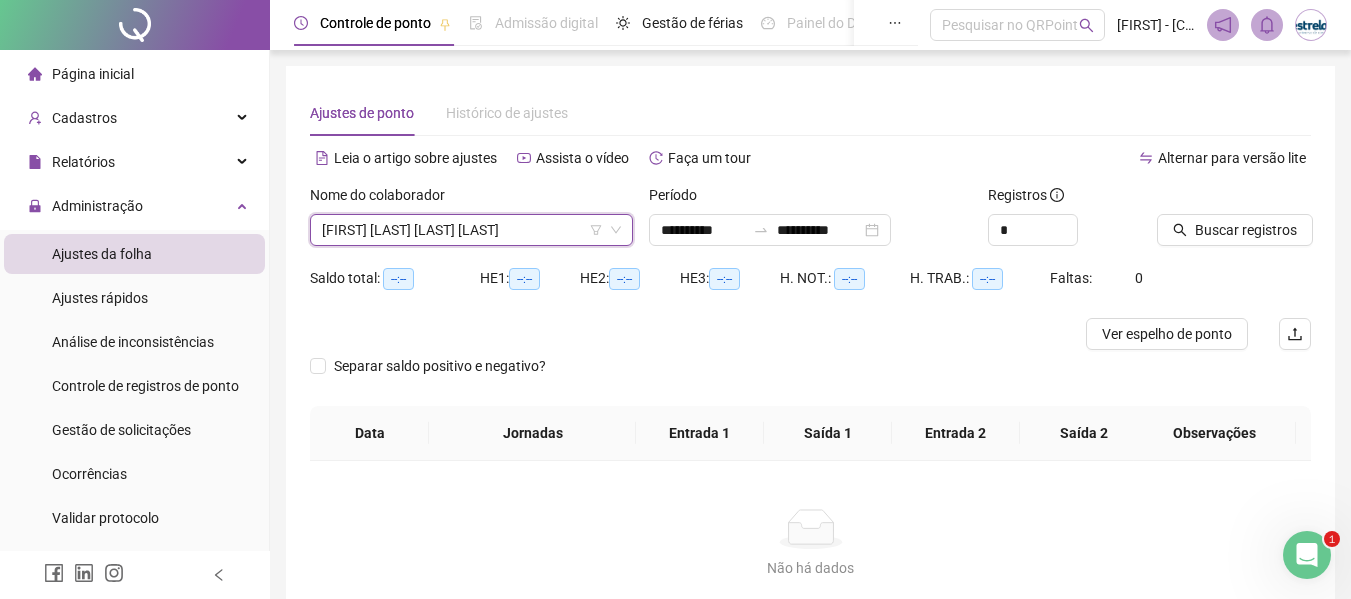 click at bounding box center [761, 230] 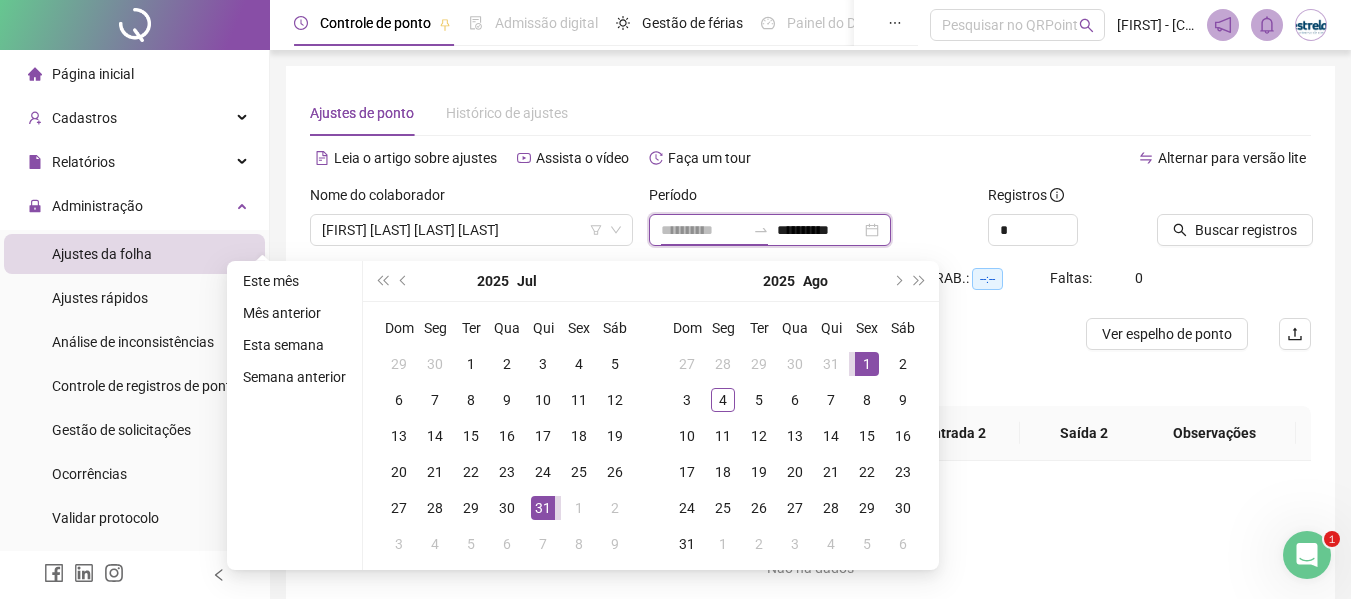 type on "**********" 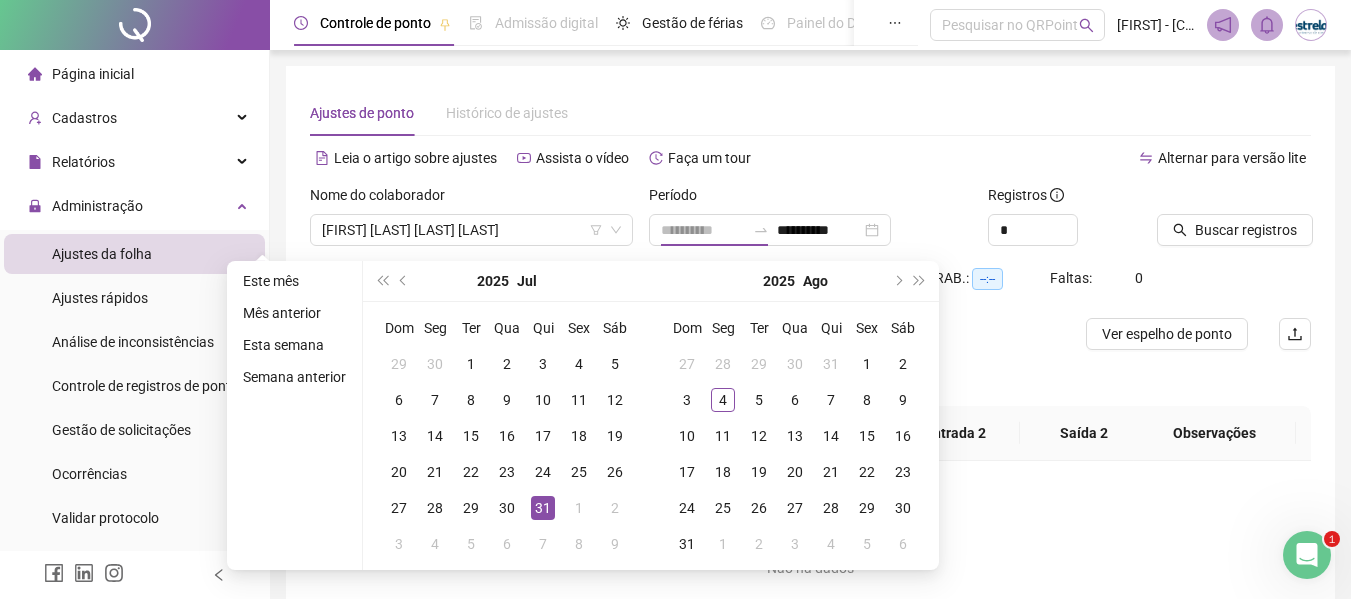 click on "31" at bounding box center [543, 508] 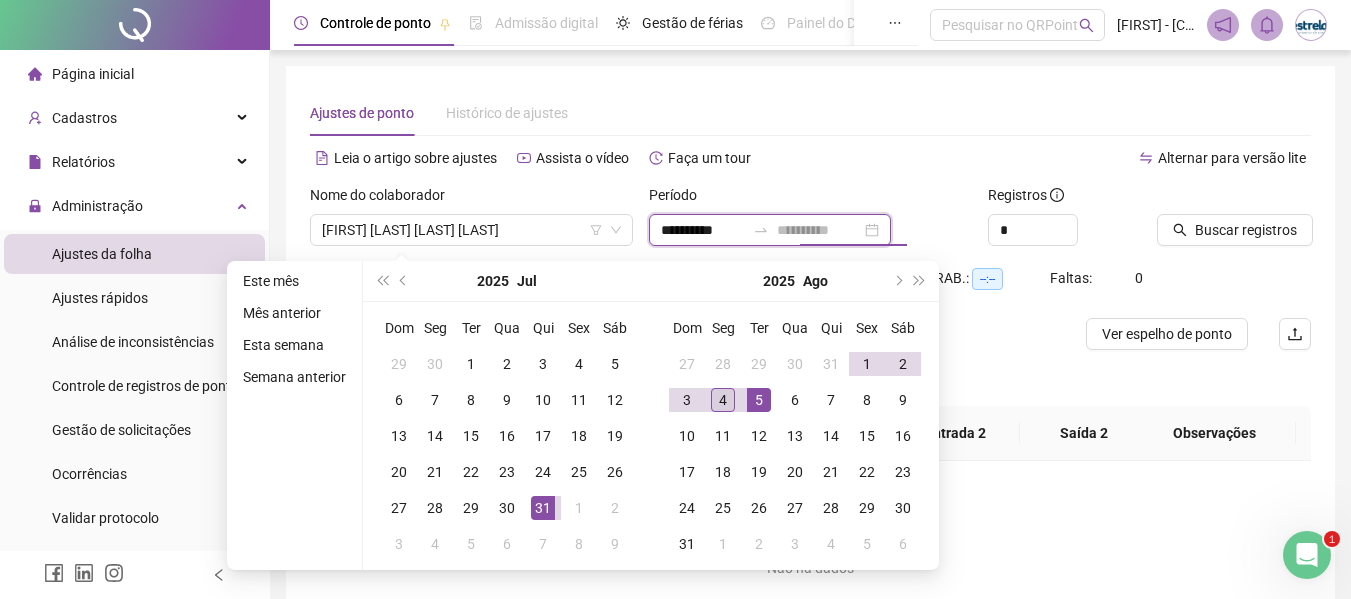 type on "**********" 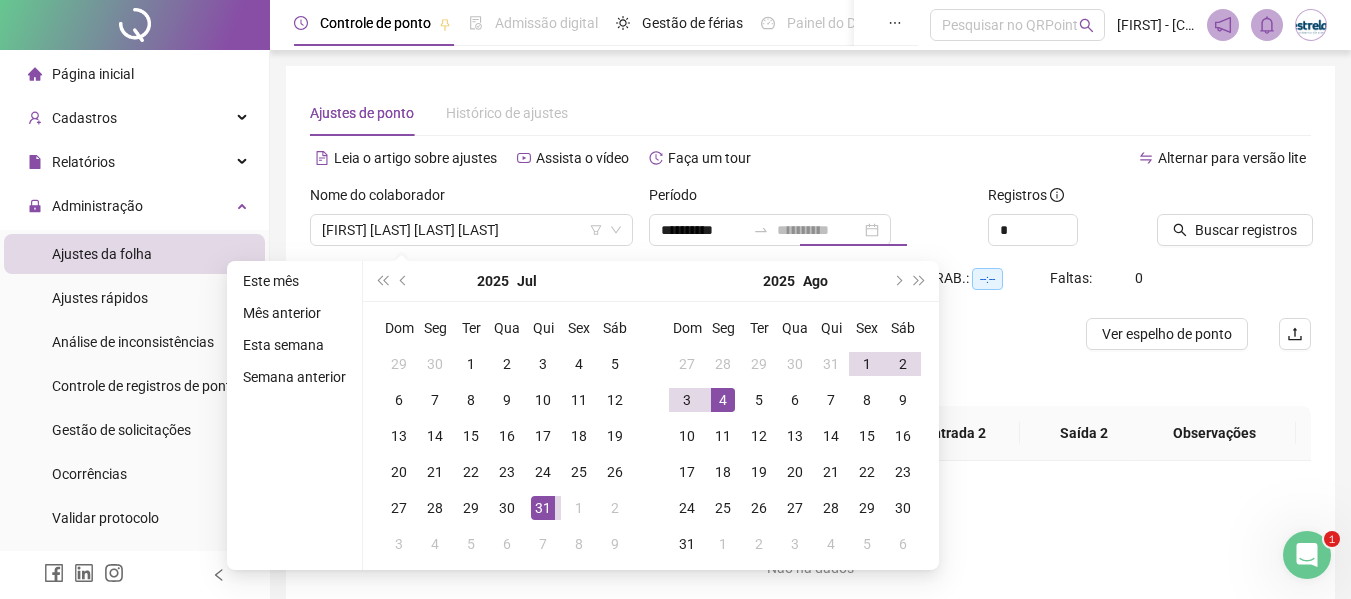click on "4" at bounding box center [723, 400] 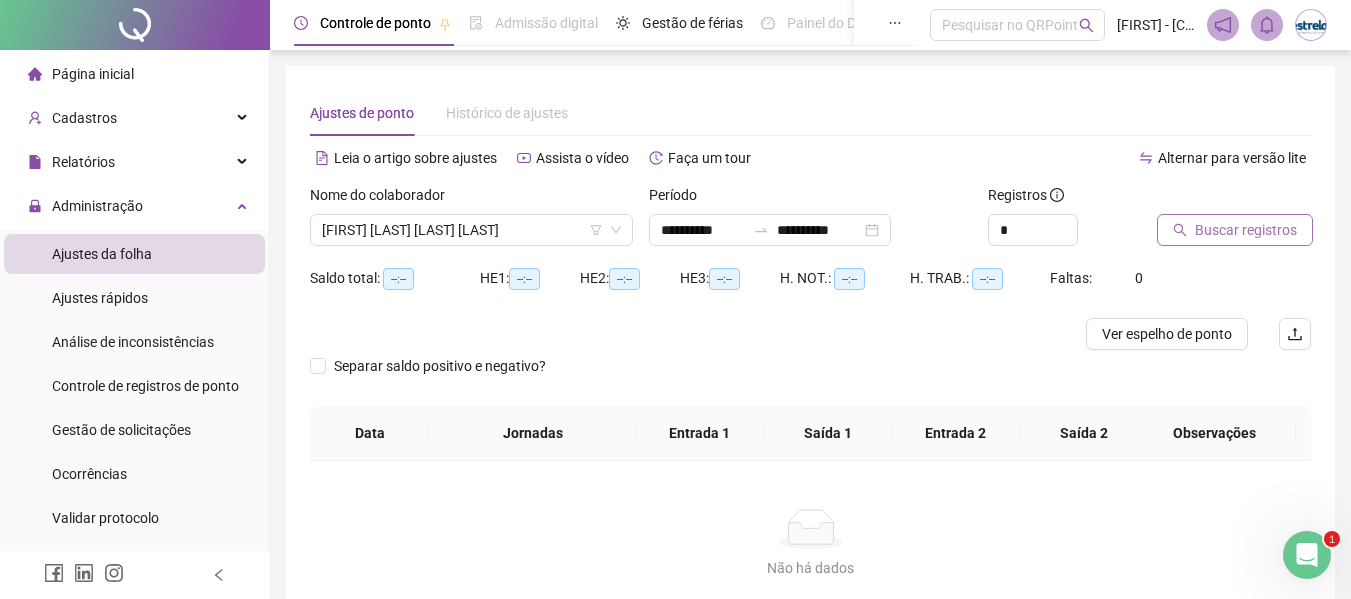 click on "Buscar registros" at bounding box center [1235, 230] 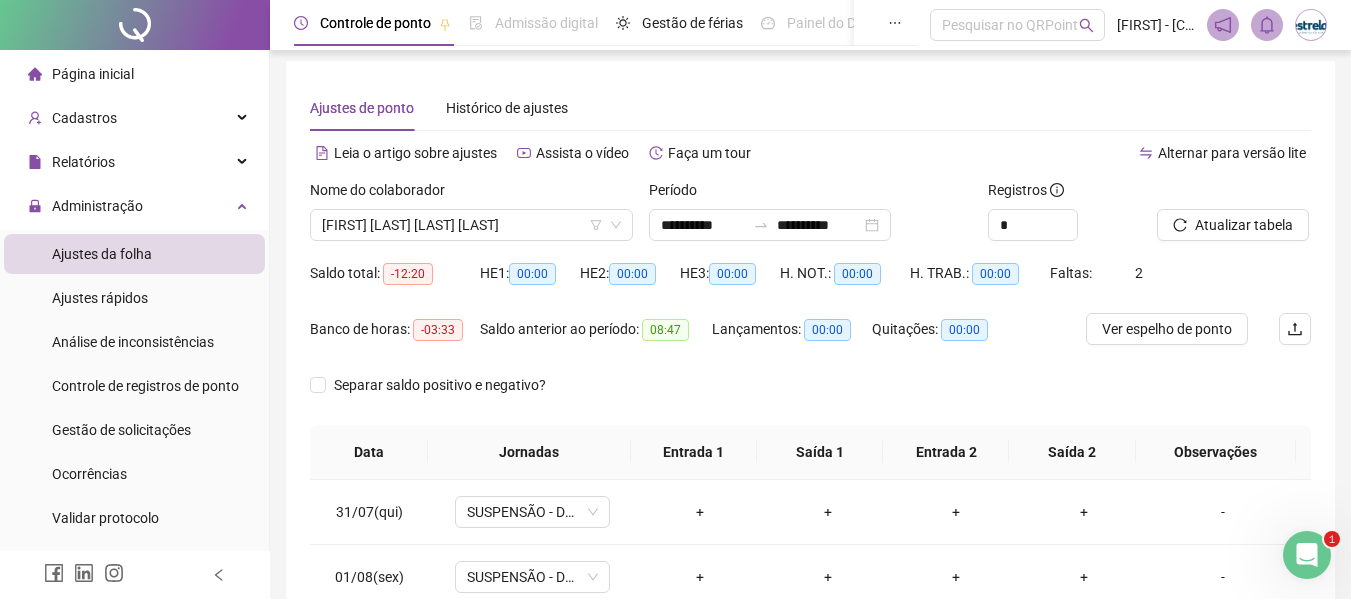 scroll, scrollTop: 0, scrollLeft: 0, axis: both 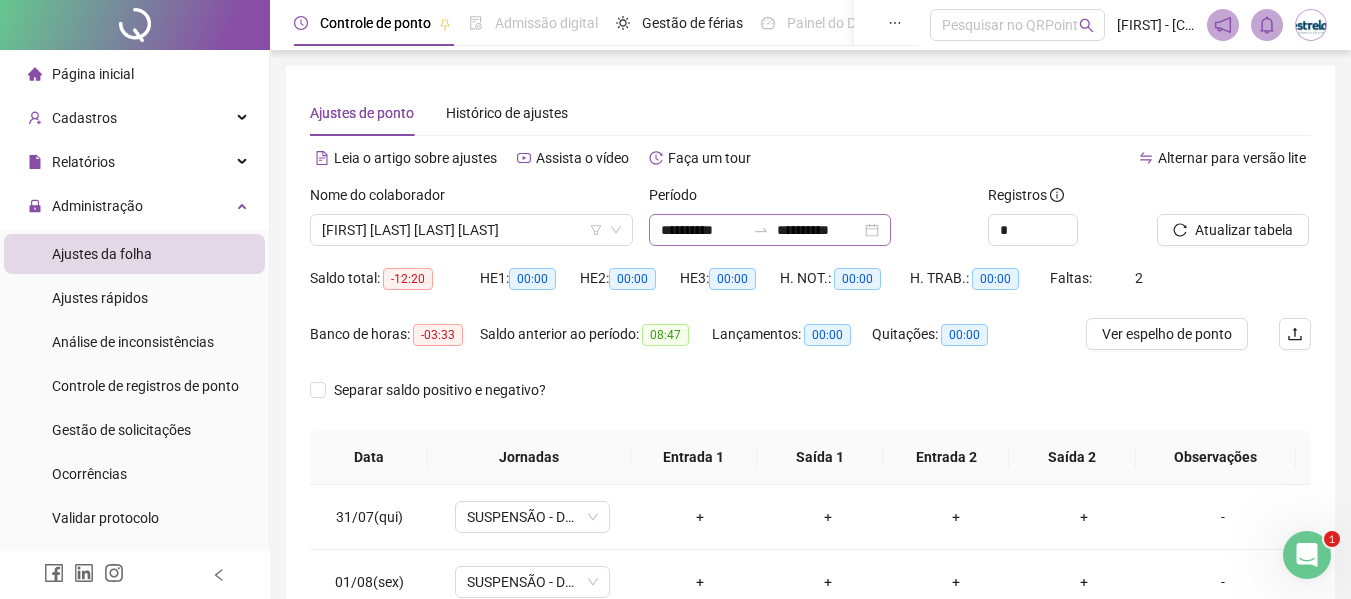 click at bounding box center (761, 230) 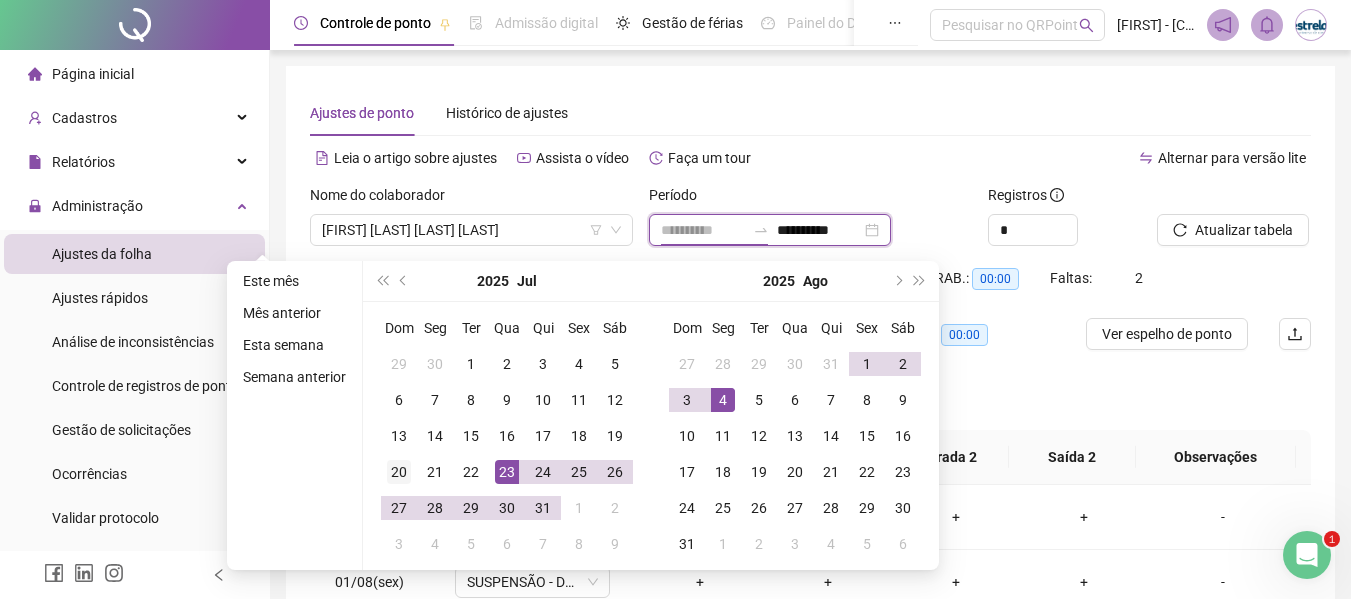 type on "**********" 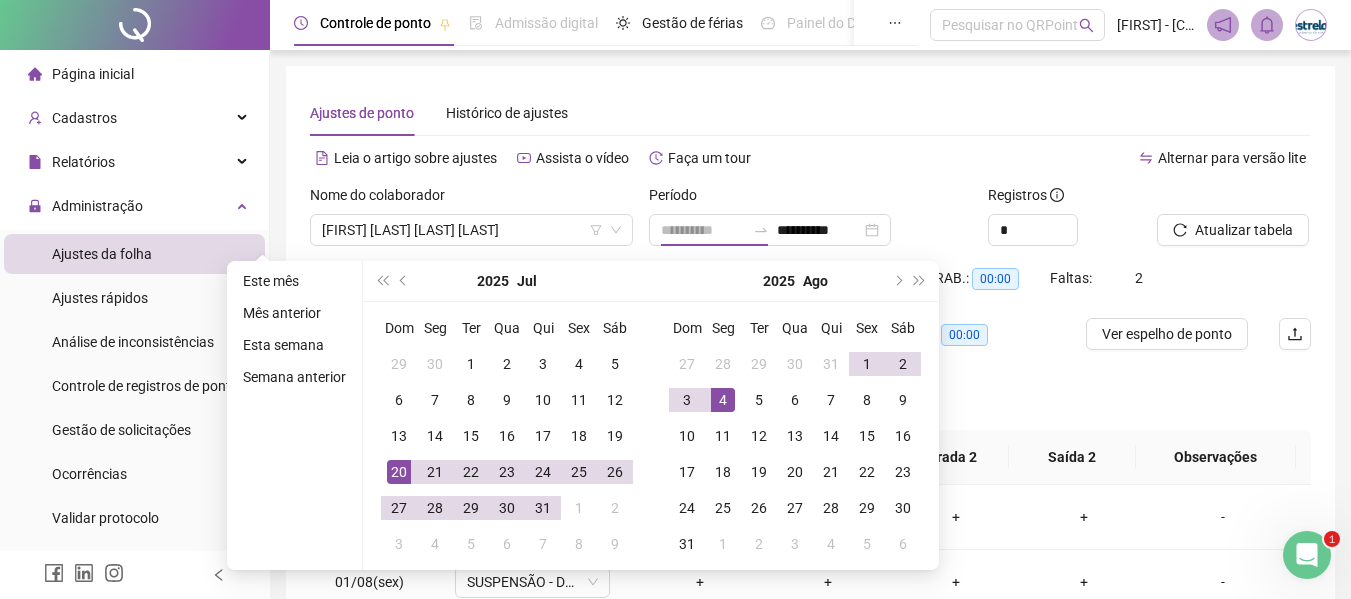 click on "20" at bounding box center (399, 472) 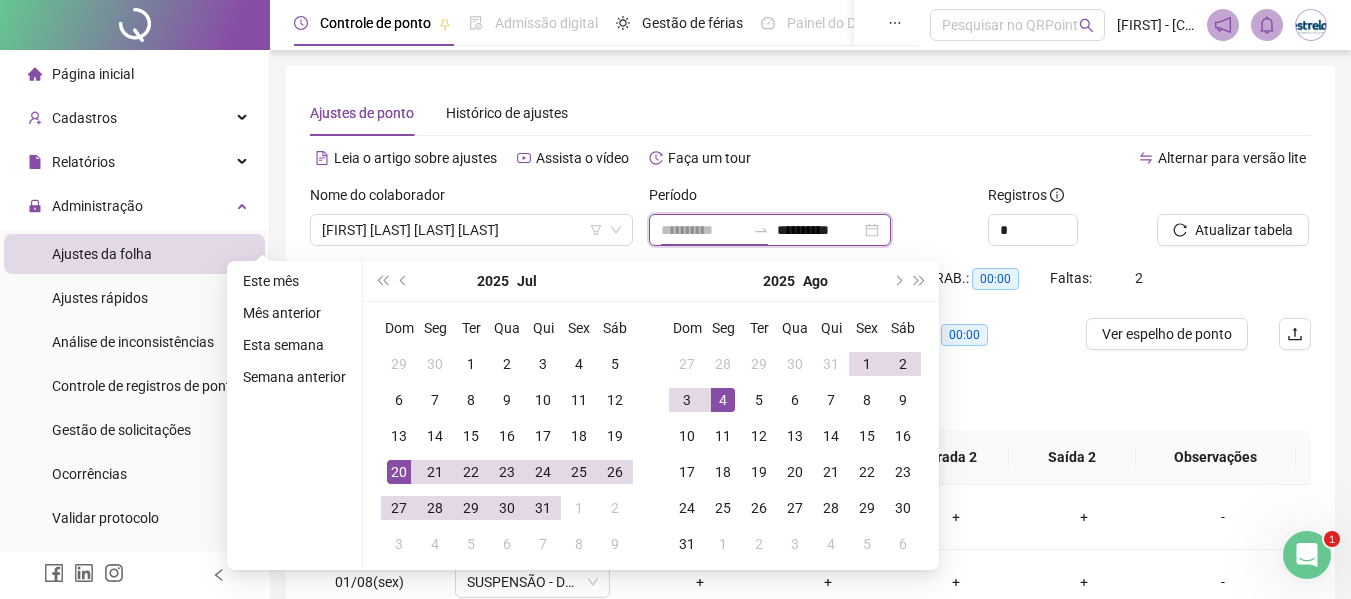 type on "**********" 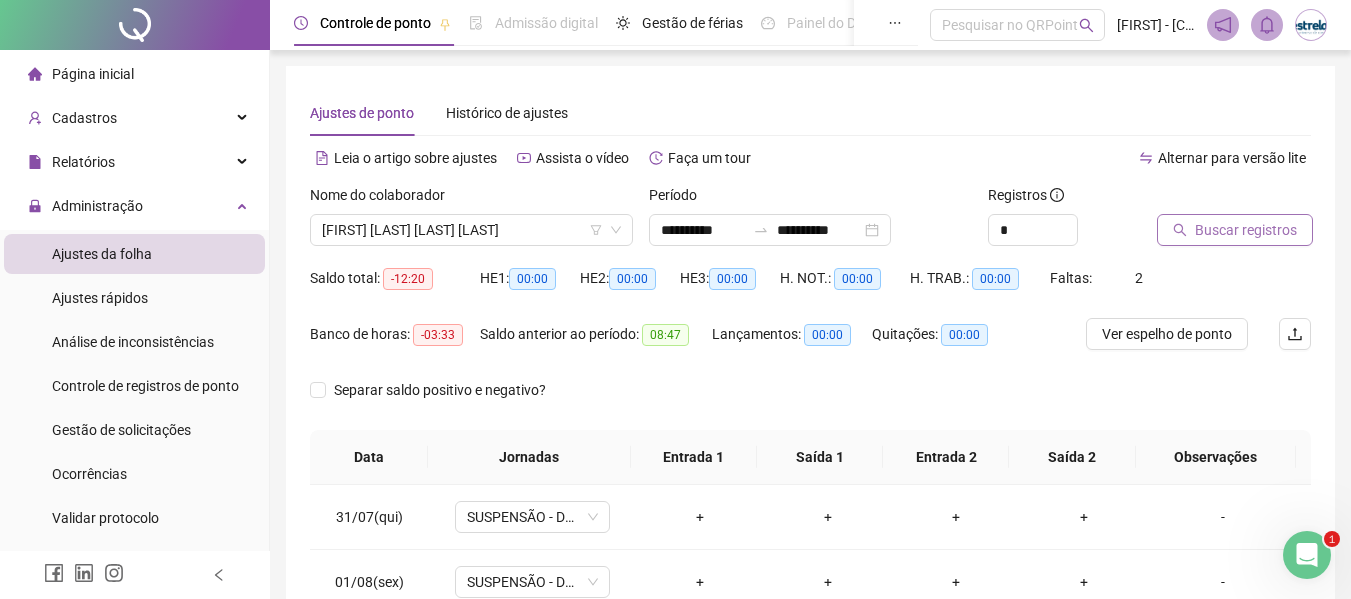 click on "Buscar registros" at bounding box center [1235, 230] 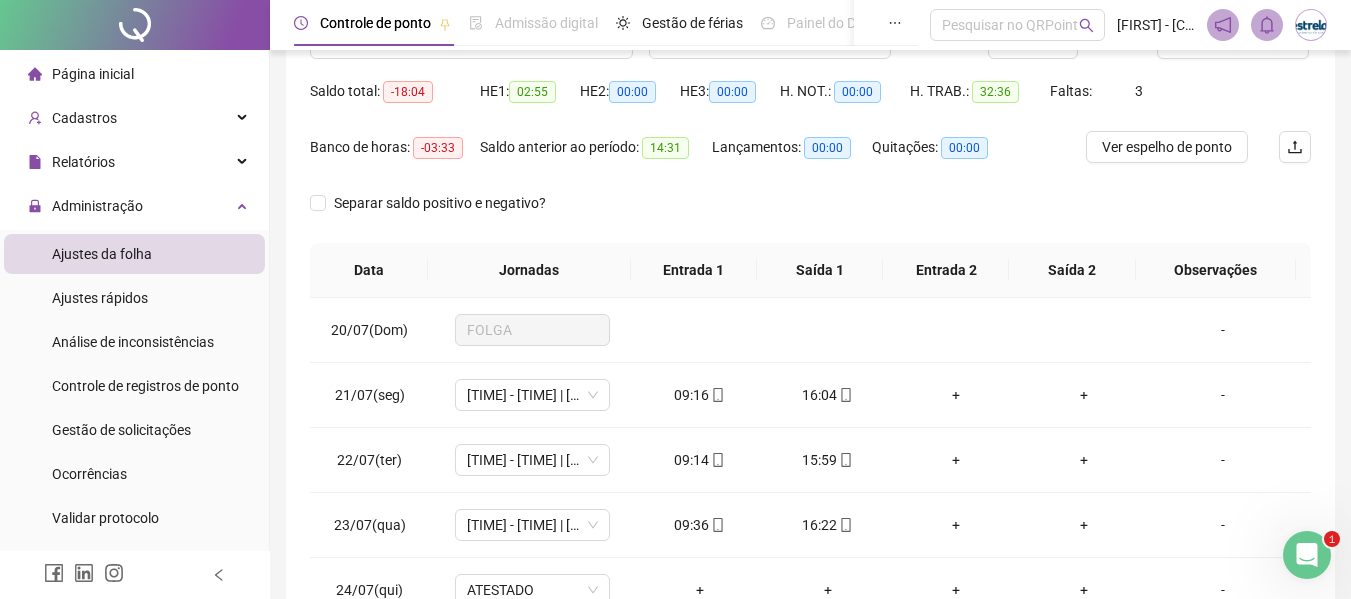 scroll, scrollTop: 400, scrollLeft: 0, axis: vertical 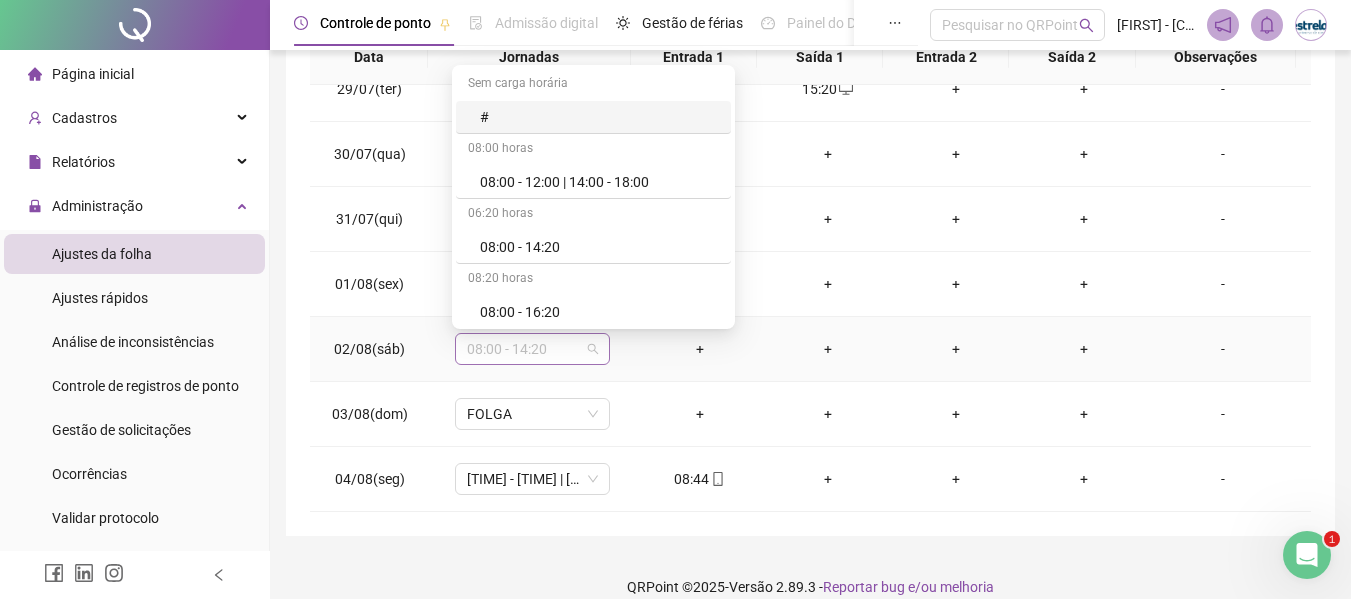 click on "08:00 - 14:20" at bounding box center [532, 349] 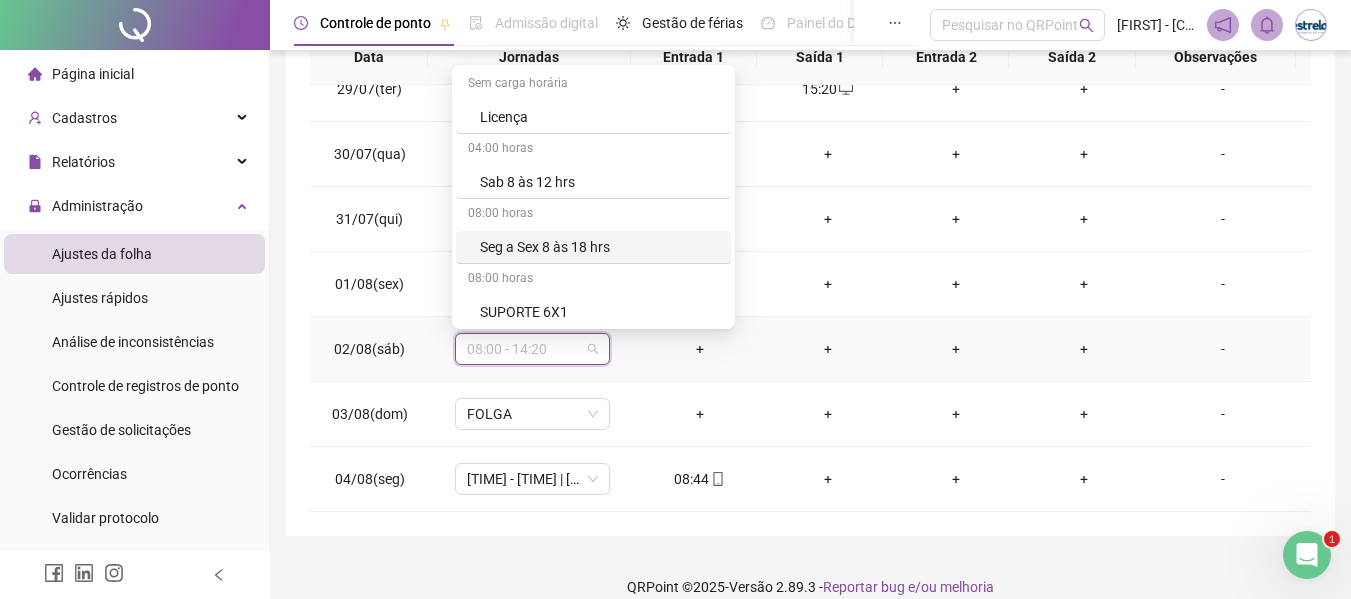 scroll, scrollTop: 1500, scrollLeft: 0, axis: vertical 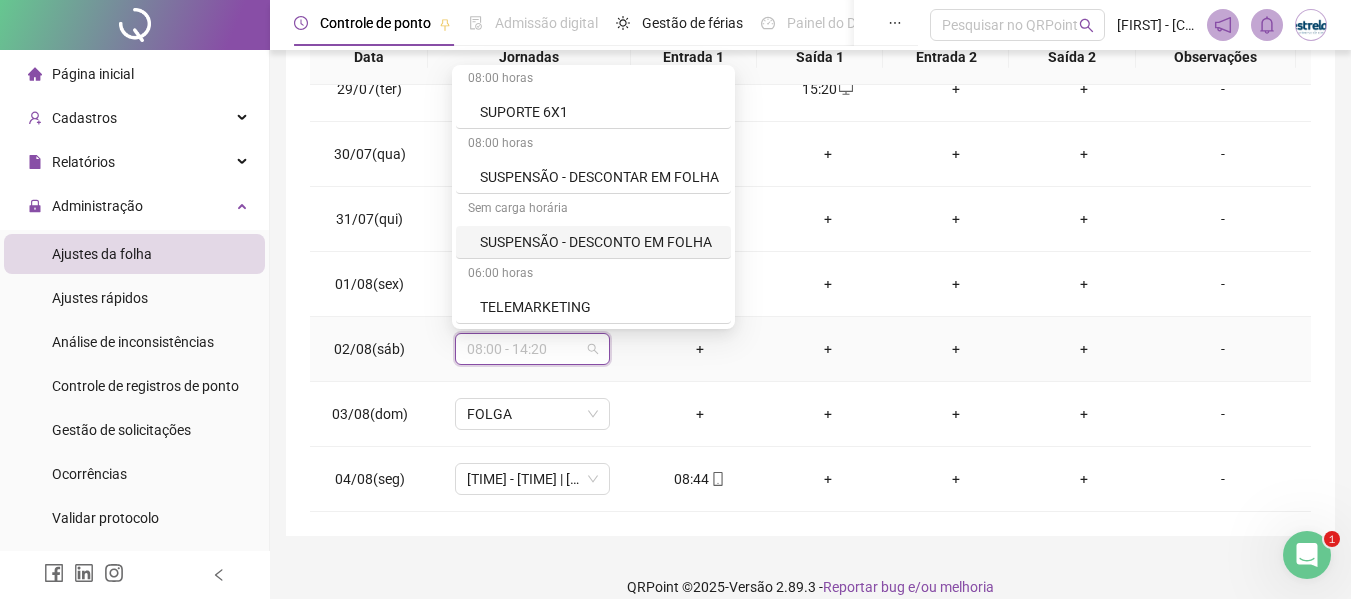 click on "SUSPENSÃO - DESCONTO EM FOLHA" at bounding box center [599, 242] 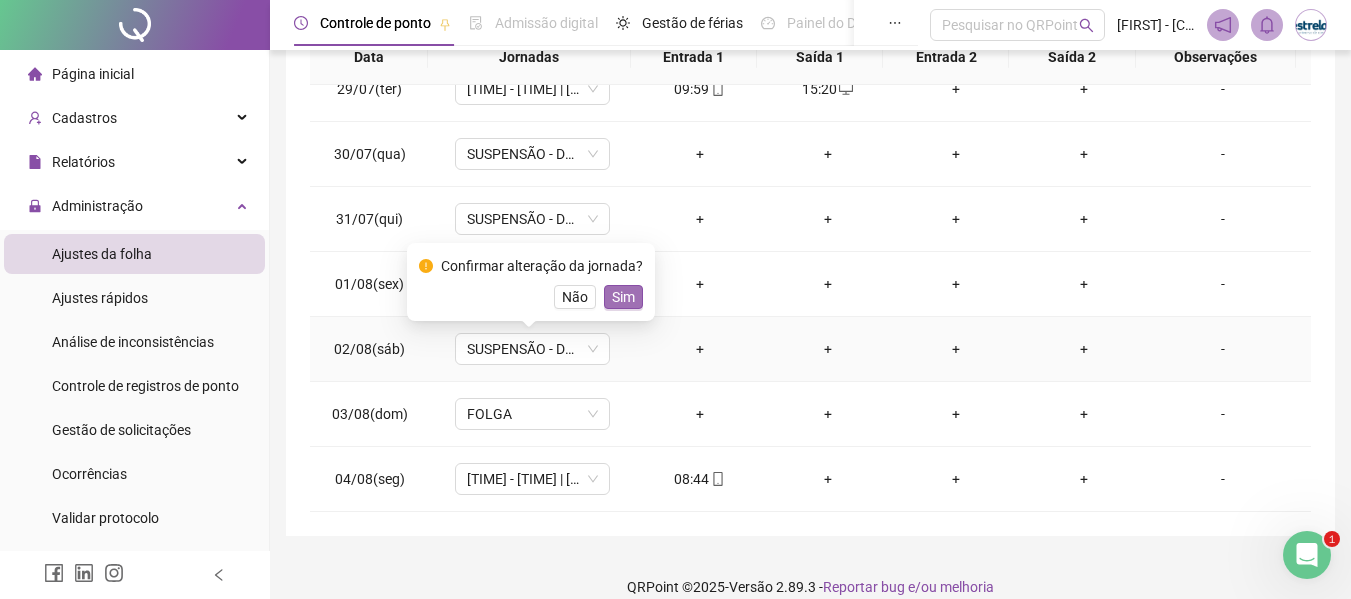 click on "Sim" at bounding box center (623, 297) 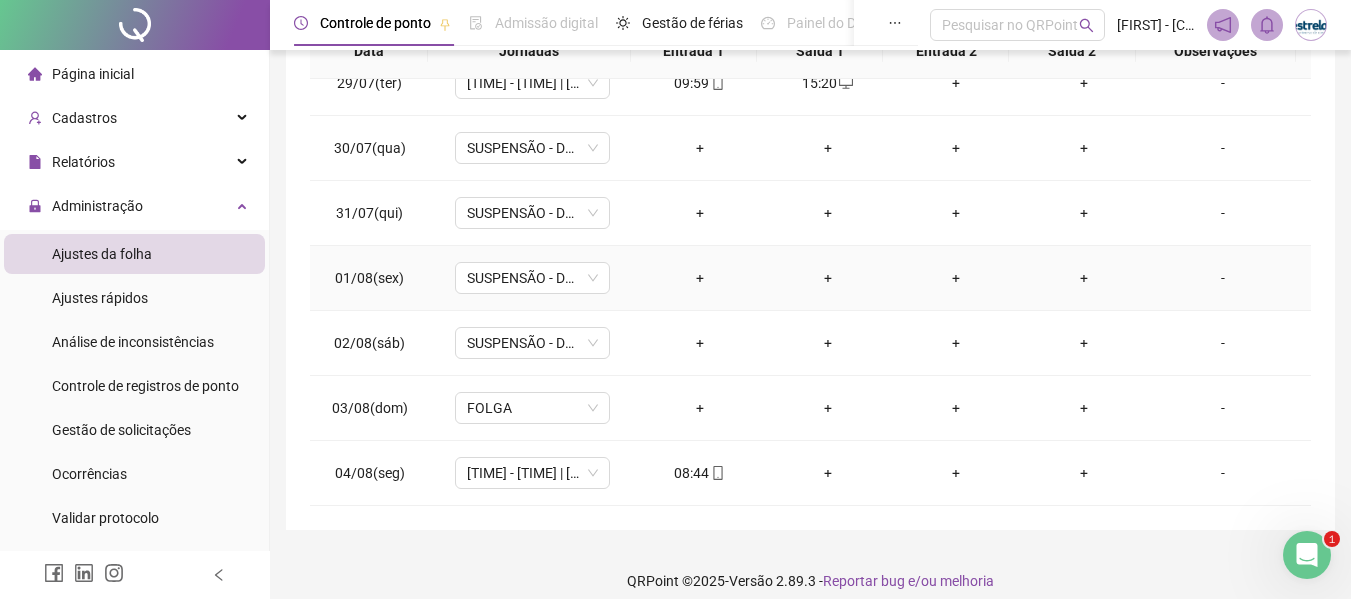 scroll, scrollTop: 423, scrollLeft: 0, axis: vertical 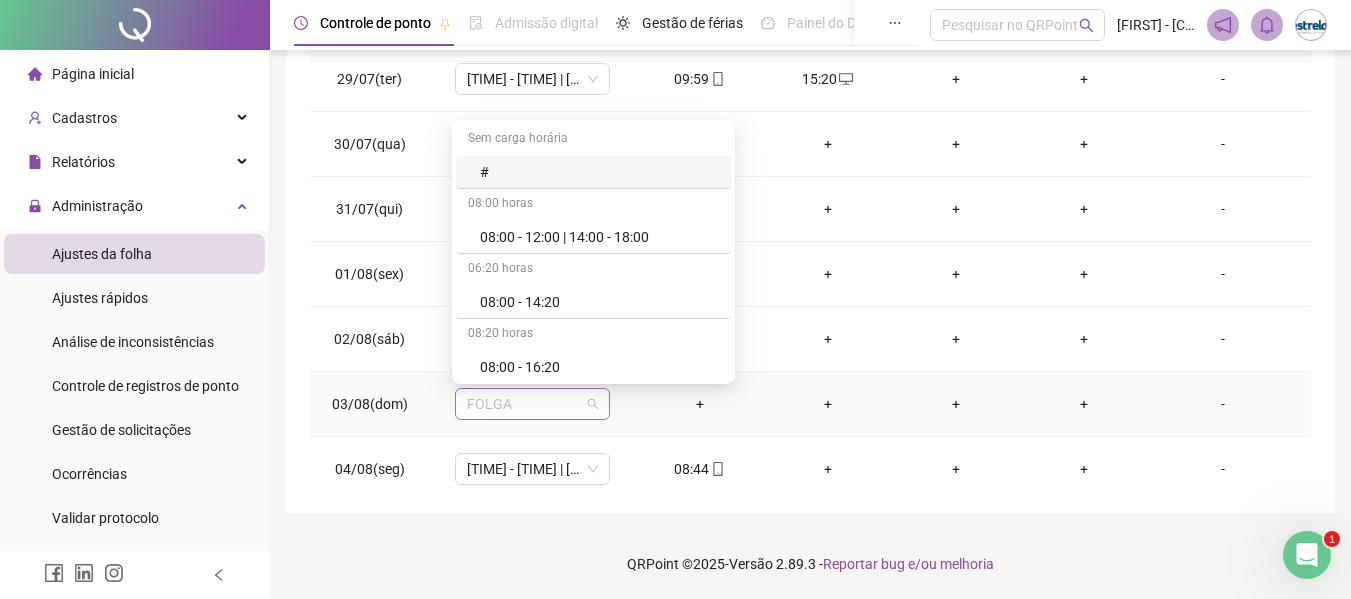 click on "FOLGA" at bounding box center (532, 404) 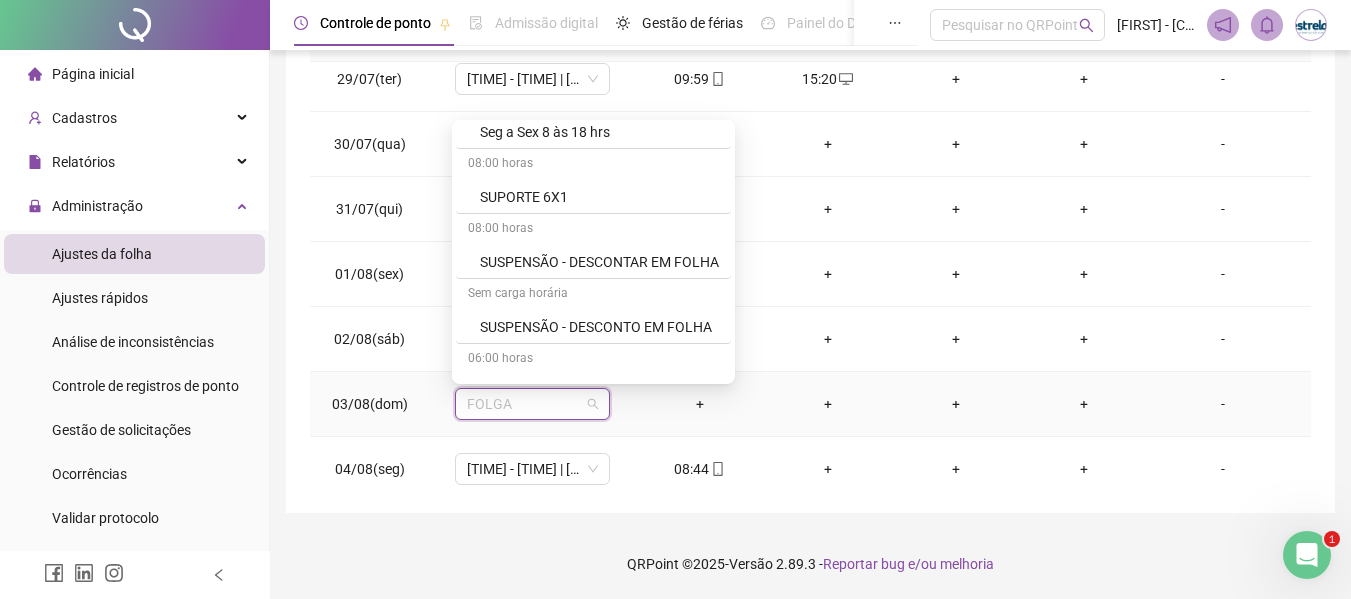 scroll, scrollTop: 1500, scrollLeft: 0, axis: vertical 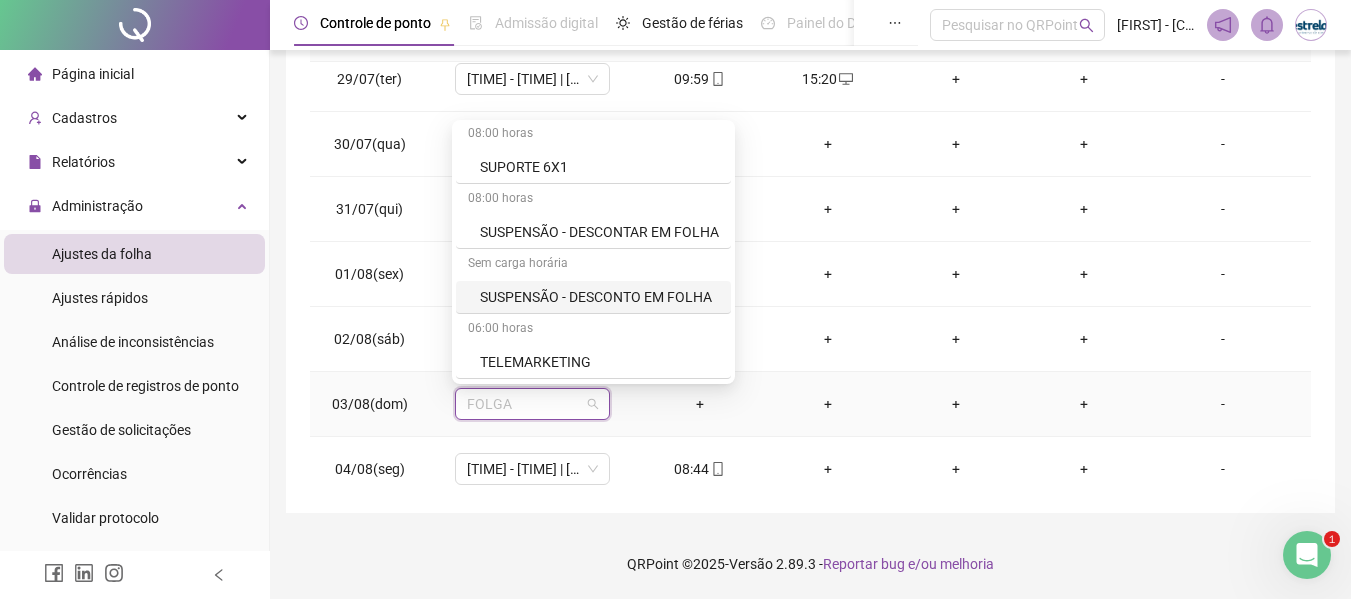 click on "SUSPENSÃO - DESCONTO EM FOLHA" at bounding box center [593, 297] 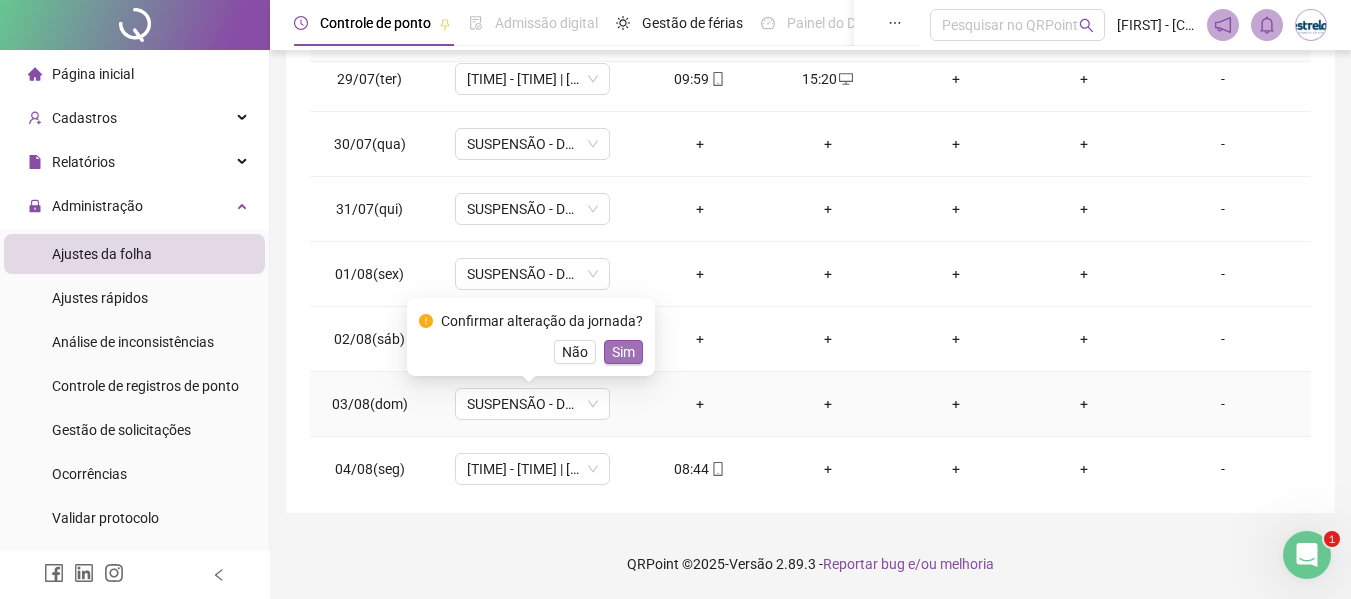 click on "Sim" at bounding box center [623, 352] 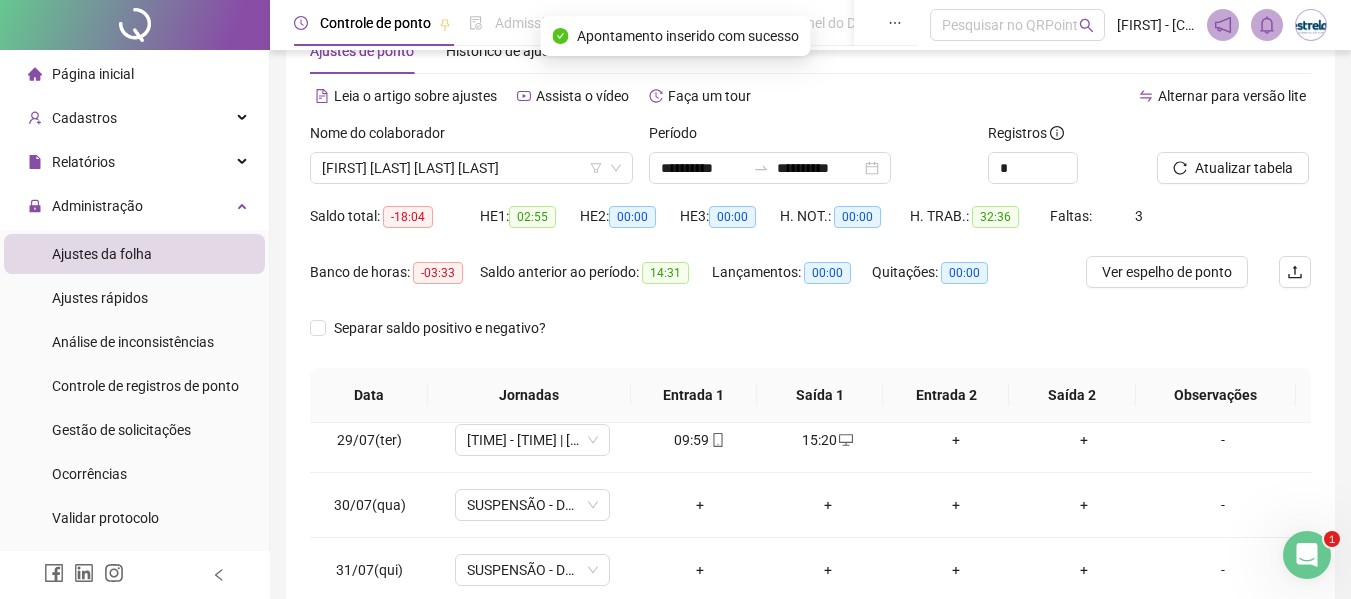scroll, scrollTop: 0, scrollLeft: 0, axis: both 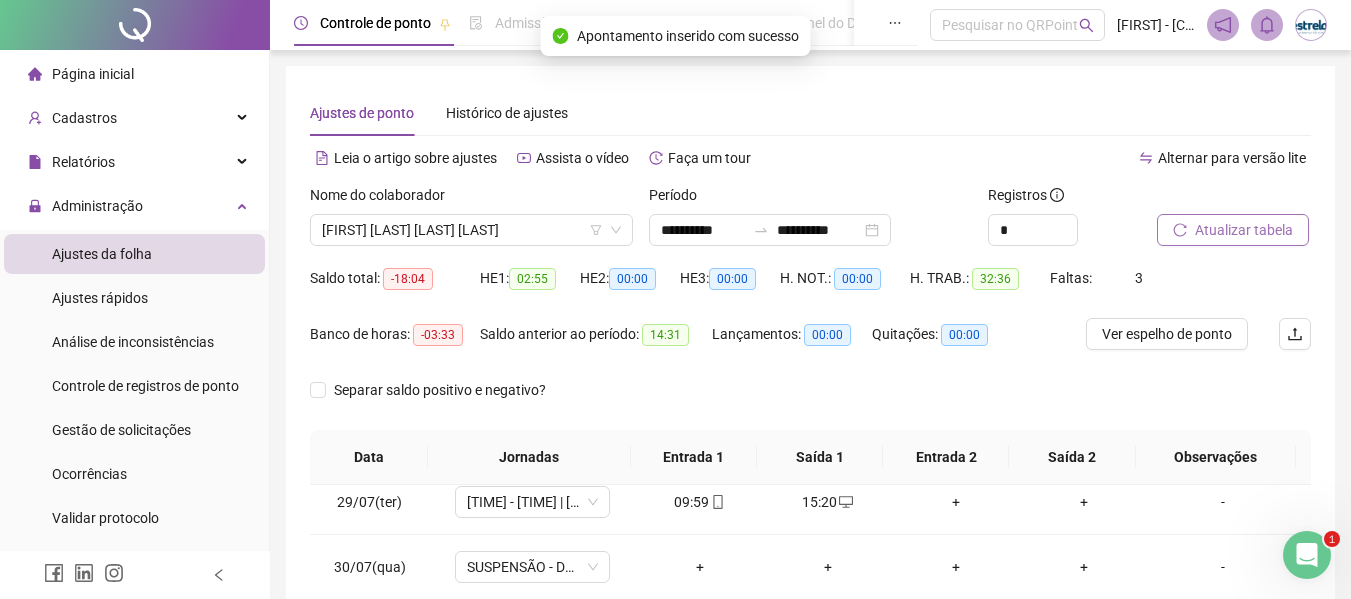 click on "Atualizar tabela" at bounding box center (1244, 230) 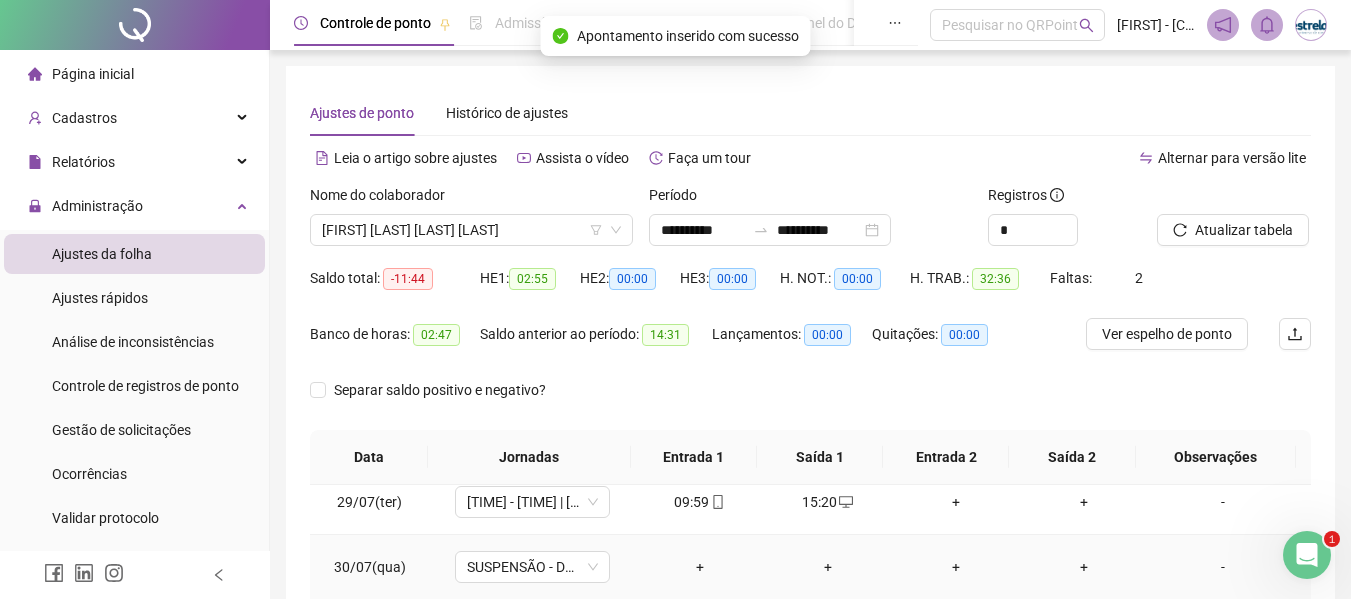 scroll, scrollTop: 423, scrollLeft: 0, axis: vertical 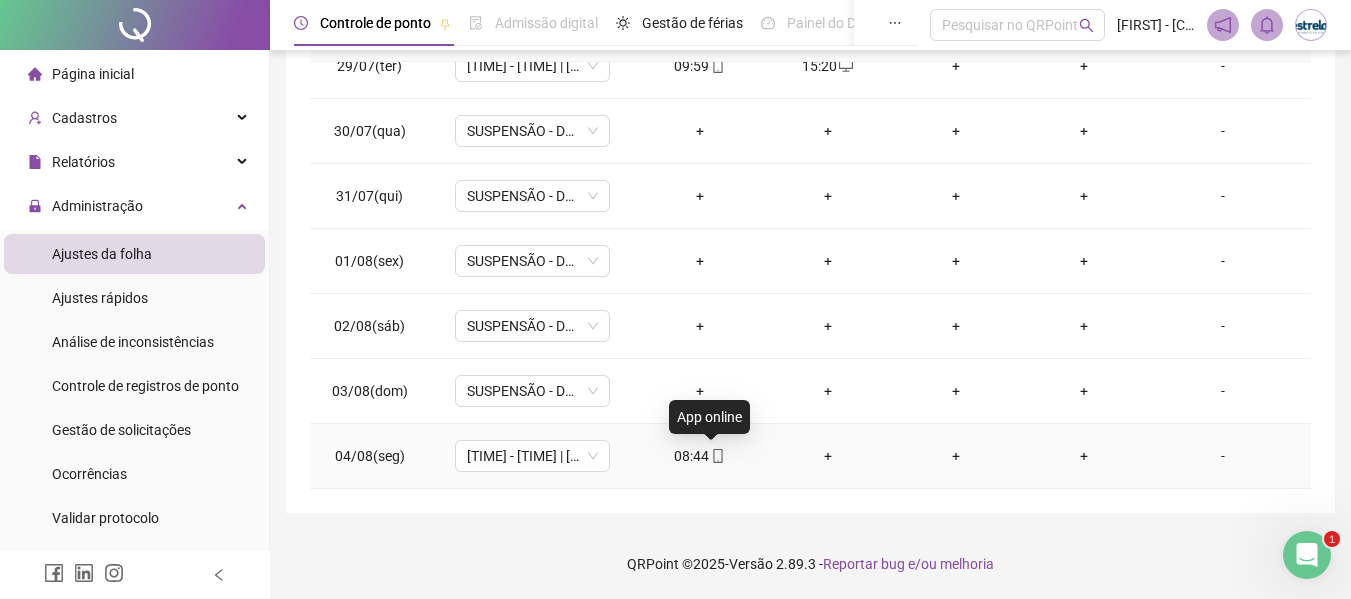click 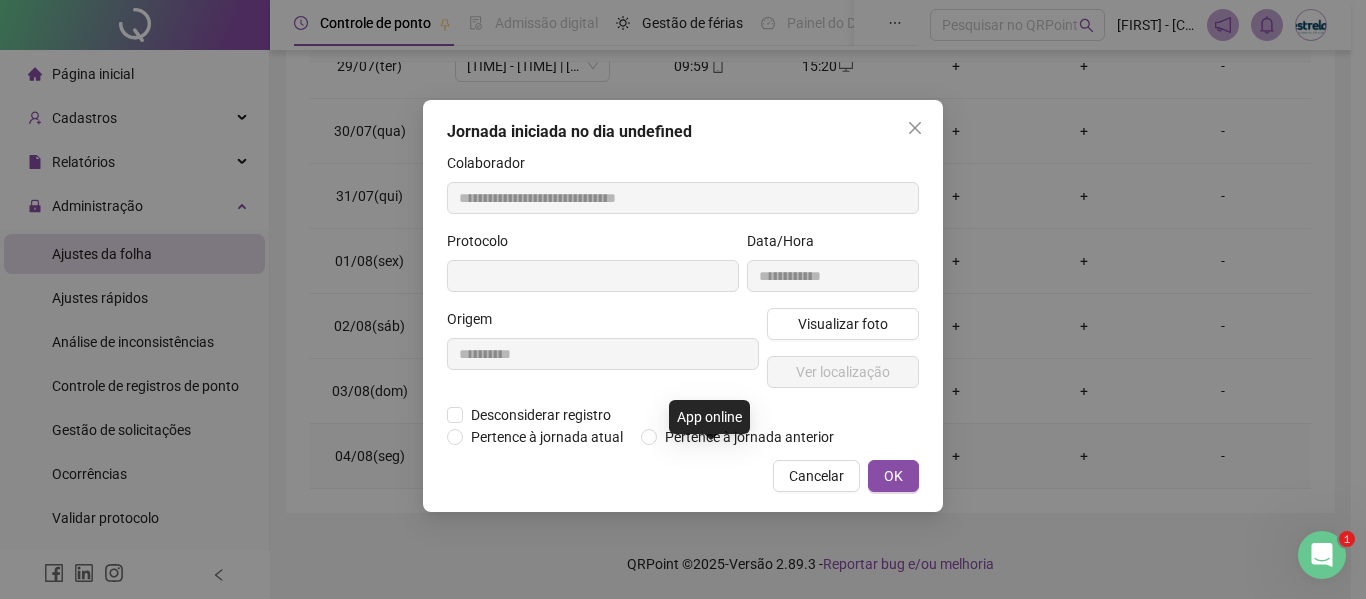 type on "**********" 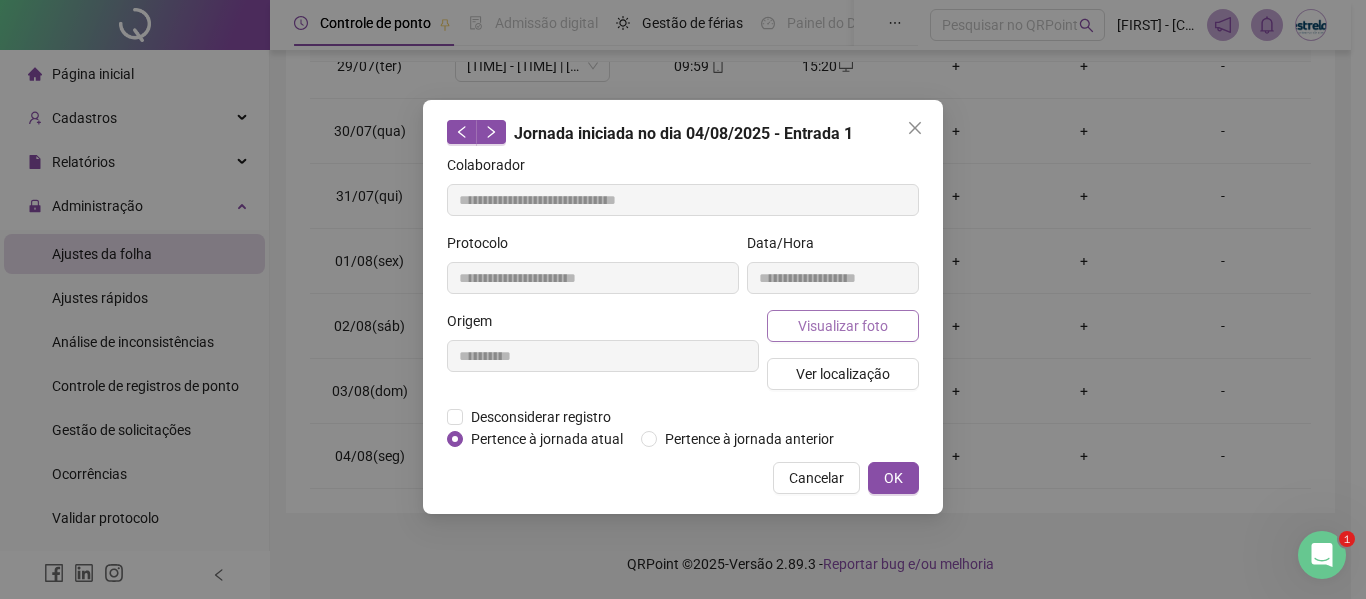 click on "Visualizar foto" at bounding box center (843, 326) 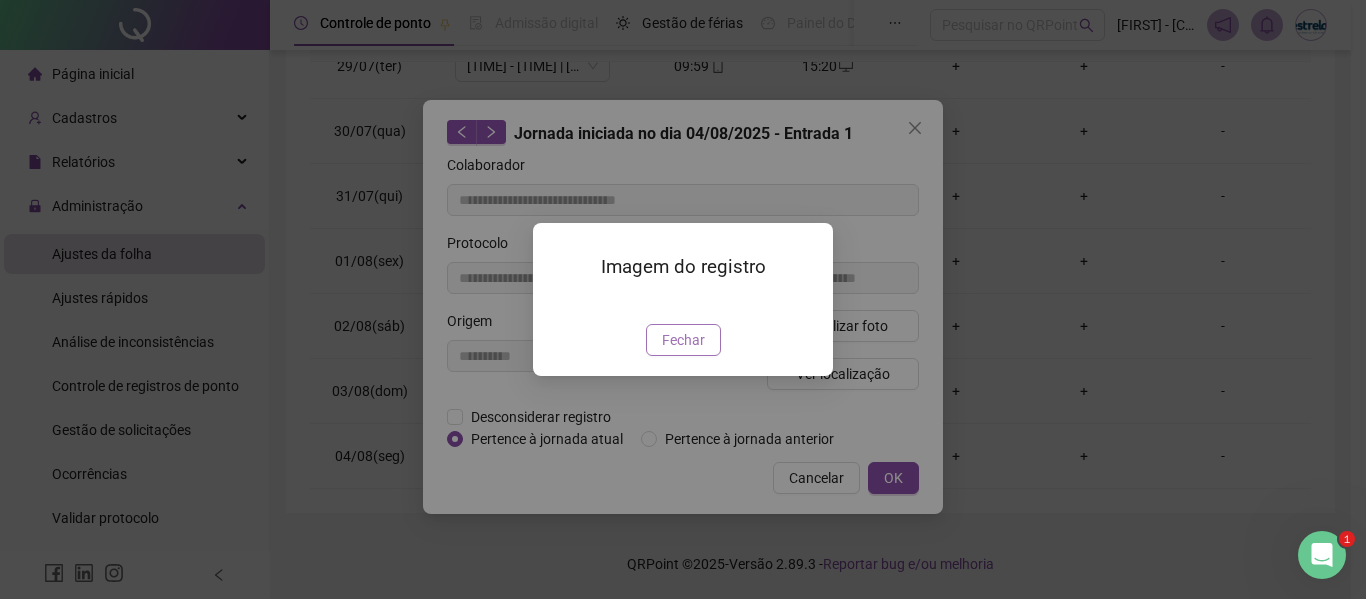 click on "Fechar" at bounding box center [683, 340] 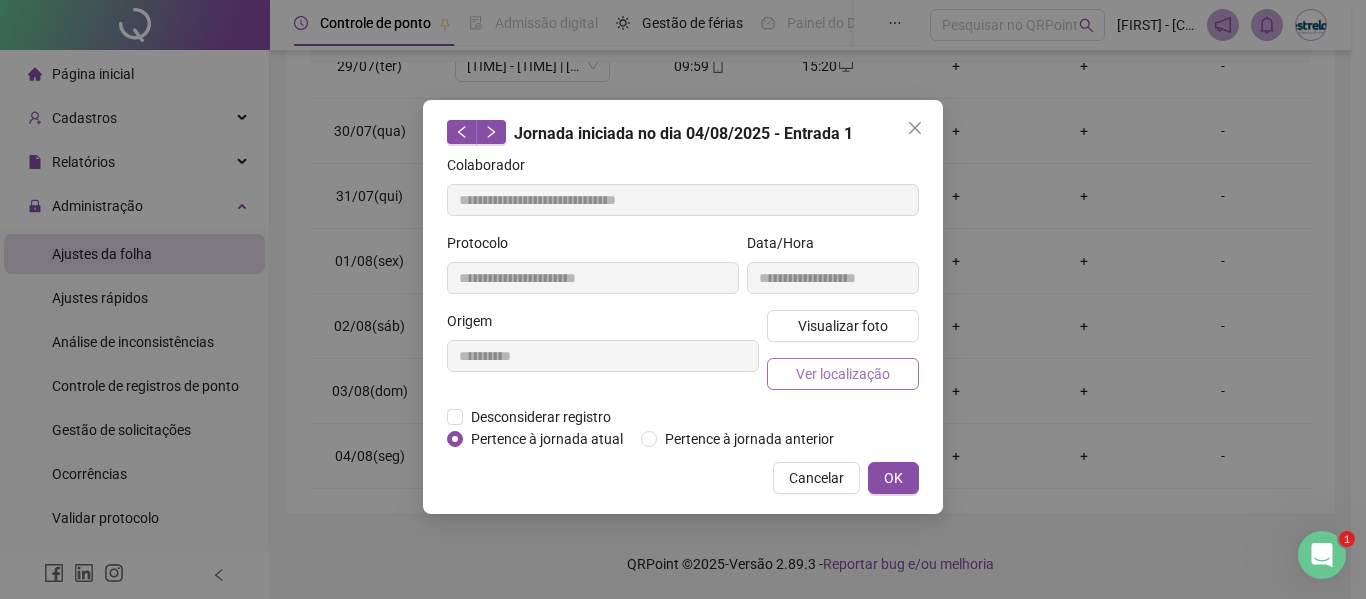 click on "Ver localização" at bounding box center (843, 374) 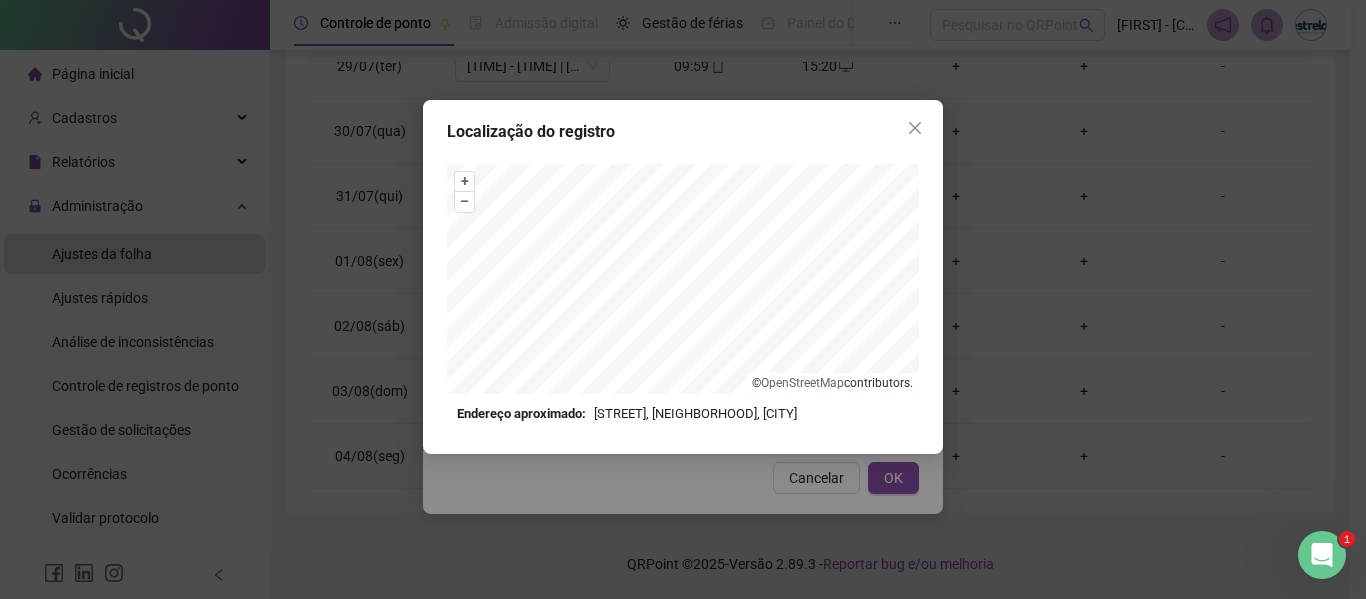 drag, startPoint x: 900, startPoint y: 120, endPoint x: 919, endPoint y: 121, distance: 19.026299 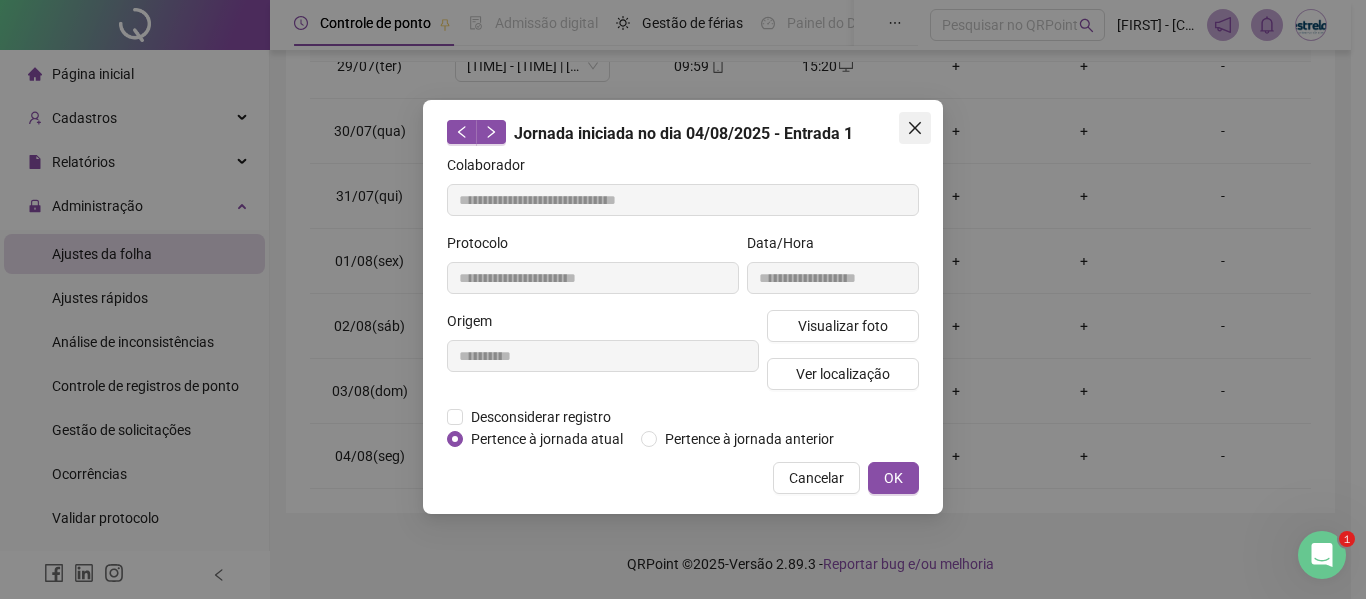 click 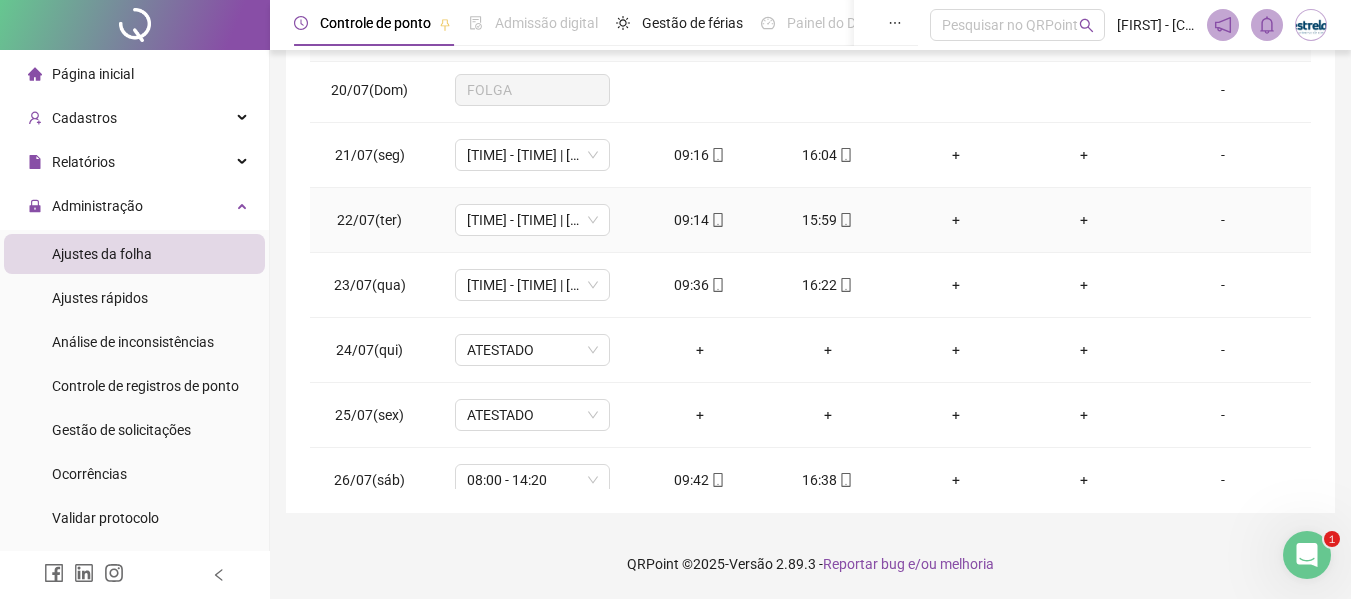 scroll, scrollTop: 0, scrollLeft: 0, axis: both 